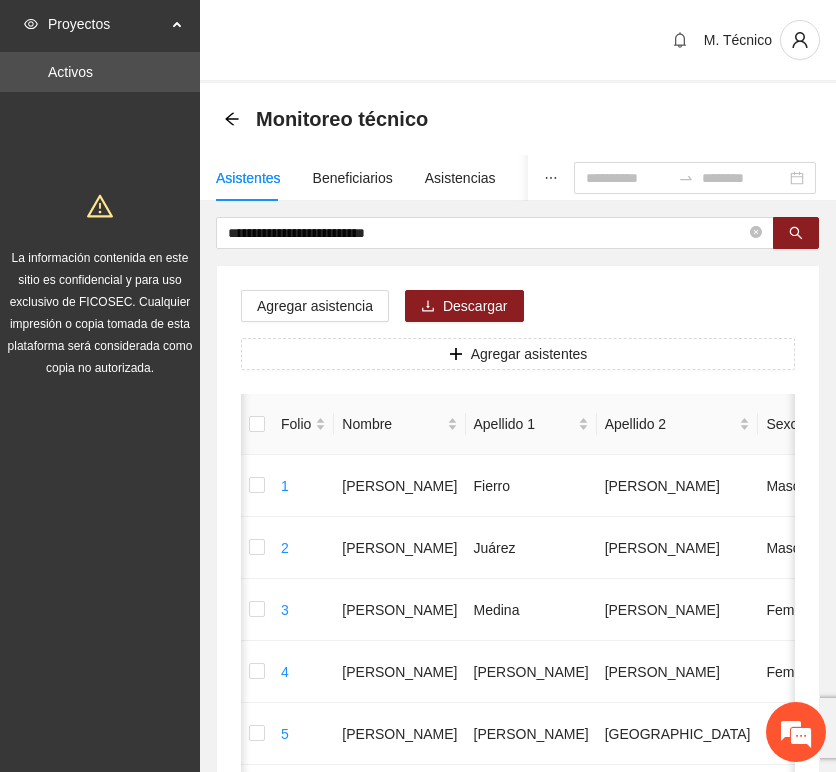 scroll, scrollTop: 0, scrollLeft: 0, axis: both 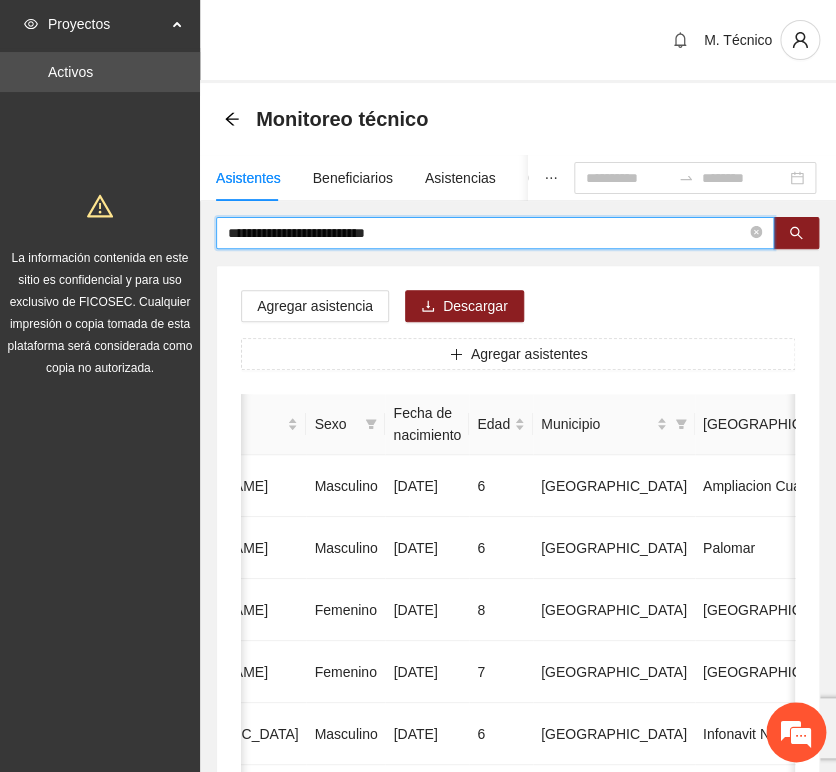 drag, startPoint x: 360, startPoint y: 221, endPoint x: 18, endPoint y: 208, distance: 342.24698 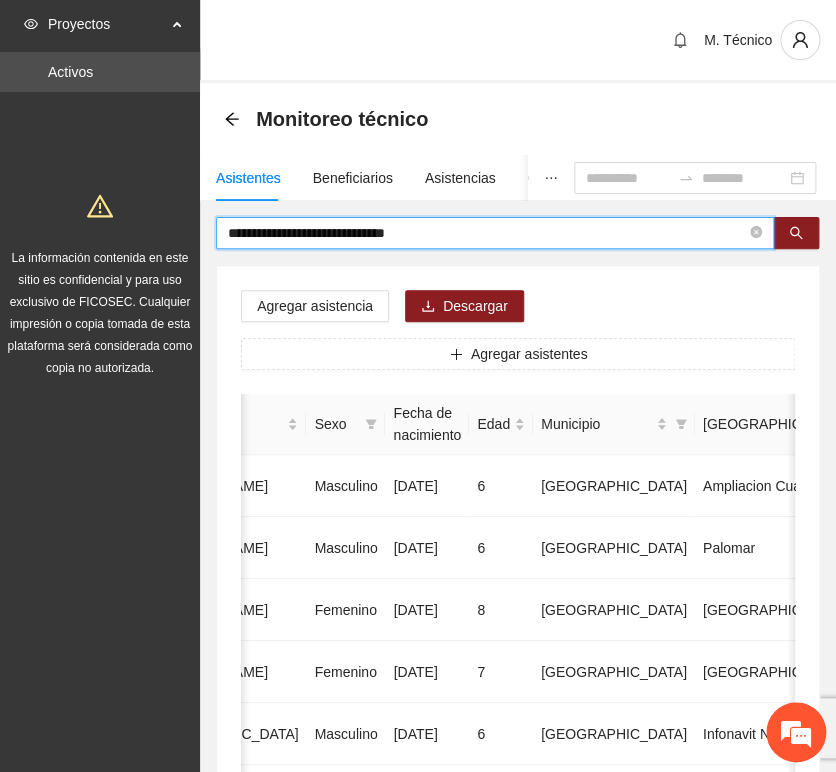 type on "**********" 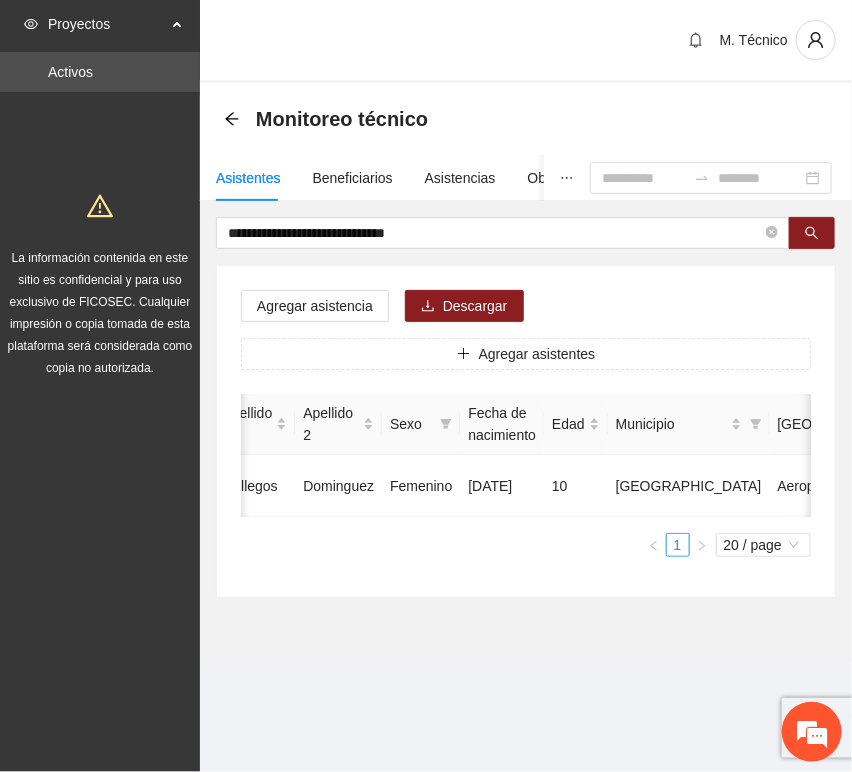 scroll, scrollTop: 0, scrollLeft: 461, axis: horizontal 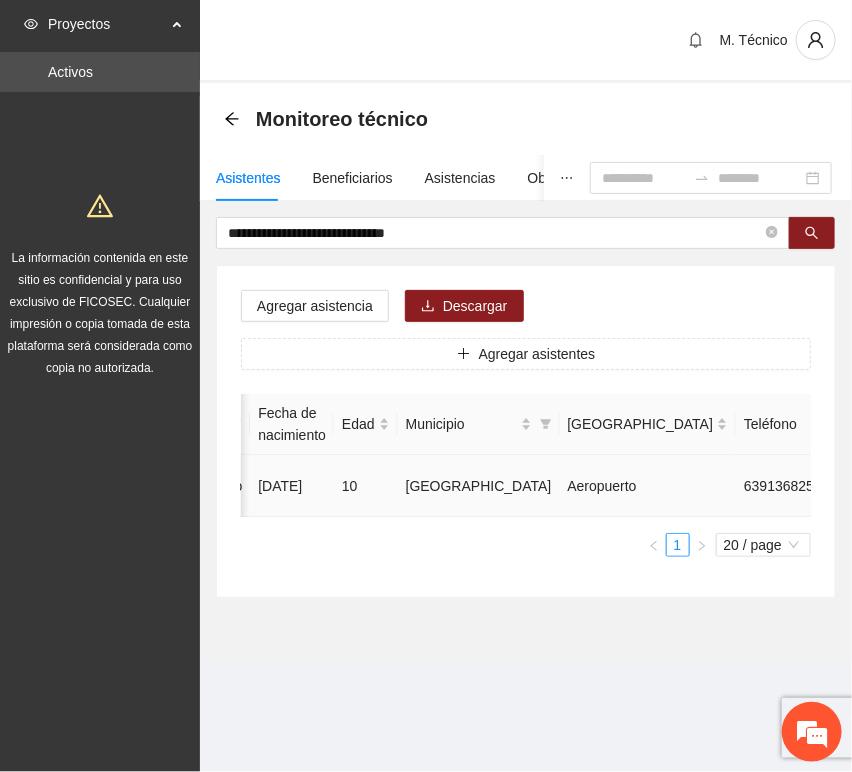 click 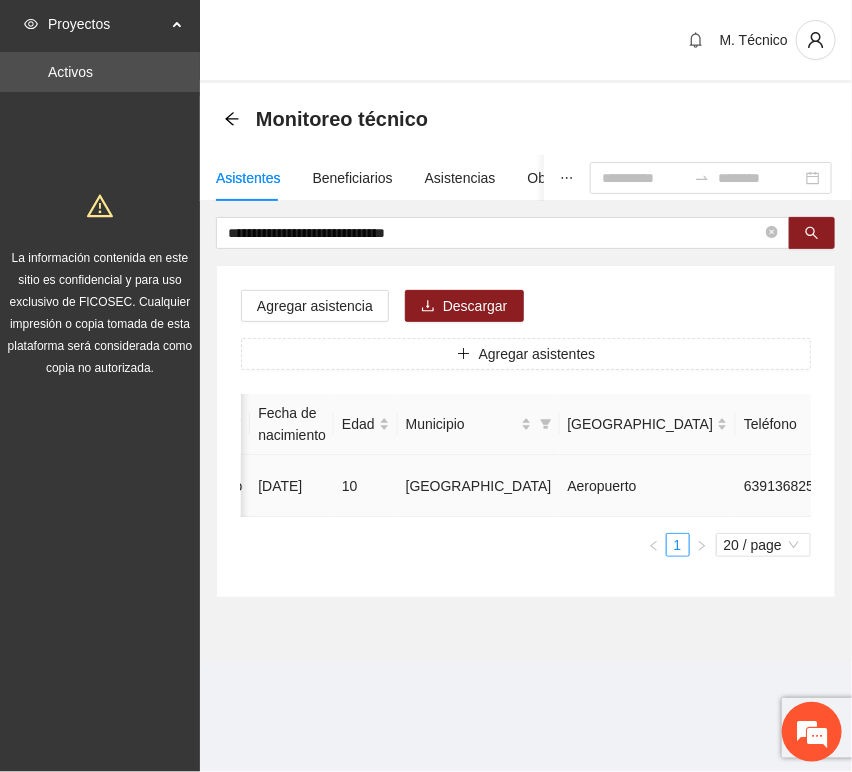 type on "**********" 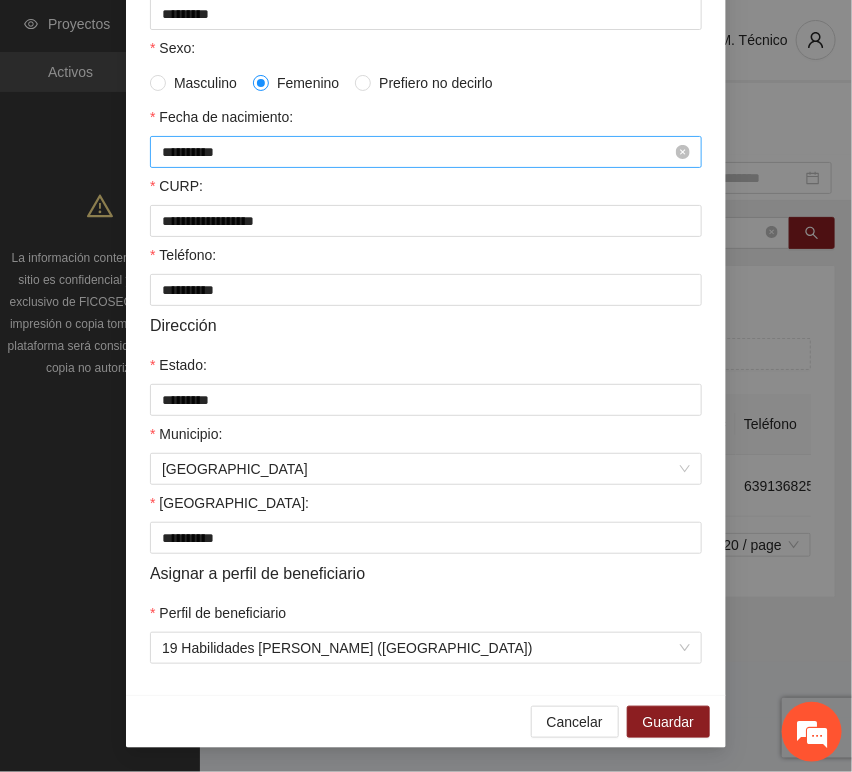 scroll, scrollTop: 394, scrollLeft: 0, axis: vertical 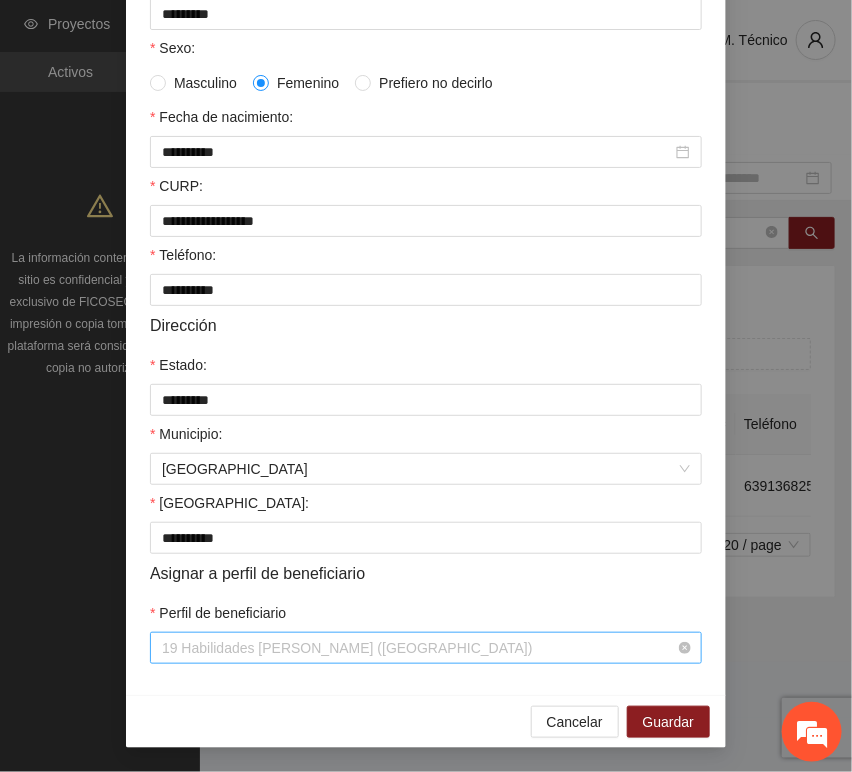 click on "19 Habilidades [PERSON_NAME] ([GEOGRAPHIC_DATA])" at bounding box center [426, 648] 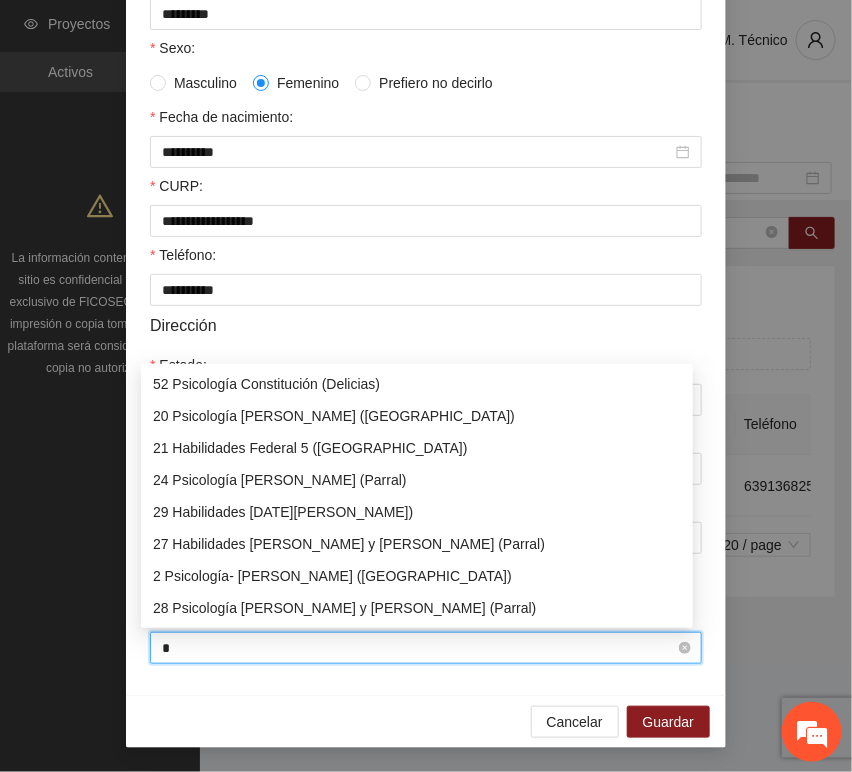 type on "**" 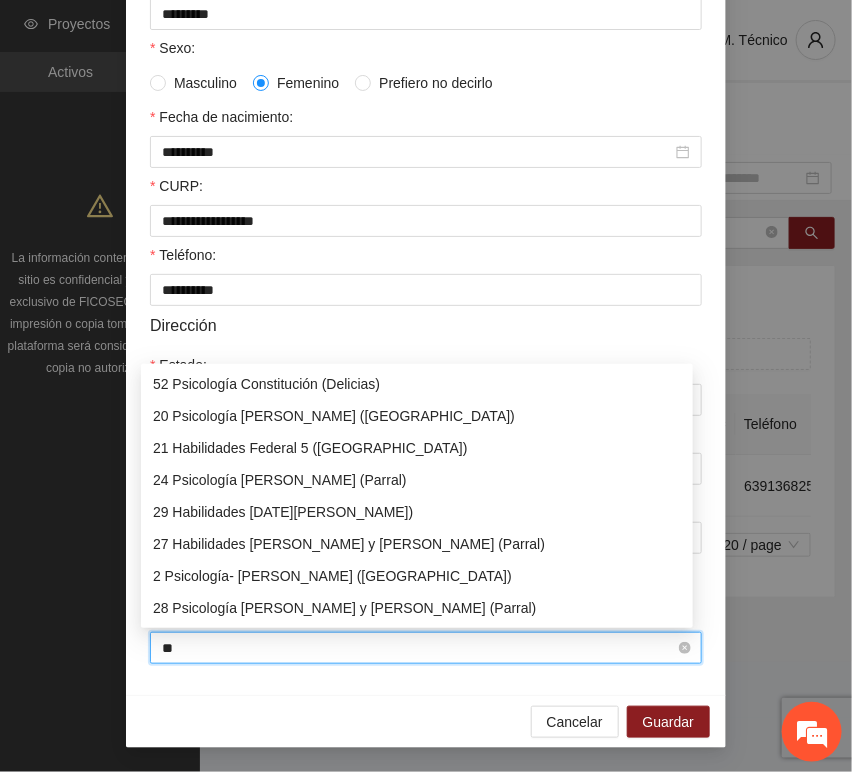 scroll, scrollTop: 0, scrollLeft: 0, axis: both 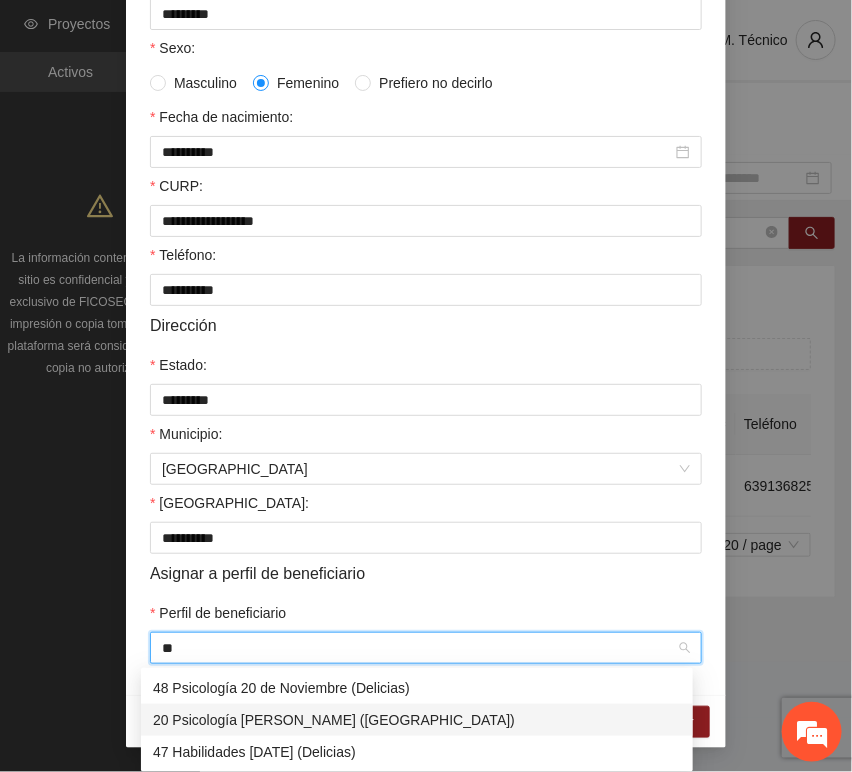 click on "20 Psicología [PERSON_NAME] ([GEOGRAPHIC_DATA])" at bounding box center (417, 720) 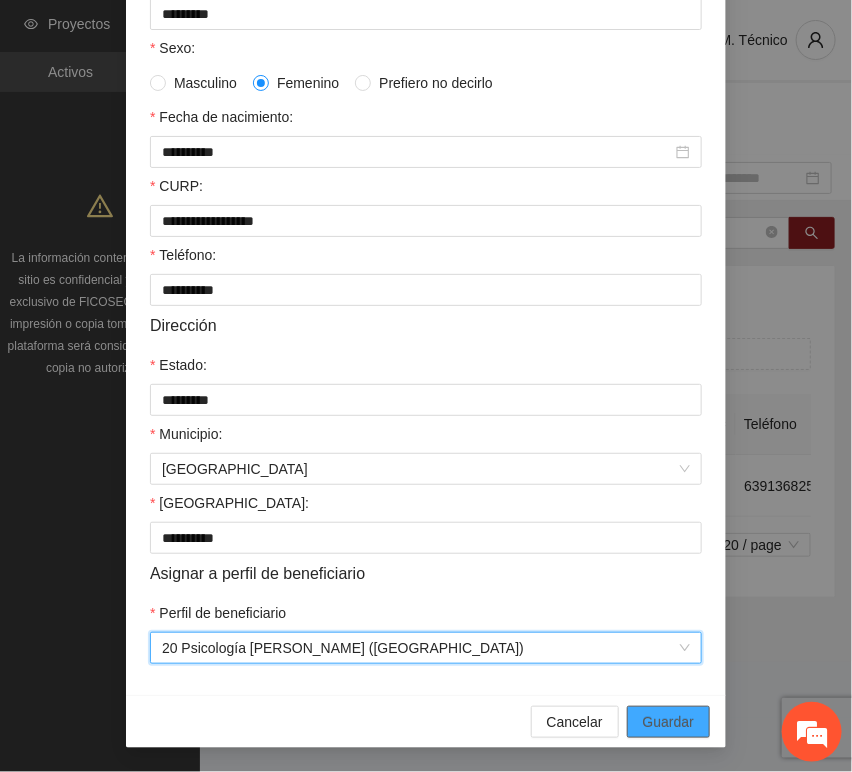 click on "Guardar" at bounding box center [668, 722] 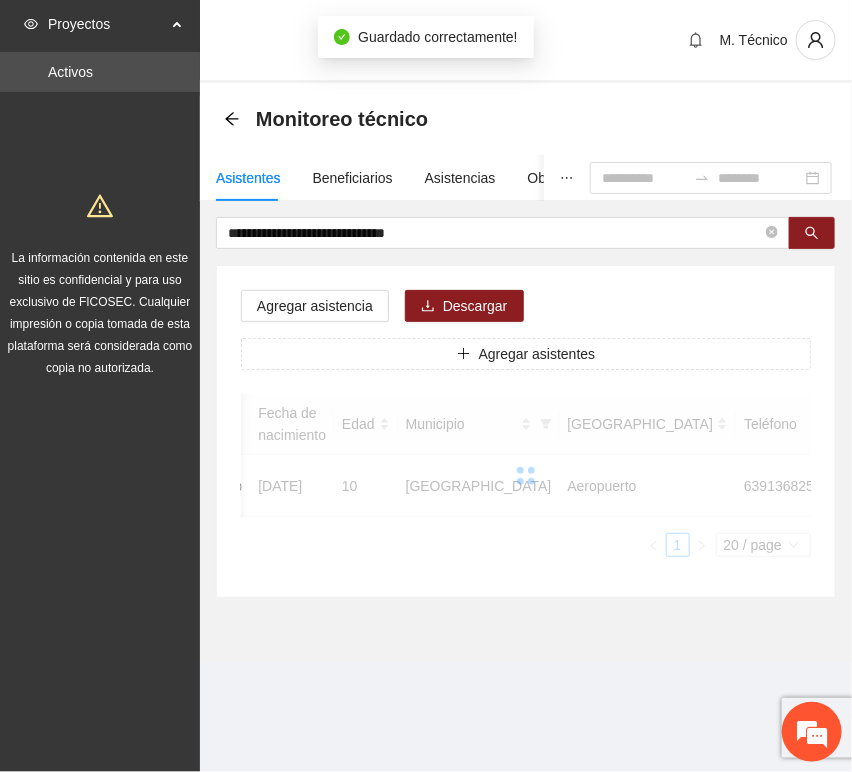 scroll, scrollTop: 294, scrollLeft: 0, axis: vertical 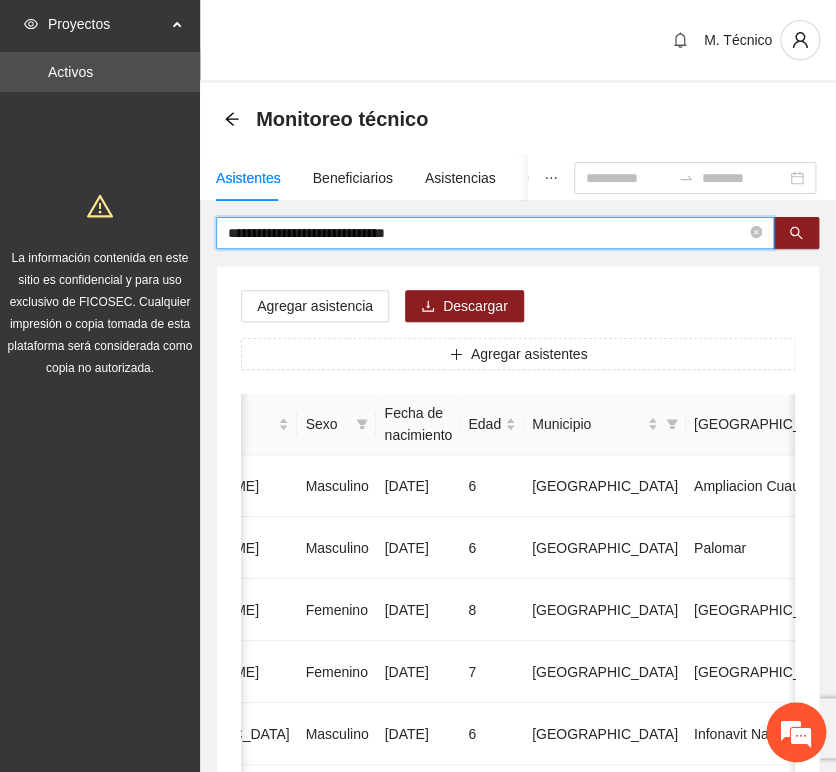 drag, startPoint x: 491, startPoint y: 229, endPoint x: 42, endPoint y: 214, distance: 449.2505 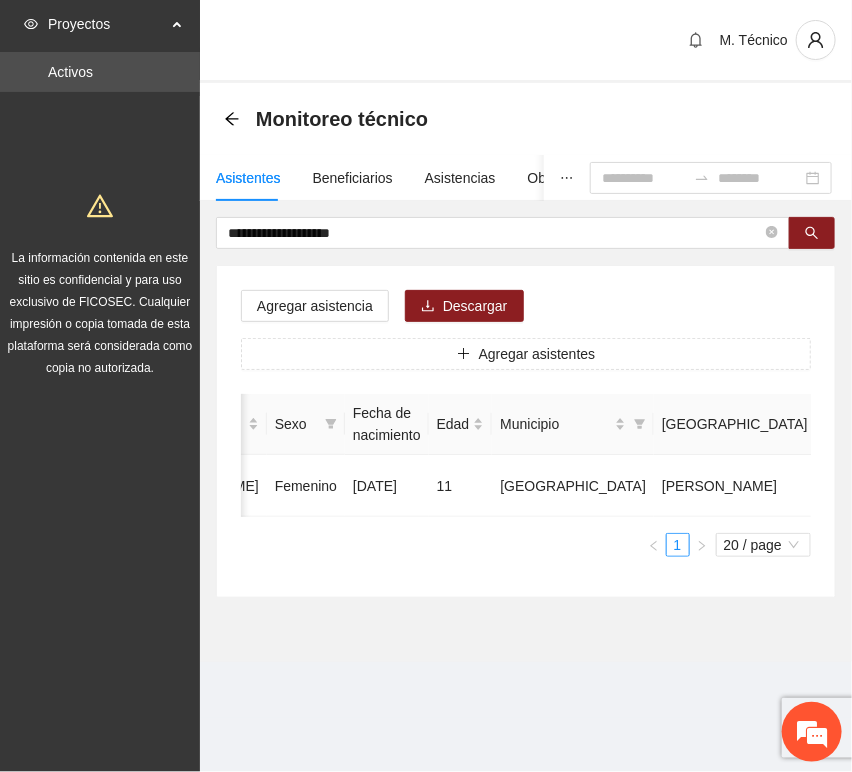 scroll, scrollTop: 0, scrollLeft: 0, axis: both 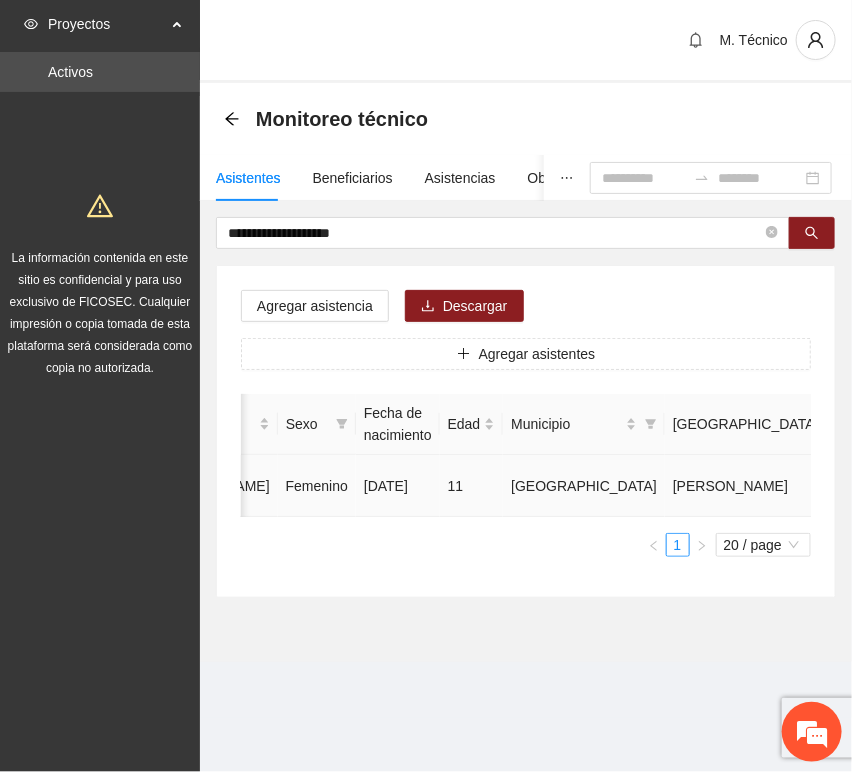 click 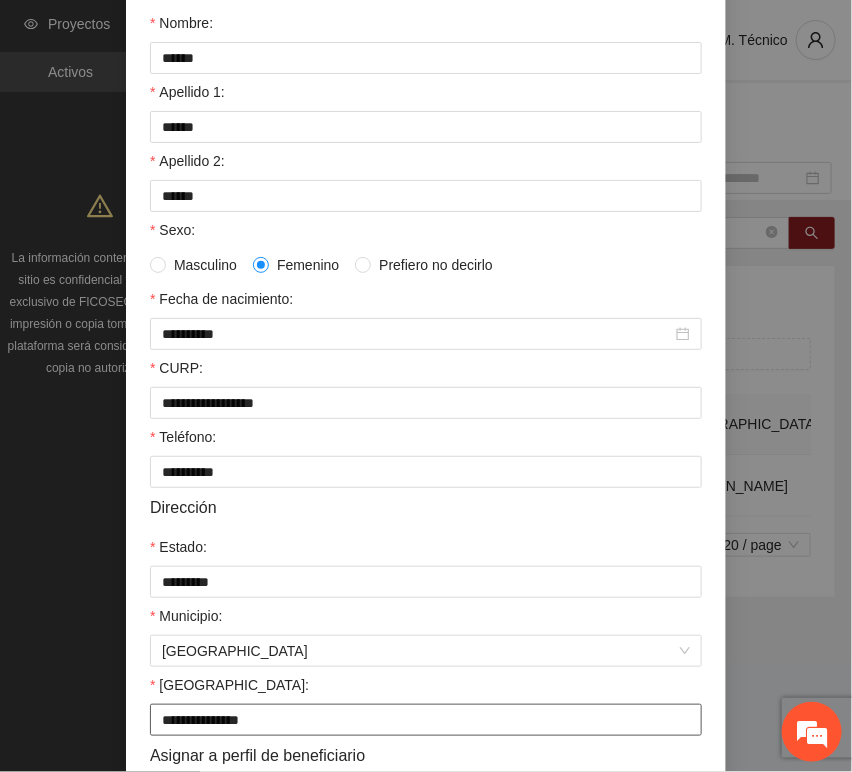 scroll, scrollTop: 394, scrollLeft: 0, axis: vertical 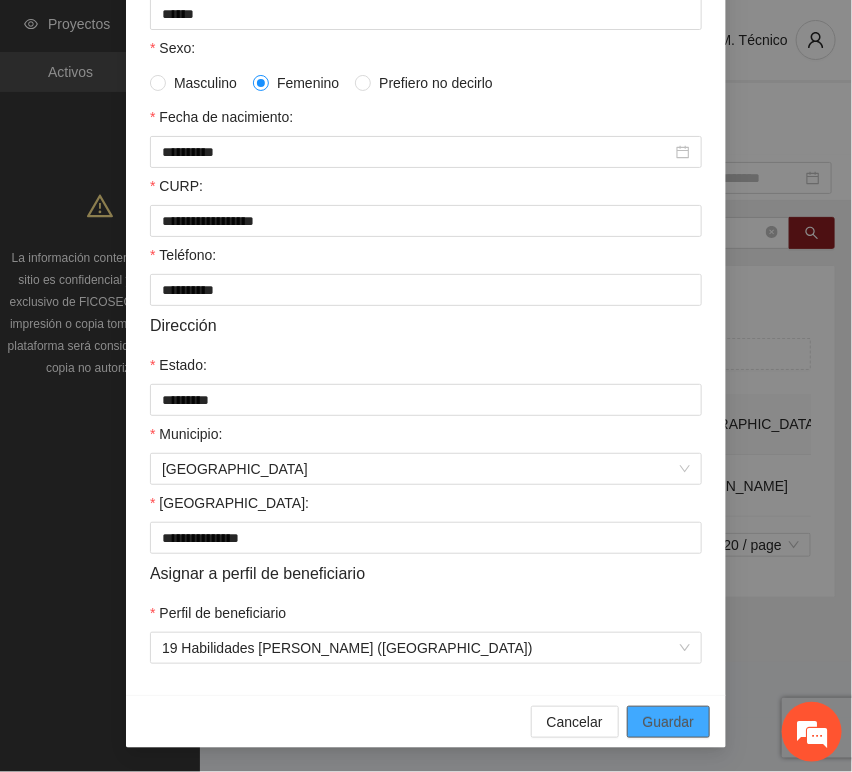 click on "Guardar" at bounding box center (668, 722) 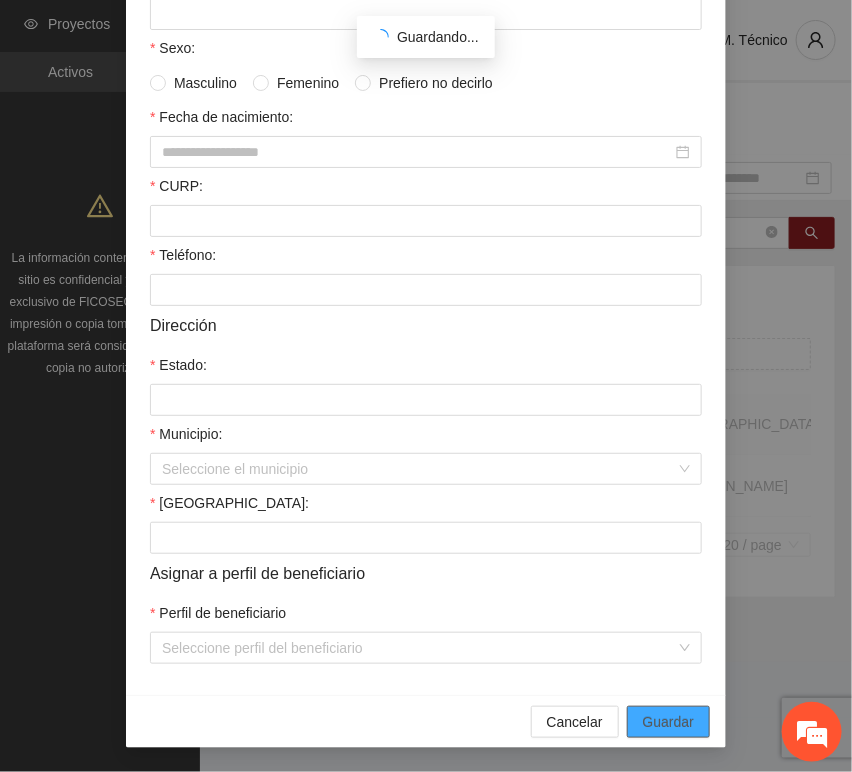 scroll, scrollTop: 294, scrollLeft: 0, axis: vertical 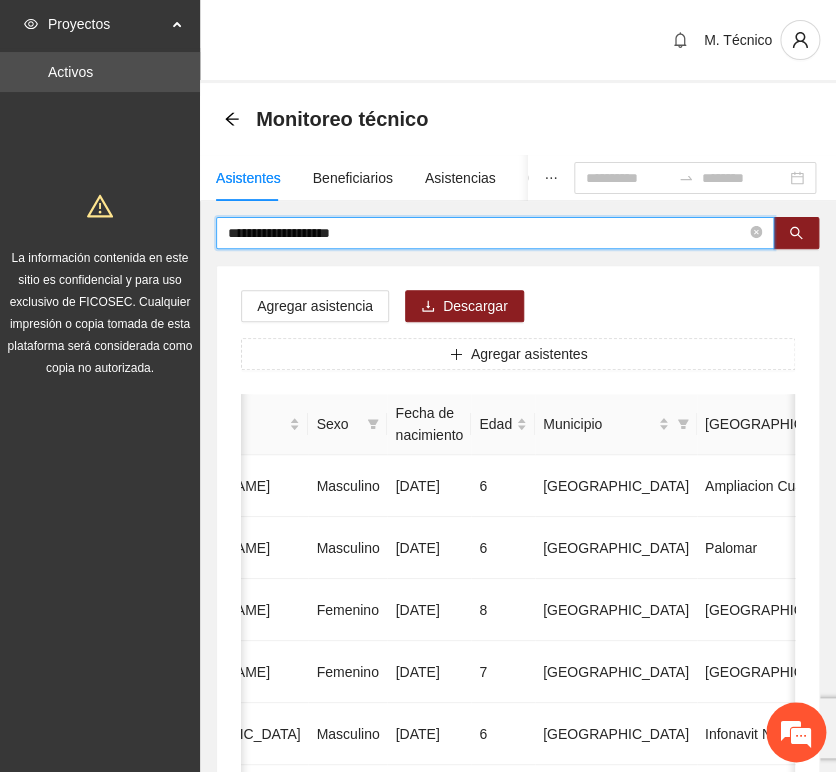 drag, startPoint x: 392, startPoint y: 225, endPoint x: 79, endPoint y: 198, distance: 314.16238 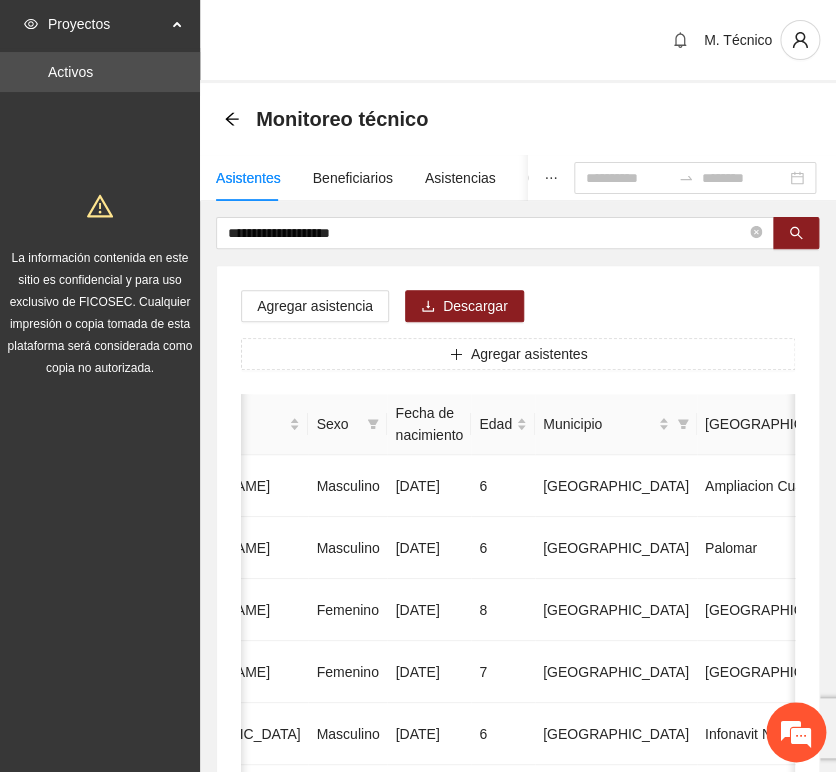 click on "Agregar asistencia Descargar Agregar asistentes Folio Nombre Apellido 1 Apellido 2 Sexo Fecha de nacimiento Edad Municipio Colonia Teléfono Actividad                           1 [PERSON_NAME] [DATE] 6 Chihuahua Ampliacion [PERSON_NAME] 6146098808 U P +11 2 [PERSON_NAME] Masculino [DATE] 6 [GEOGRAPHIC_DATA] [GEOGRAPHIC_DATA] 6142685790 U P +4 3 [PERSON_NAME] [DATE] 8 Chihuahua [GEOGRAPHIC_DATA] U P +6 4 [PERSON_NAME] [DATE] 7 [GEOGRAPHIC_DATA] U P +4 5 [PERSON_NAME]  Madrid Masculino [DATE] 6 Chihuahua Infonavit Nac.  6141246855 U P +4 6 [PERSON_NAME] Masculino [DATE] 8 Chihuahua [PERSON_NAME] 6141225744 U P +6 7 [PERSON_NAME][DATE] Femenino [DATE] 8 Chihuahua Paseos [PERSON_NAME] 6142154187 U P +7 8 [PERSON_NAME] [DATE] 9 Chihuahua Popular 6142434364 U P +3 9 [PERSON_NAME]  Madrid Femenino [DATE] 7 U P +8" at bounding box center (518, 1020) 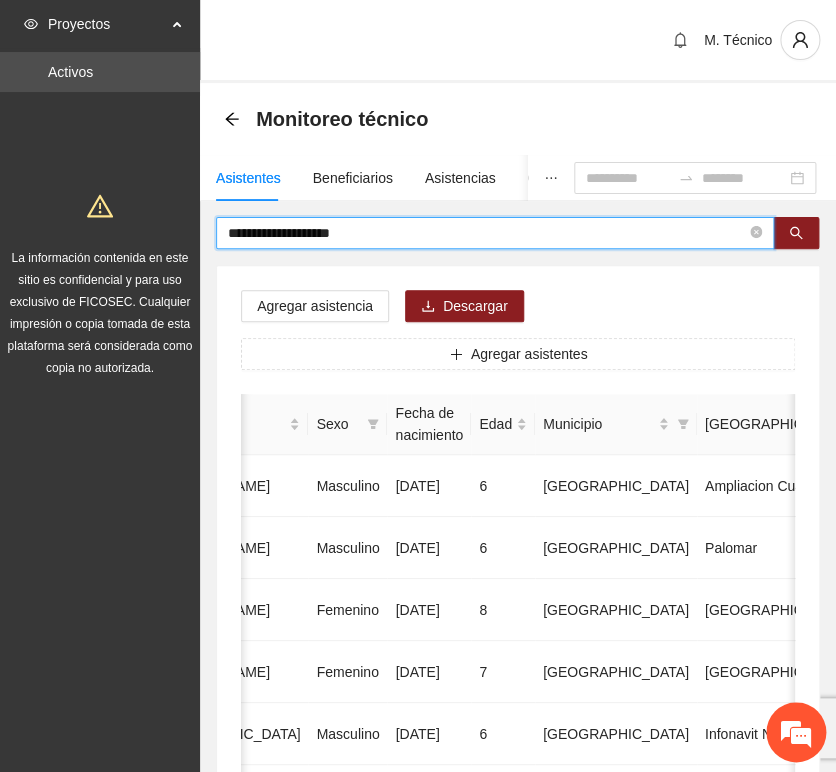 drag, startPoint x: 392, startPoint y: 238, endPoint x: 91, endPoint y: 186, distance: 305.45868 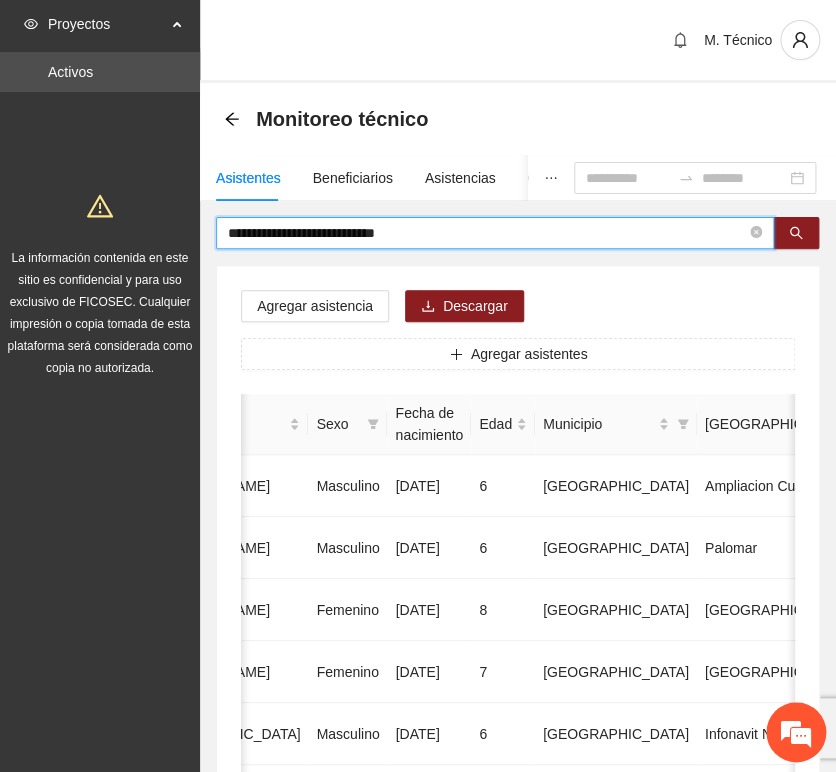 type on "**********" 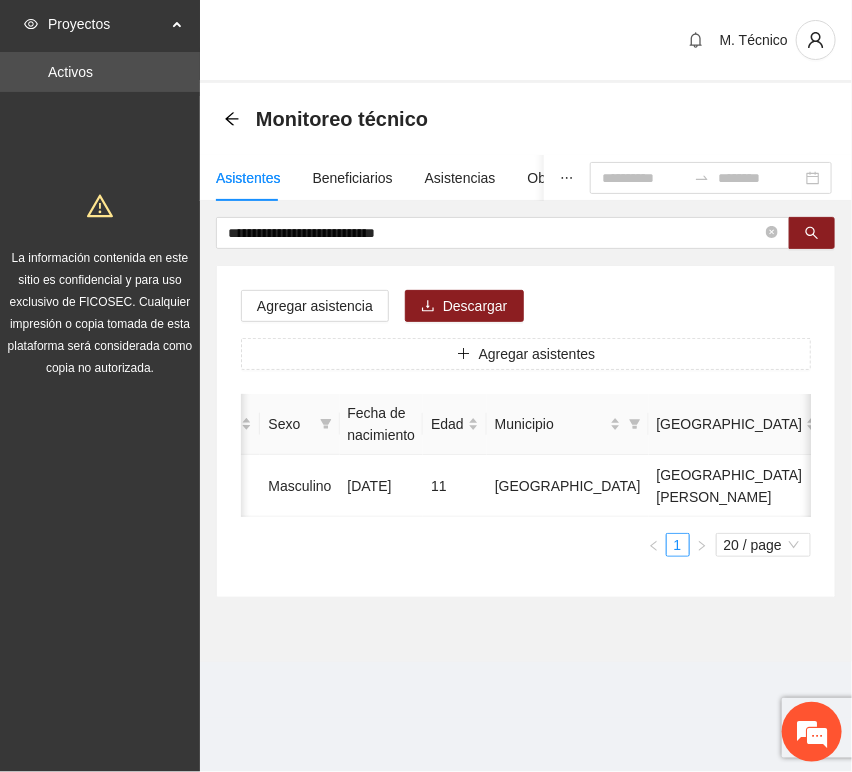scroll, scrollTop: 0, scrollLeft: 452, axis: horizontal 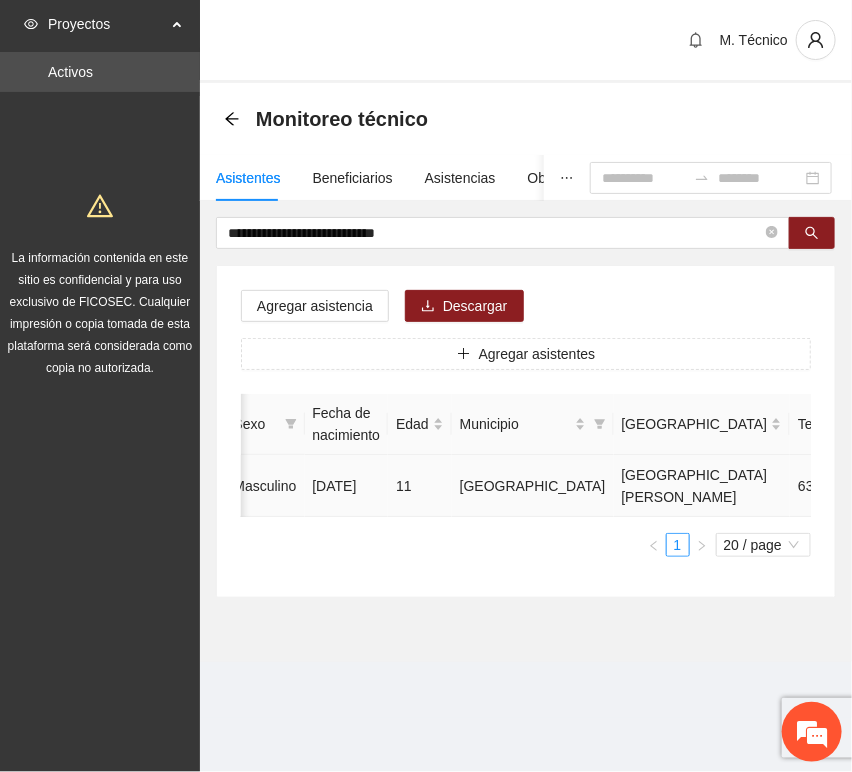 click 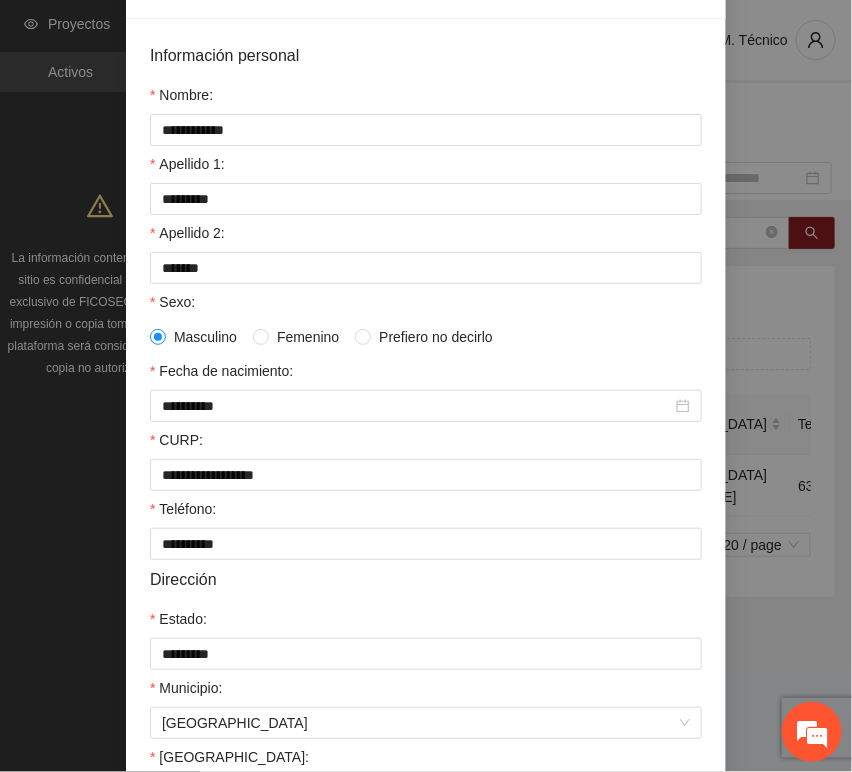scroll, scrollTop: 394, scrollLeft: 0, axis: vertical 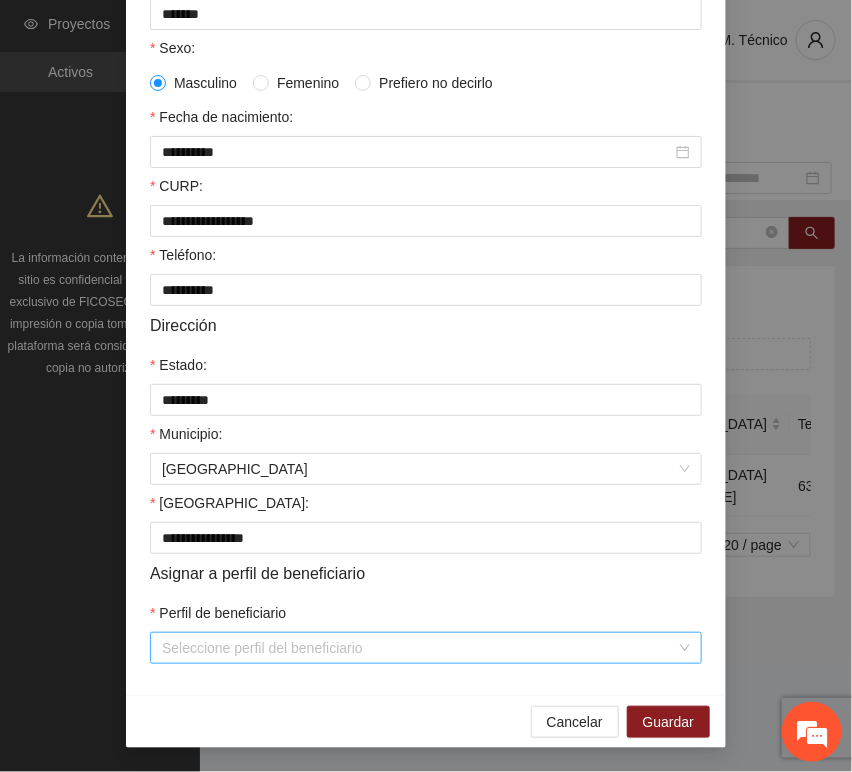 click on "Perfil de beneficiario" at bounding box center [419, 648] 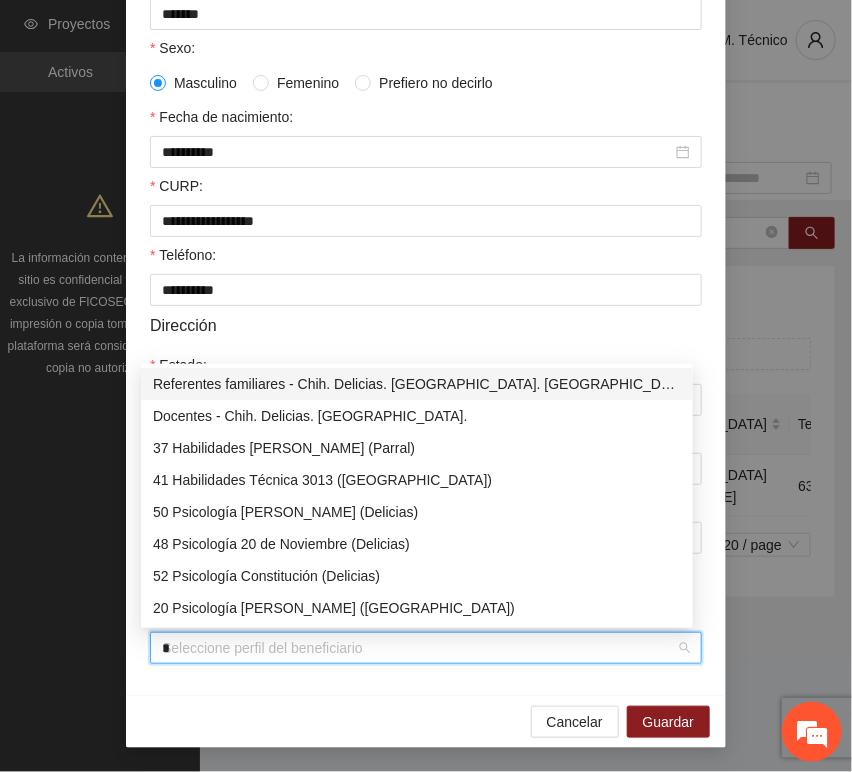 type on "**" 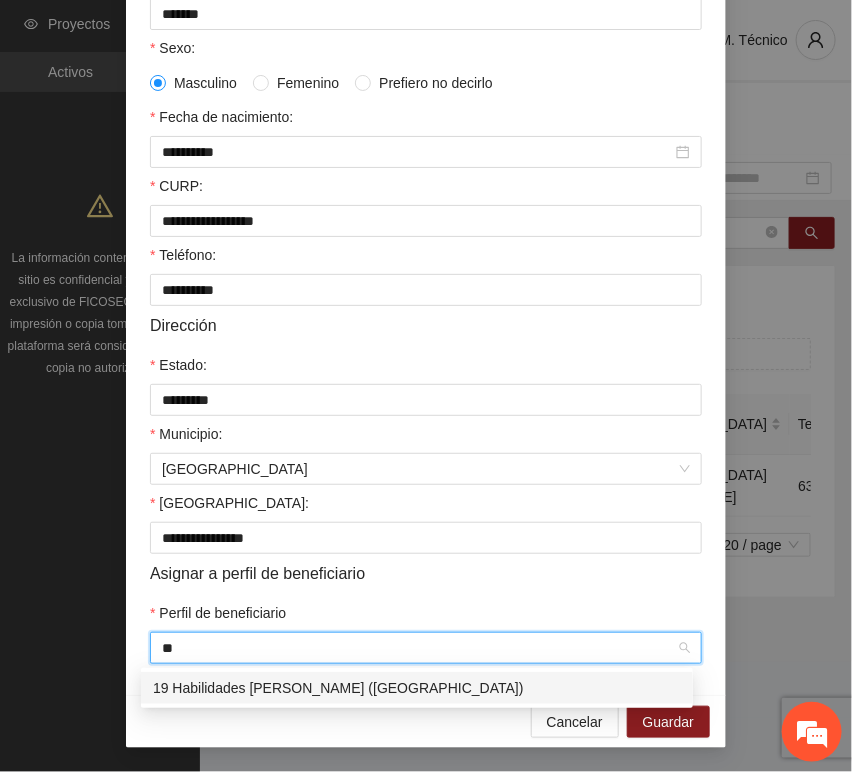click on "19 Habilidades [PERSON_NAME] ([GEOGRAPHIC_DATA])" at bounding box center (417, 688) 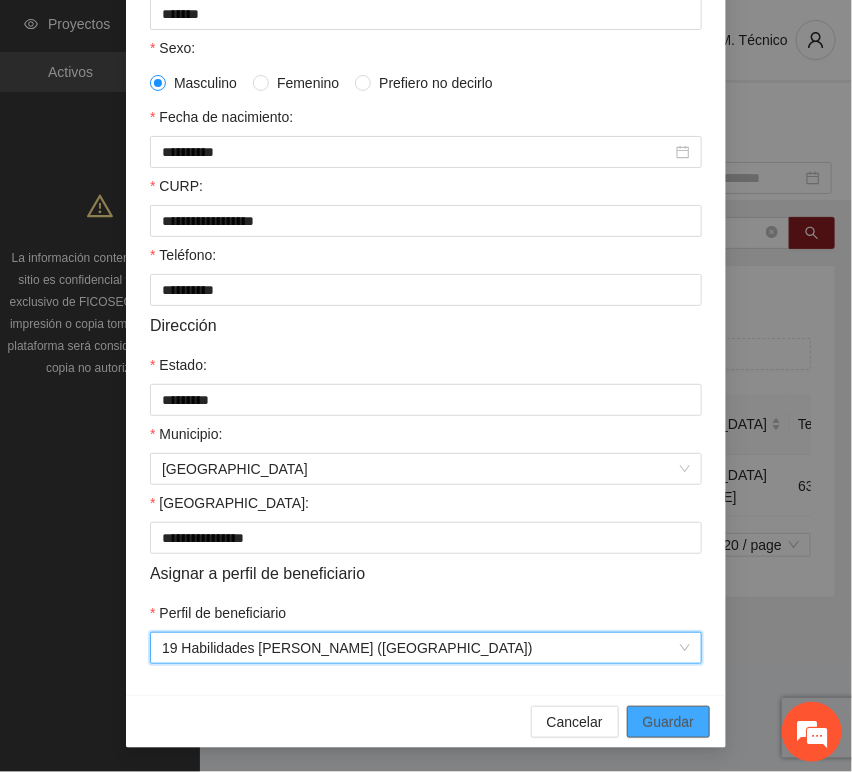 click on "Guardar" at bounding box center (668, 722) 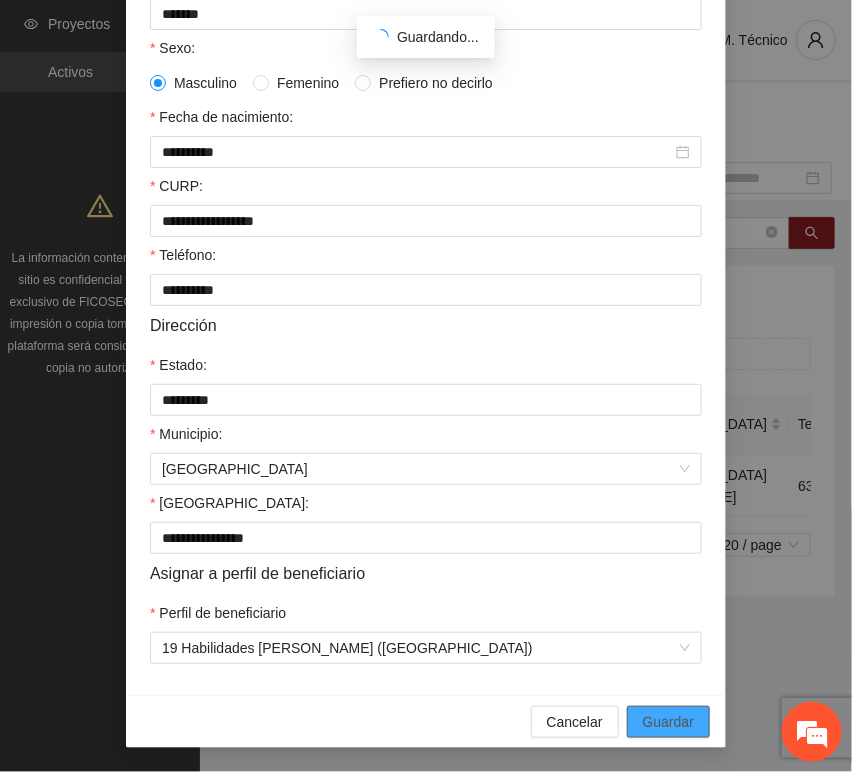 scroll, scrollTop: 294, scrollLeft: 0, axis: vertical 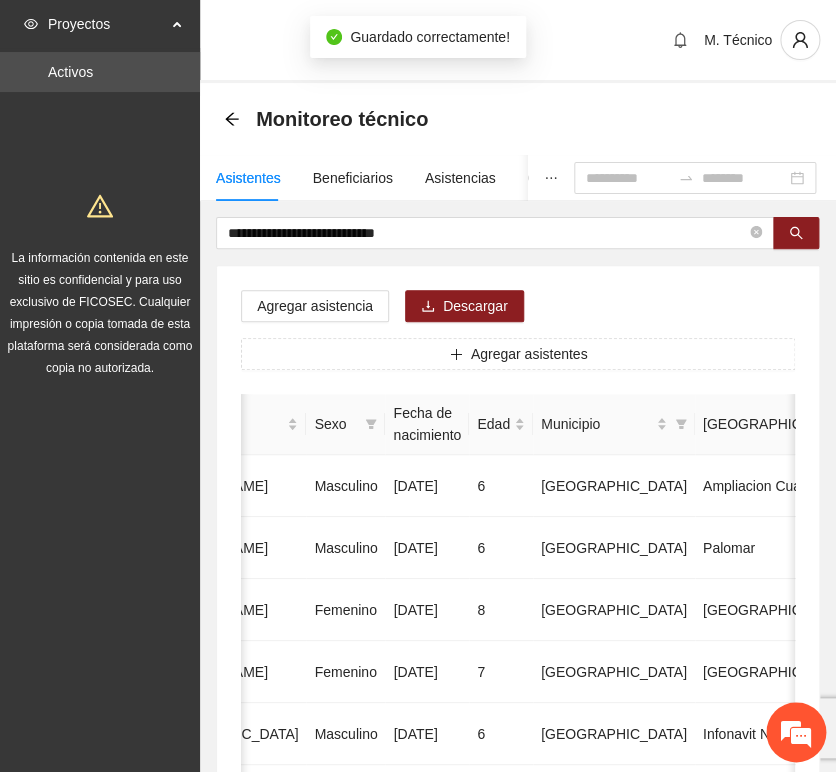 click on "Agregar asistencia Descargar Agregar asistentes Folio Nombre Apellido 1 Apellido 2 Sexo Fecha de nacimiento Edad Municipio Colonia Teléfono Actividad                           1 [PERSON_NAME] [DATE] 6 Chihuahua Ampliacion [PERSON_NAME] 6146098808 U P +11 2 [PERSON_NAME] Masculino [DATE] 6 [GEOGRAPHIC_DATA] [GEOGRAPHIC_DATA] 6142685790 U P +4 3 [PERSON_NAME] [DATE] 8 Chihuahua [GEOGRAPHIC_DATA] U P +6 4 [PERSON_NAME] [DATE] 7 [GEOGRAPHIC_DATA] U P +4 5 [PERSON_NAME]  Madrid Masculino [DATE] 6 Chihuahua Infonavit Nac.  6141246855 U P +4 6 [PERSON_NAME] Masculino [DATE] 8 Chihuahua [PERSON_NAME] 6141225744 U P +6 7 [PERSON_NAME][DATE] Femenino [DATE] 8 Chihuahua Paseos [PERSON_NAME] 6142154187 U P +7 8 [PERSON_NAME] [DATE] 9 Chihuahua Popular 6142434364 U P +3 9 [PERSON_NAME]  Madrid Femenino [DATE] 7 U P +8" at bounding box center [518, 1020] 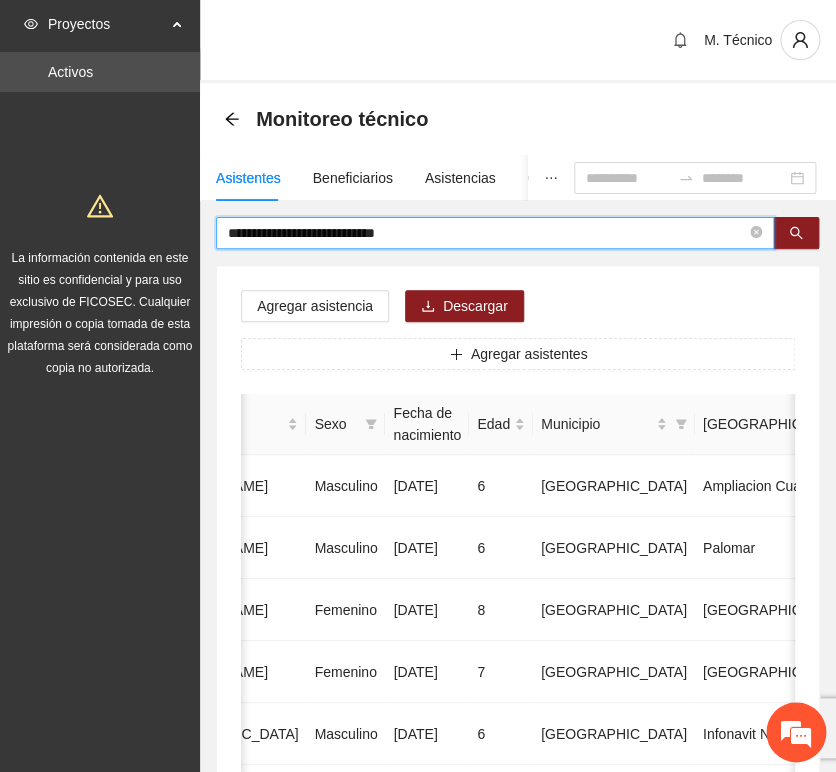 drag, startPoint x: 455, startPoint y: 233, endPoint x: -203, endPoint y: 227, distance: 658.02734 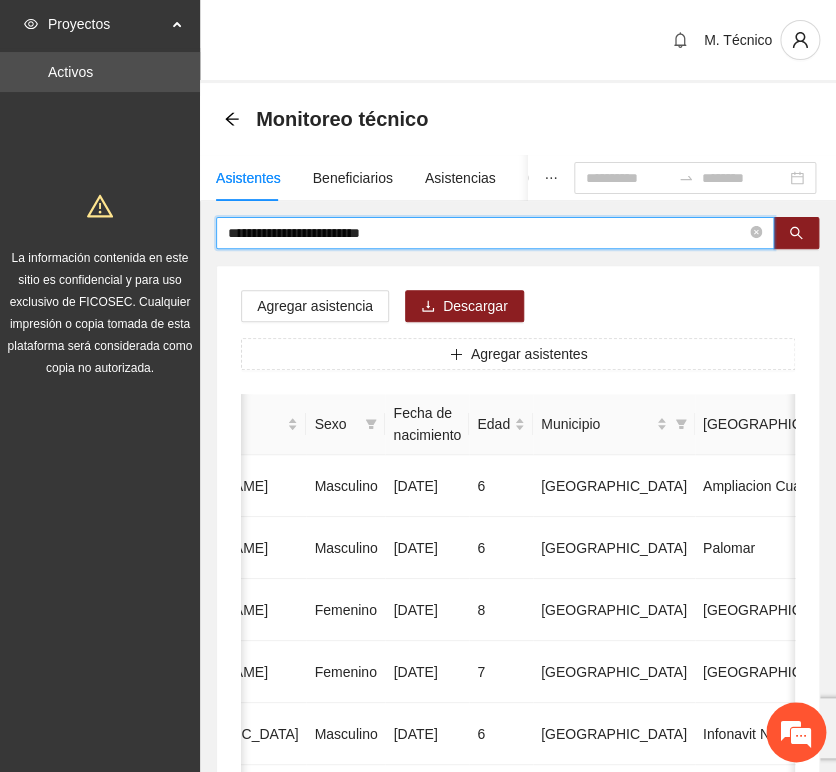 type on "**********" 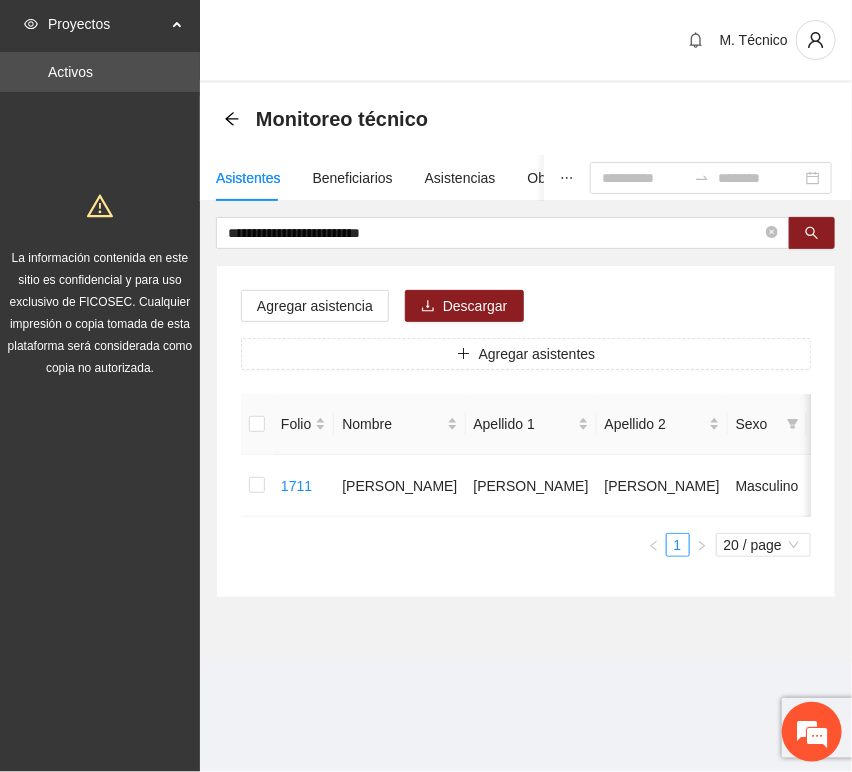 scroll, scrollTop: 0, scrollLeft: 452, axis: horizontal 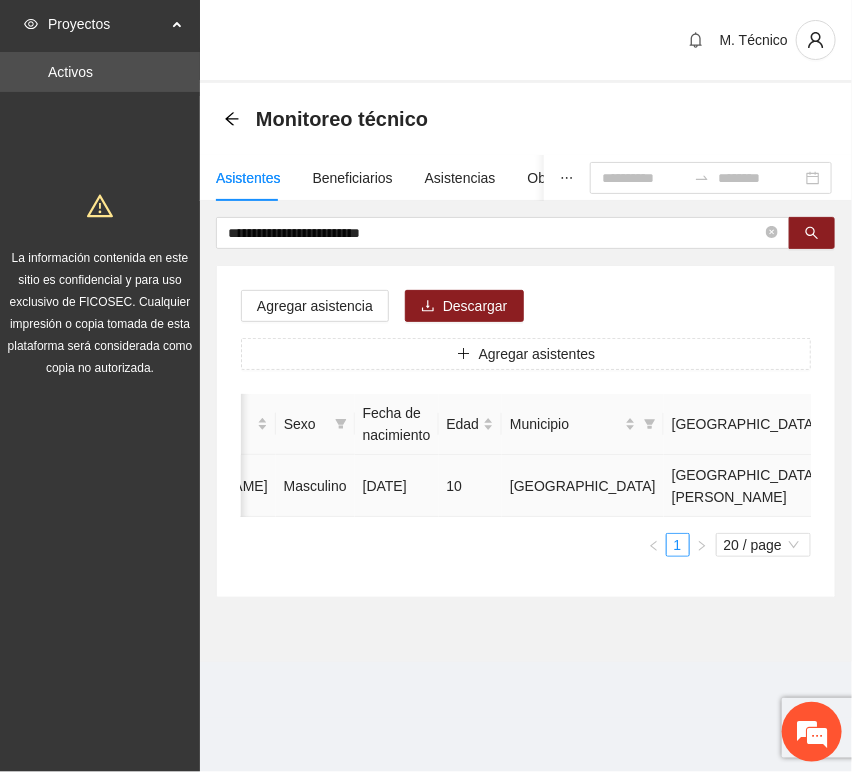 click 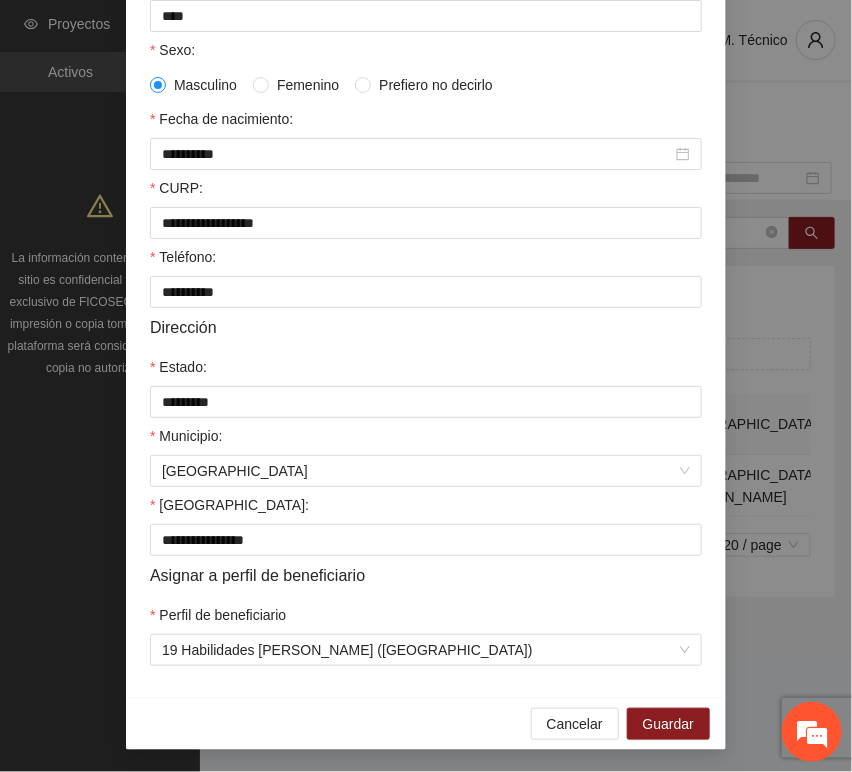 scroll, scrollTop: 394, scrollLeft: 0, axis: vertical 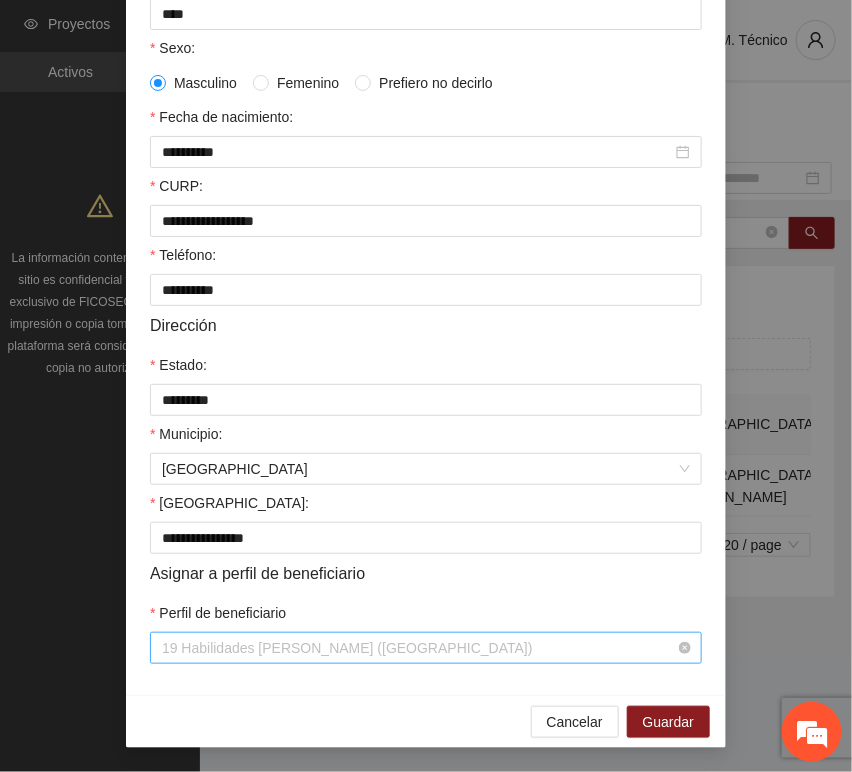 click on "19 Habilidades [PERSON_NAME] ([GEOGRAPHIC_DATA])" at bounding box center (426, 648) 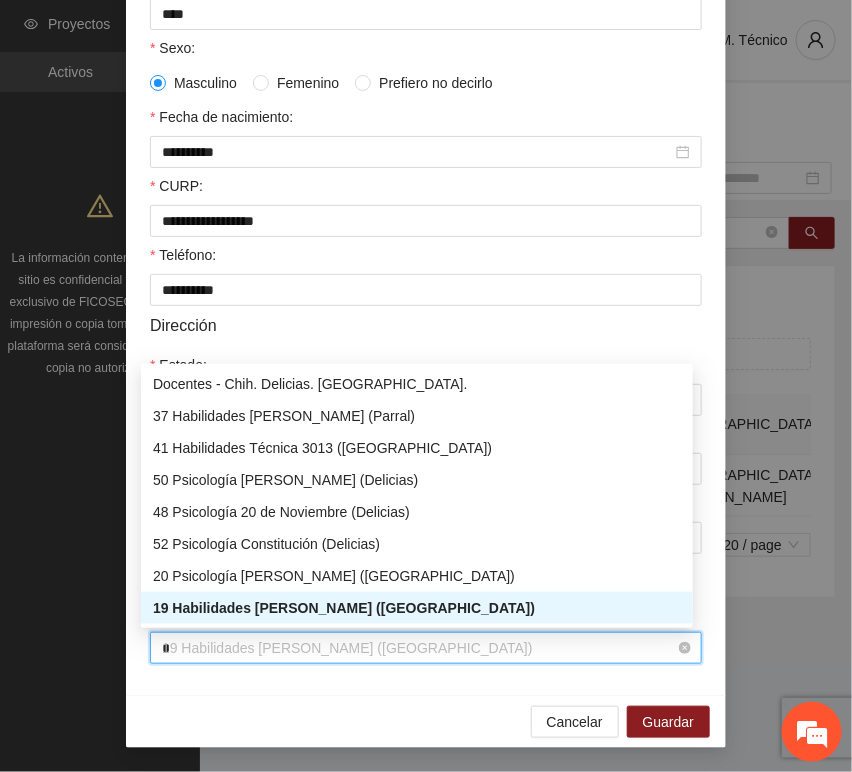 type on "**" 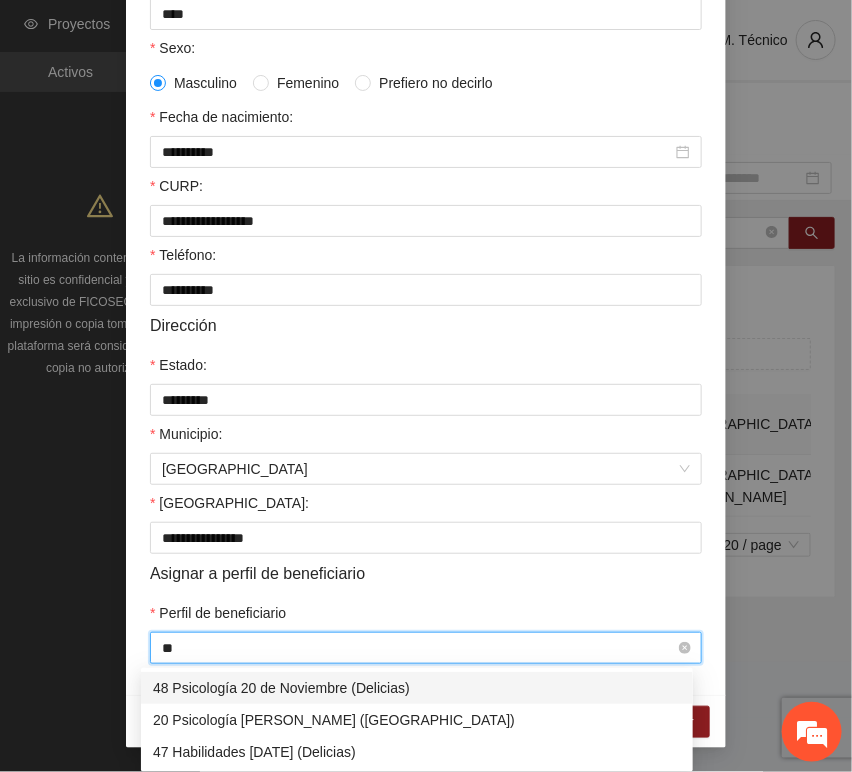 scroll, scrollTop: 0, scrollLeft: 0, axis: both 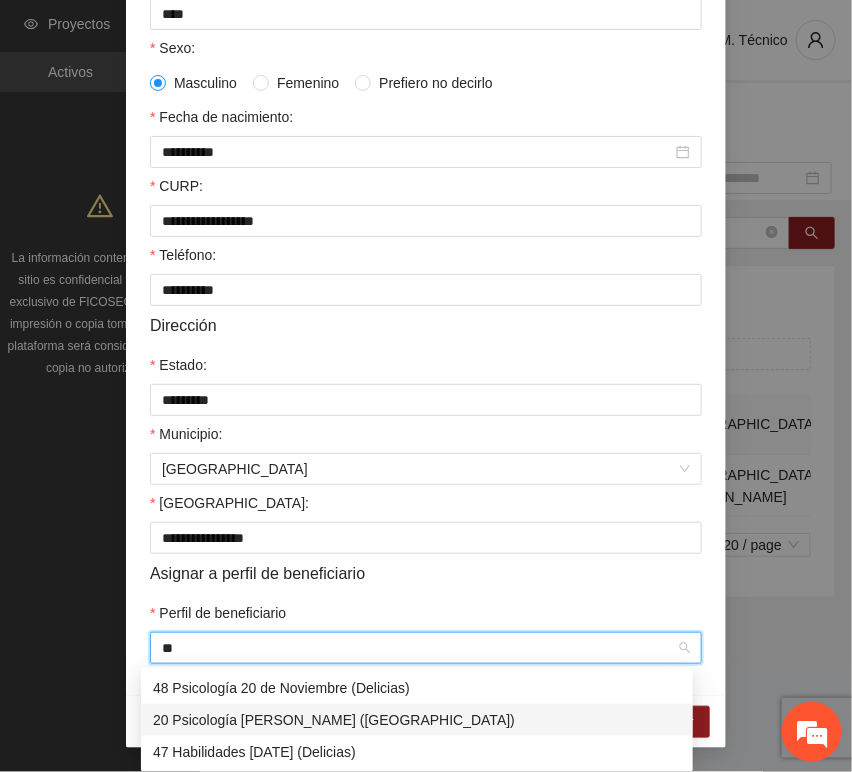 click on "20 Psicología [PERSON_NAME] ([GEOGRAPHIC_DATA])" at bounding box center [417, 720] 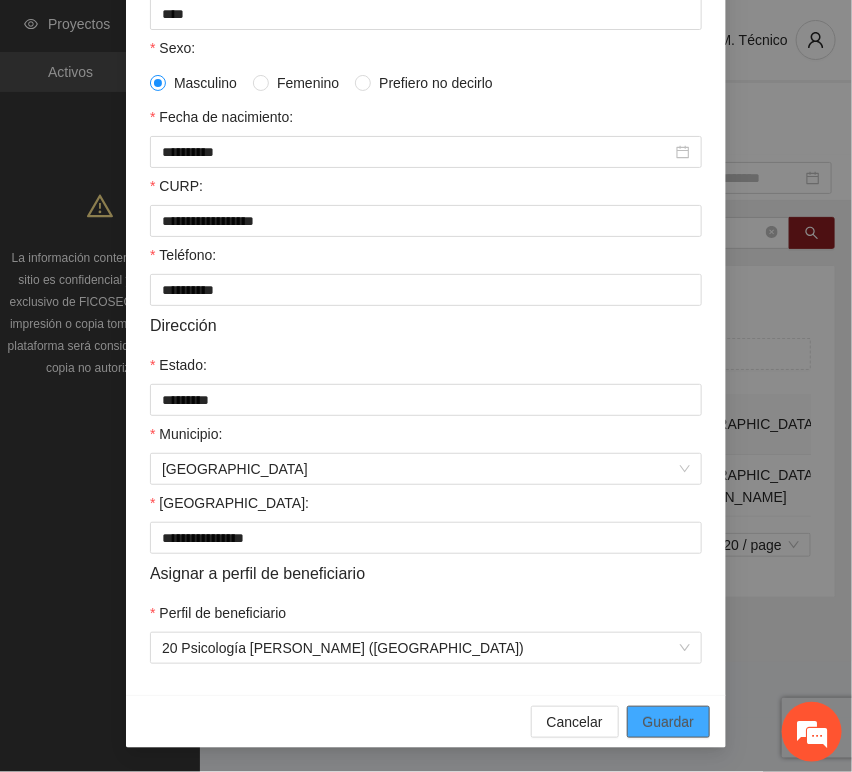 click on "Guardar" at bounding box center [668, 722] 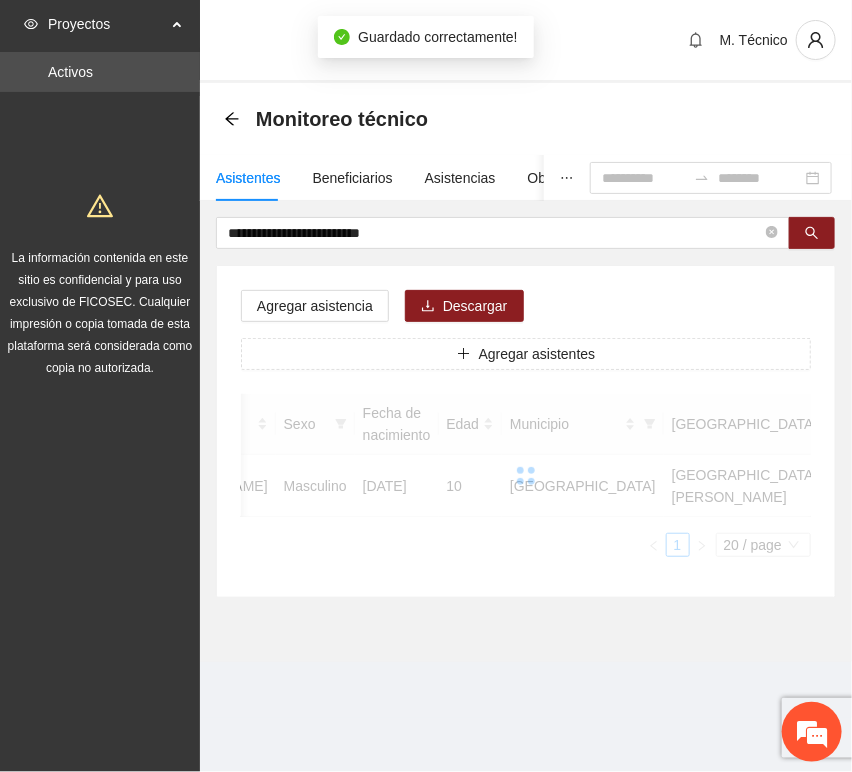 scroll, scrollTop: 294, scrollLeft: 0, axis: vertical 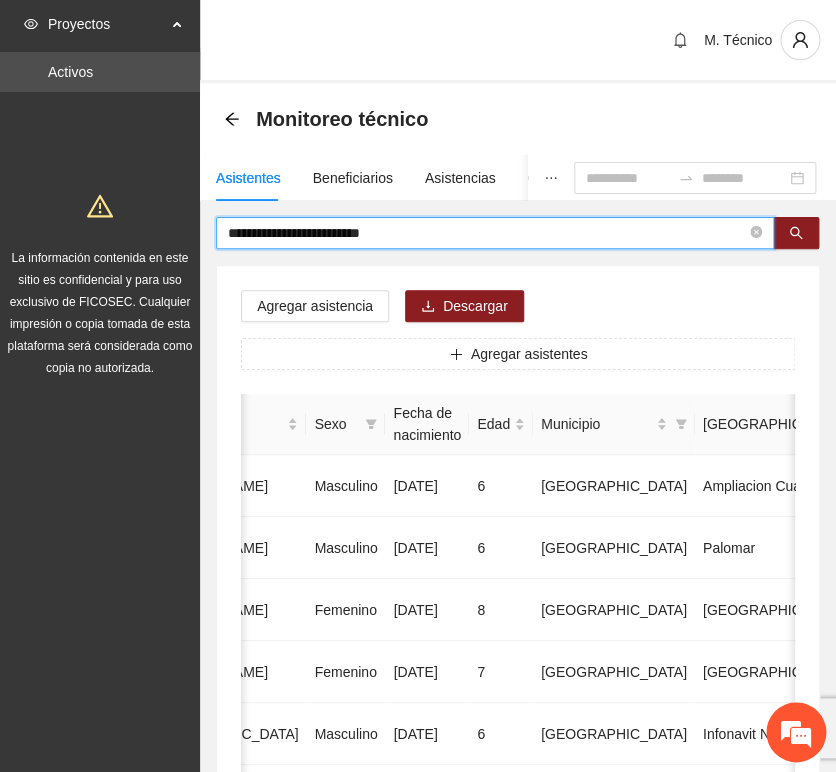 drag, startPoint x: 439, startPoint y: 222, endPoint x: 76, endPoint y: 203, distance: 363.49692 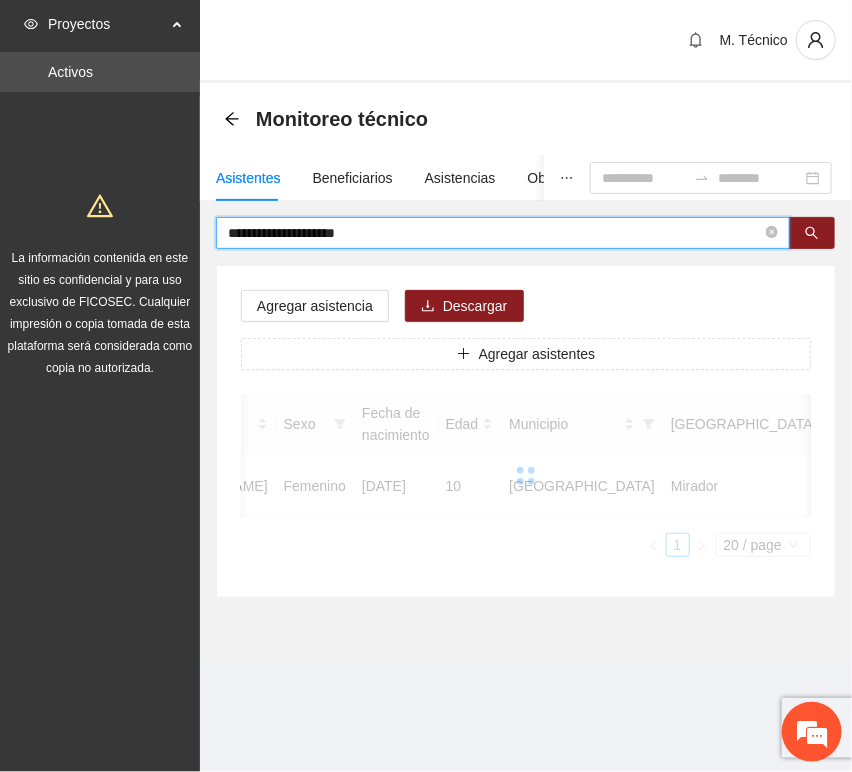 scroll, scrollTop: 0, scrollLeft: 450, axis: horizontal 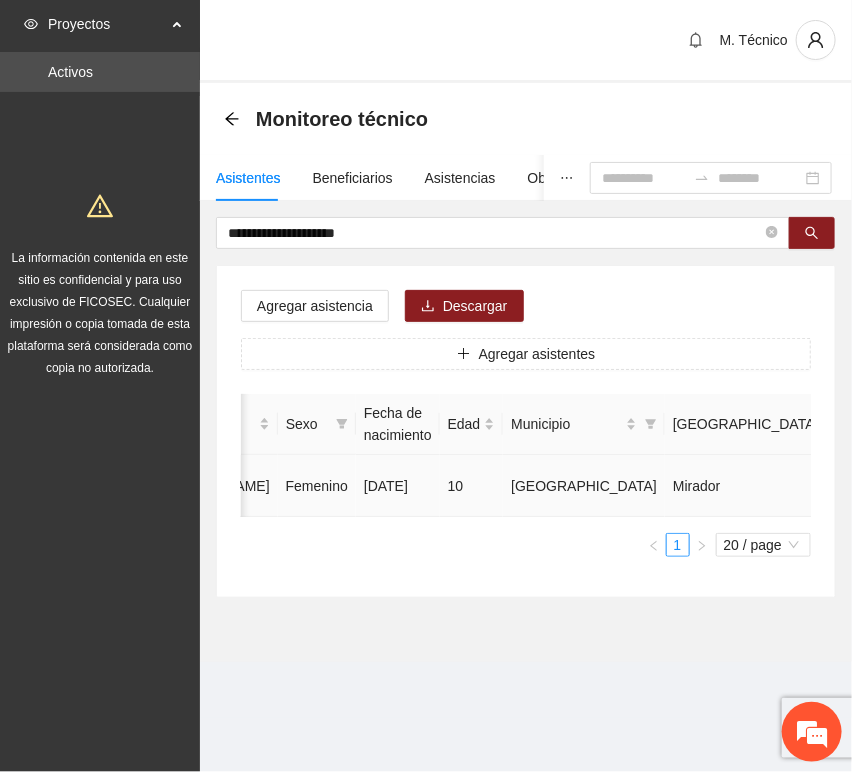 click at bounding box center [1033, 486] 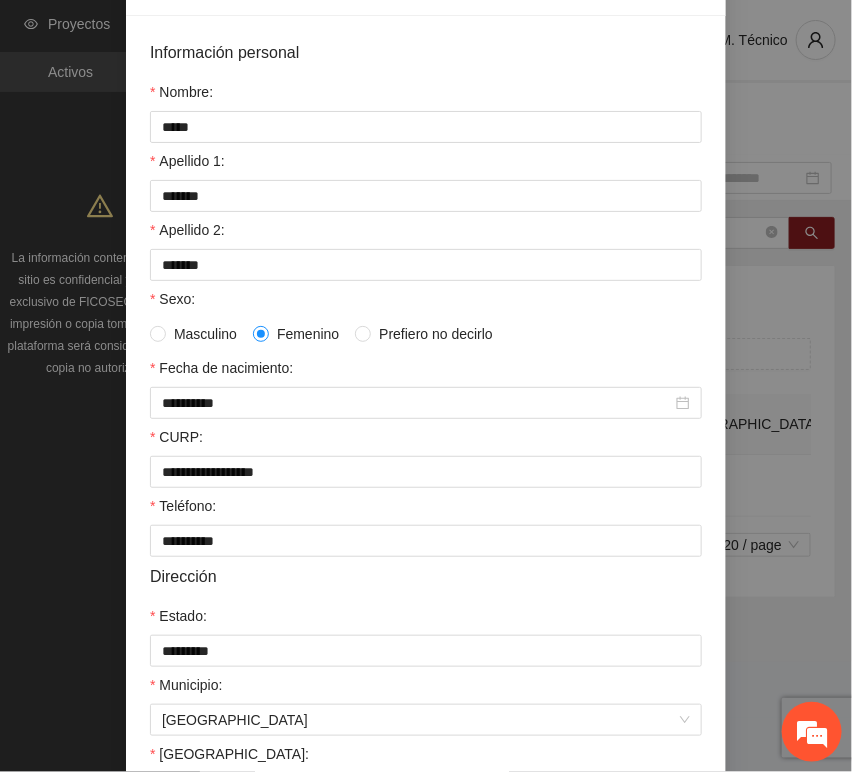 scroll, scrollTop: 394, scrollLeft: 0, axis: vertical 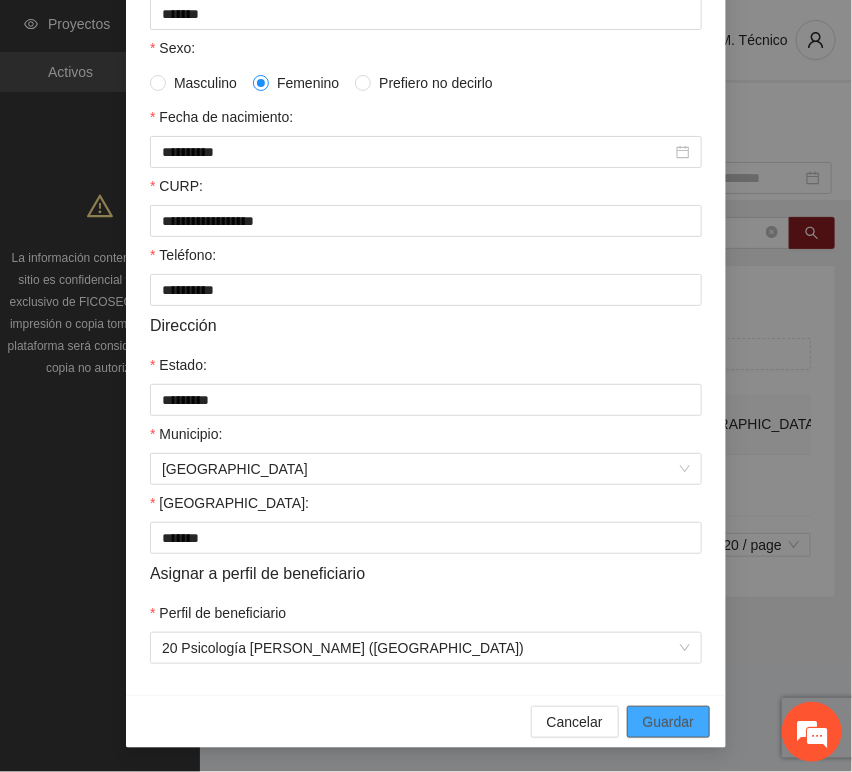 click on "Guardar" at bounding box center [668, 722] 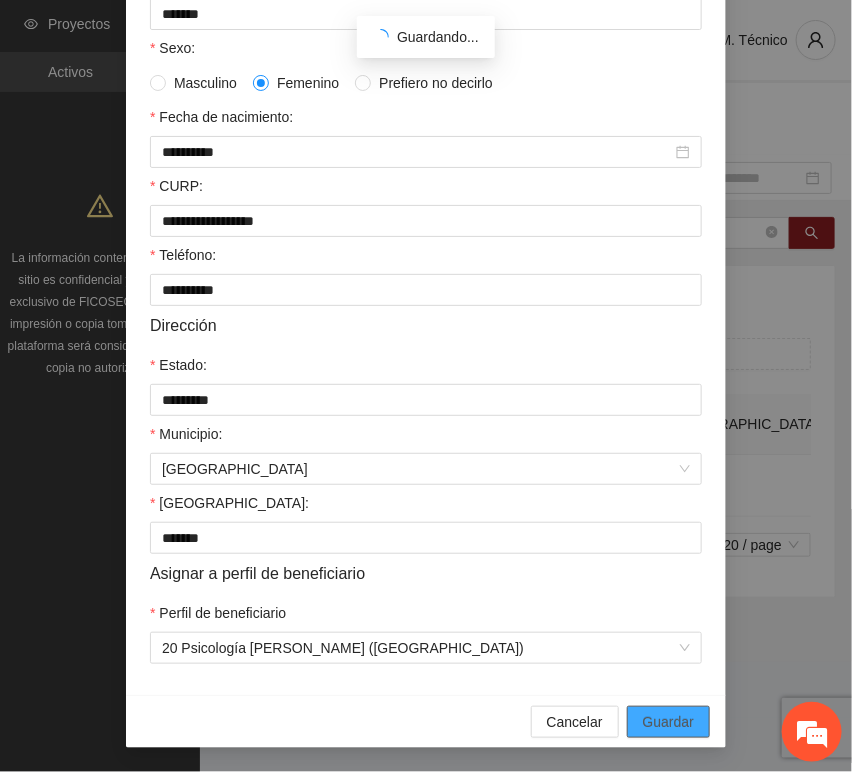 scroll, scrollTop: 294, scrollLeft: 0, axis: vertical 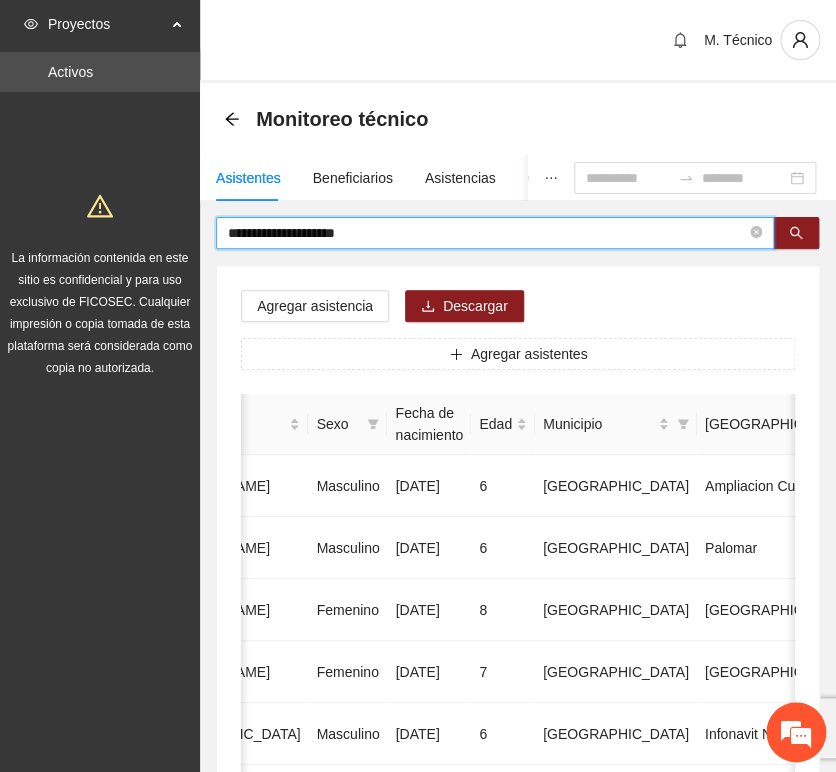 drag, startPoint x: 312, startPoint y: 226, endPoint x: 68, endPoint y: 209, distance: 244.59149 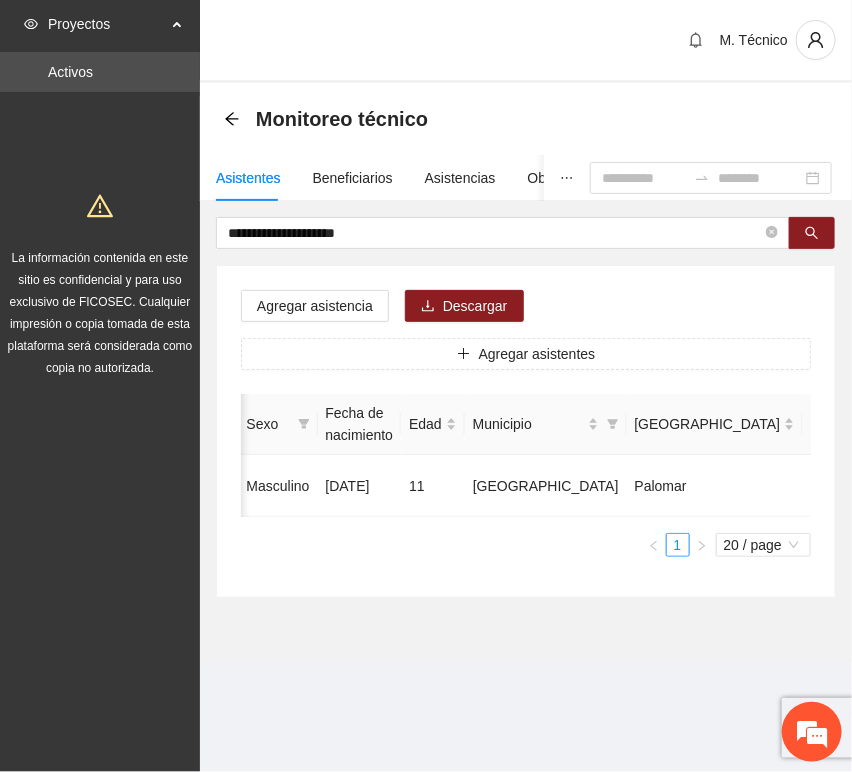 scroll, scrollTop: 0, scrollLeft: 452, axis: horizontal 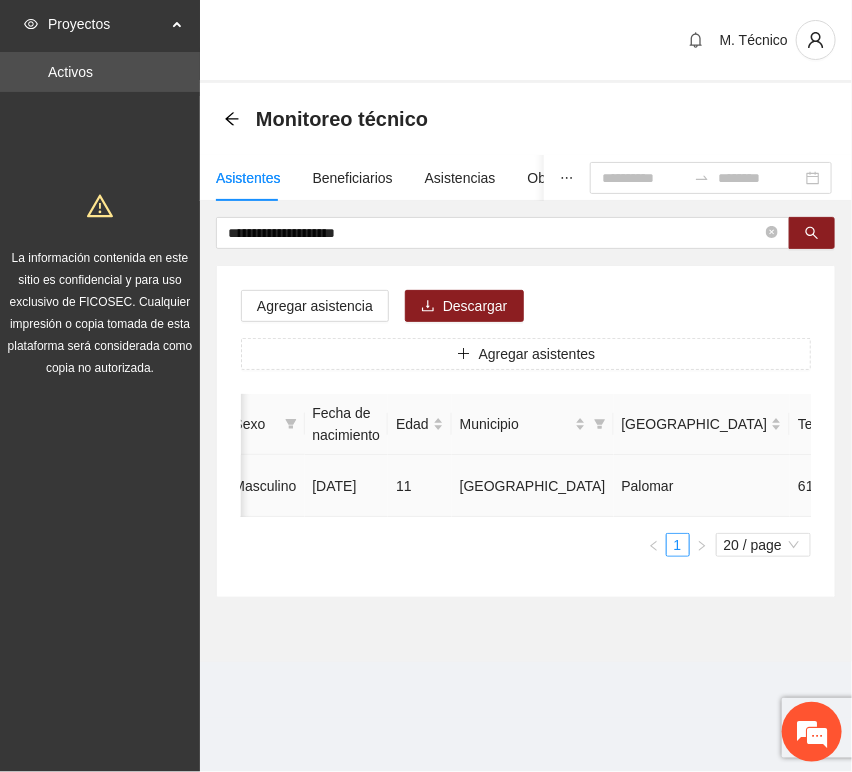 click 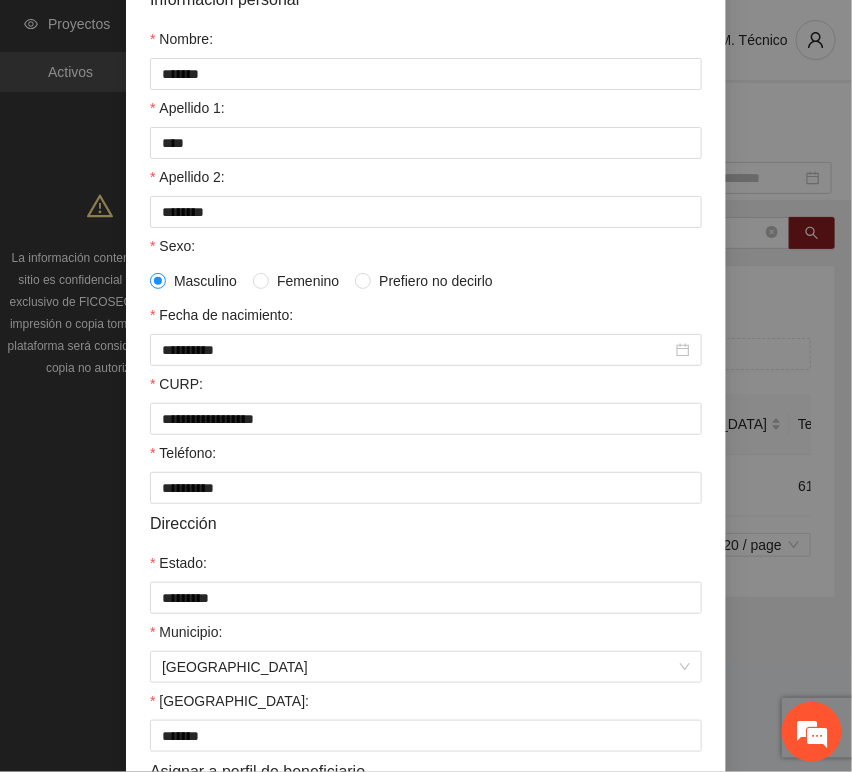 scroll, scrollTop: 394, scrollLeft: 0, axis: vertical 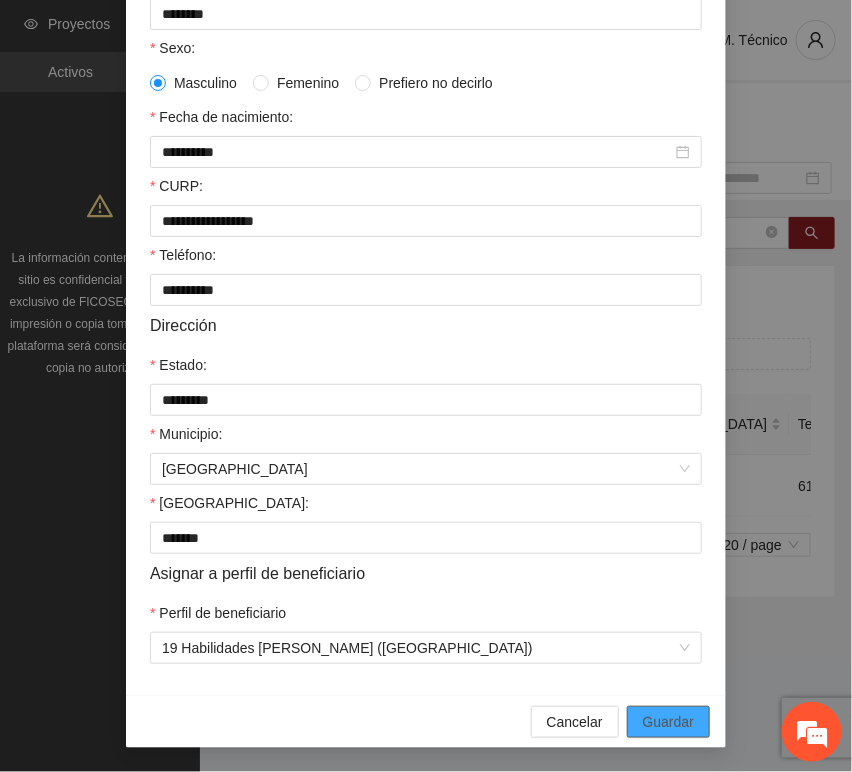 click on "Guardar" at bounding box center [668, 722] 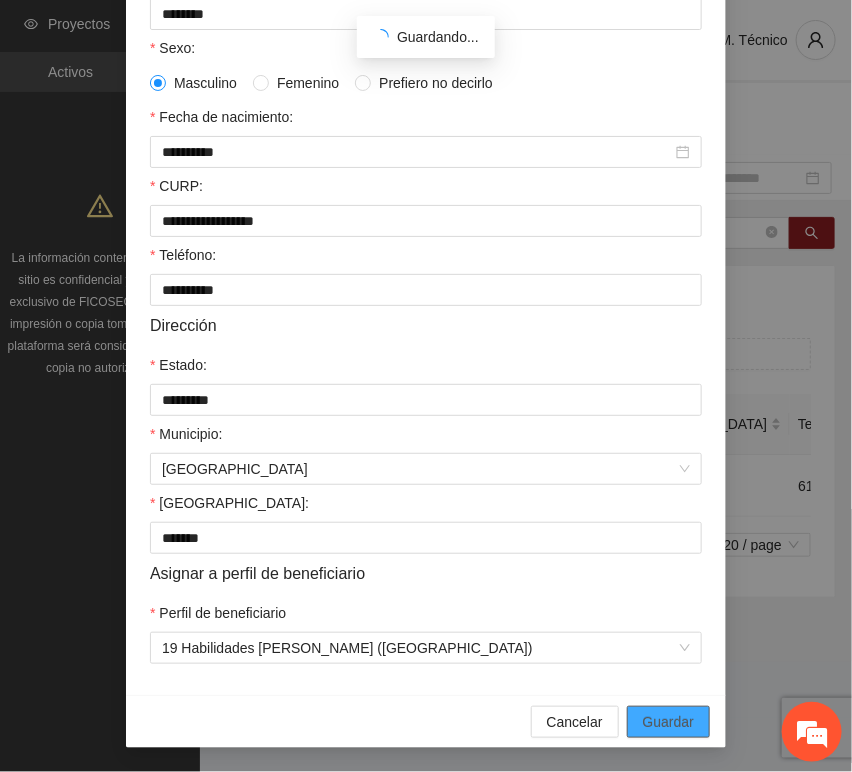 scroll, scrollTop: 294, scrollLeft: 0, axis: vertical 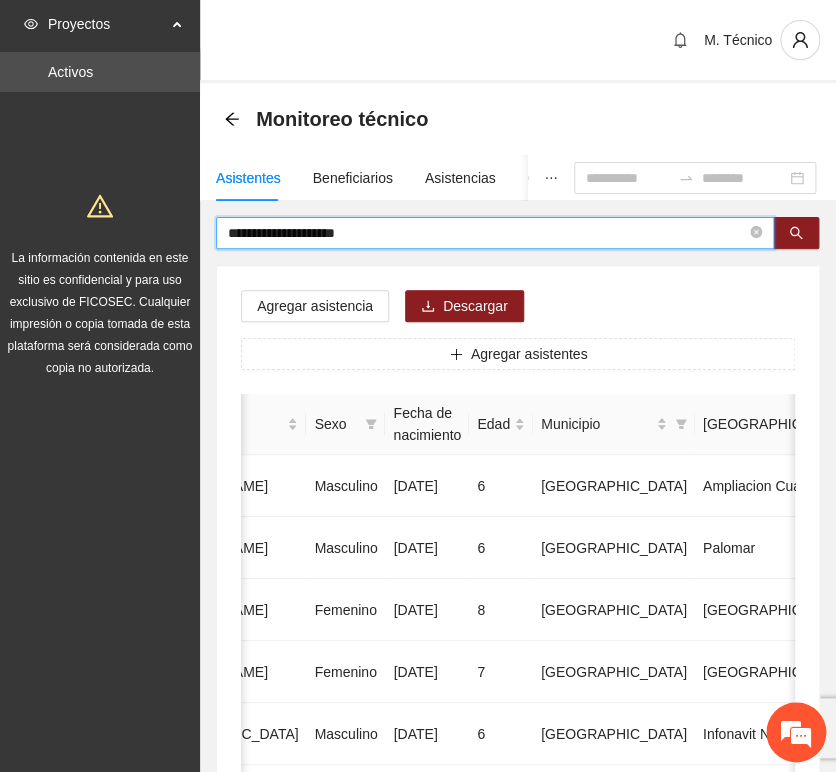 drag, startPoint x: 362, startPoint y: 230, endPoint x: 49, endPoint y: 209, distance: 313.70367 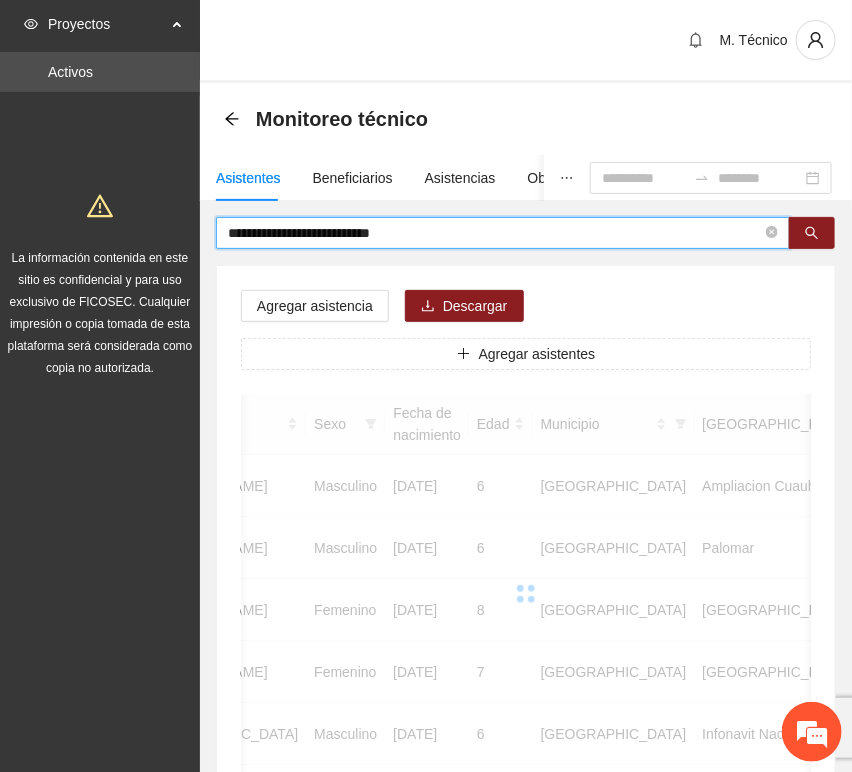 scroll, scrollTop: 0, scrollLeft: 450, axis: horizontal 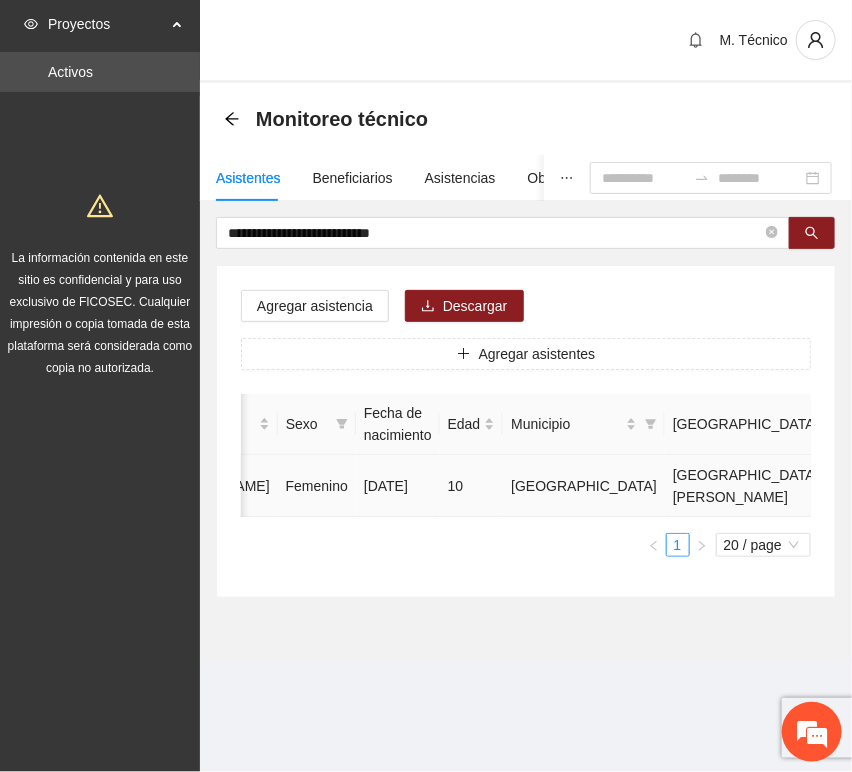click at bounding box center [1033, 486] 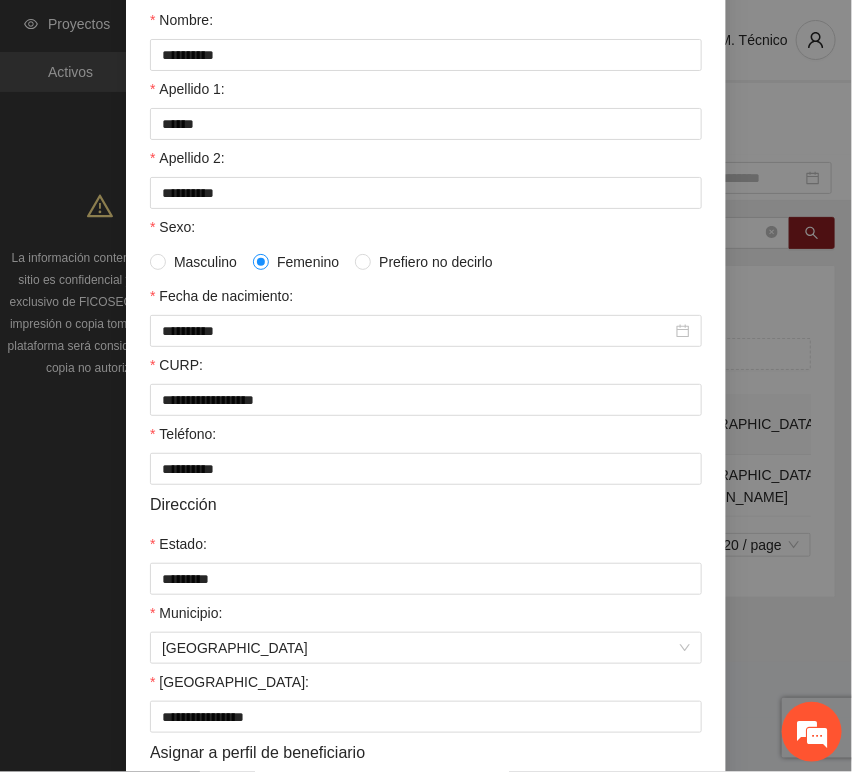 scroll, scrollTop: 394, scrollLeft: 0, axis: vertical 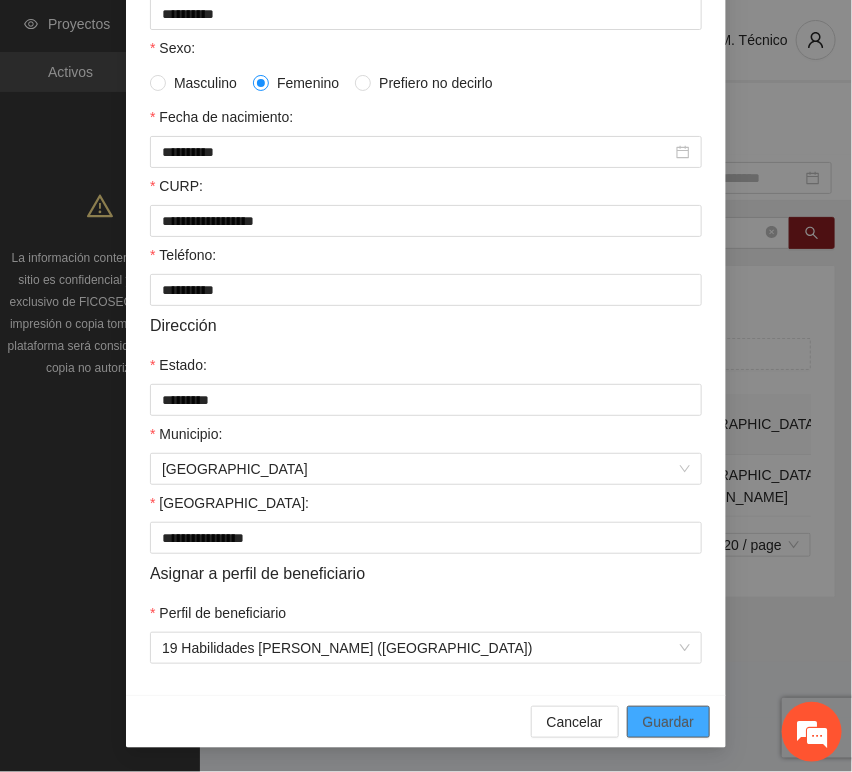 click on "Guardar" at bounding box center [668, 722] 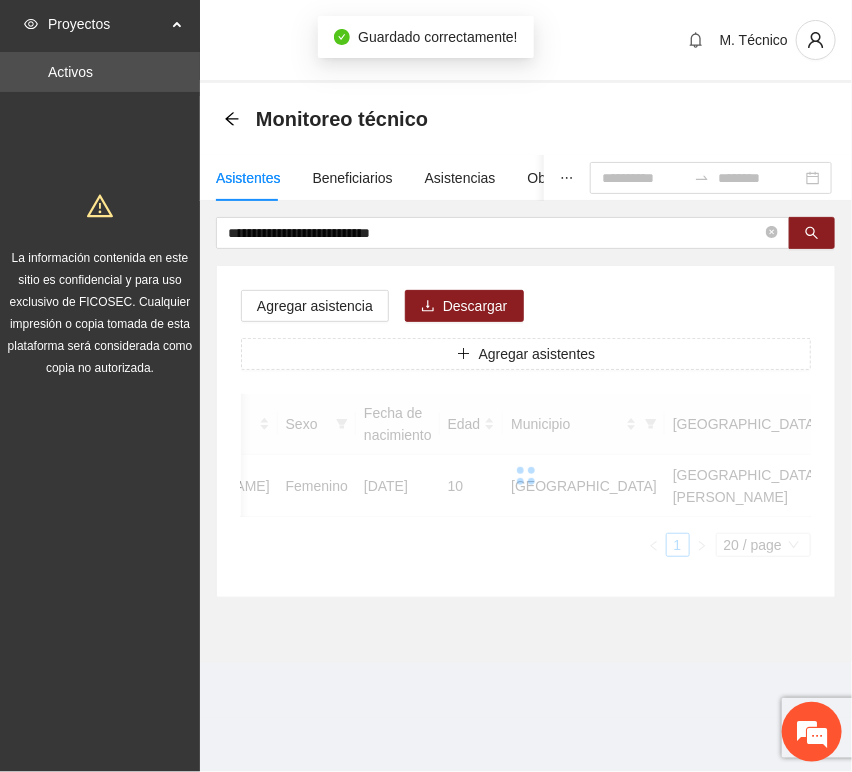 scroll, scrollTop: 294, scrollLeft: 0, axis: vertical 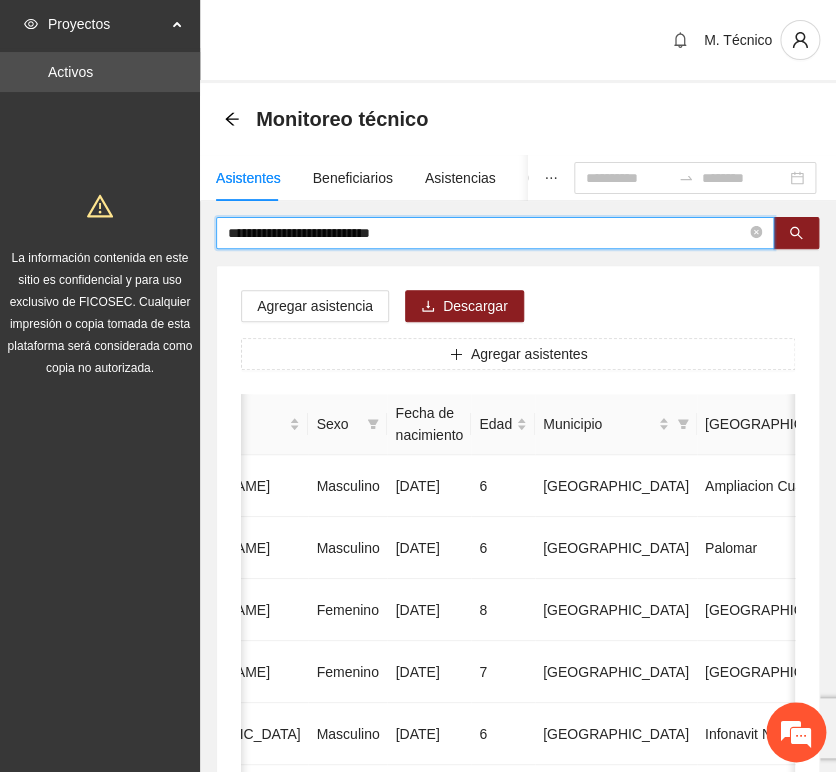 drag, startPoint x: 444, startPoint y: 231, endPoint x: -48, endPoint y: 190, distance: 493.70538 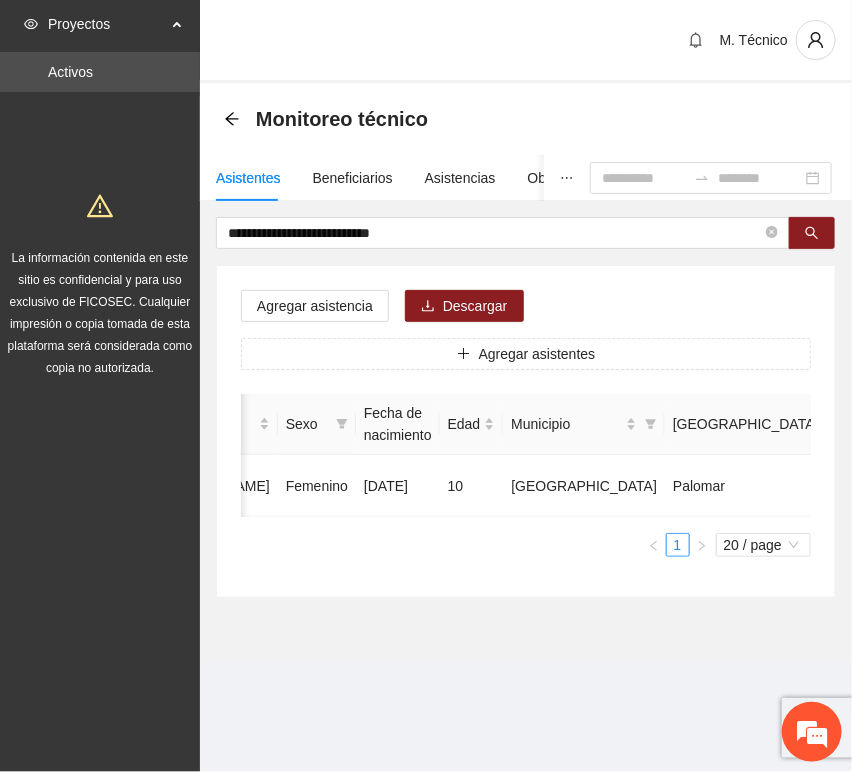 drag, startPoint x: 523, startPoint y: 533, endPoint x: 488, endPoint y: 533, distance: 35 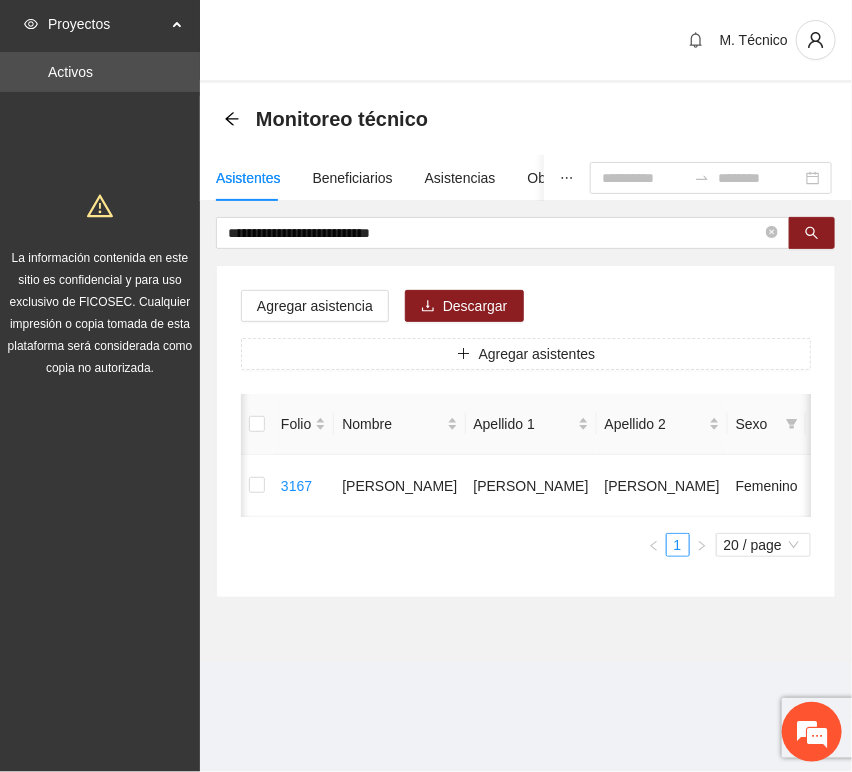 scroll, scrollTop: 0, scrollLeft: 450, axis: horizontal 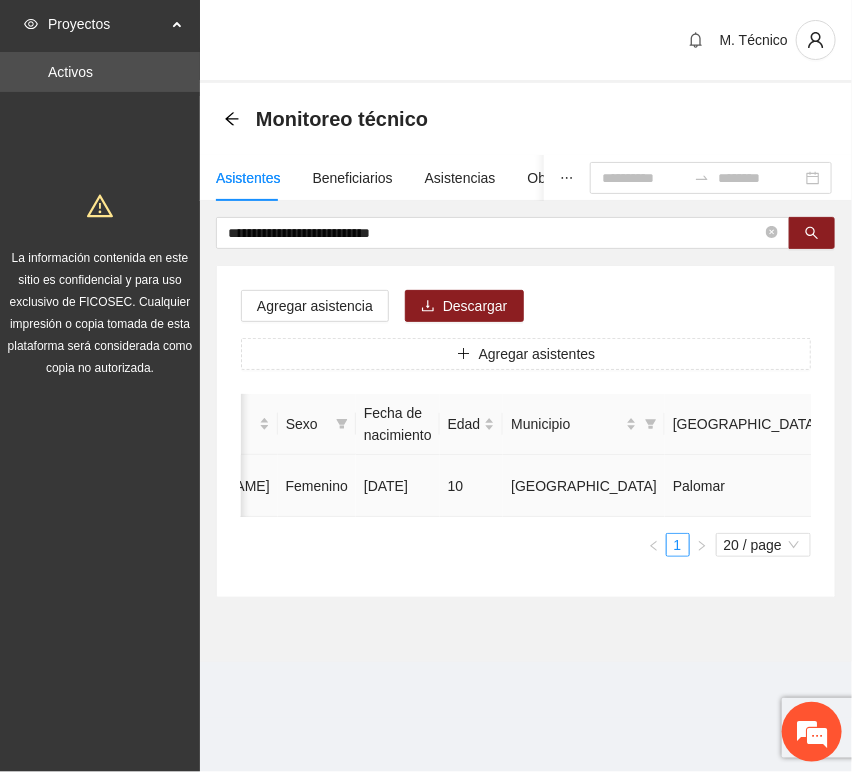 click 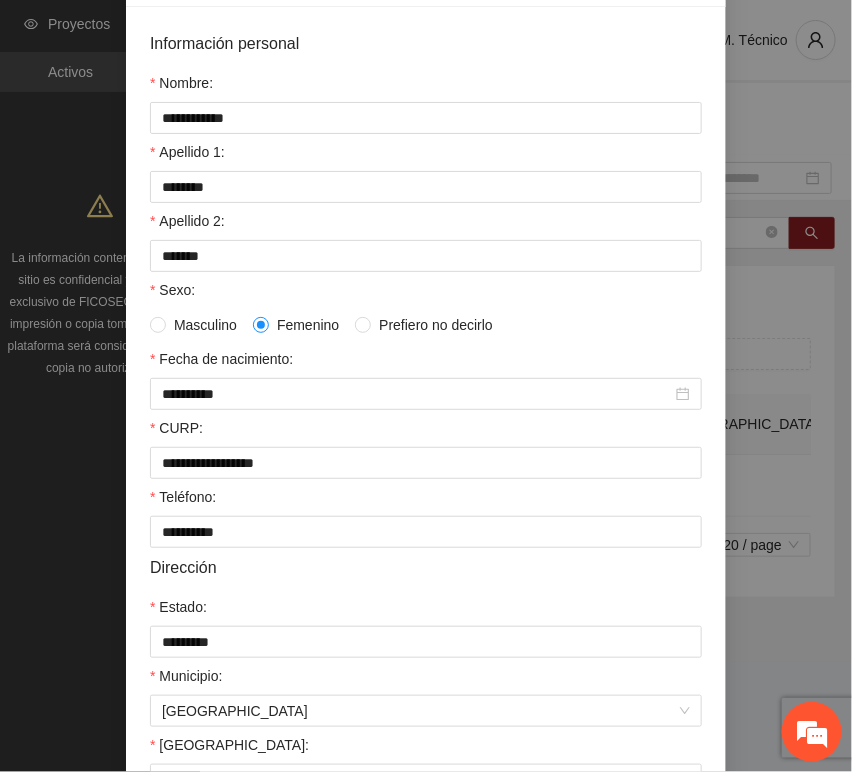 scroll, scrollTop: 394, scrollLeft: 0, axis: vertical 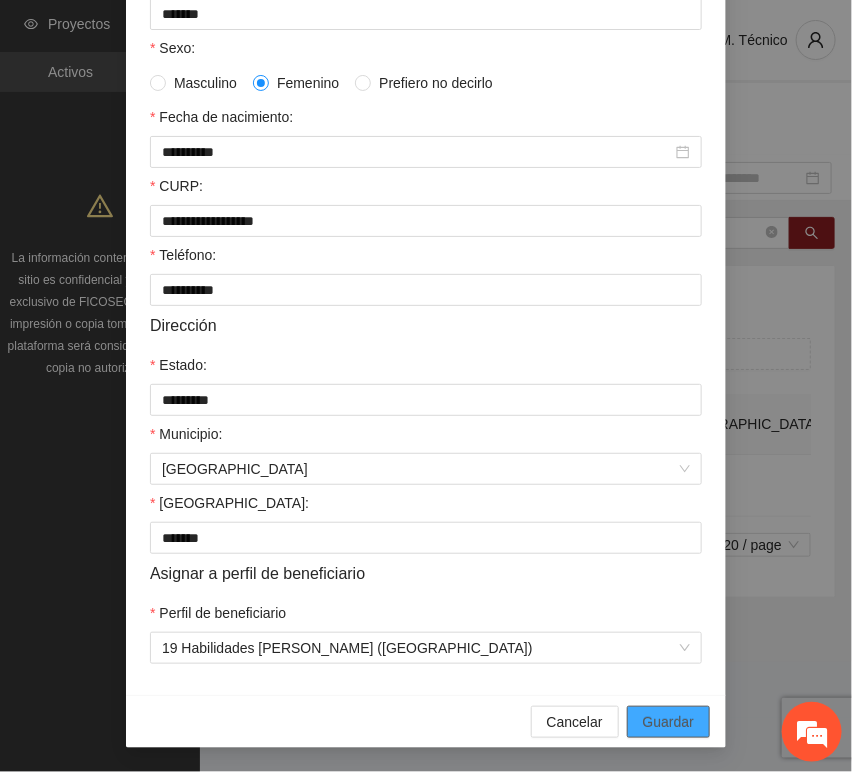 click on "Guardar" at bounding box center [668, 722] 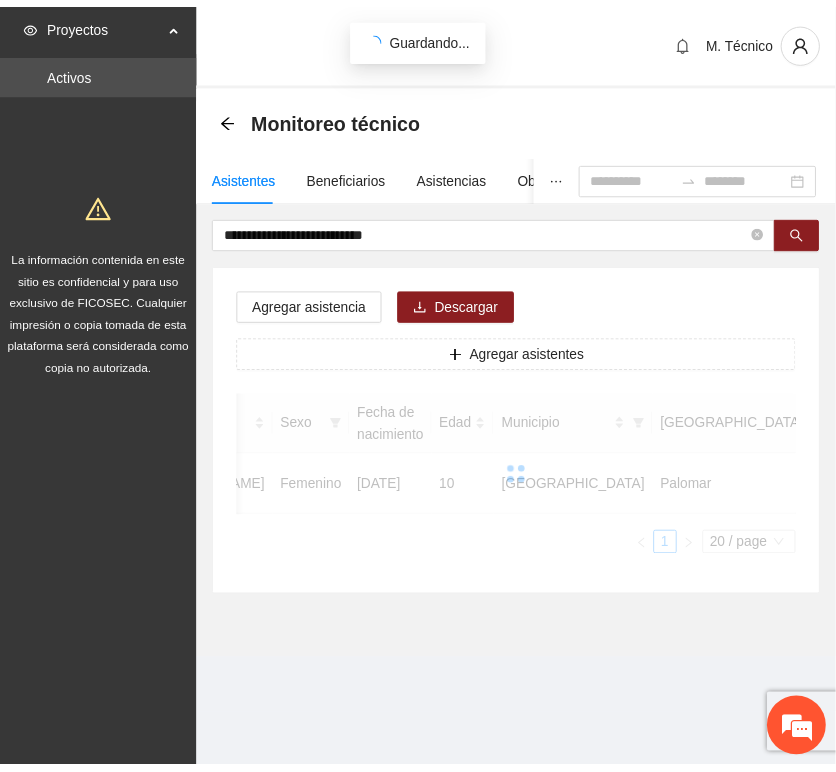scroll, scrollTop: 294, scrollLeft: 0, axis: vertical 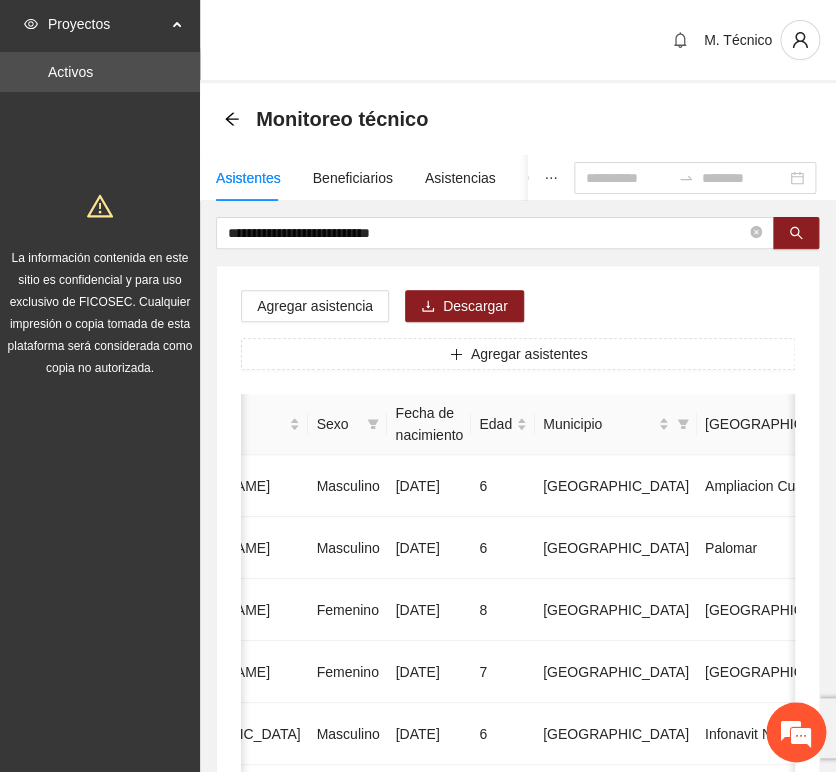 click on "**********" at bounding box center [518, 996] 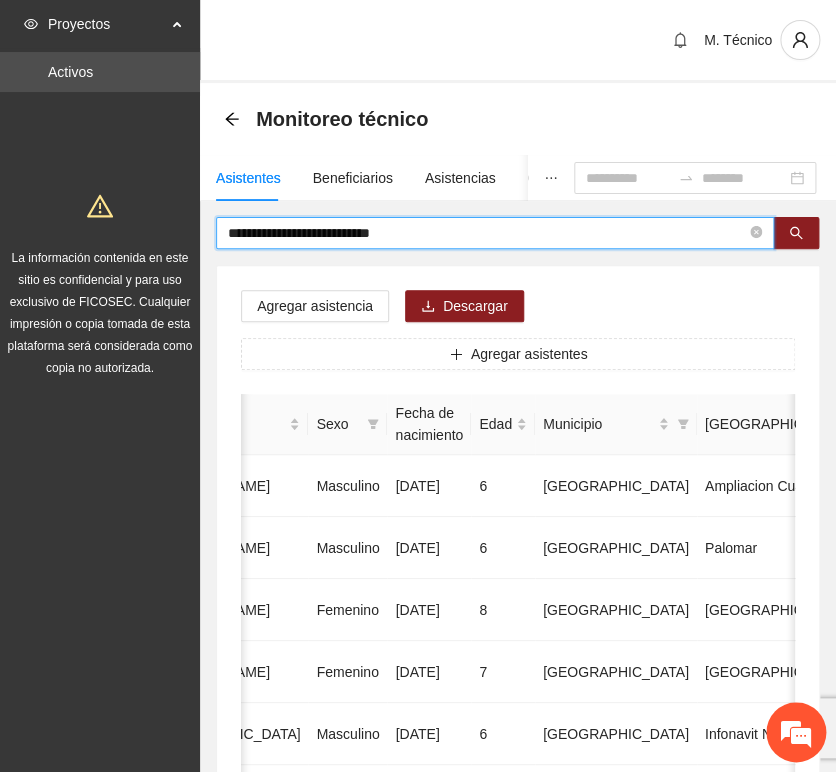 drag, startPoint x: 456, startPoint y: 228, endPoint x: 74, endPoint y: 200, distance: 383.0248 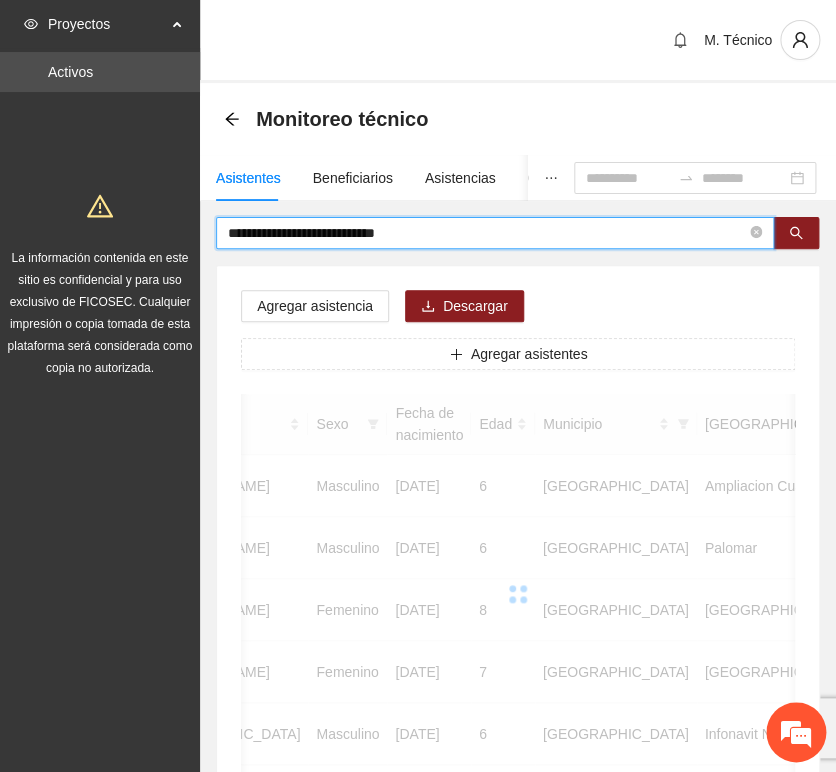 scroll, scrollTop: 0, scrollLeft: 363, axis: horizontal 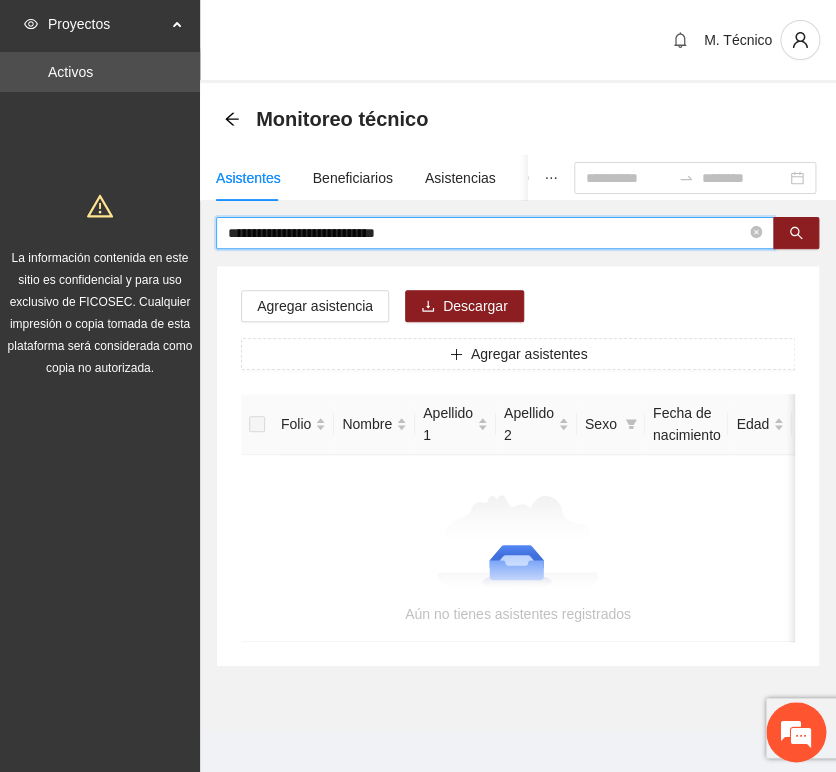 drag, startPoint x: 355, startPoint y: 235, endPoint x: 584, endPoint y: 238, distance: 229.01965 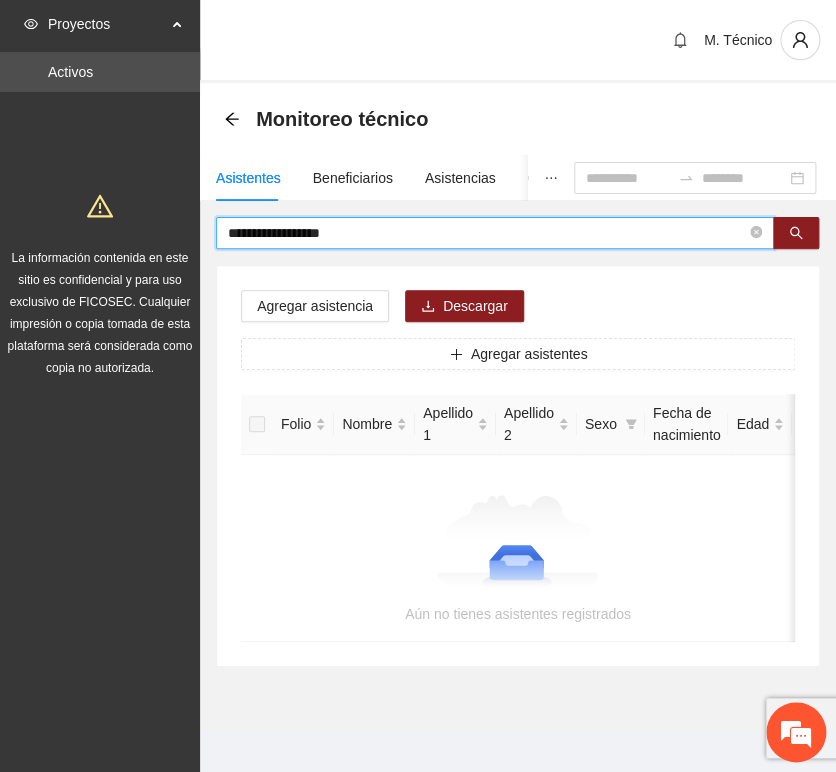 click on "**********" at bounding box center (487, 233) 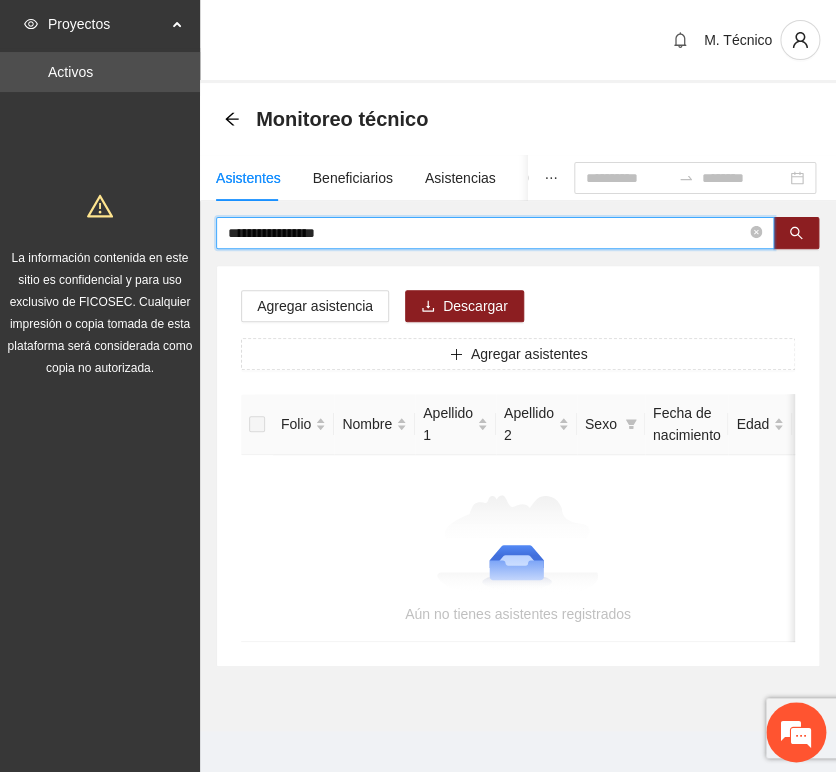 drag, startPoint x: 351, startPoint y: 230, endPoint x: -106, endPoint y: 229, distance: 457.0011 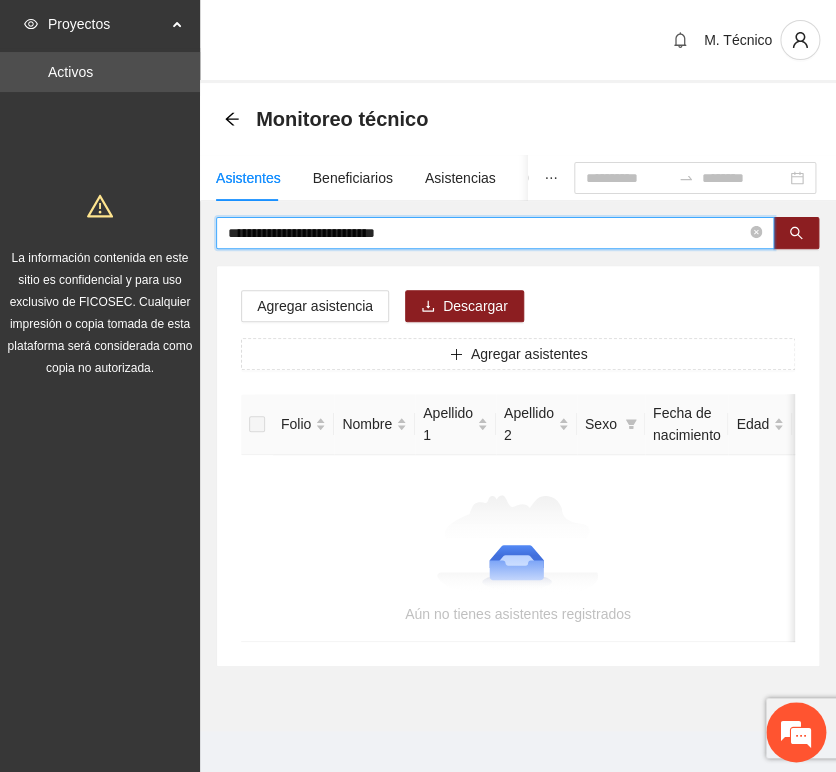 drag, startPoint x: 323, startPoint y: 237, endPoint x: 32, endPoint y: 230, distance: 291.08417 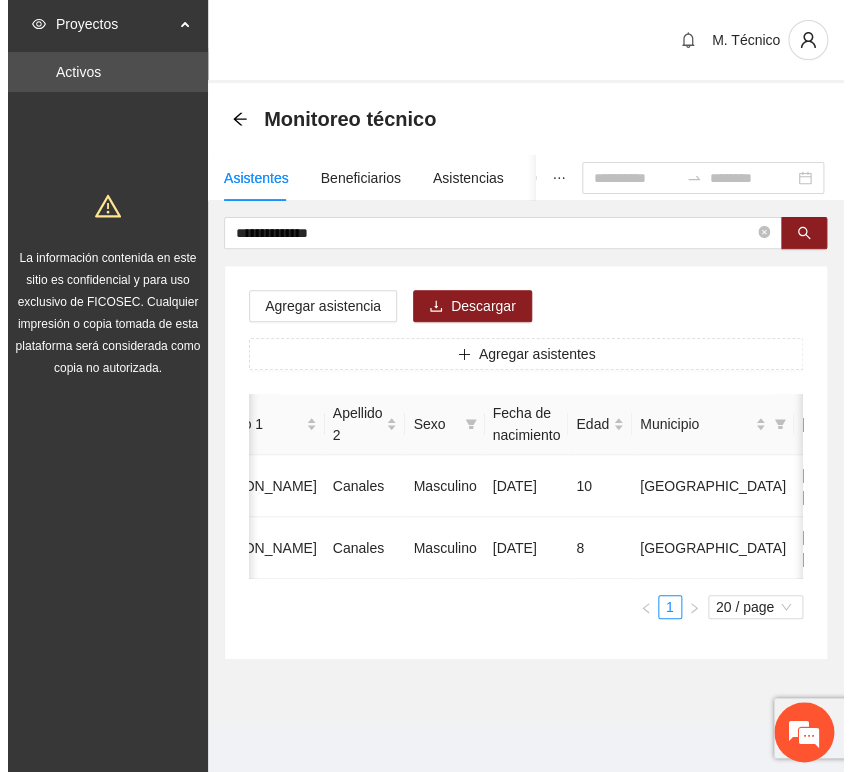 scroll, scrollTop: 0, scrollLeft: 469, axis: horizontal 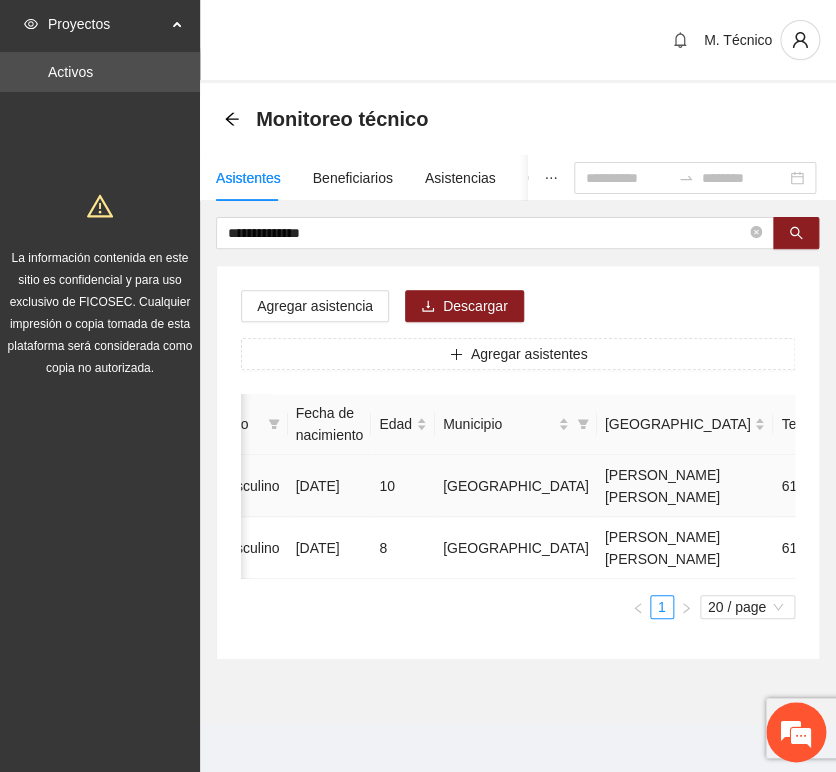 click 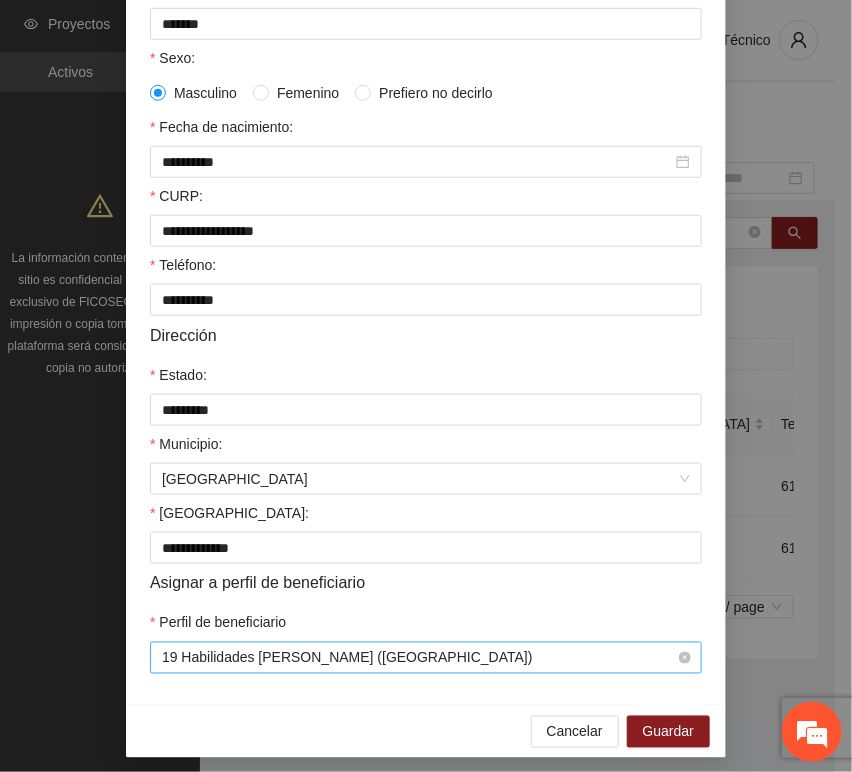 scroll, scrollTop: 394, scrollLeft: 0, axis: vertical 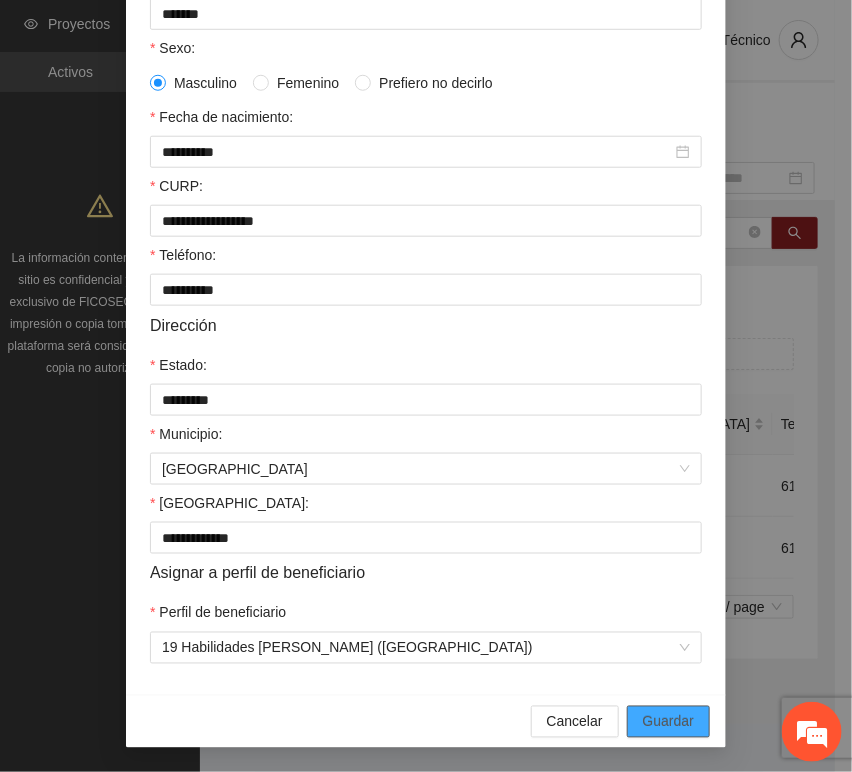 click on "Guardar" at bounding box center (668, 722) 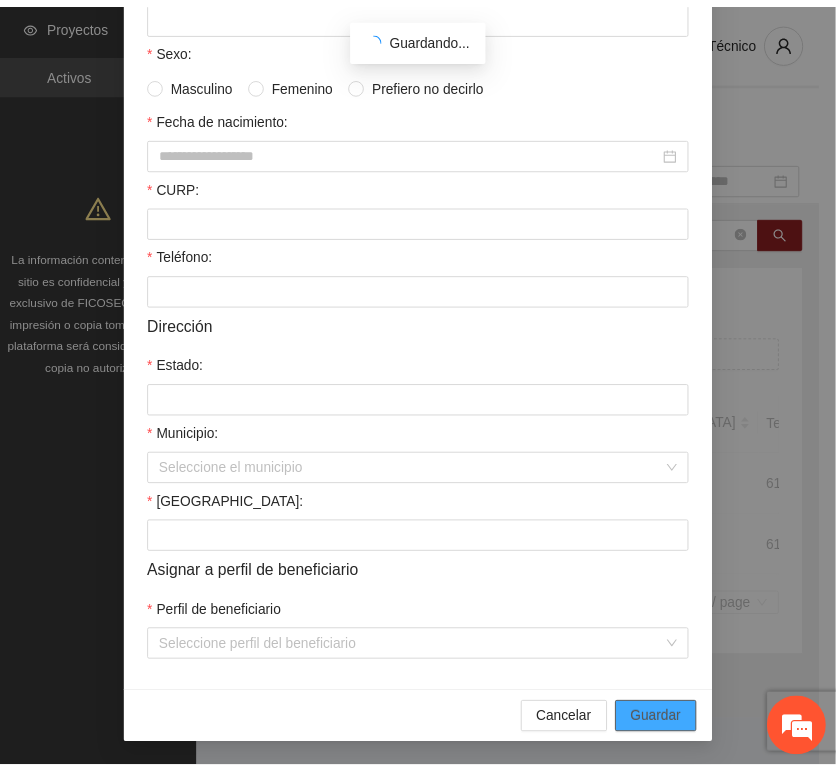 scroll, scrollTop: 294, scrollLeft: 0, axis: vertical 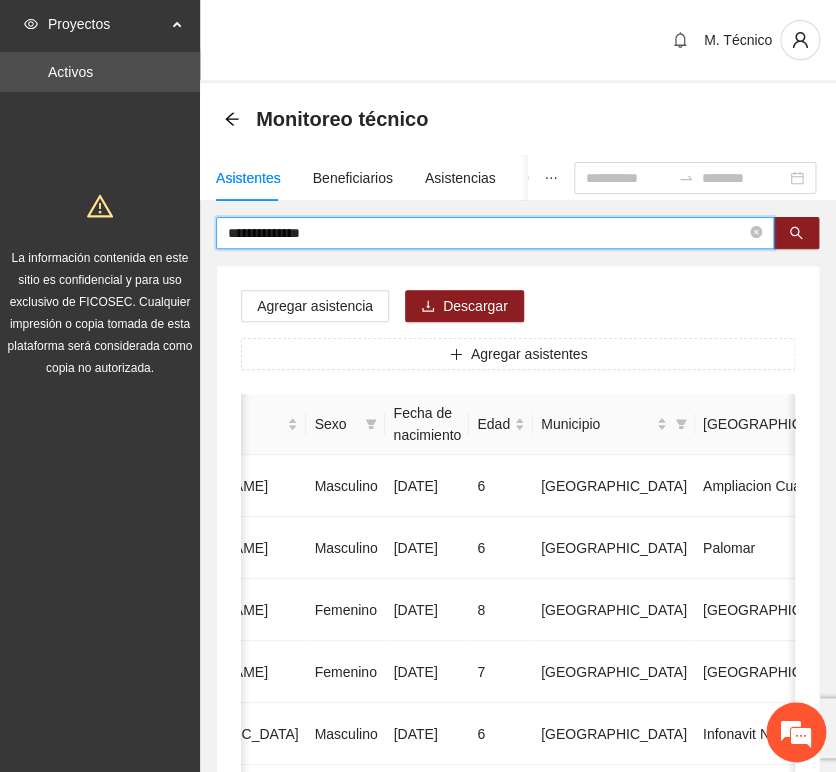 drag, startPoint x: 377, startPoint y: 233, endPoint x: -161, endPoint y: 215, distance: 538.301 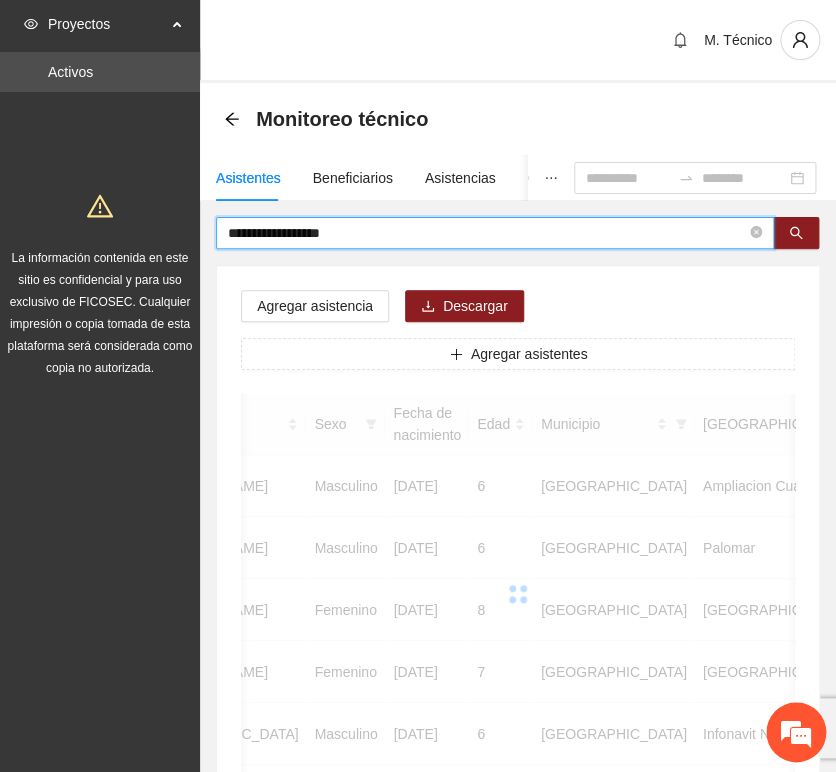 scroll, scrollTop: 0, scrollLeft: 363, axis: horizontal 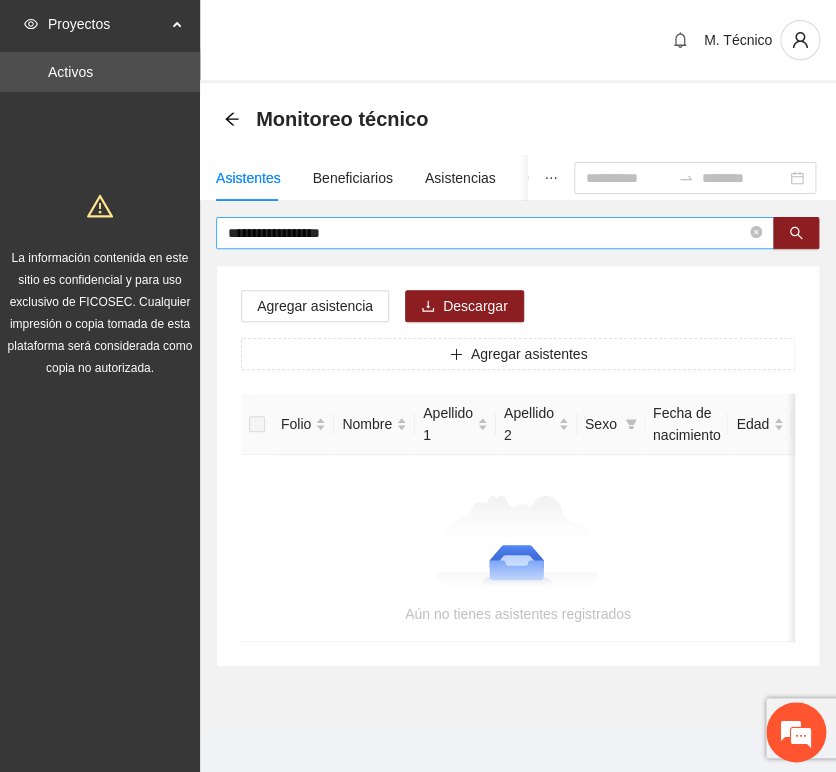 click on "**********" at bounding box center (487, 233) 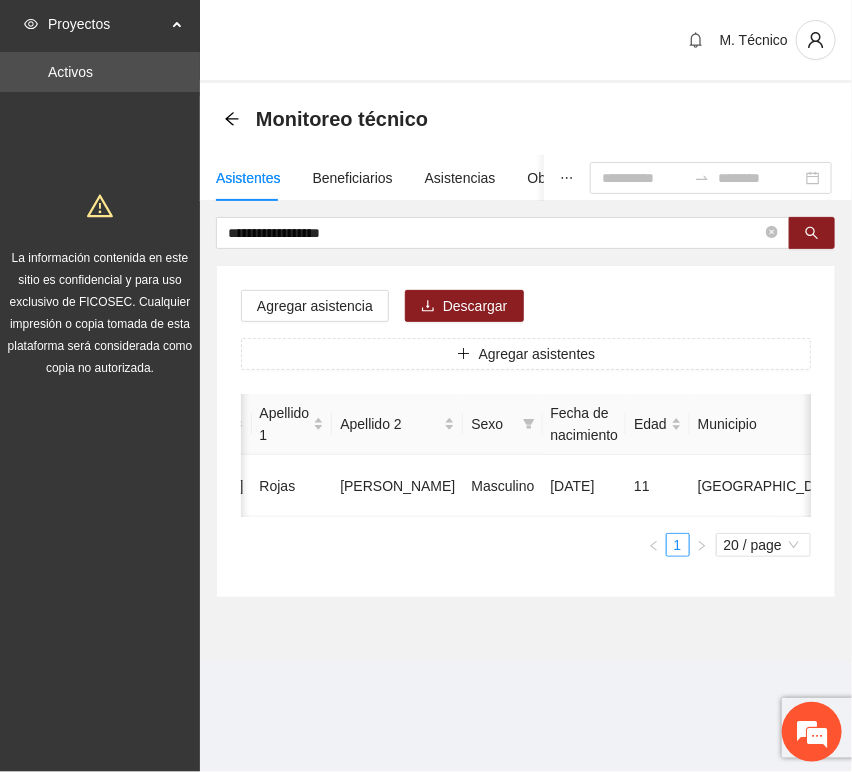 scroll, scrollTop: 0, scrollLeft: 452, axis: horizontal 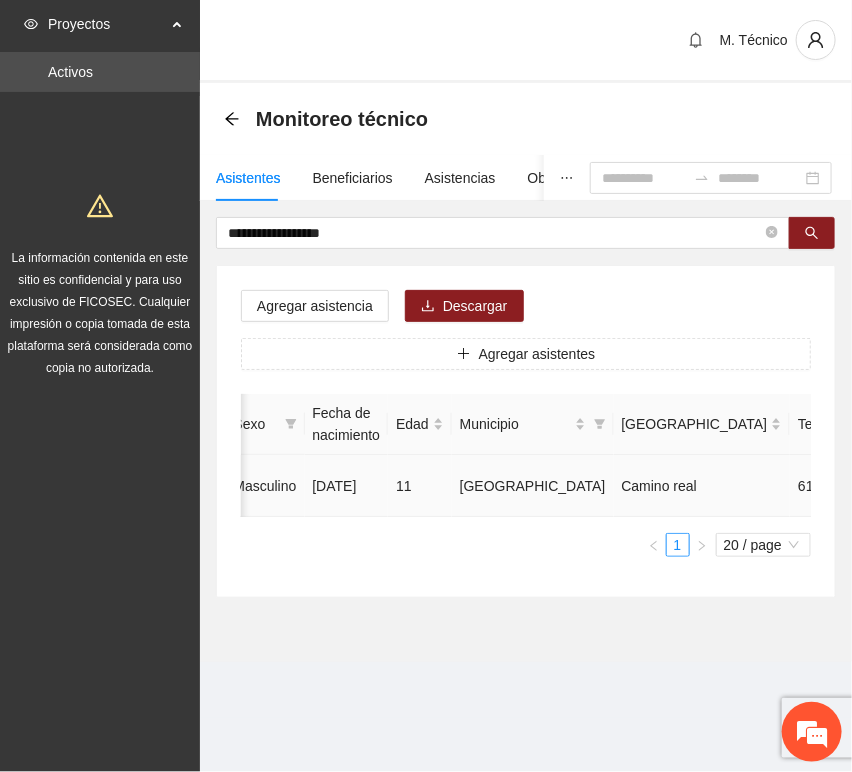 click at bounding box center (1001, 486) 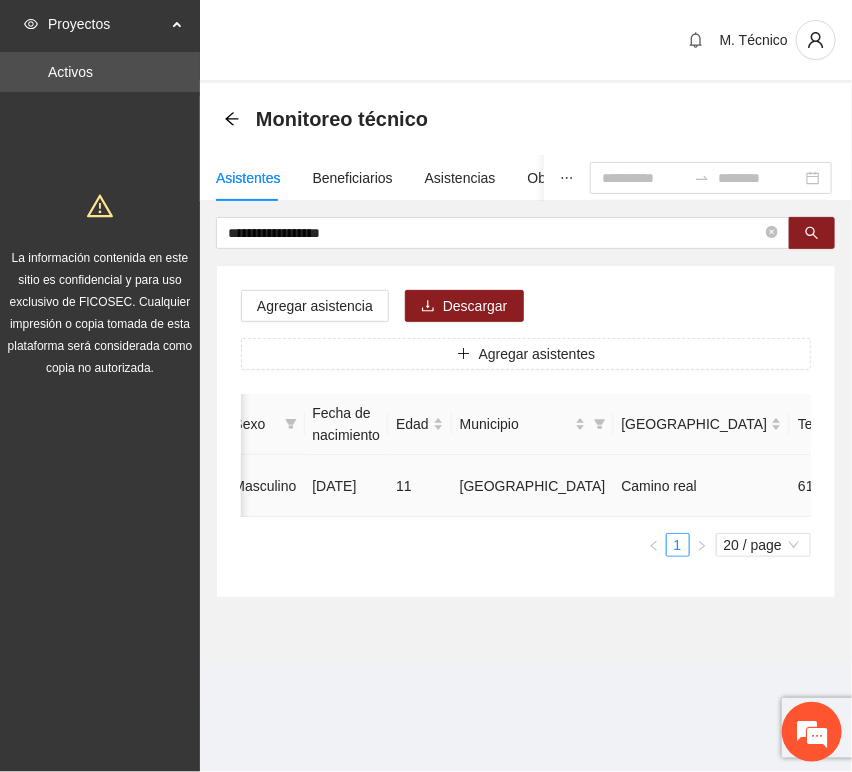 click 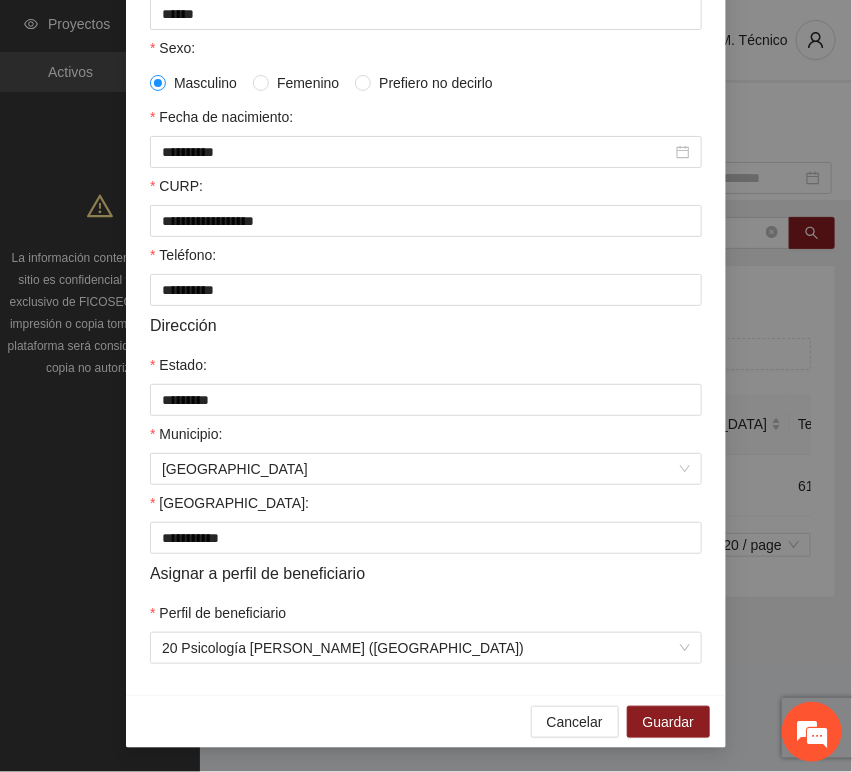 scroll, scrollTop: 394, scrollLeft: 0, axis: vertical 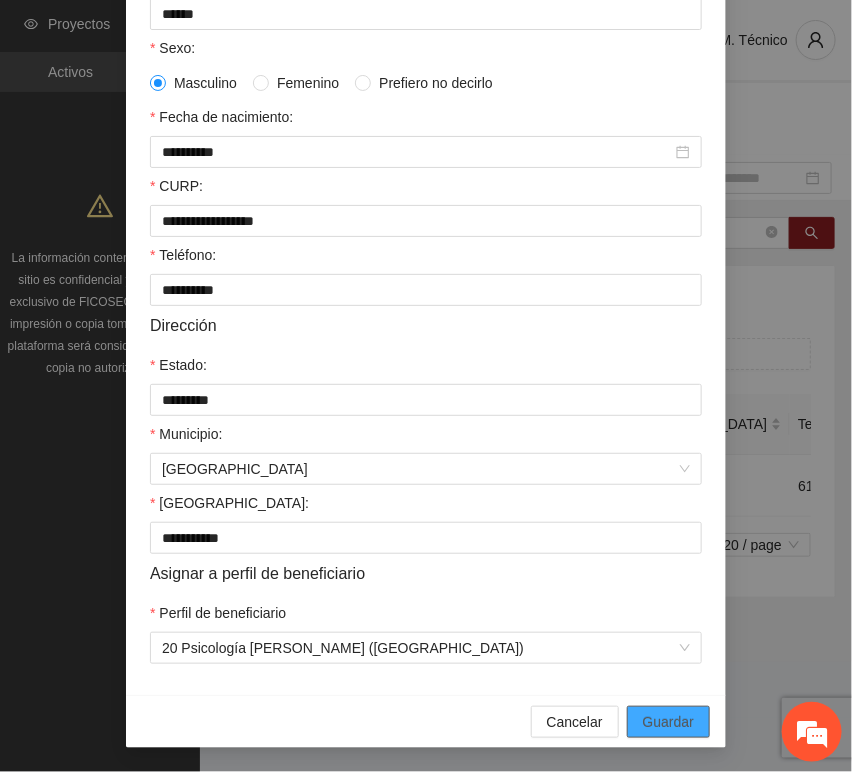 click on "Guardar" at bounding box center [668, 722] 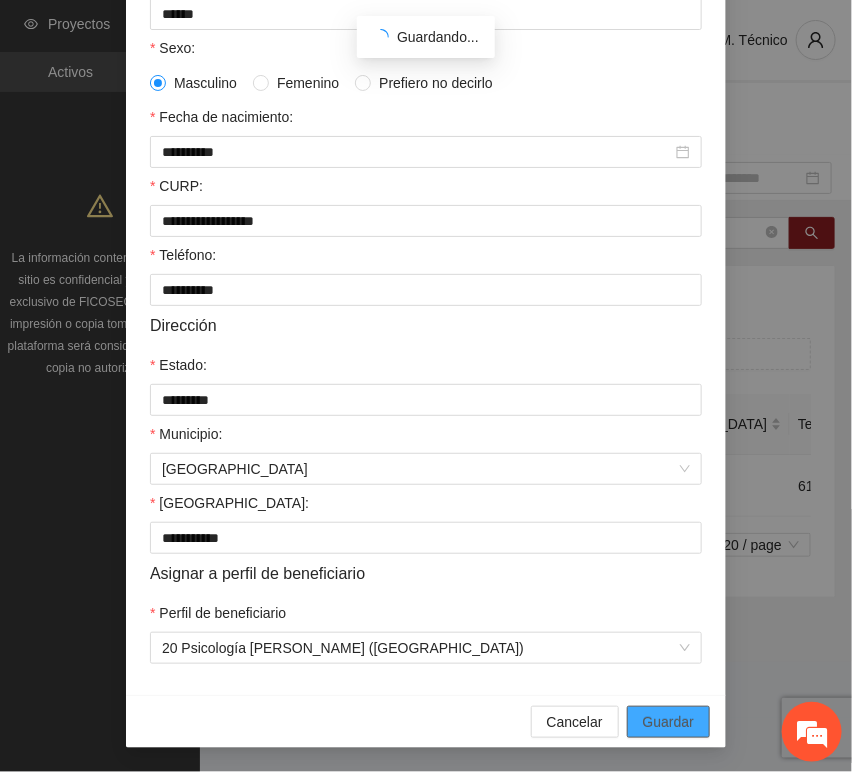 scroll, scrollTop: 294, scrollLeft: 0, axis: vertical 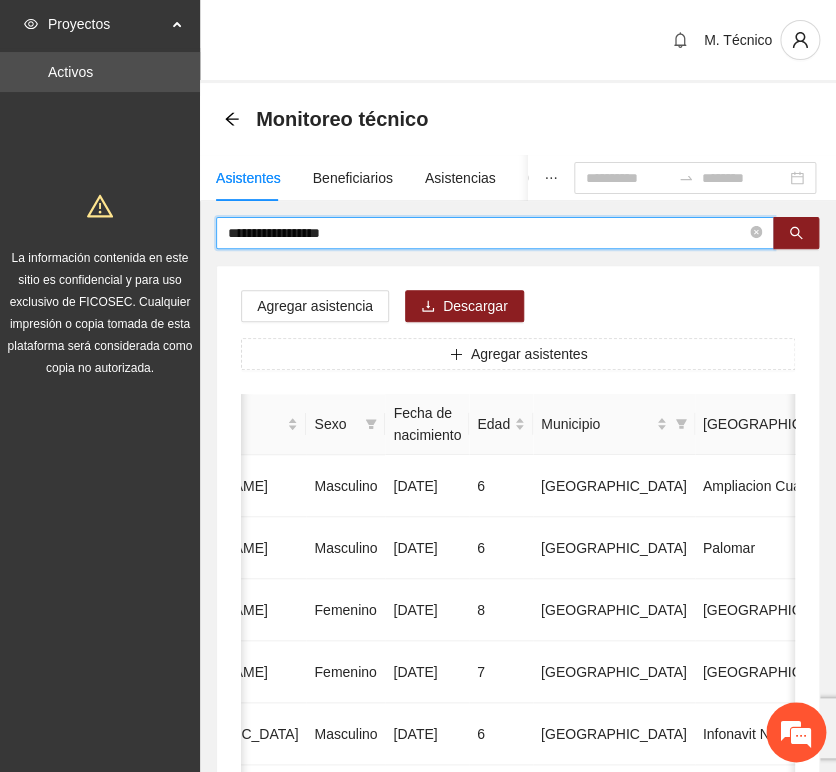 click on "**********" at bounding box center (487, 233) 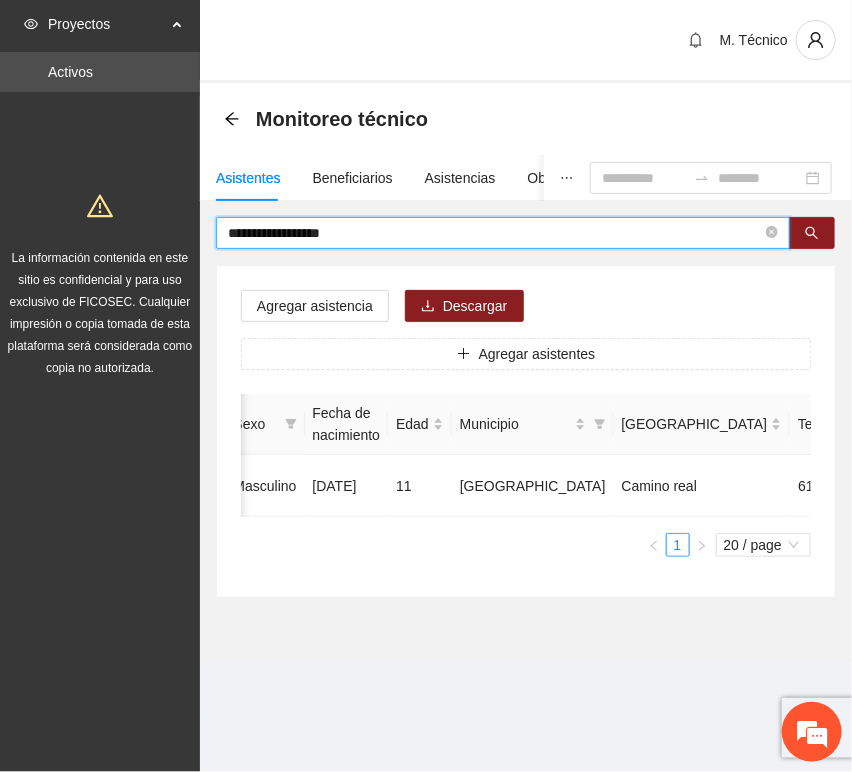 click on "1 20 / page" at bounding box center (526, 545) 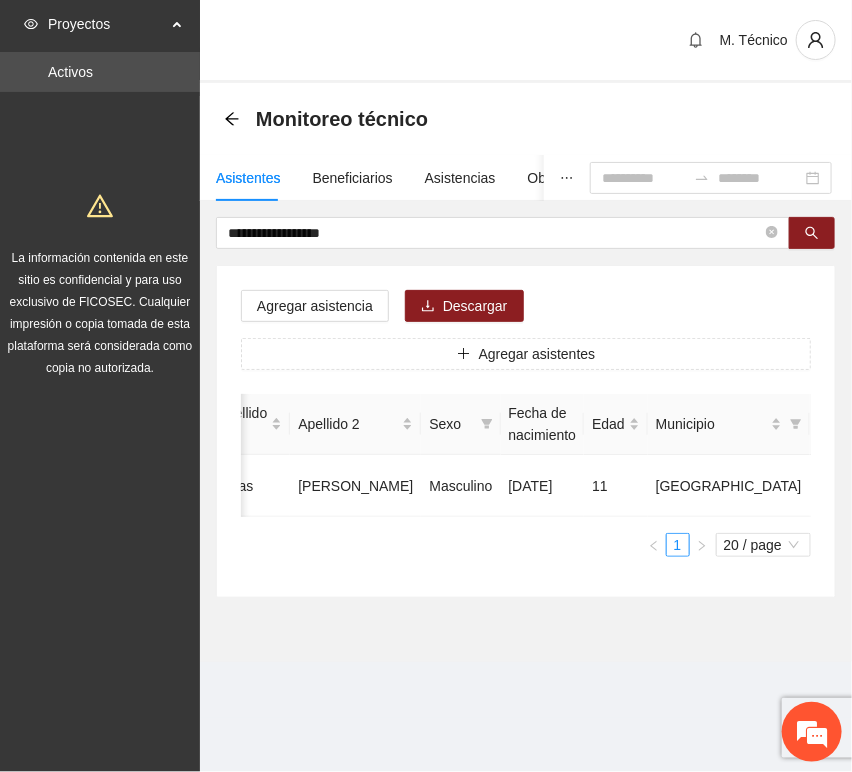 scroll, scrollTop: 0, scrollLeft: 452, axis: horizontal 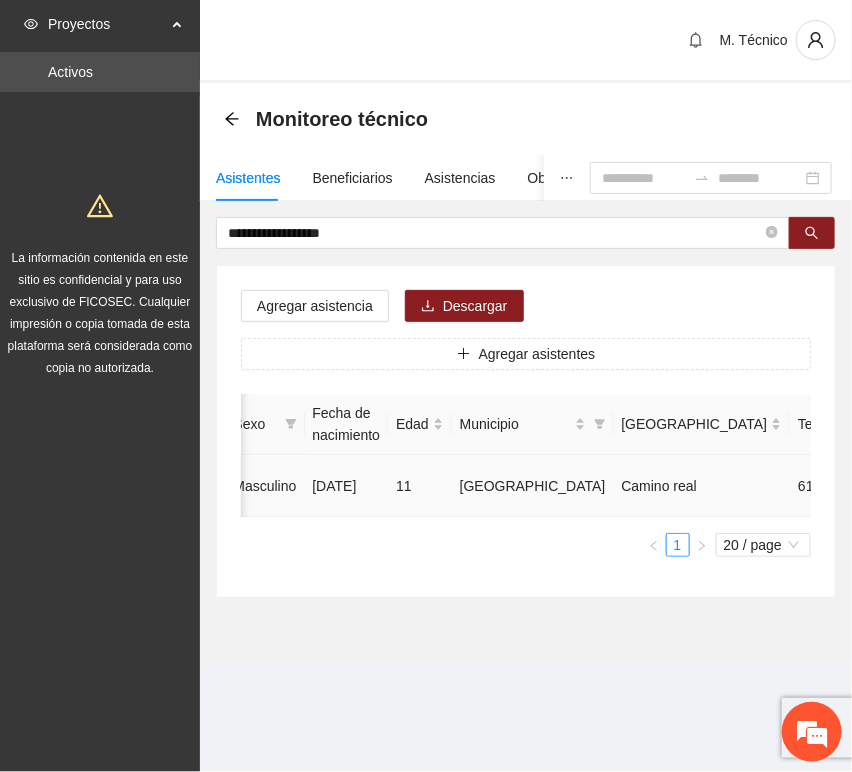 click 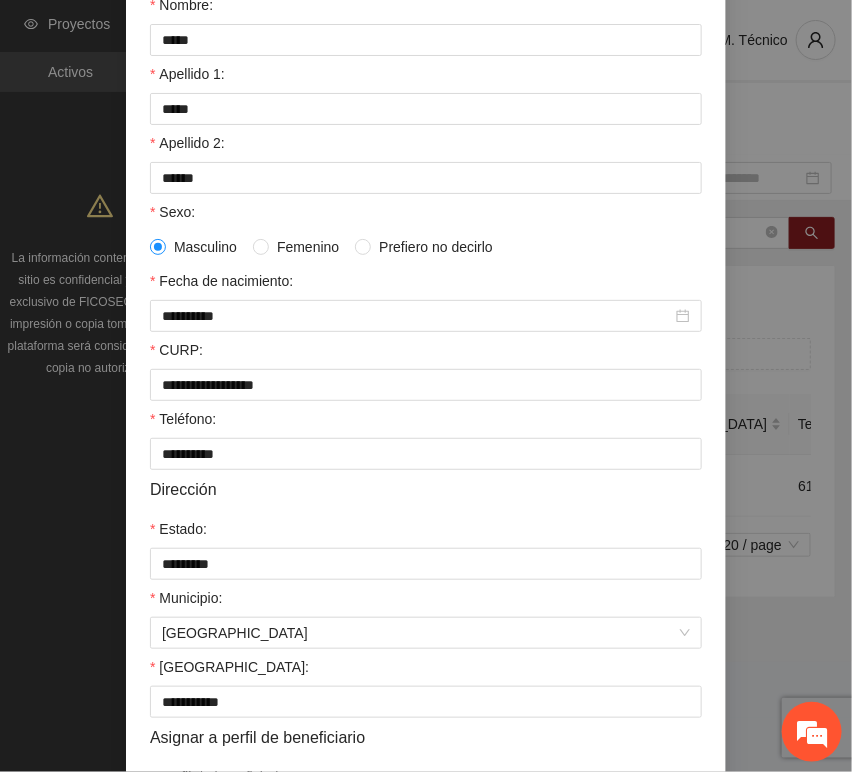 scroll, scrollTop: 394, scrollLeft: 0, axis: vertical 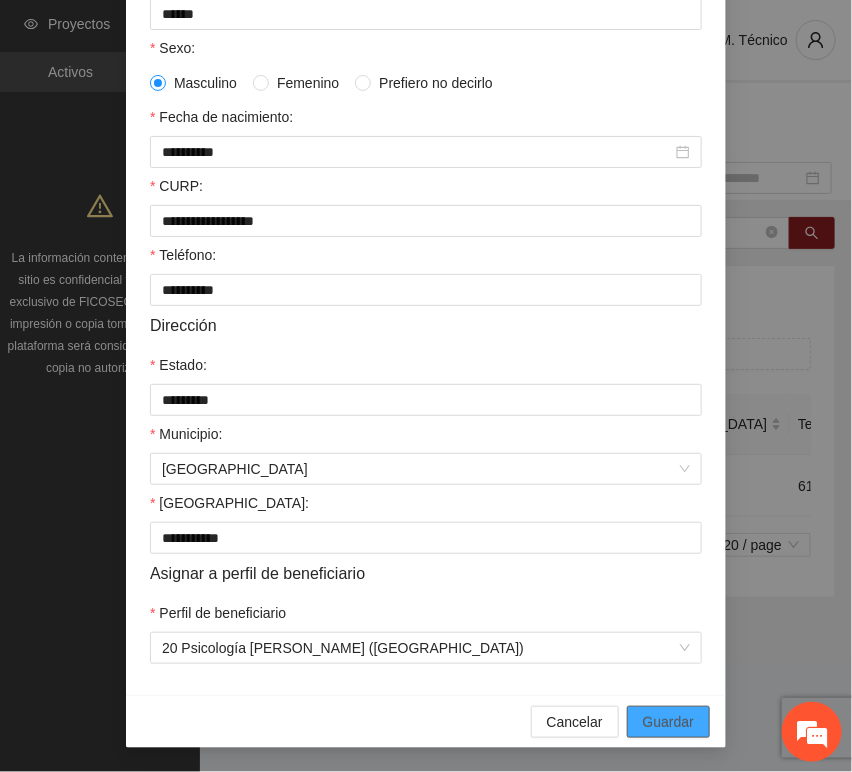 click on "Guardar" at bounding box center (668, 722) 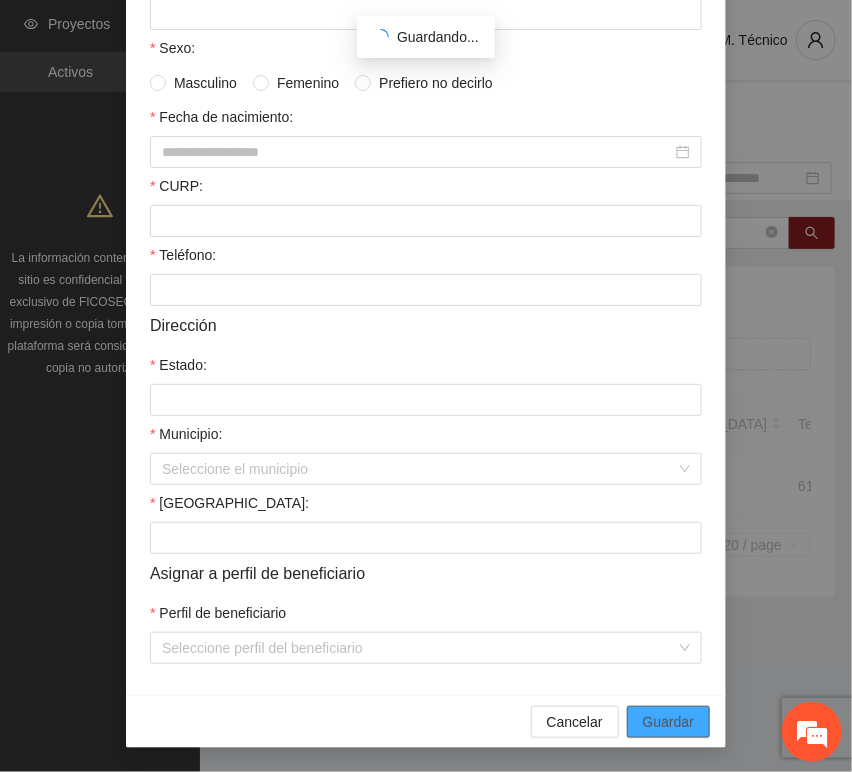 scroll, scrollTop: 294, scrollLeft: 0, axis: vertical 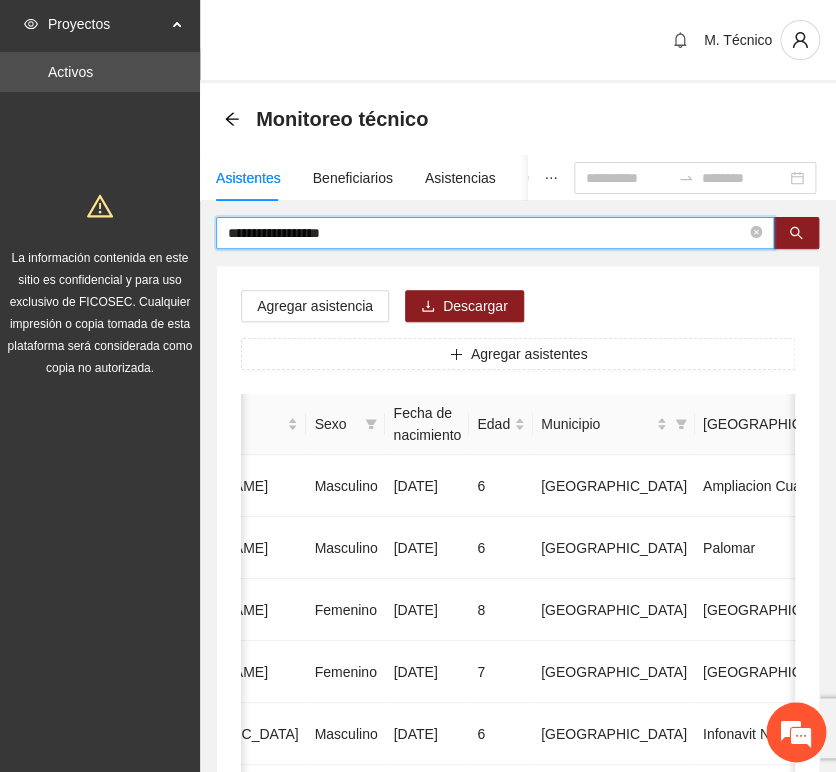 drag, startPoint x: 399, startPoint y: 228, endPoint x: -27, endPoint y: 198, distance: 427.05502 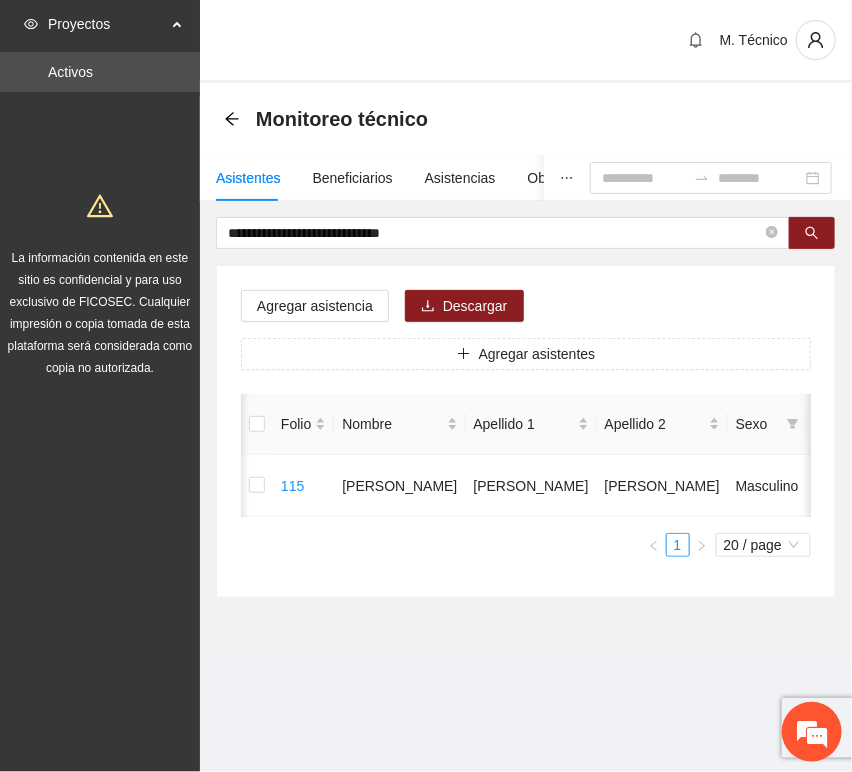 scroll, scrollTop: 0, scrollLeft: 452, axis: horizontal 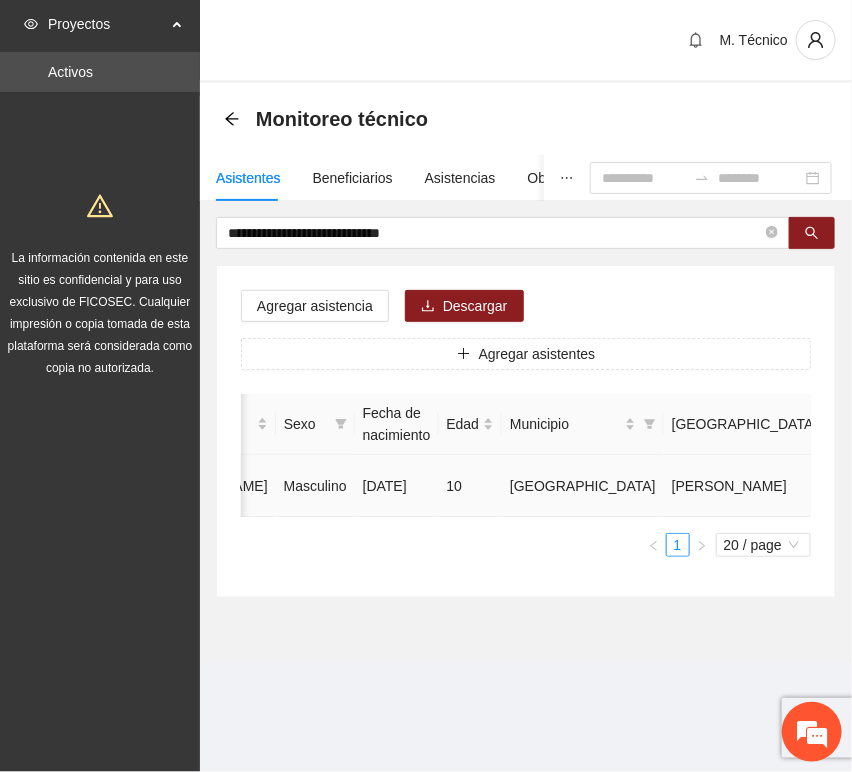 click at bounding box center [1051, 486] 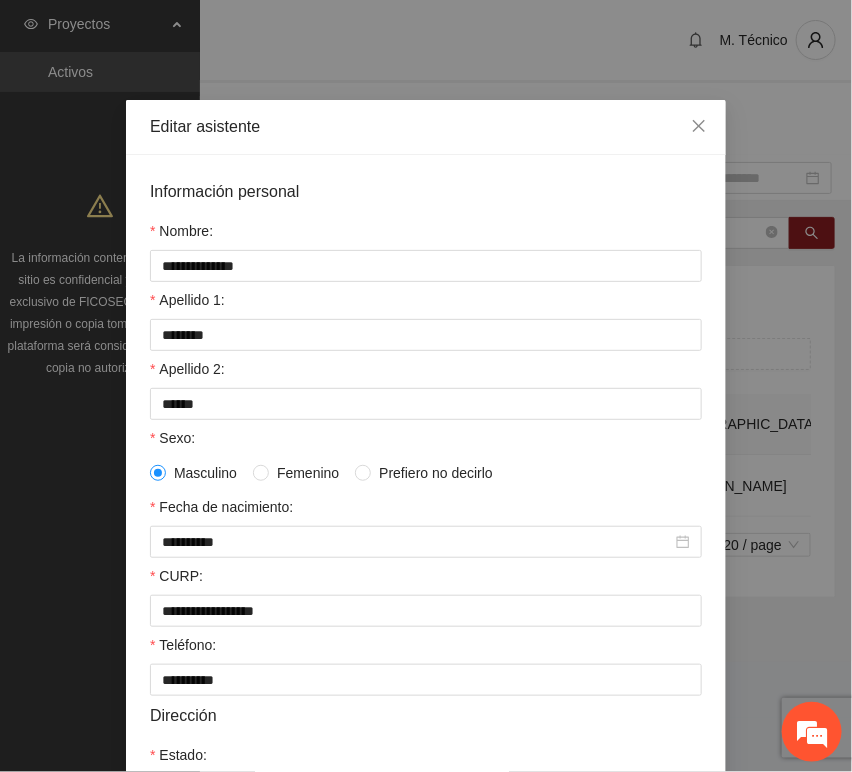 scroll, scrollTop: 394, scrollLeft: 0, axis: vertical 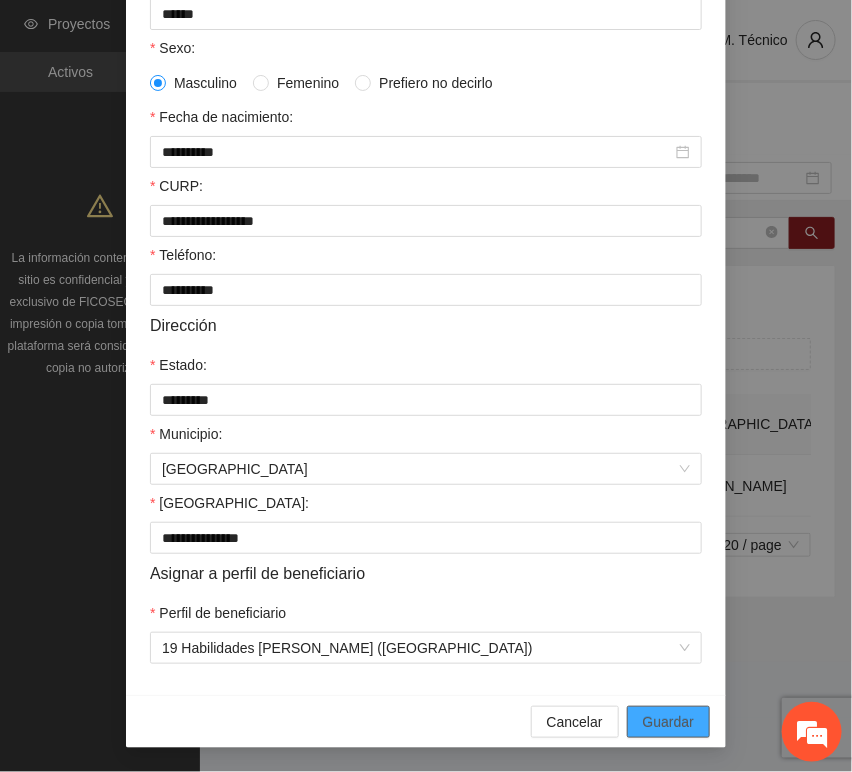 click on "Guardar" at bounding box center [668, 722] 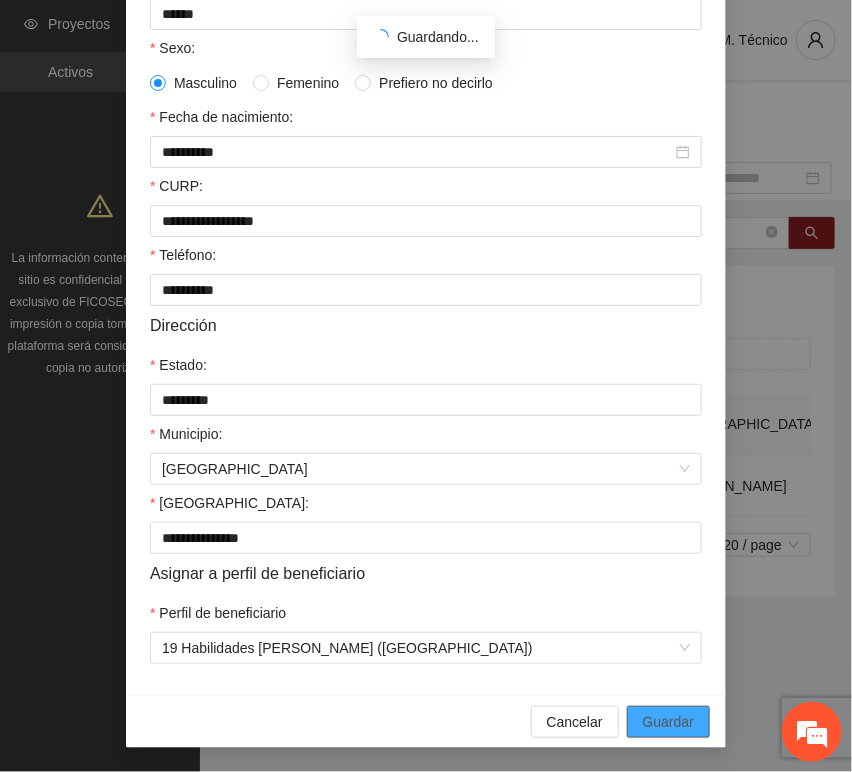scroll, scrollTop: 294, scrollLeft: 0, axis: vertical 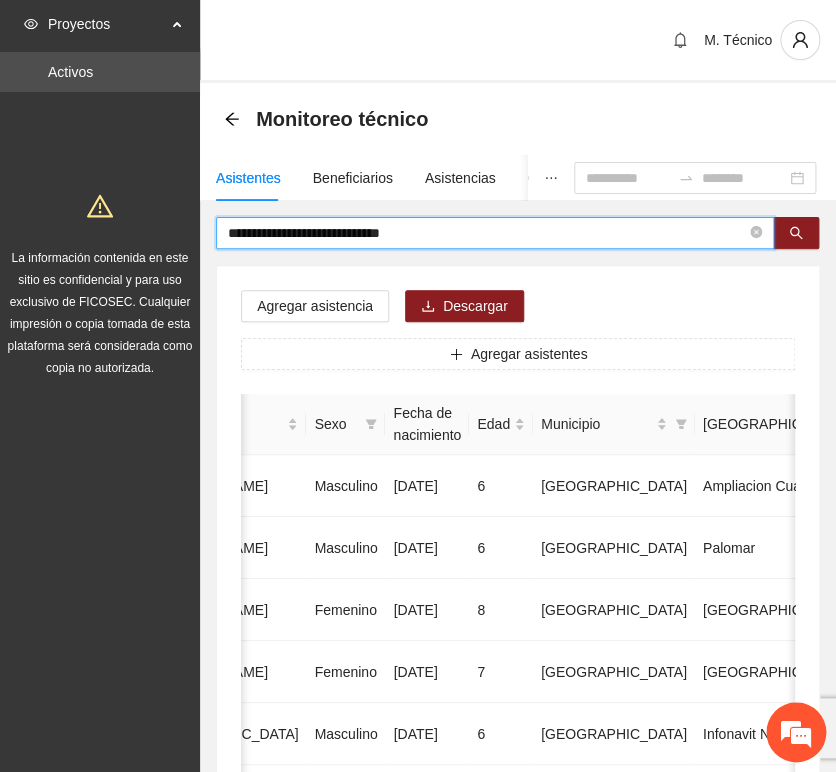 drag, startPoint x: 488, startPoint y: 233, endPoint x: 60, endPoint y: 214, distance: 428.4215 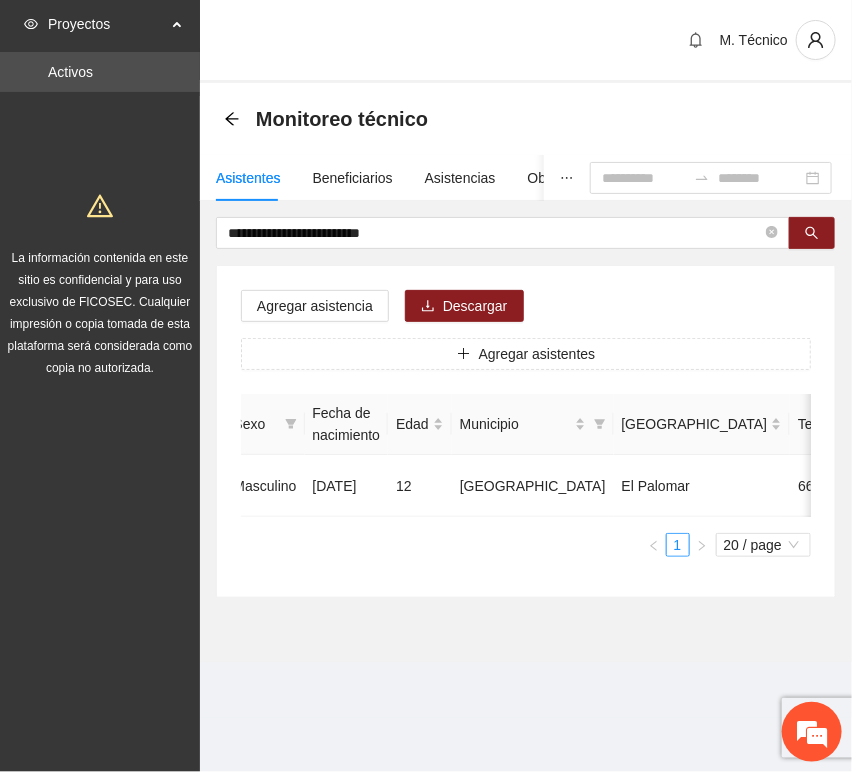 scroll, scrollTop: 0, scrollLeft: 0, axis: both 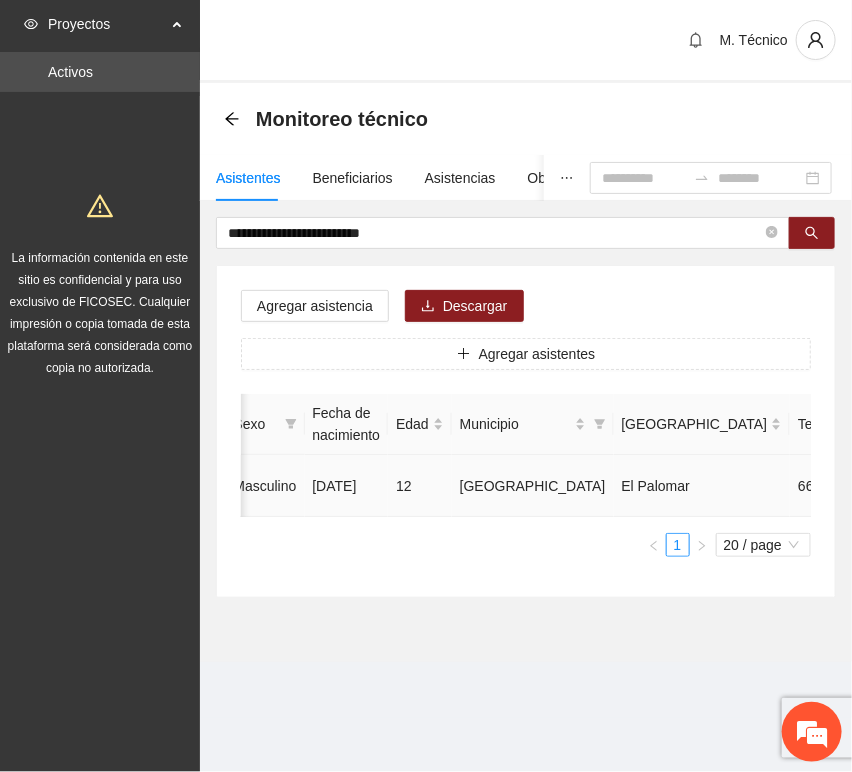 click at bounding box center [981, 486] 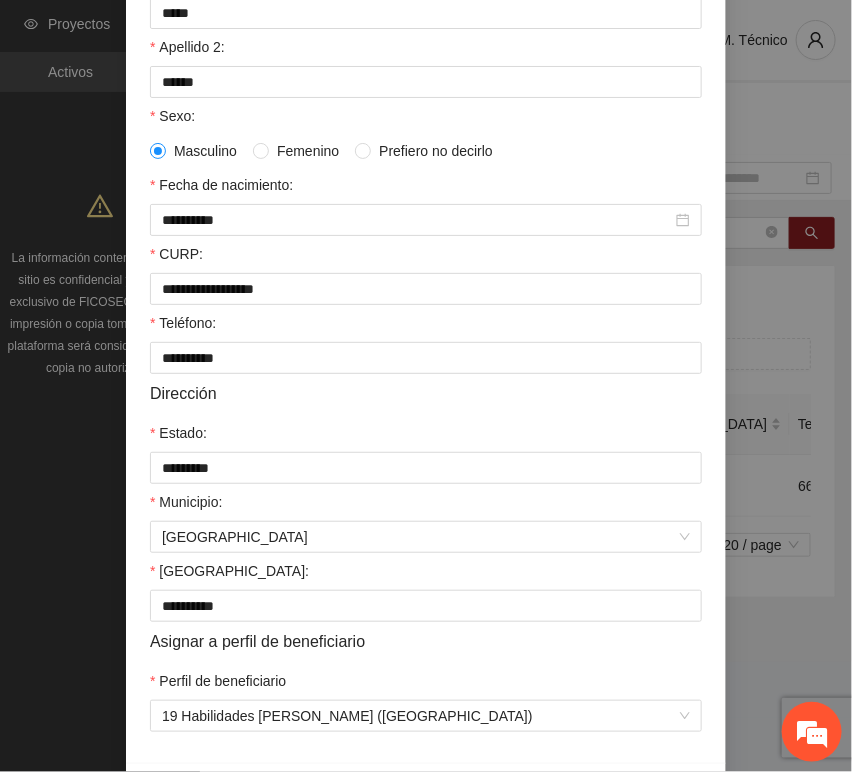 scroll, scrollTop: 394, scrollLeft: 0, axis: vertical 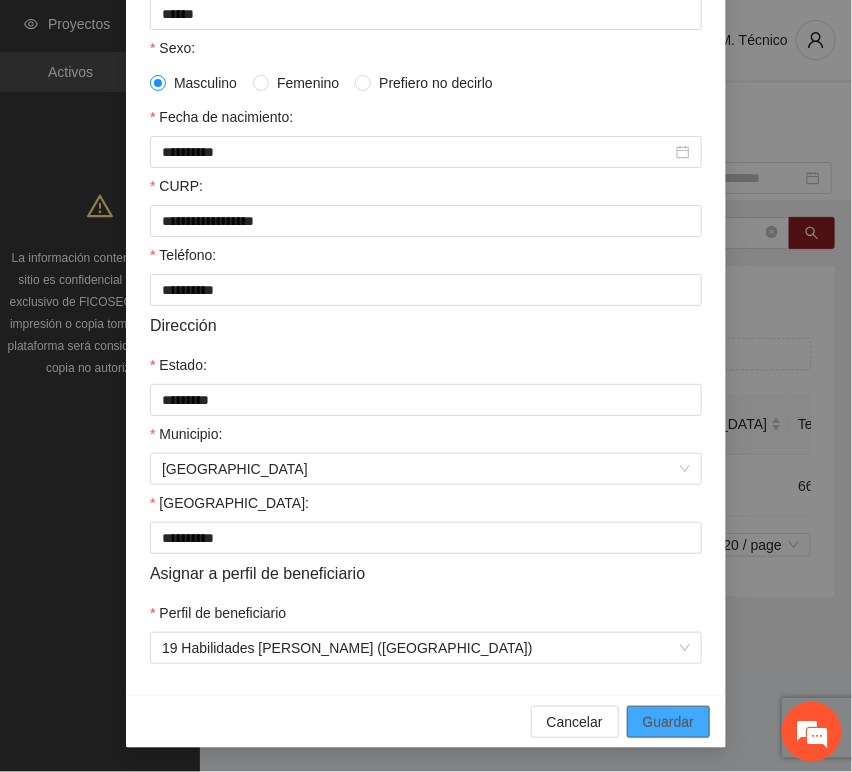 click on "Guardar" at bounding box center (668, 722) 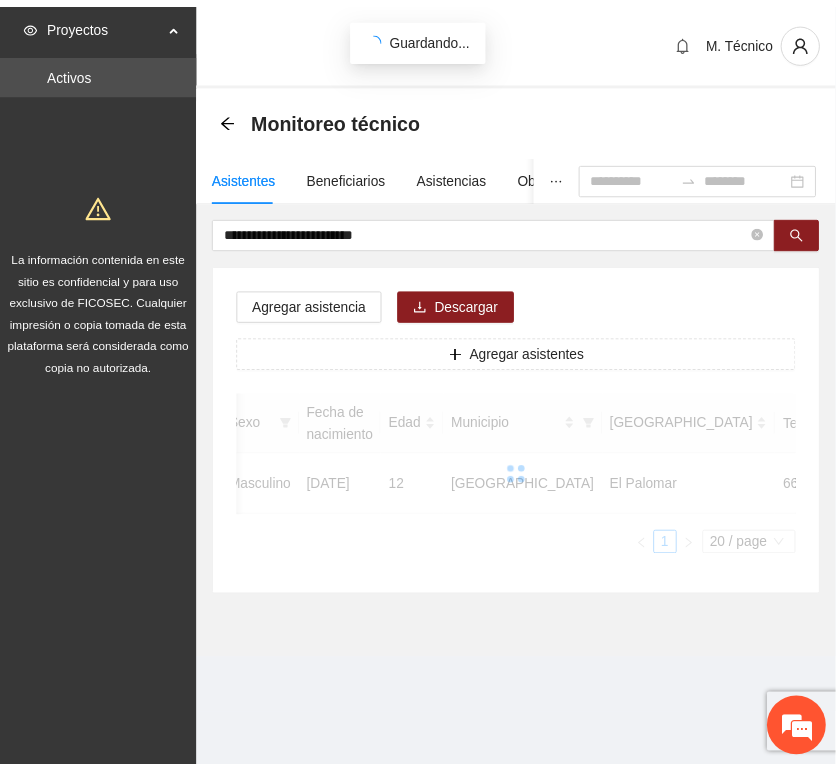 scroll, scrollTop: 294, scrollLeft: 0, axis: vertical 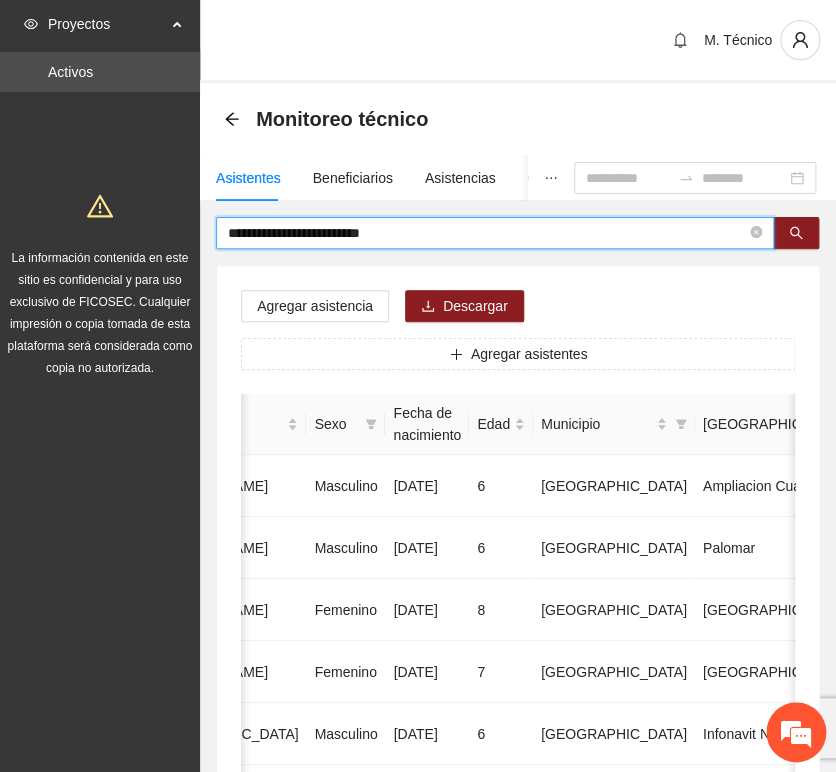 drag, startPoint x: 448, startPoint y: 230, endPoint x: -248, endPoint y: 199, distance: 696.69 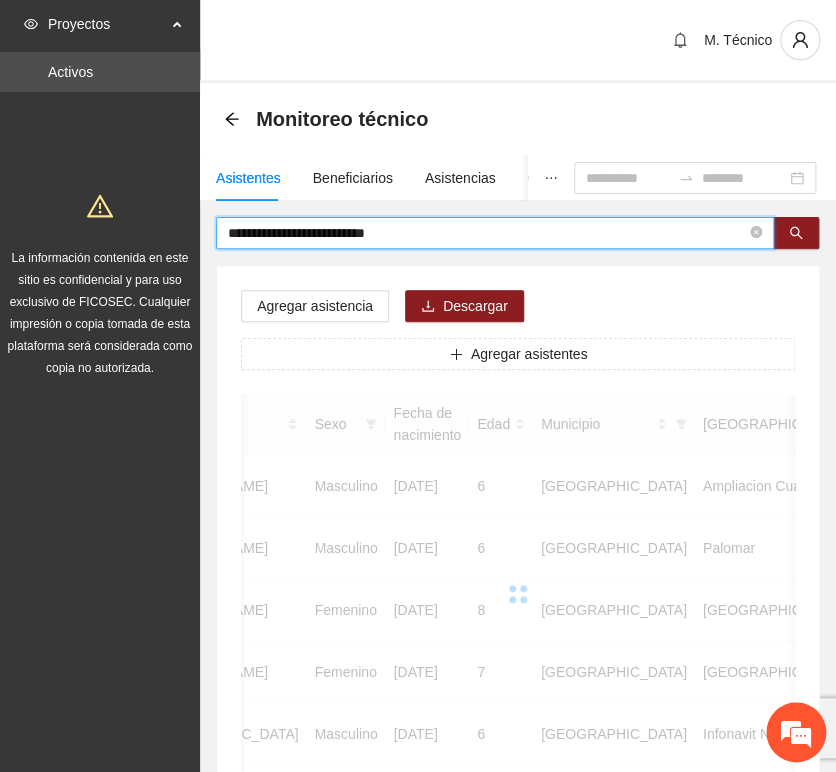 scroll, scrollTop: 0, scrollLeft: 363, axis: horizontal 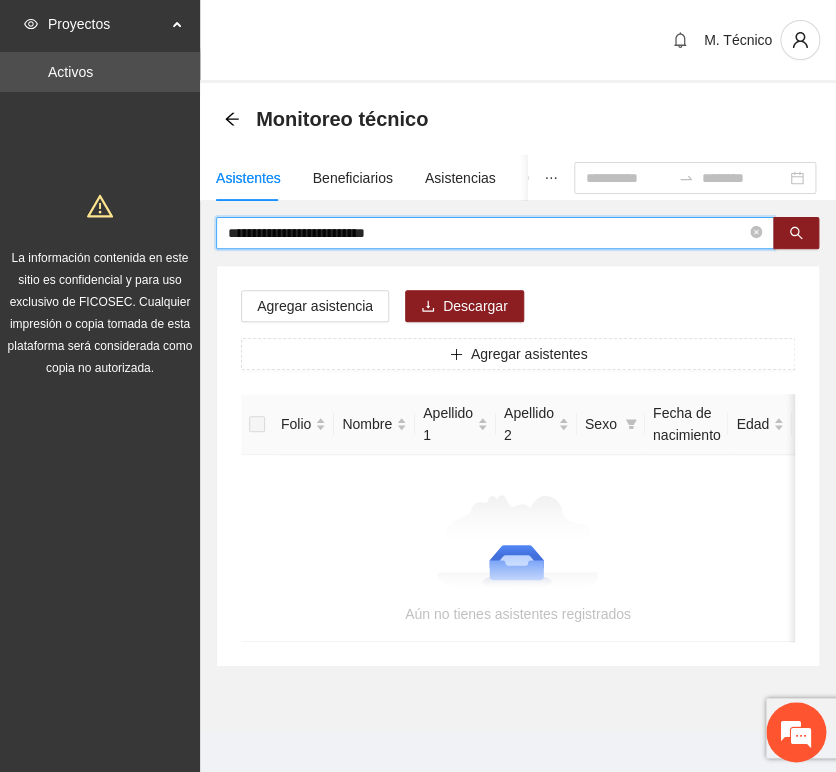 click on "**********" at bounding box center [487, 233] 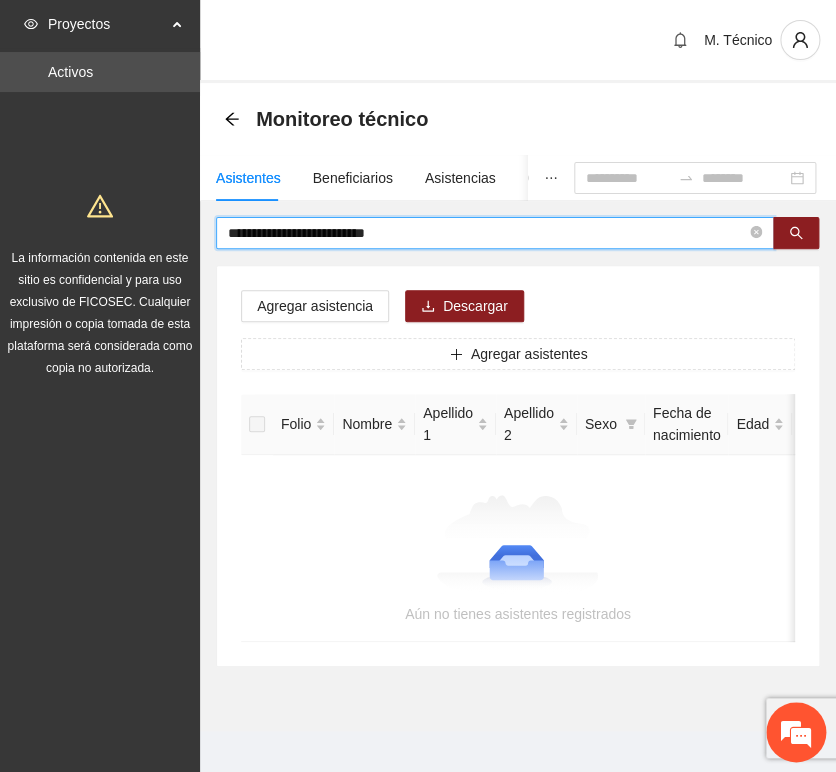 click on "**********" at bounding box center [487, 233] 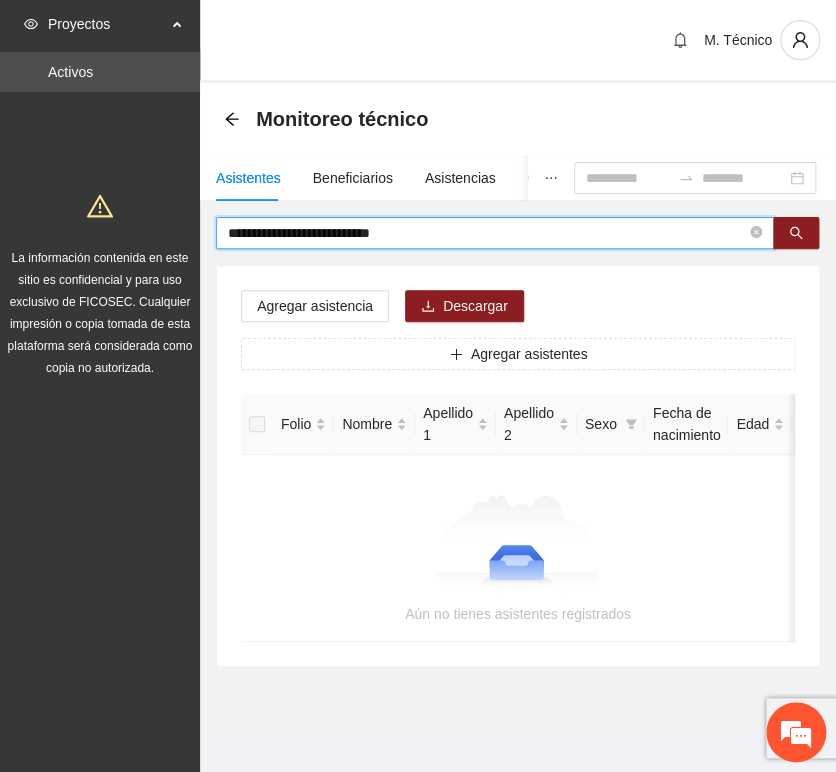 click on "**********" at bounding box center [487, 233] 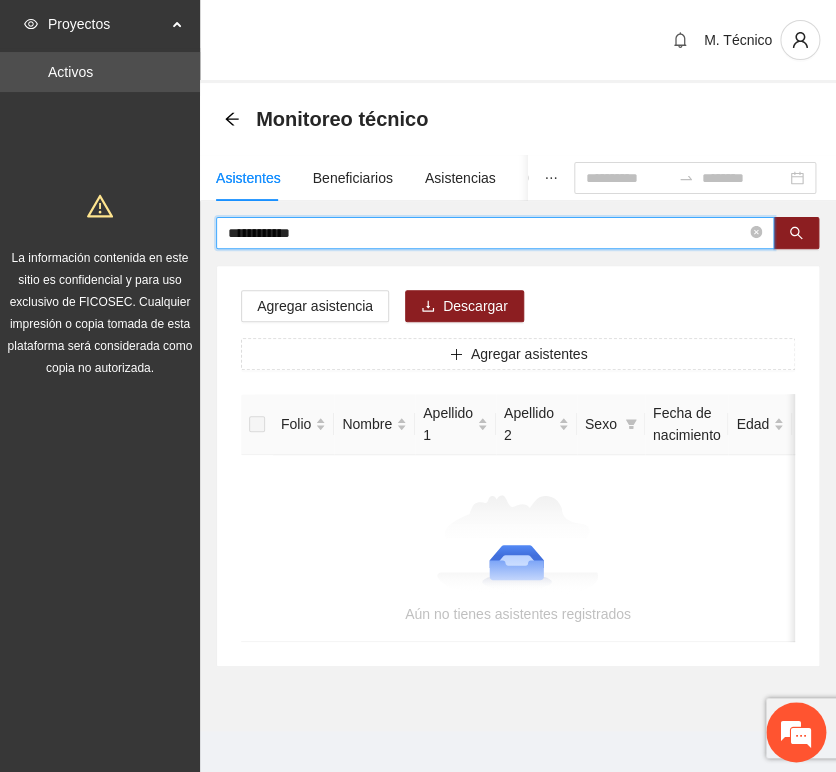 drag, startPoint x: 341, startPoint y: 238, endPoint x: -41, endPoint y: 238, distance: 382 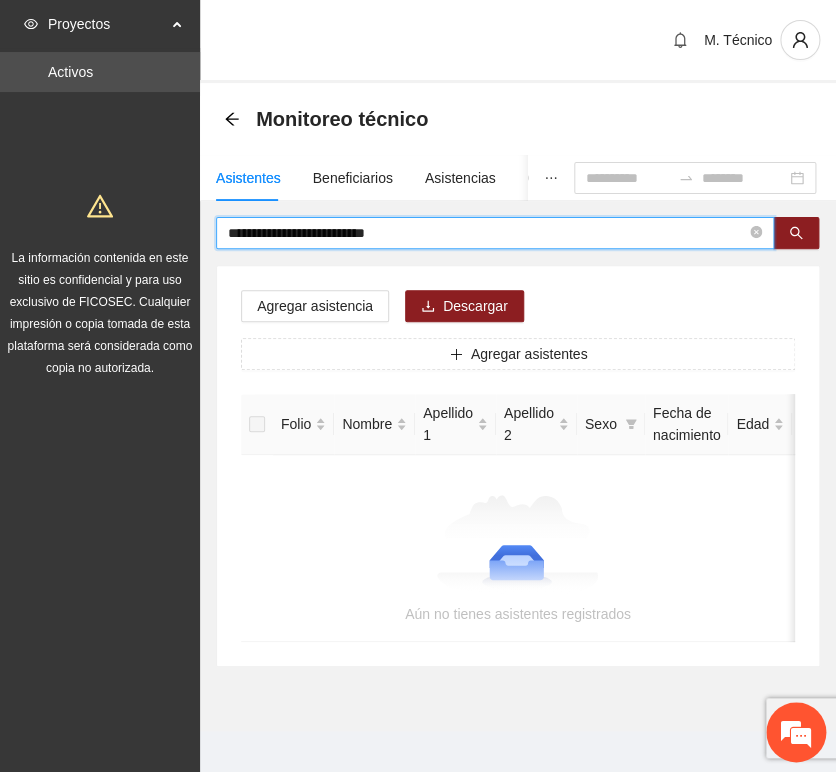 drag, startPoint x: 316, startPoint y: 234, endPoint x: -327, endPoint y: 280, distance: 644.6433 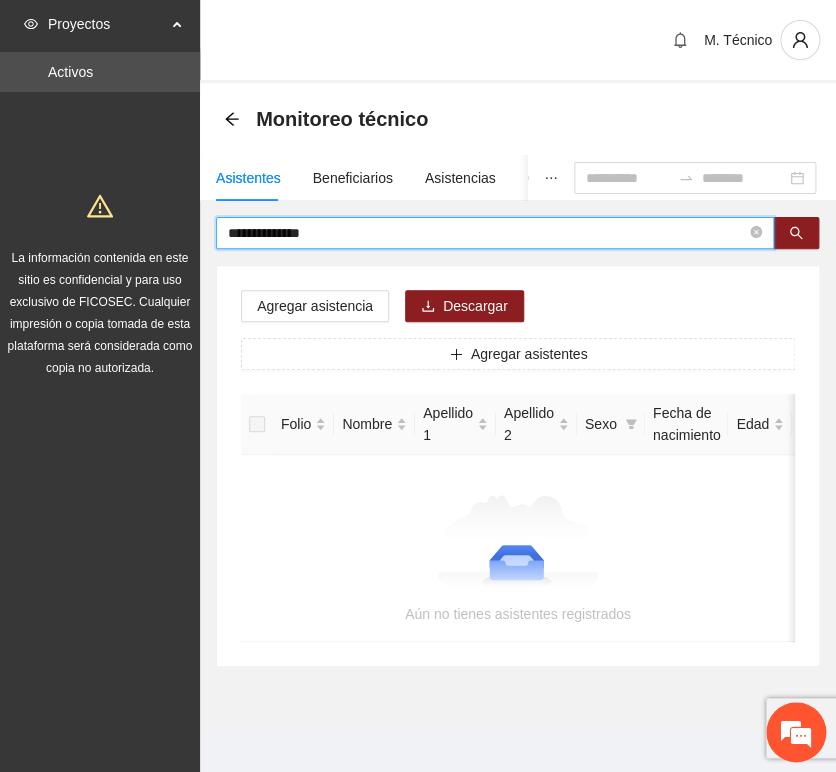 type on "**********" 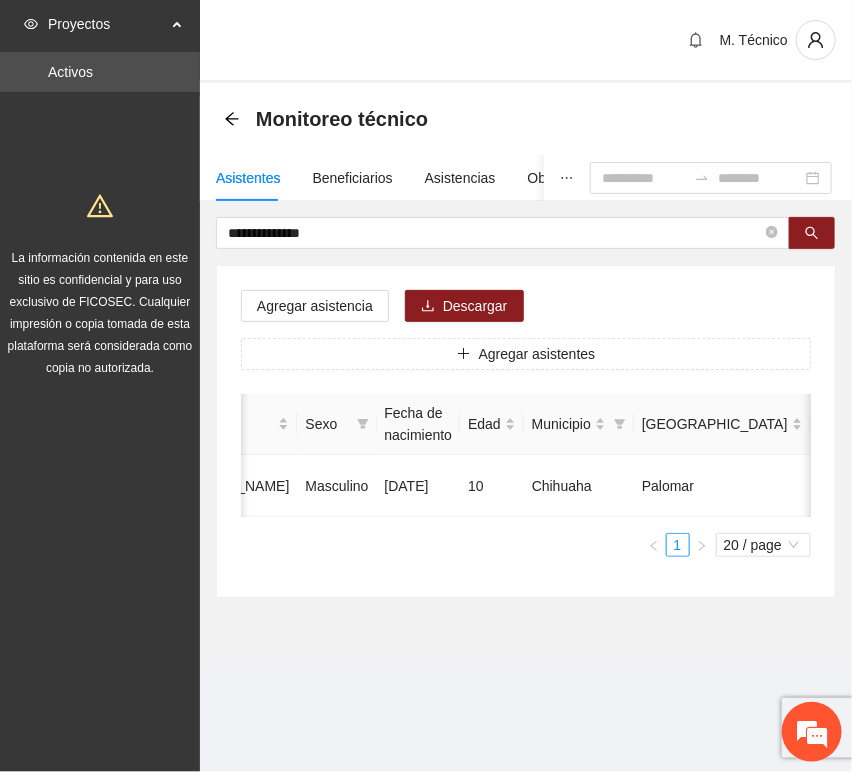 scroll, scrollTop: 0, scrollLeft: 452, axis: horizontal 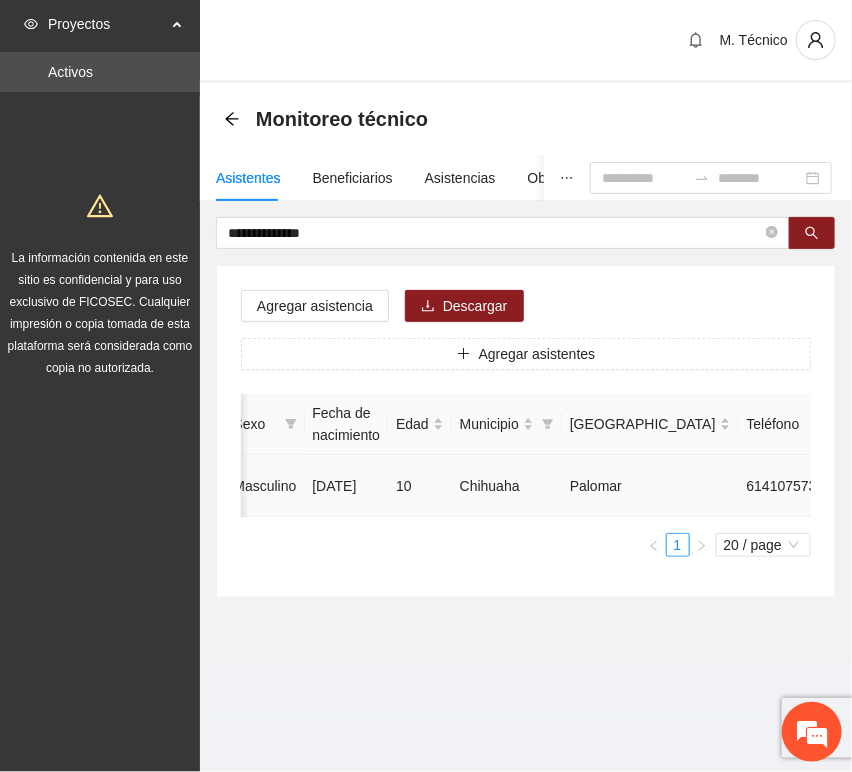 click 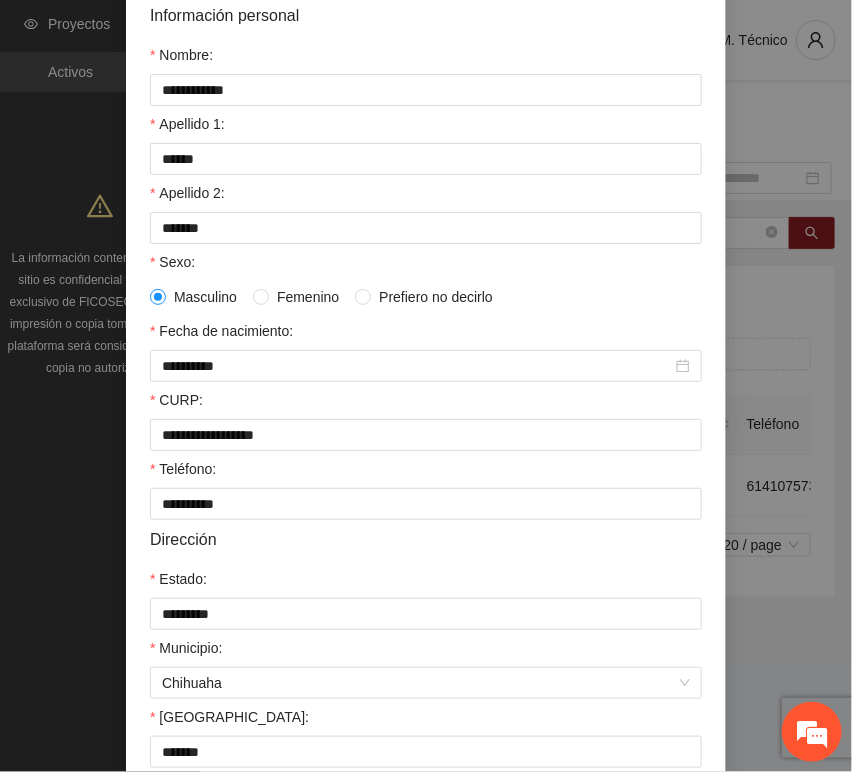 scroll, scrollTop: 394, scrollLeft: 0, axis: vertical 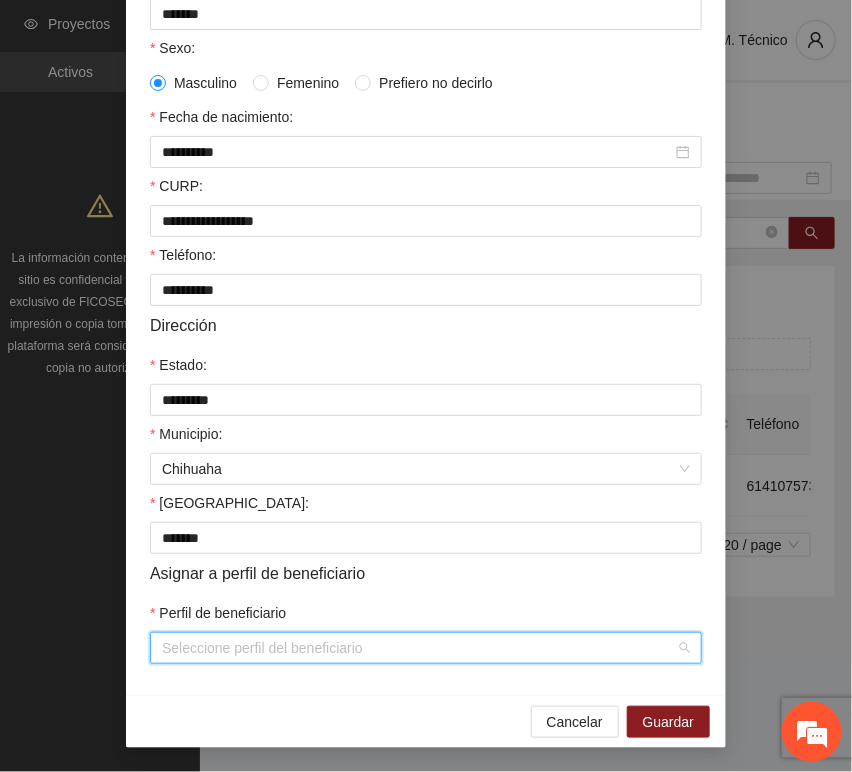 click on "Perfil de beneficiario" at bounding box center (419, 648) 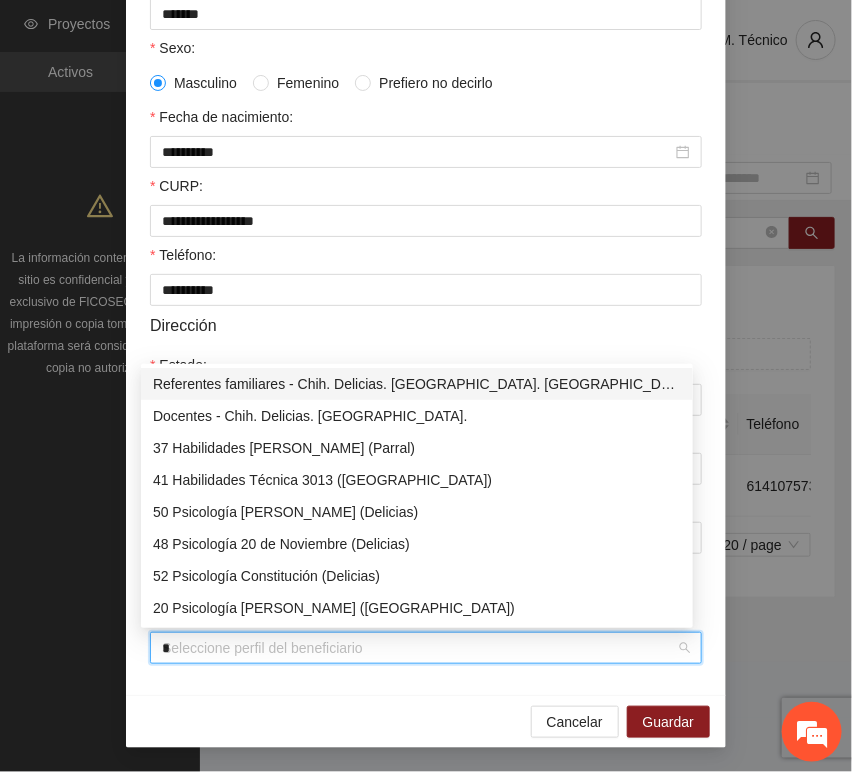 type on "**" 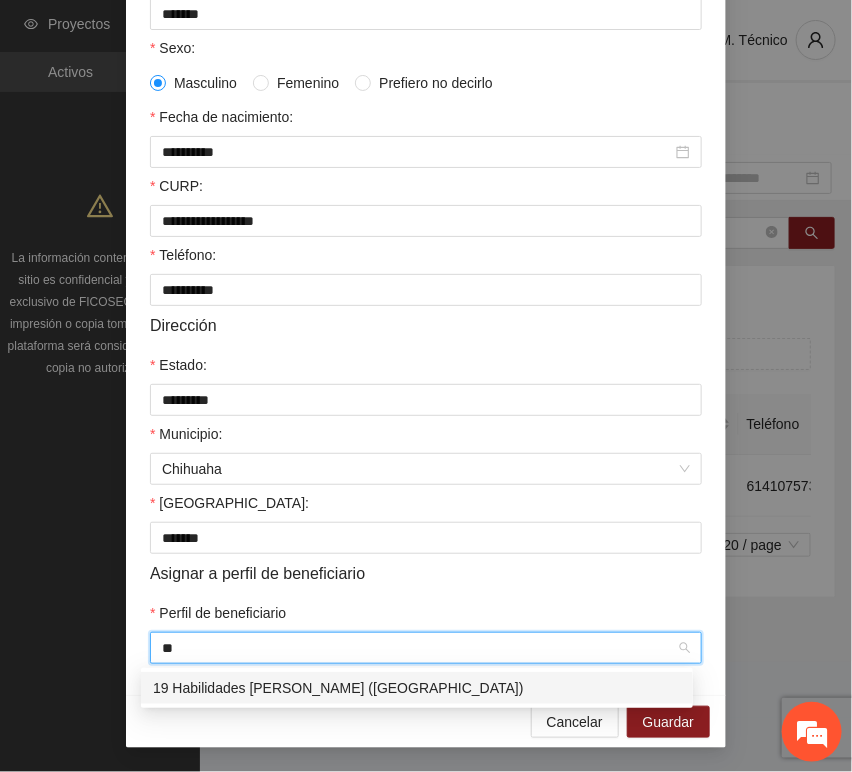 click on "19 Habilidades [PERSON_NAME] ([GEOGRAPHIC_DATA])" at bounding box center [417, 688] 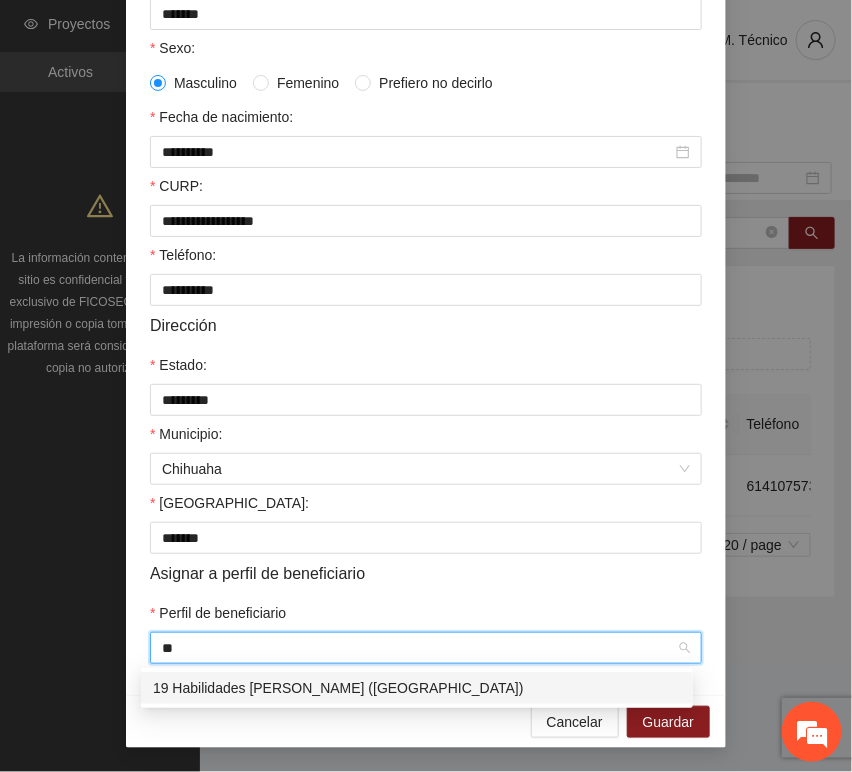 type 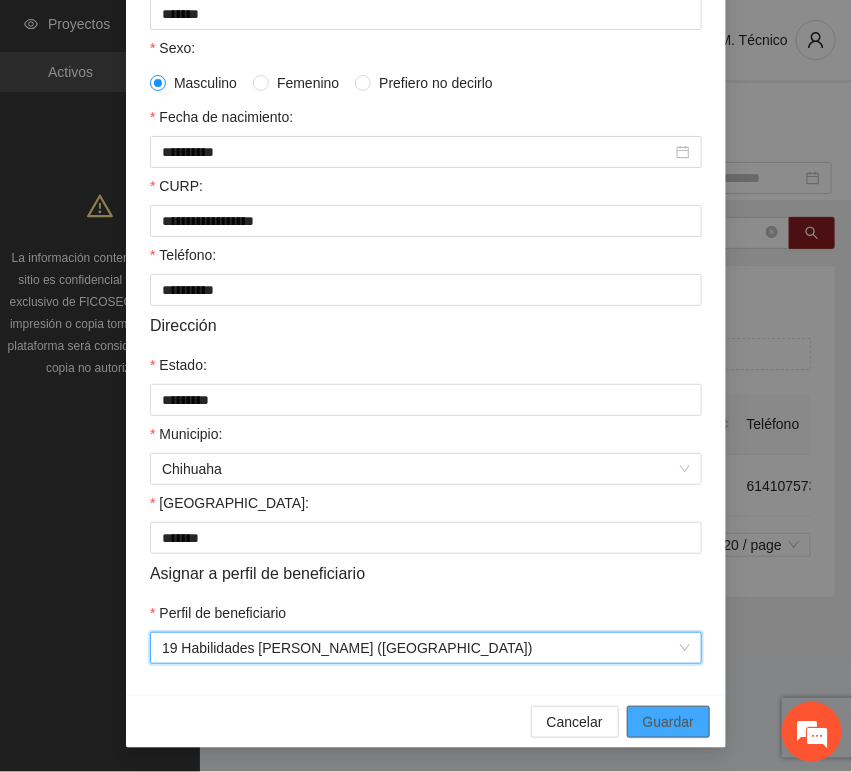 click on "Guardar" at bounding box center [668, 722] 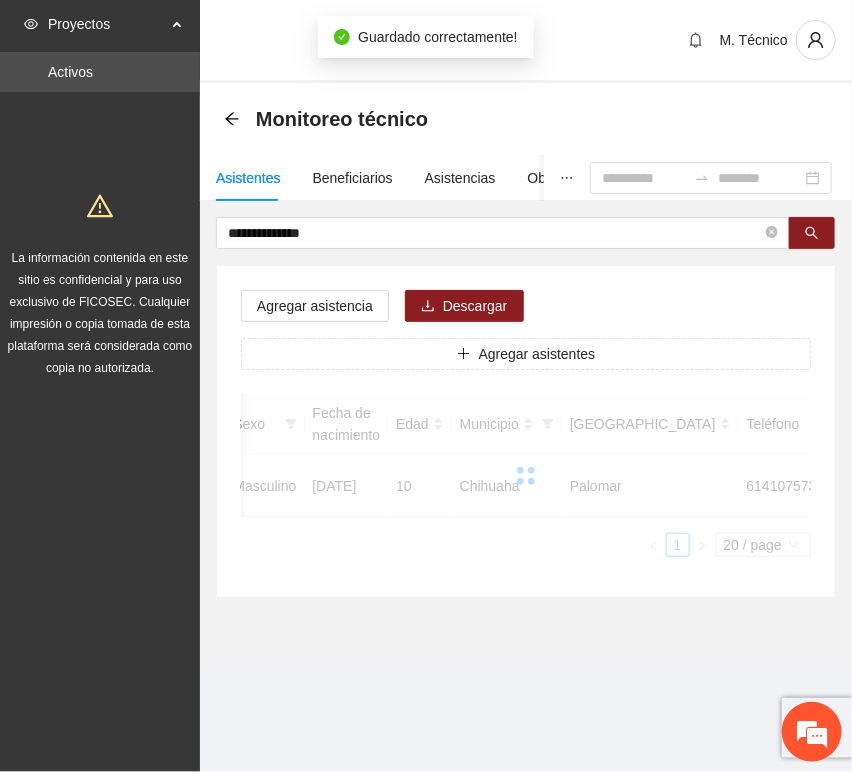 scroll, scrollTop: 294, scrollLeft: 0, axis: vertical 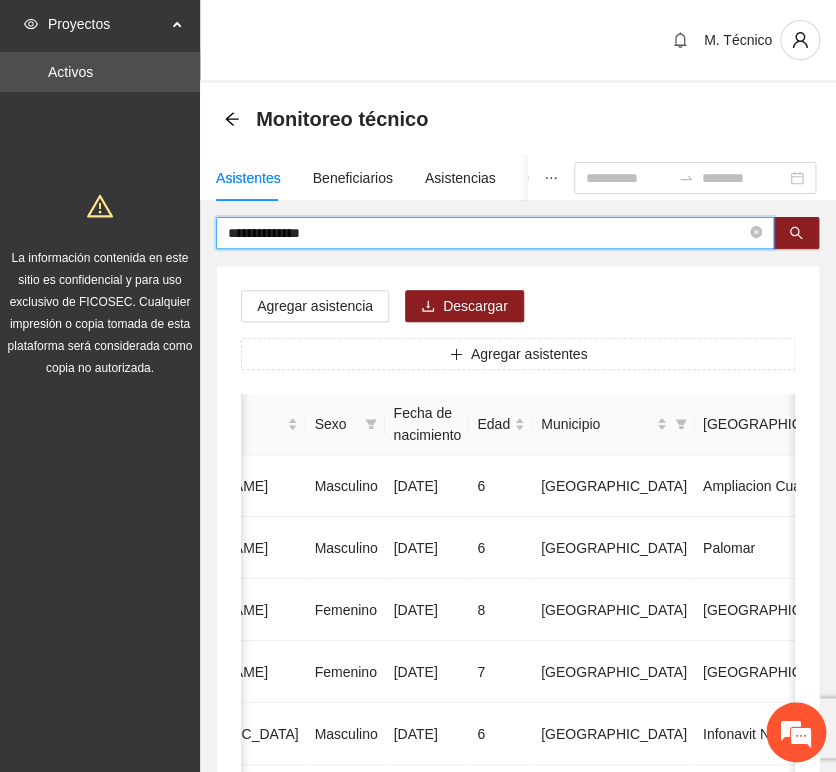 drag, startPoint x: 297, startPoint y: 234, endPoint x: 75, endPoint y: 232, distance: 222.009 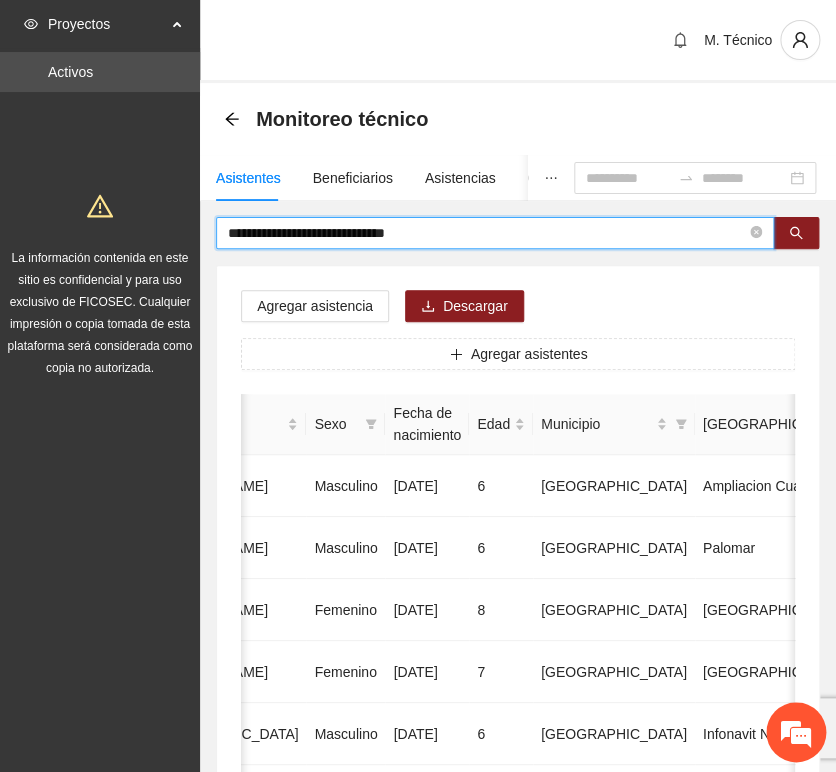 type on "**********" 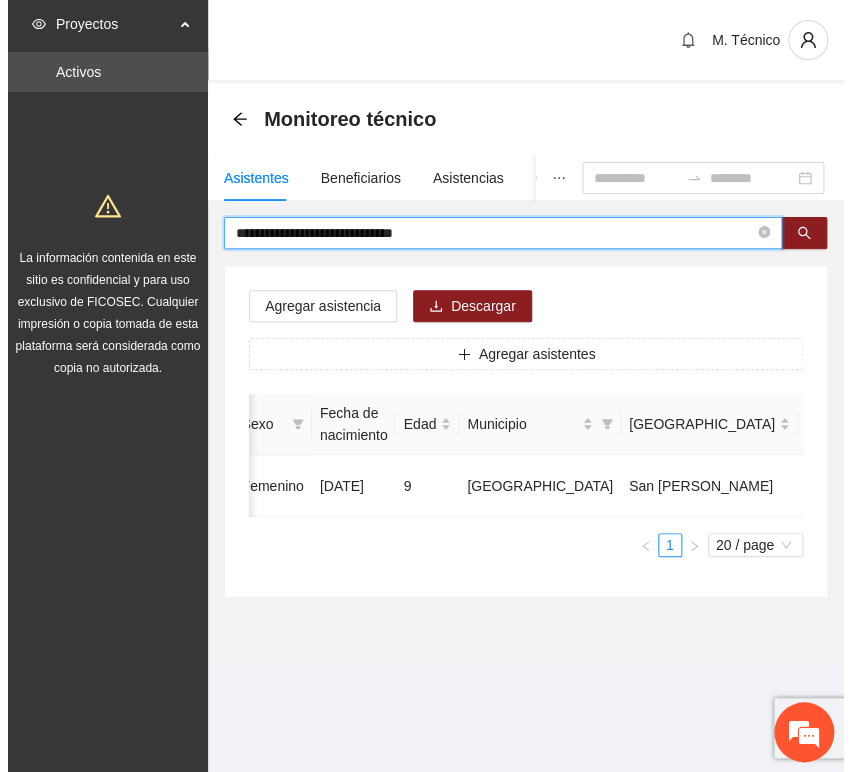 scroll, scrollTop: 0, scrollLeft: 450, axis: horizontal 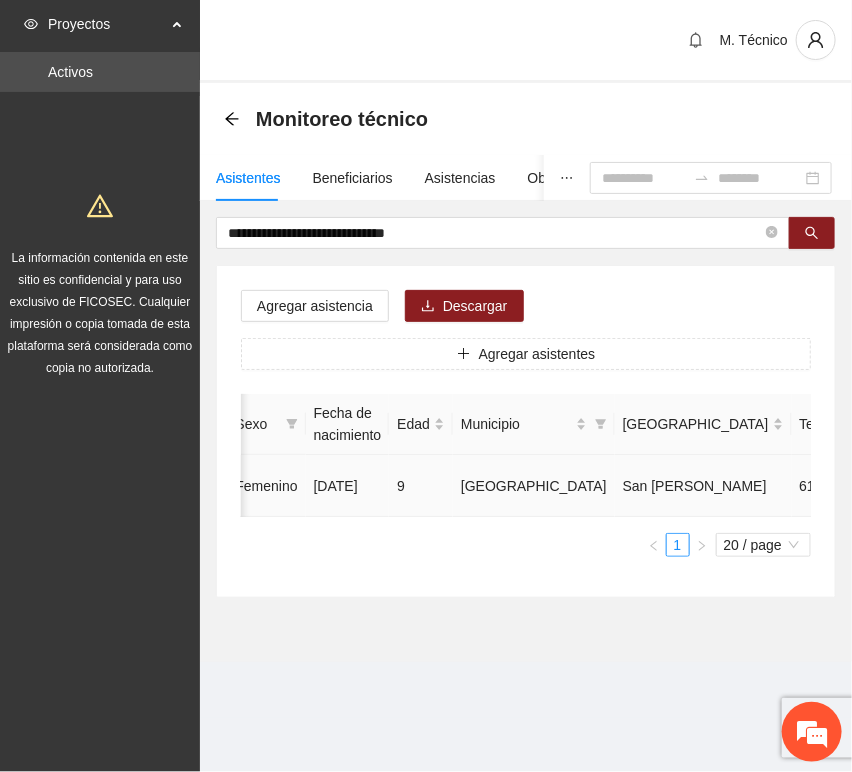 click 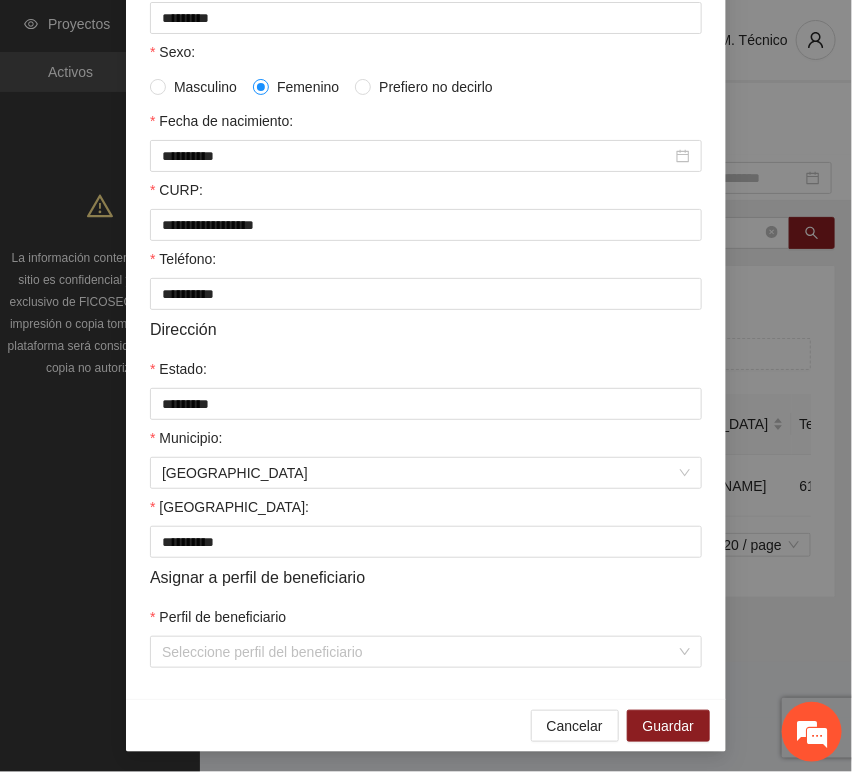 scroll, scrollTop: 394, scrollLeft: 0, axis: vertical 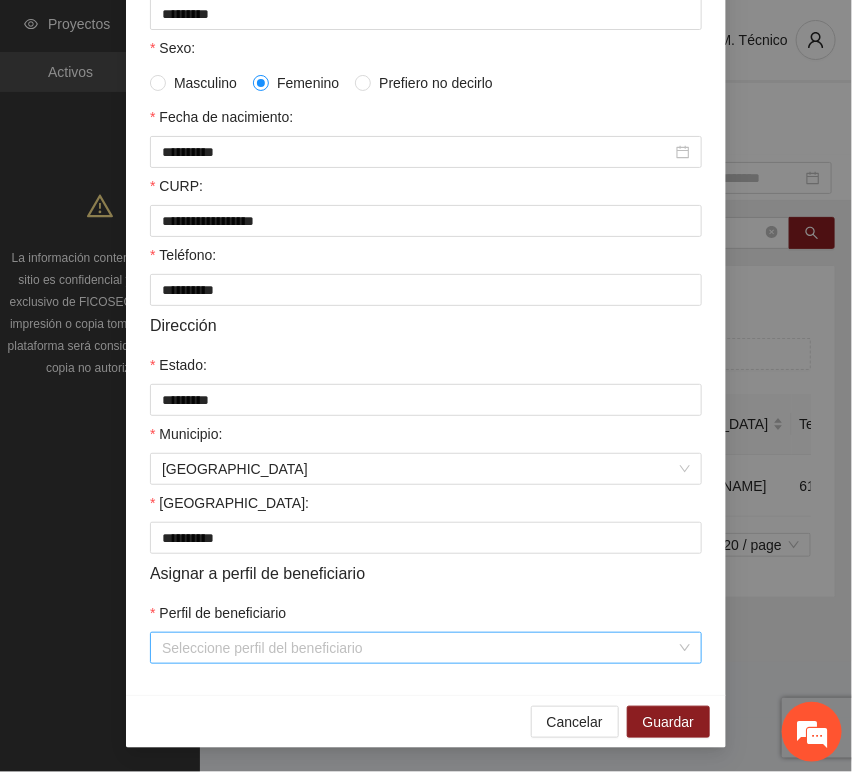 click on "Perfil de beneficiario" at bounding box center [419, 648] 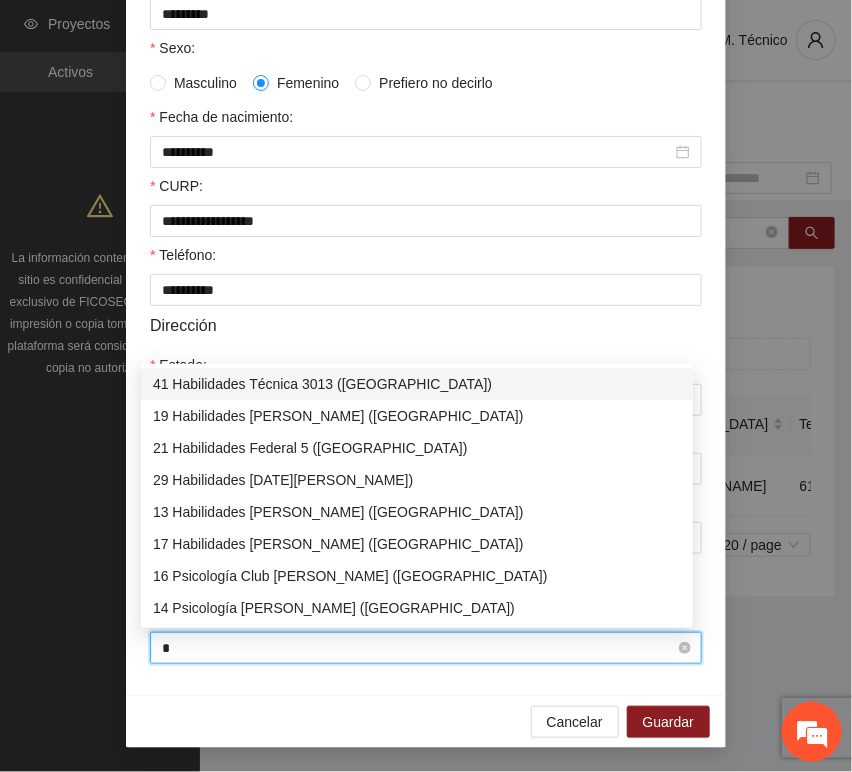 type on "**" 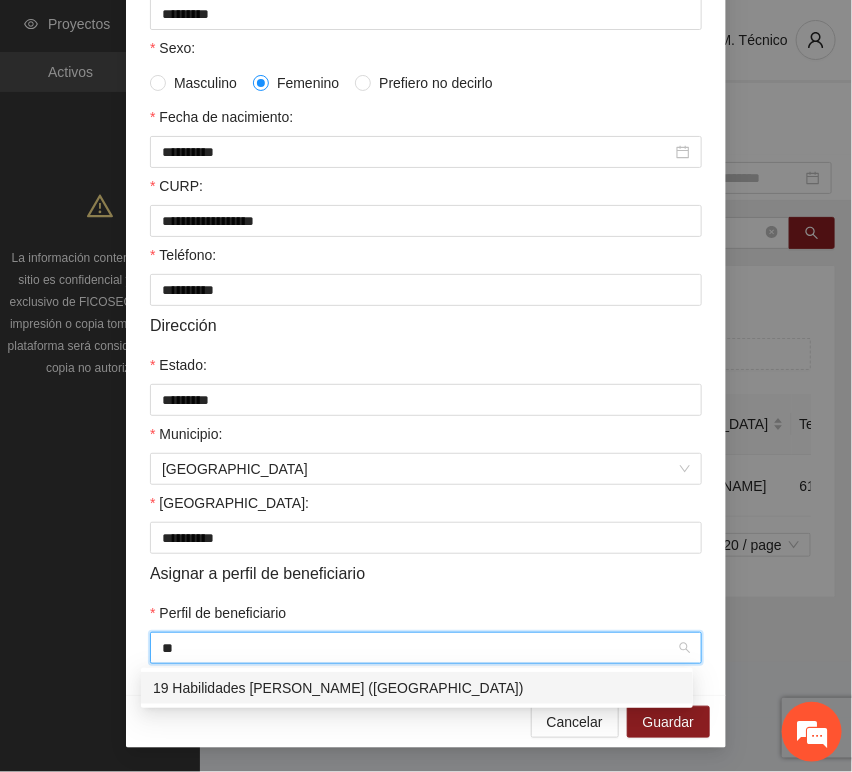 click on "19 Habilidades [PERSON_NAME] ([GEOGRAPHIC_DATA])" at bounding box center (417, 688) 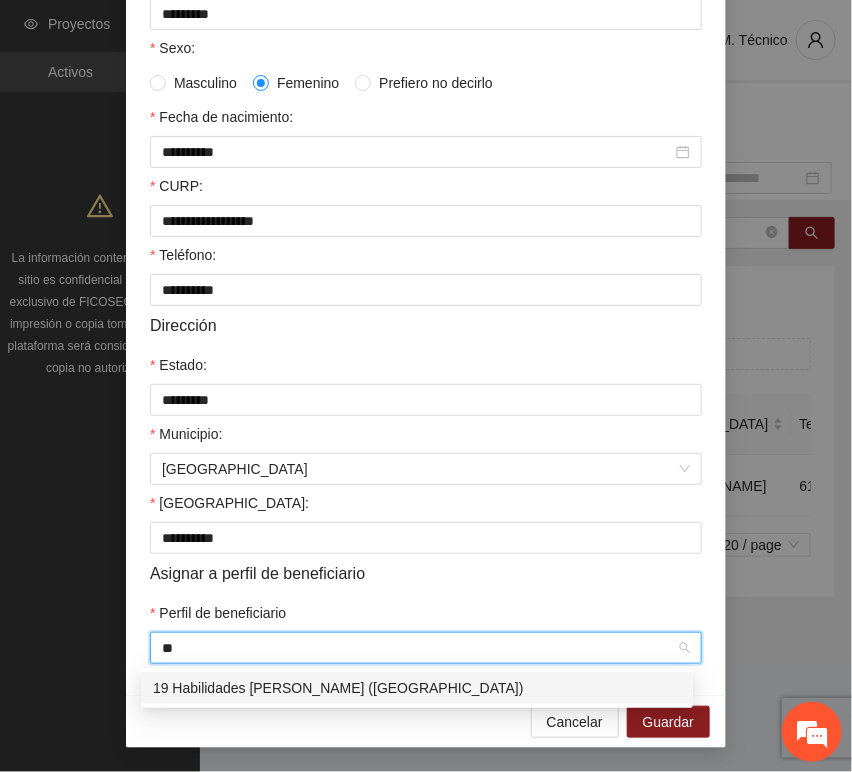 type 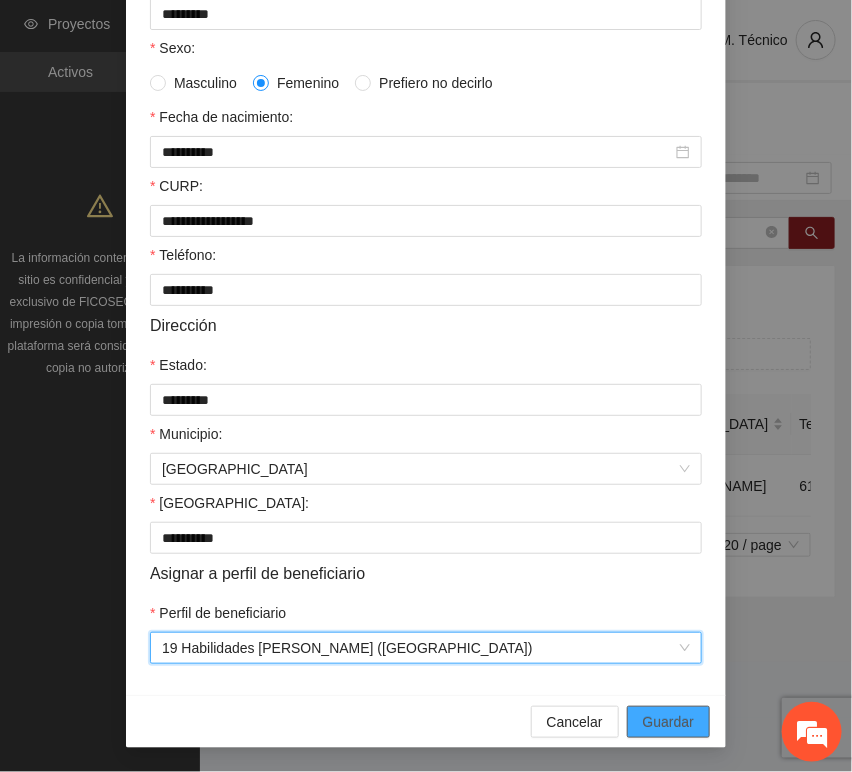 click on "Guardar" at bounding box center [668, 722] 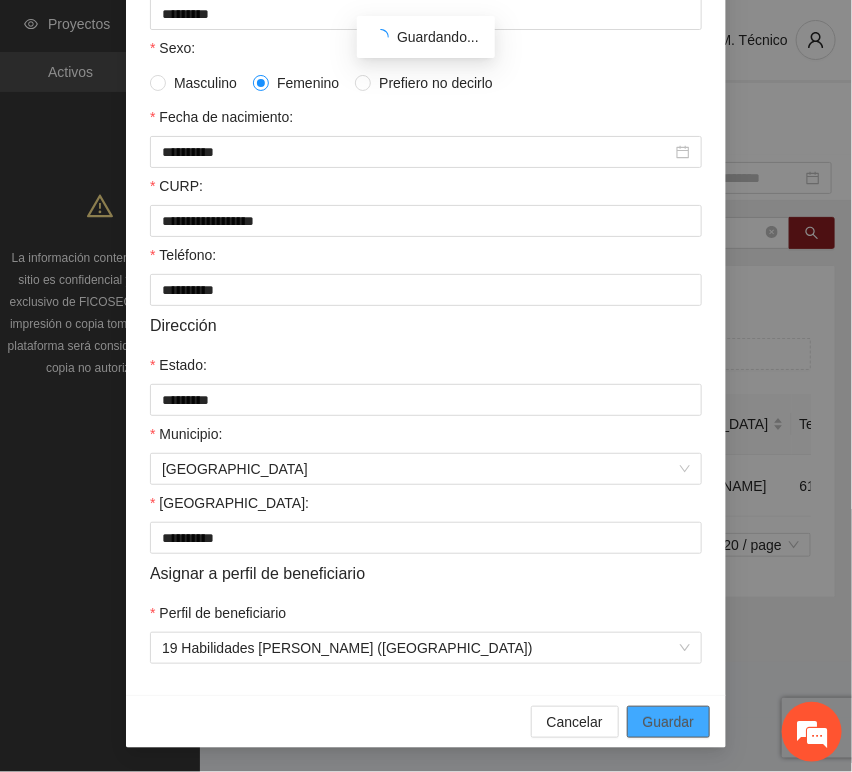 click on "Guardar" at bounding box center [668, 722] 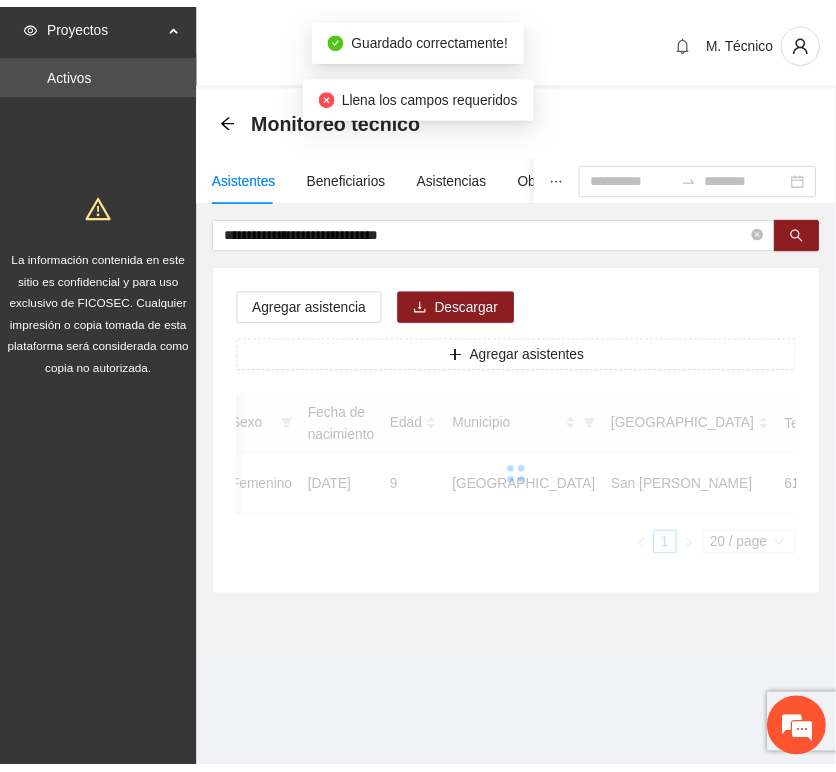 scroll, scrollTop: 294, scrollLeft: 0, axis: vertical 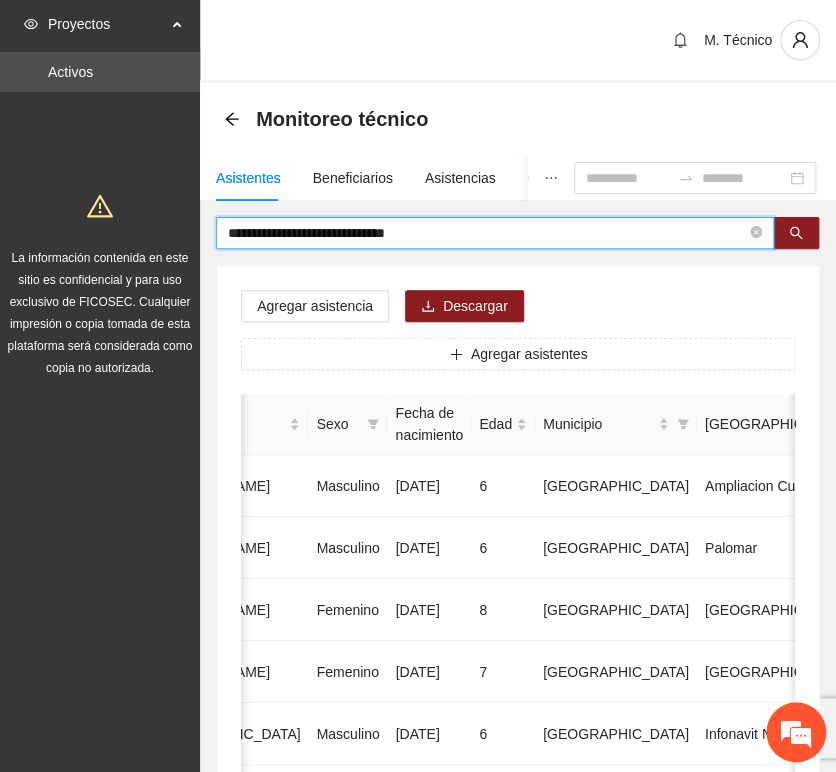 drag, startPoint x: 451, startPoint y: 235, endPoint x: -40, endPoint y: 219, distance: 491.26062 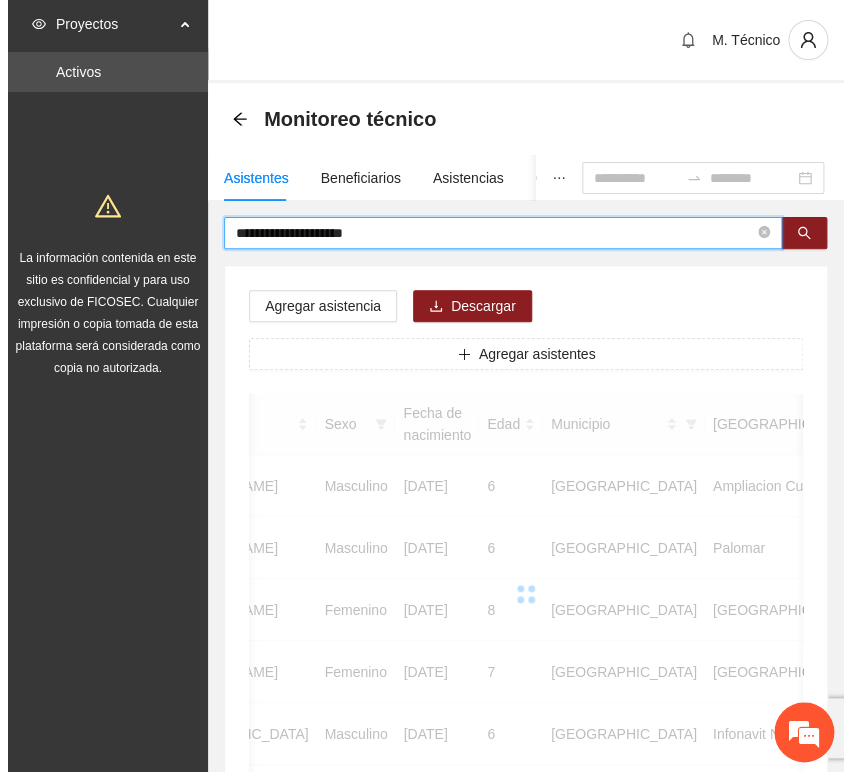 scroll, scrollTop: 0, scrollLeft: 363, axis: horizontal 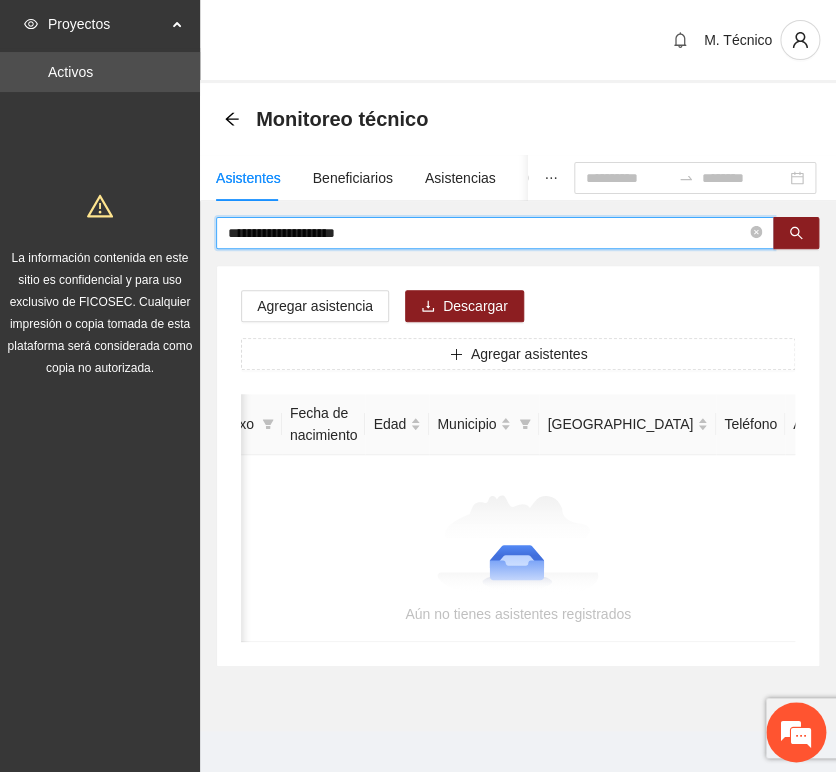 click on "**********" at bounding box center [487, 233] 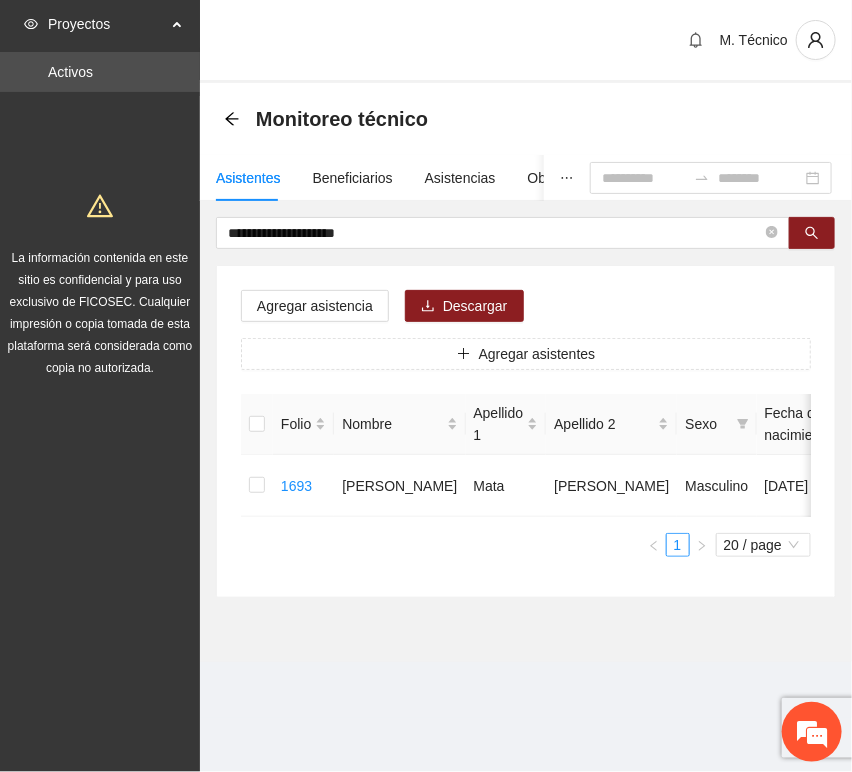 scroll, scrollTop: 0, scrollLeft: 452, axis: horizontal 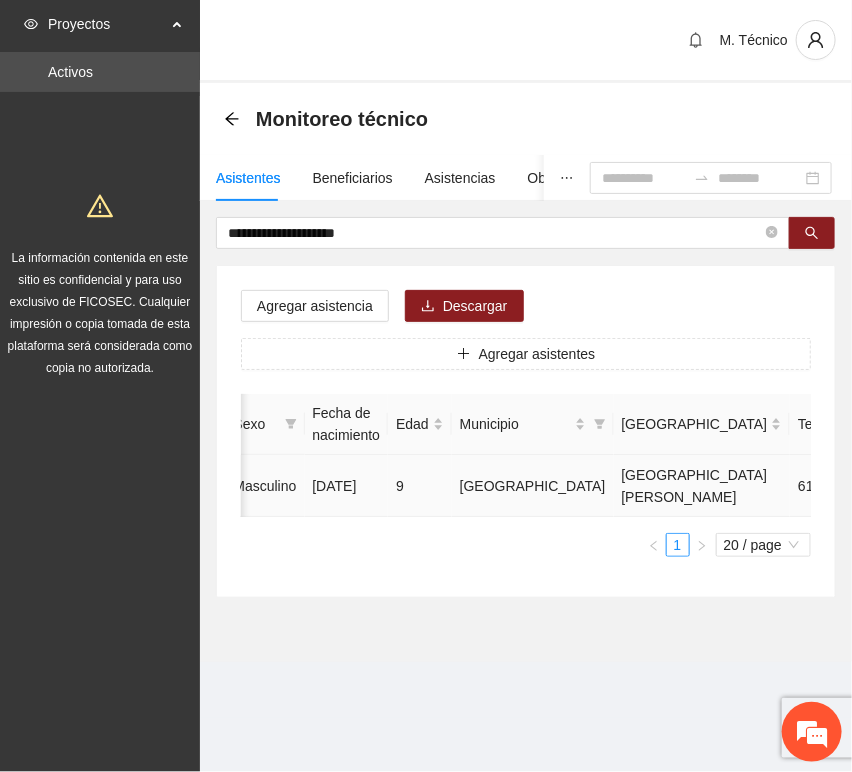 click 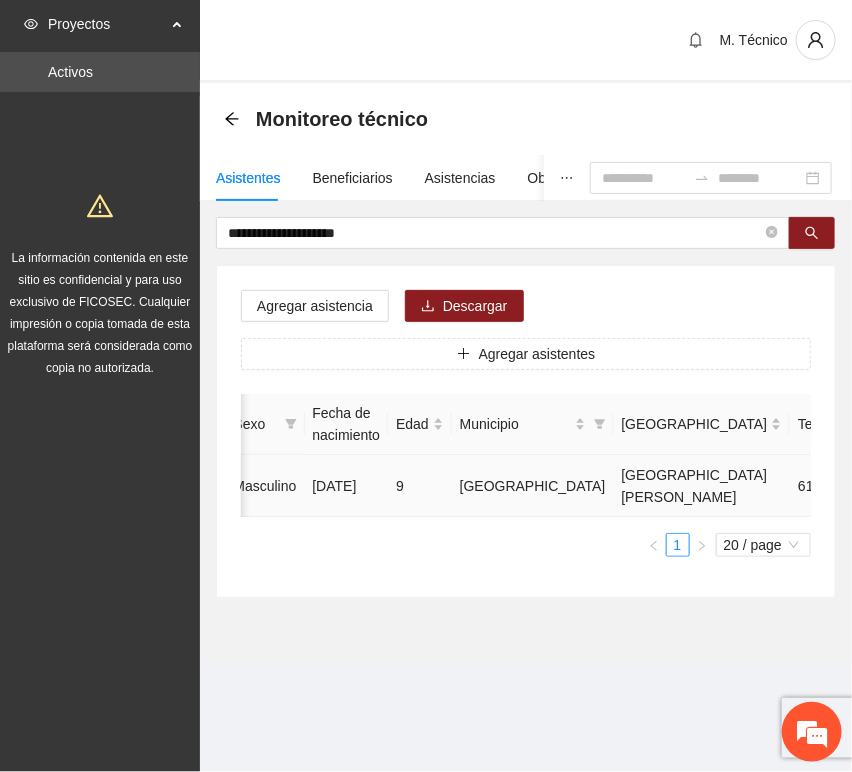type on "**********" 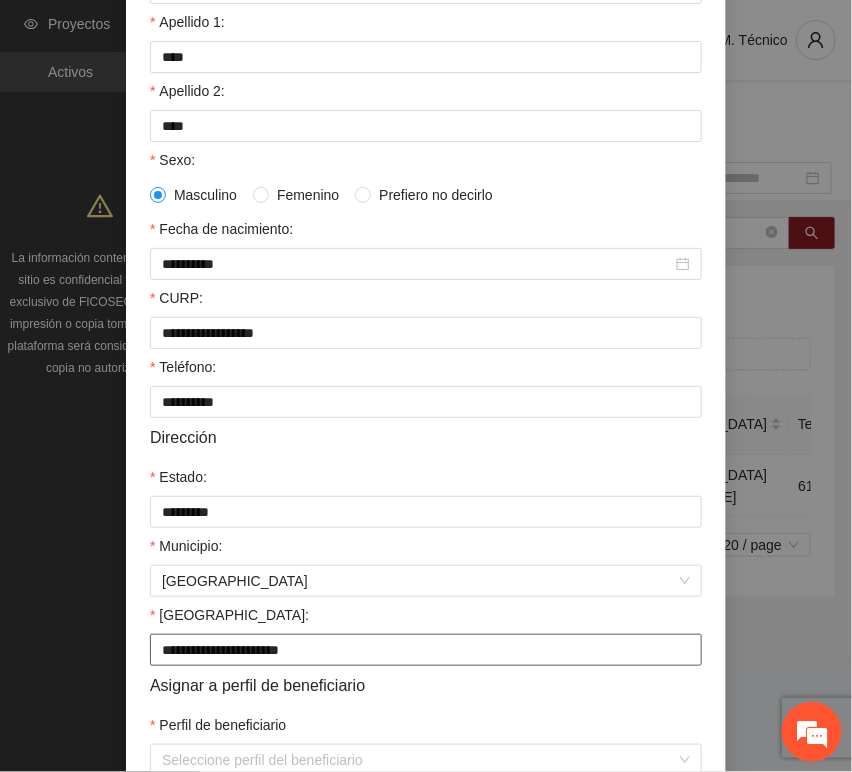 scroll, scrollTop: 394, scrollLeft: 0, axis: vertical 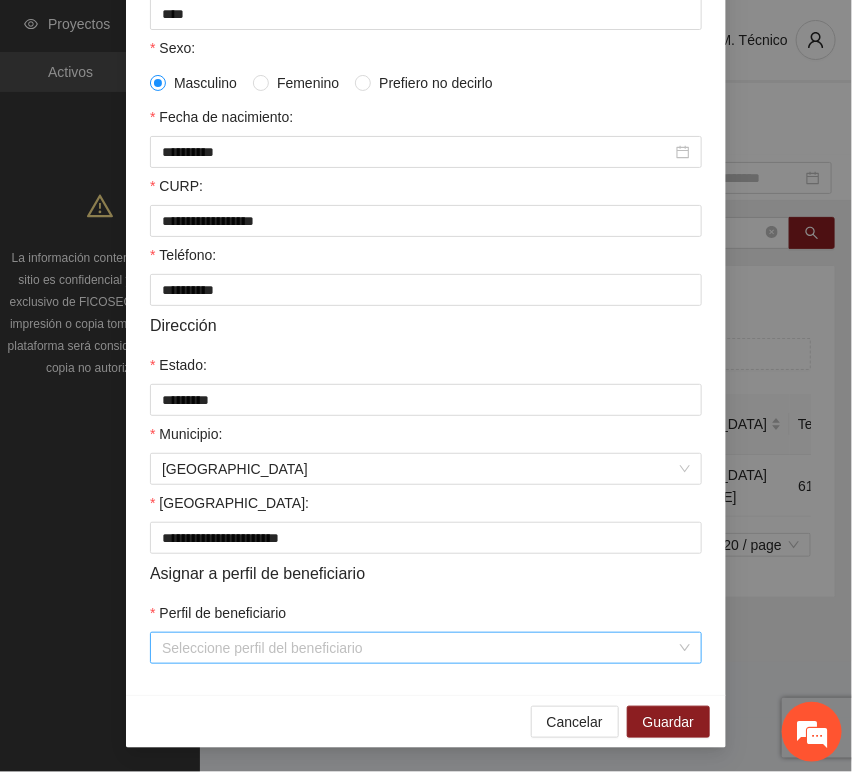 click on "Perfil de beneficiario" at bounding box center (419, 648) 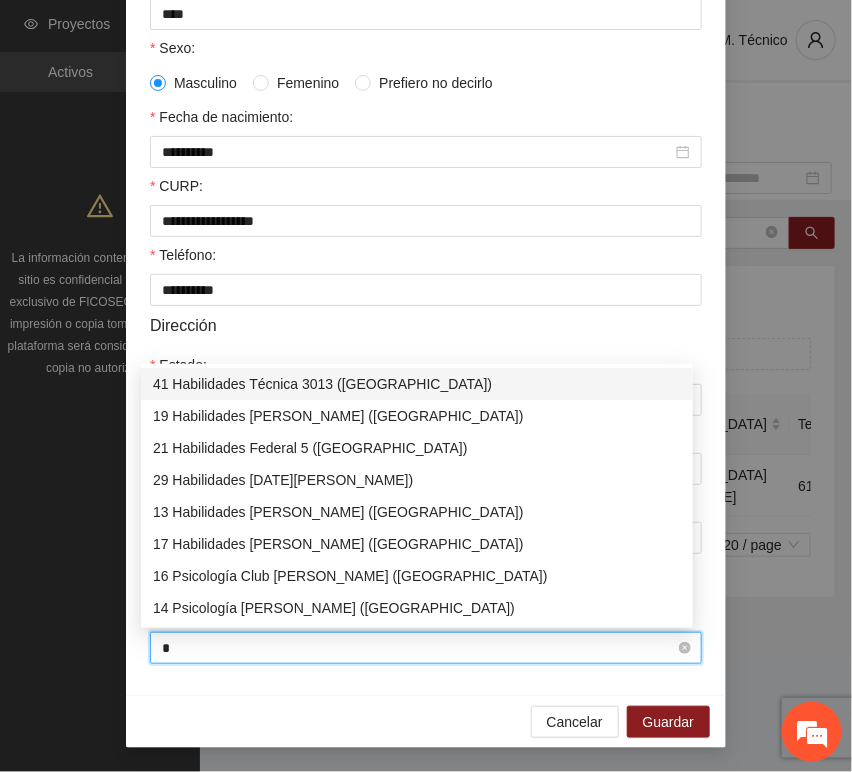 type on "**" 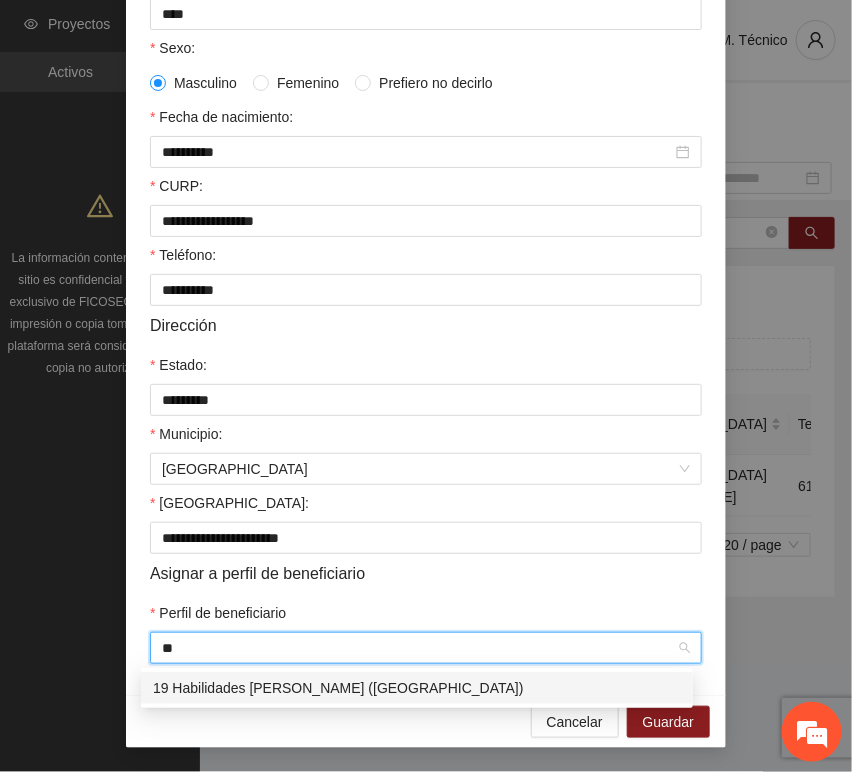 click on "19 Habilidades [PERSON_NAME] ([GEOGRAPHIC_DATA])" at bounding box center [417, 688] 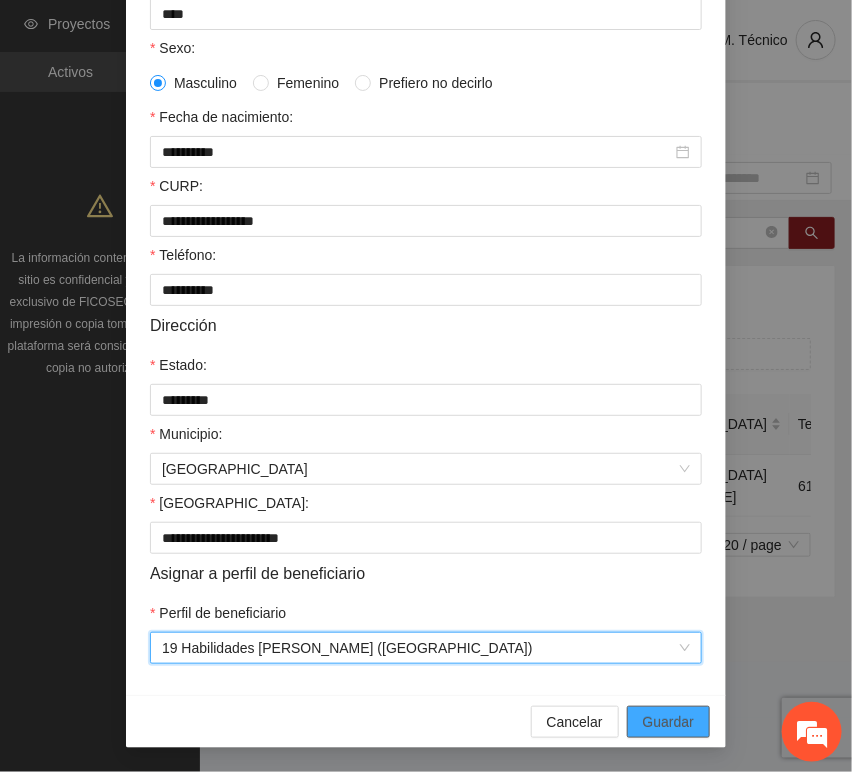 click on "Guardar" at bounding box center (668, 722) 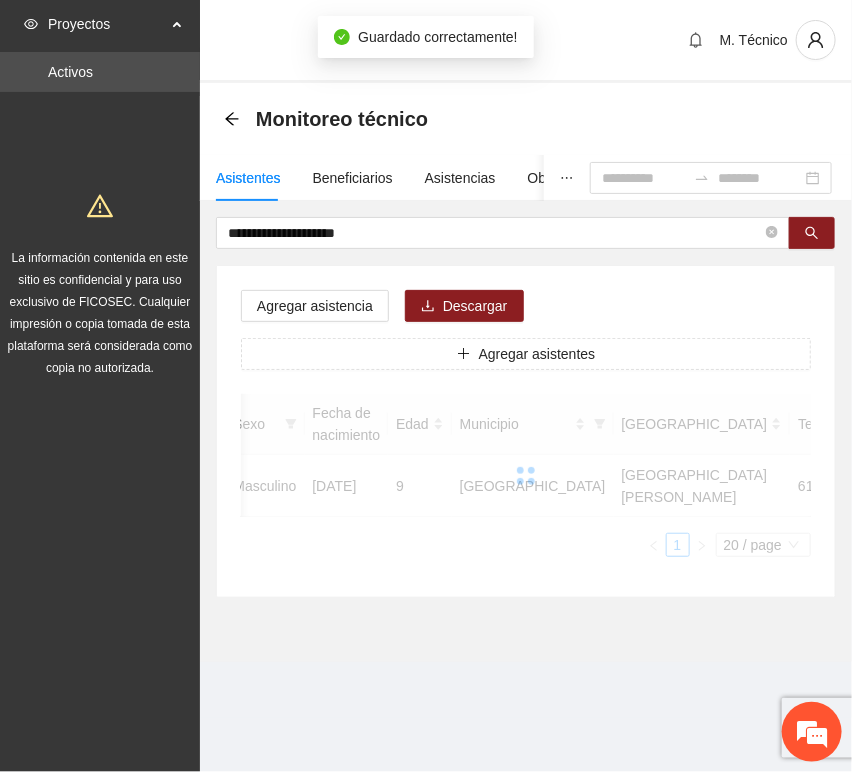 scroll, scrollTop: 294, scrollLeft: 0, axis: vertical 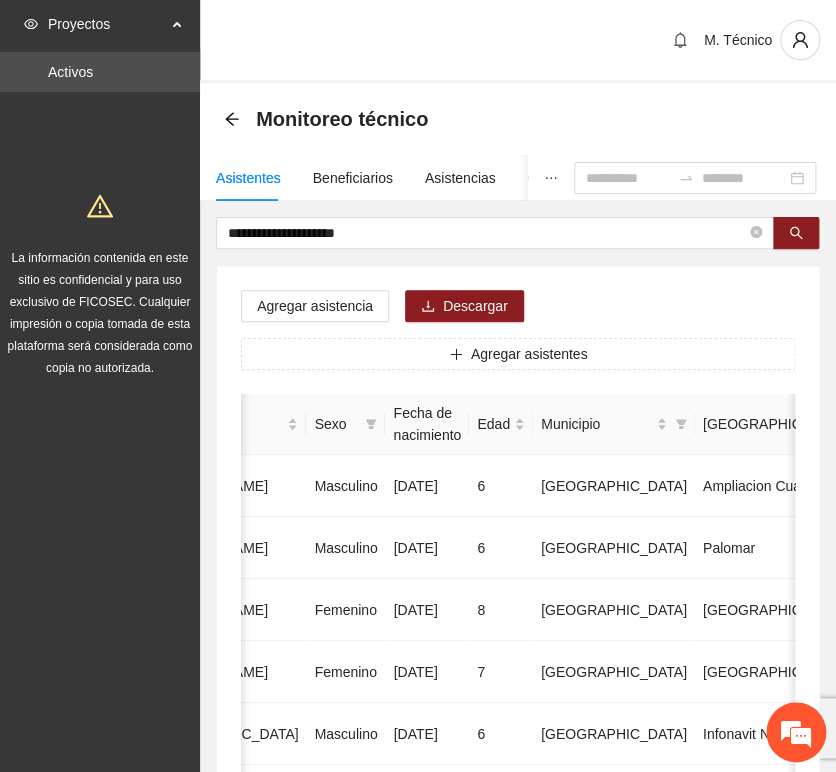 drag, startPoint x: 365, startPoint y: 262, endPoint x: 390, endPoint y: 248, distance: 28.653097 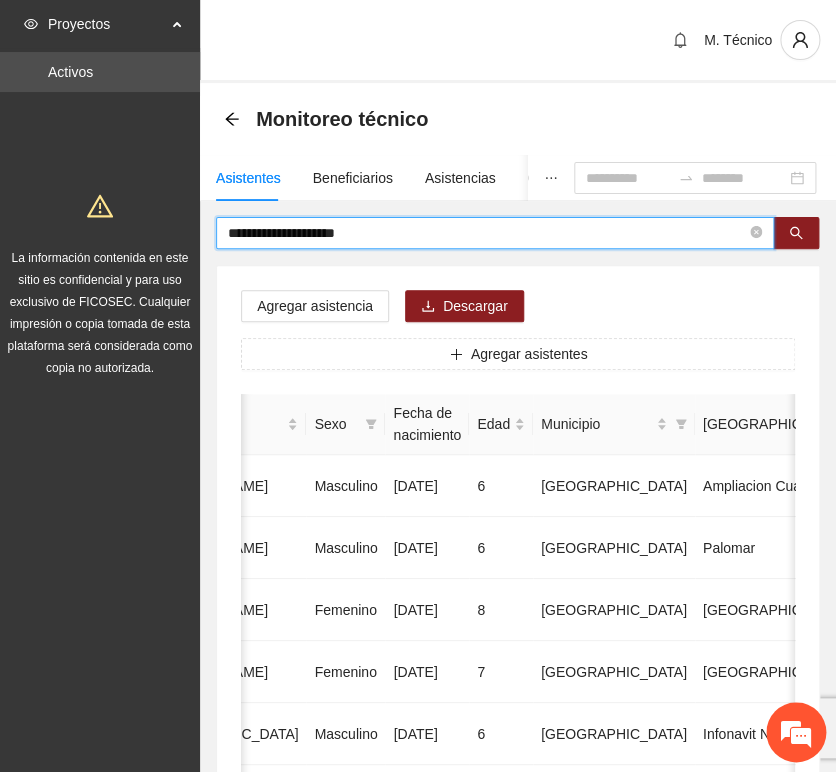drag, startPoint x: 395, startPoint y: 238, endPoint x: 160, endPoint y: 225, distance: 235.3593 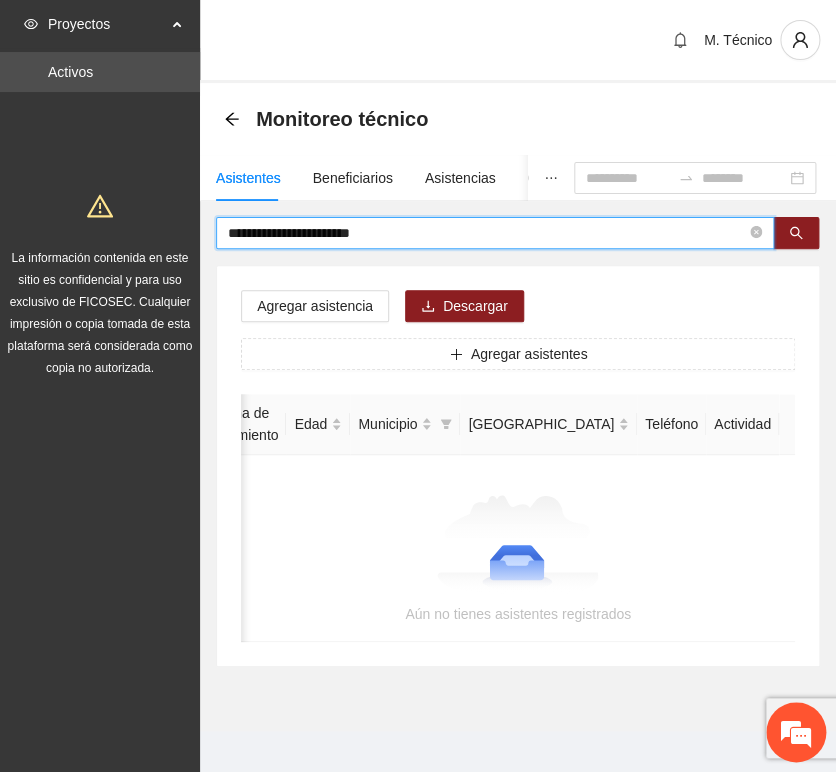 scroll, scrollTop: 0, scrollLeft: 363, axis: horizontal 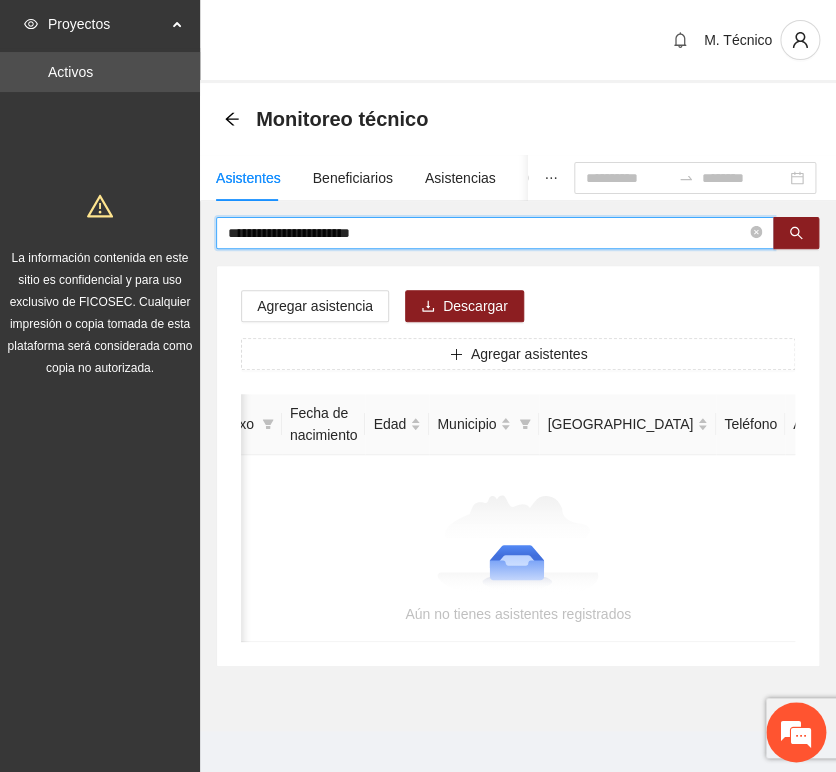 click on "**********" at bounding box center [487, 233] 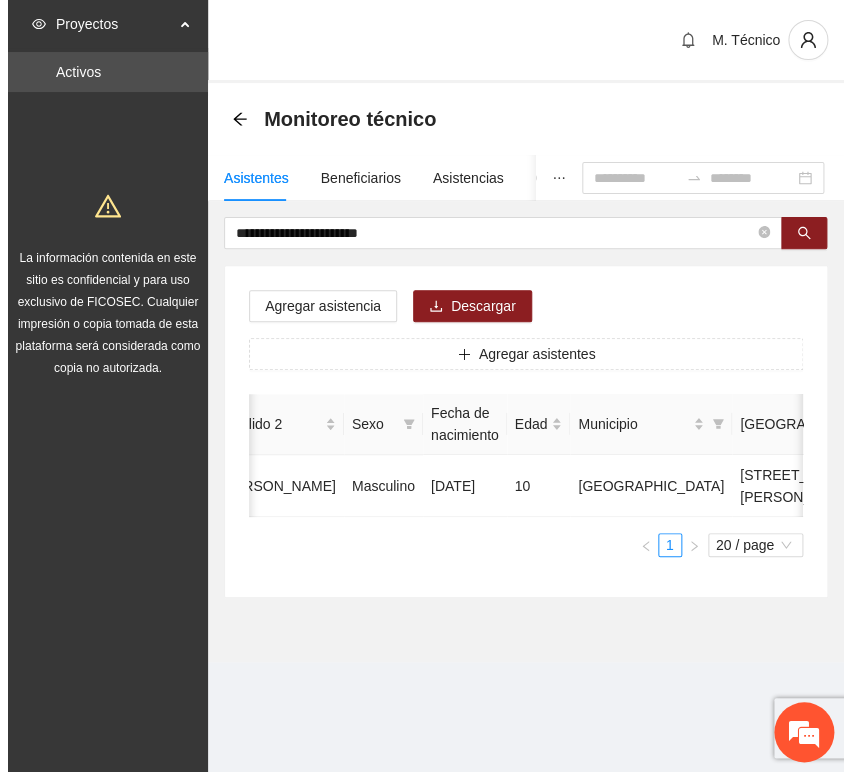 scroll, scrollTop: 0, scrollLeft: 469, axis: horizontal 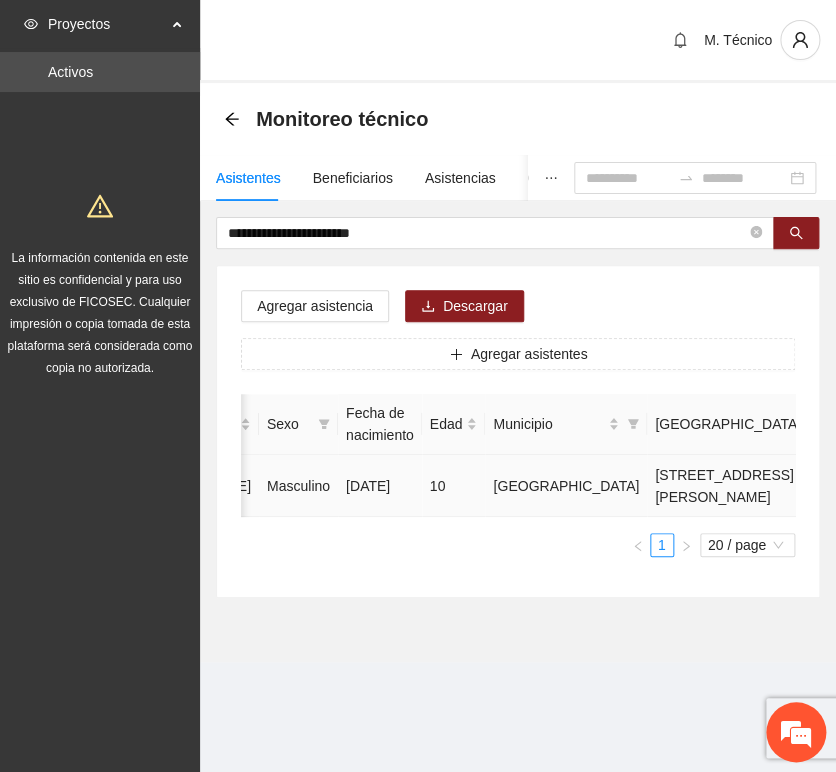 click 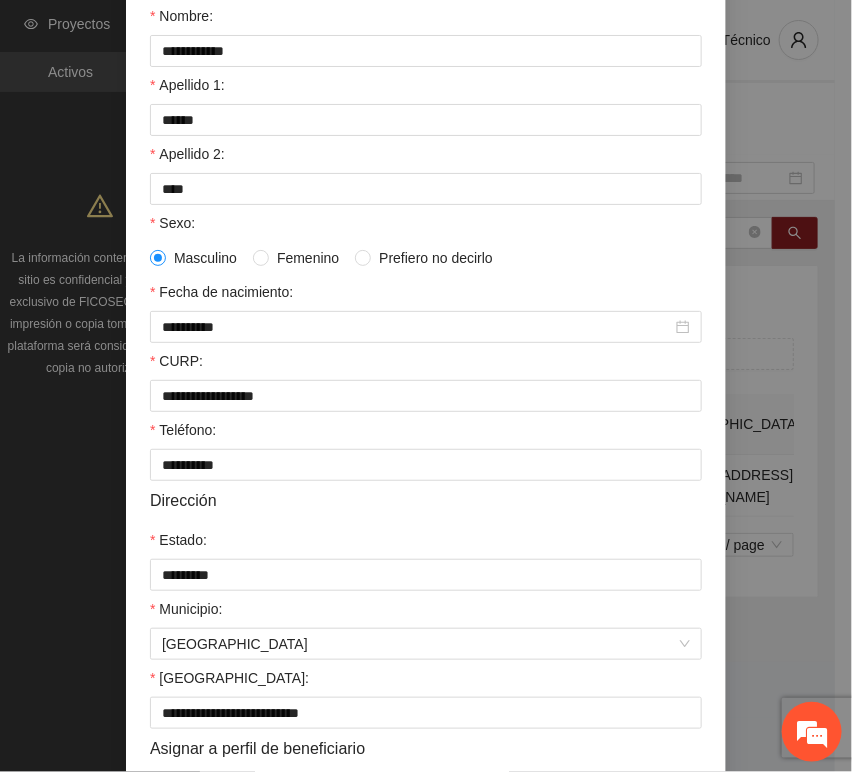 scroll, scrollTop: 394, scrollLeft: 0, axis: vertical 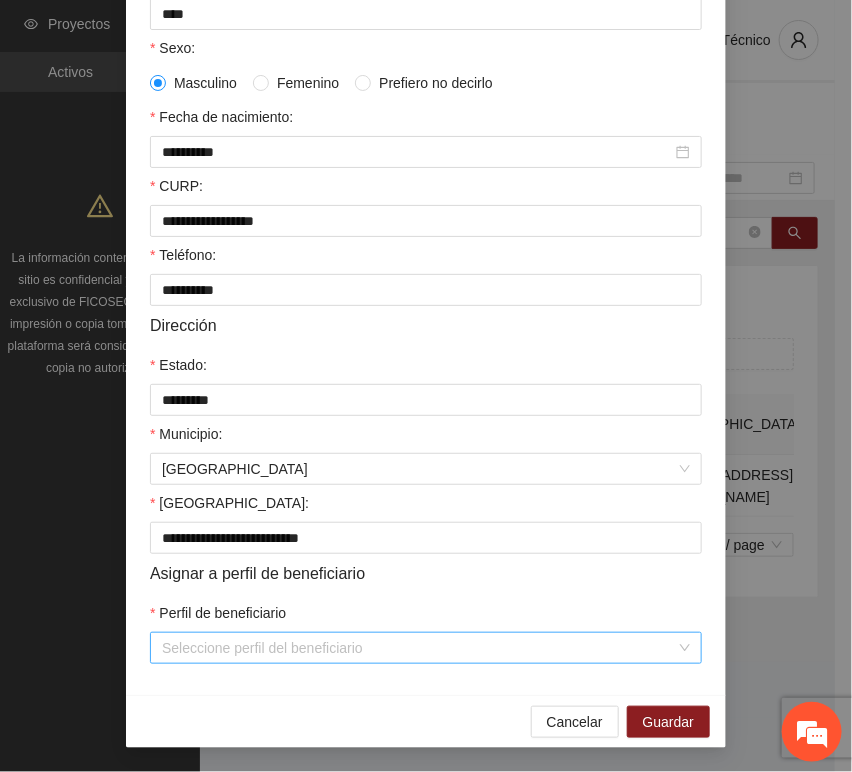 click on "Perfil de beneficiario" at bounding box center (419, 648) 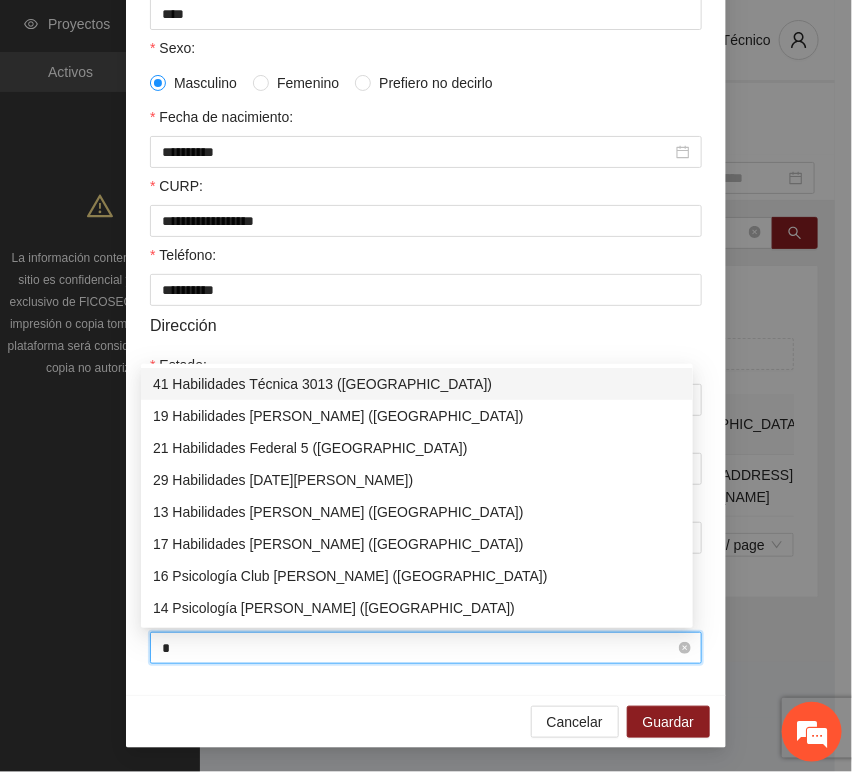 type on "**" 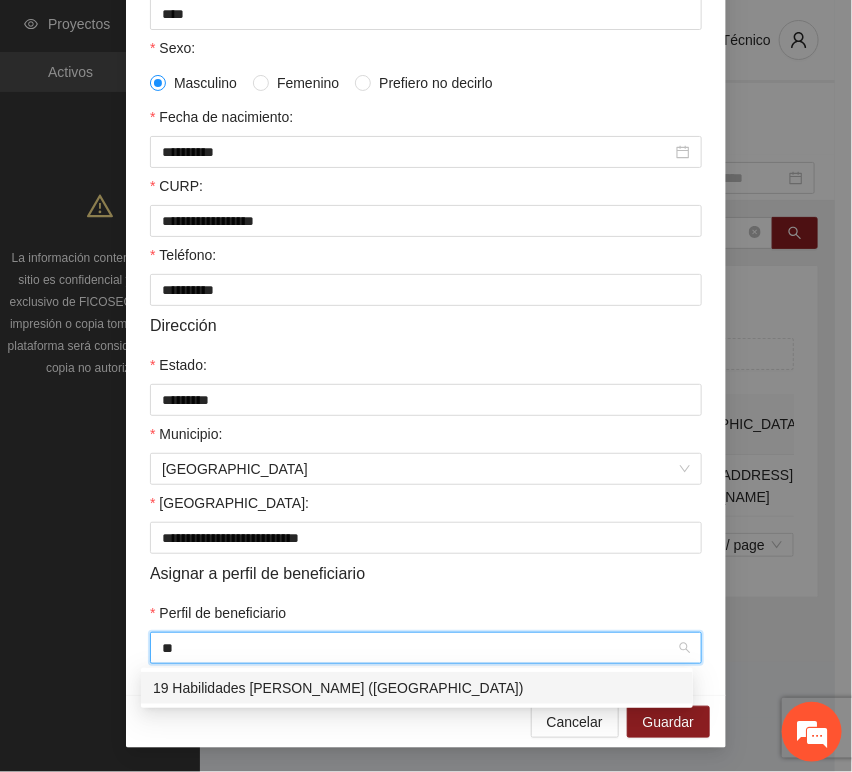 click on "19 Habilidades [PERSON_NAME] ([GEOGRAPHIC_DATA])" at bounding box center [417, 688] 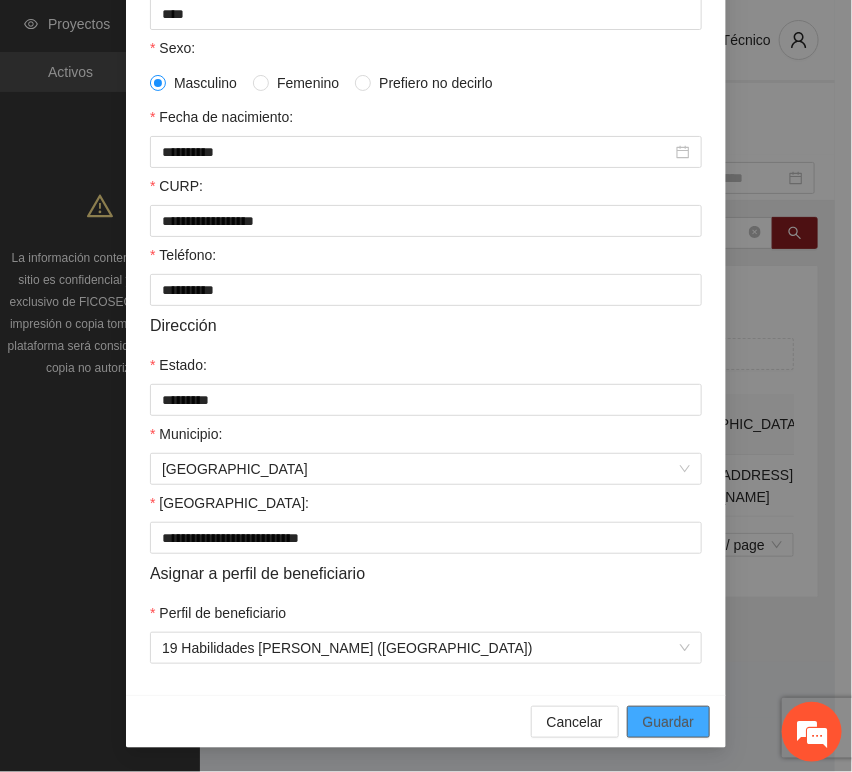 click on "Guardar" at bounding box center (668, 722) 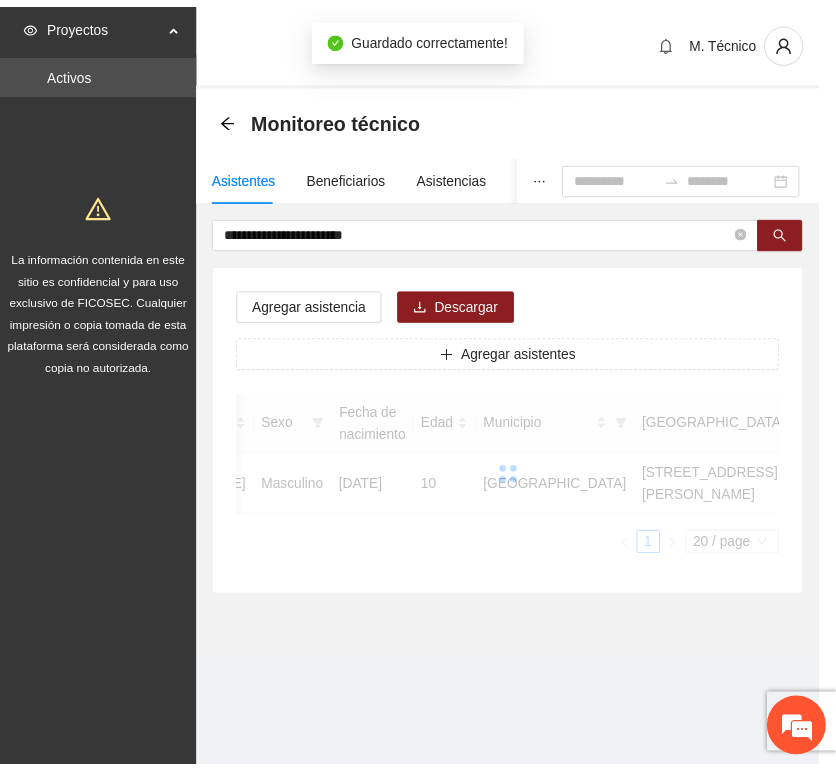 scroll, scrollTop: 294, scrollLeft: 0, axis: vertical 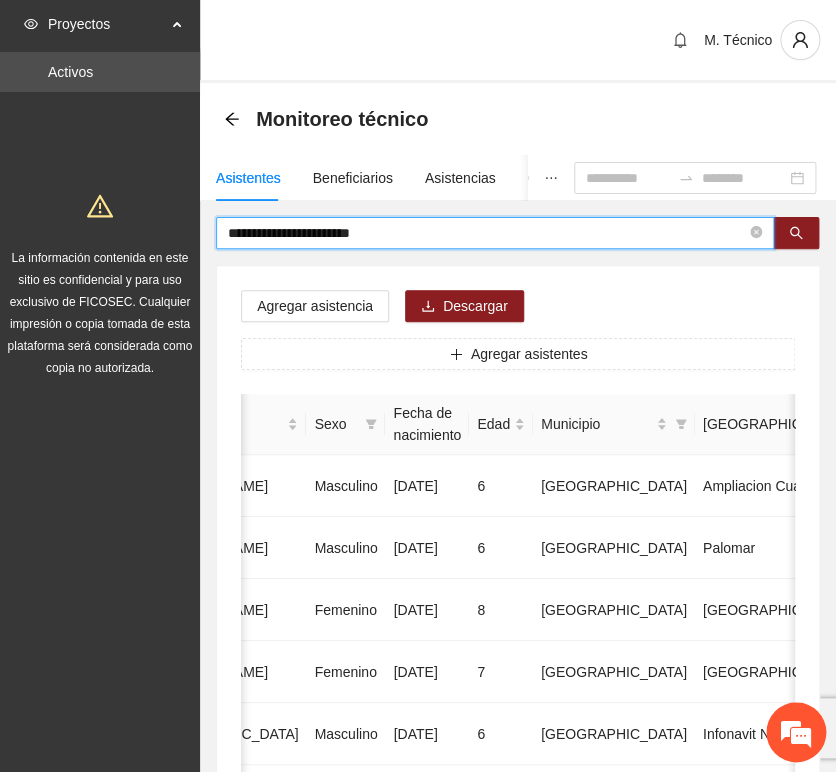 drag, startPoint x: 480, startPoint y: 236, endPoint x: -5, endPoint y: 204, distance: 486.05453 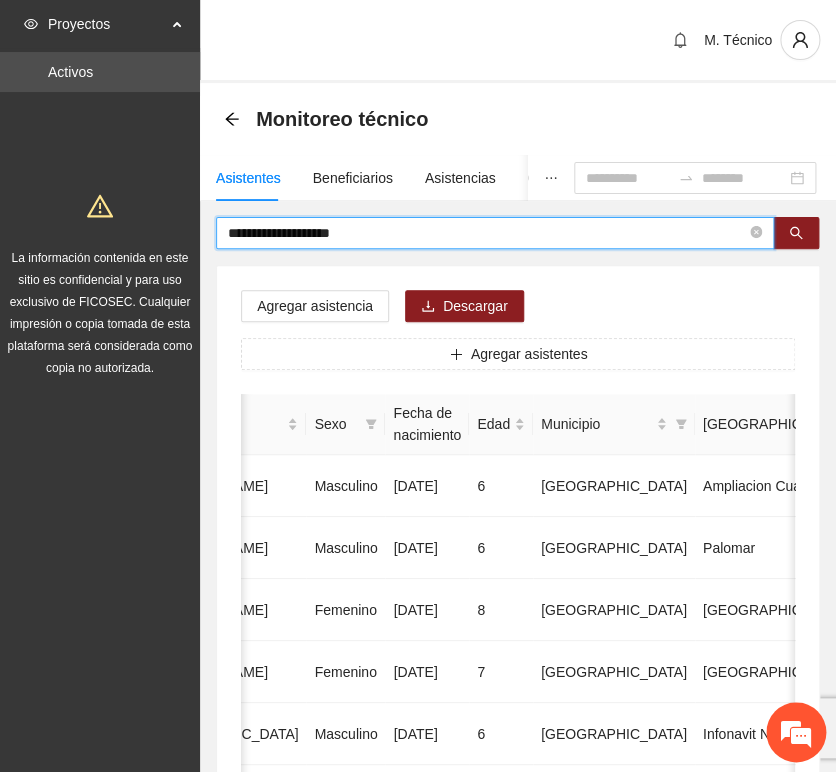 type on "**********" 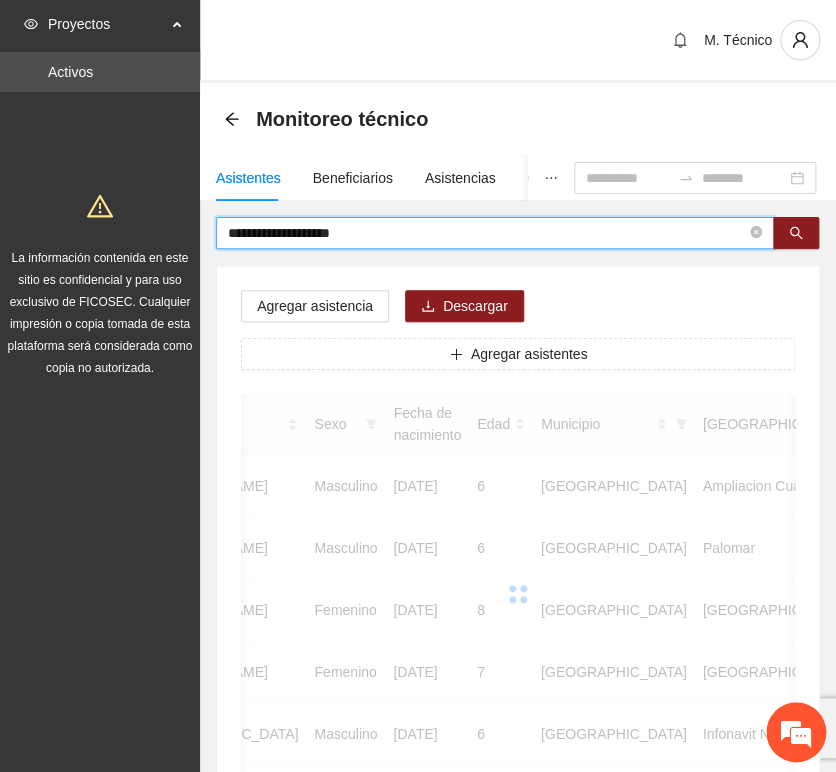 click on "**********" at bounding box center [487, 233] 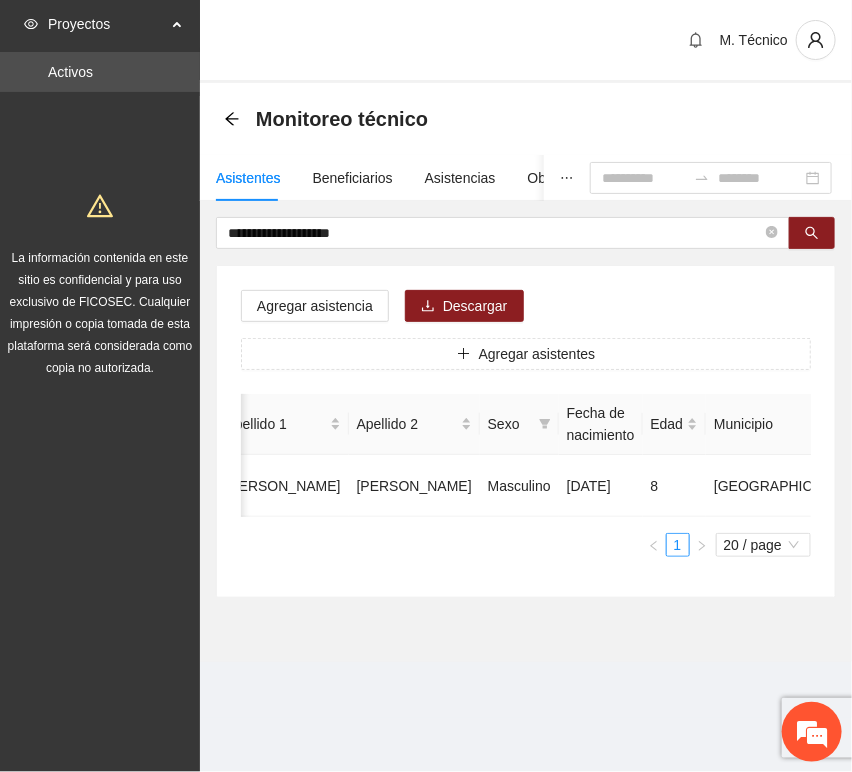 scroll, scrollTop: 0, scrollLeft: 452, axis: horizontal 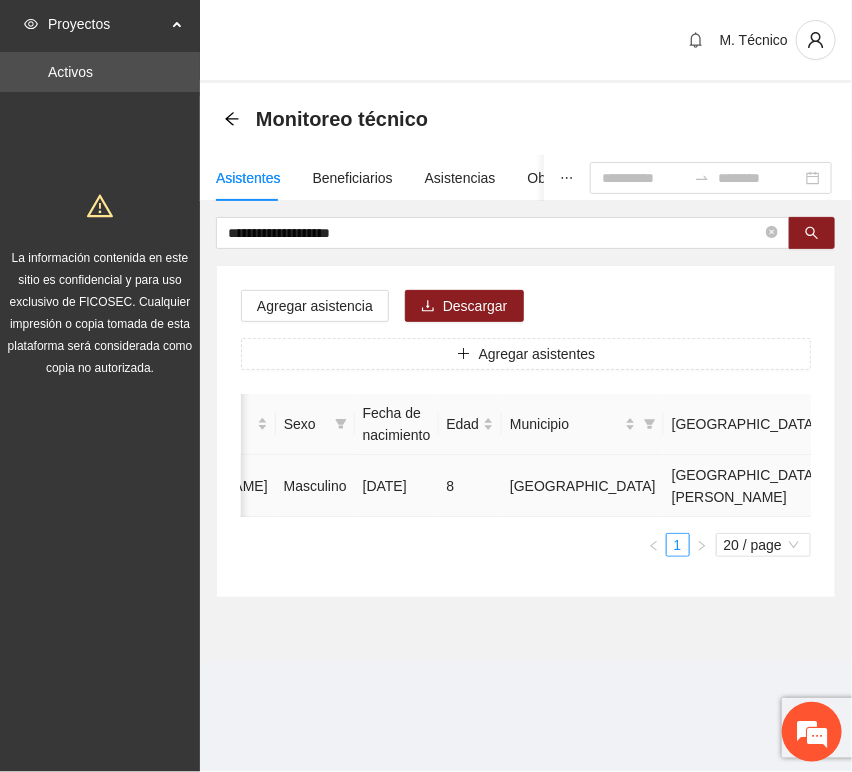 click 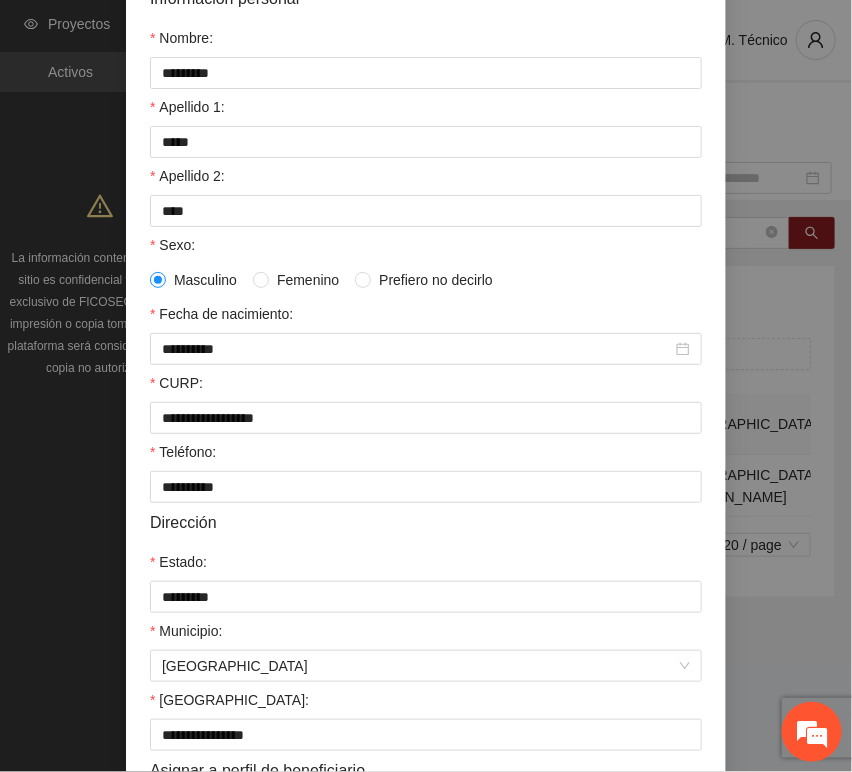 scroll, scrollTop: 394, scrollLeft: 0, axis: vertical 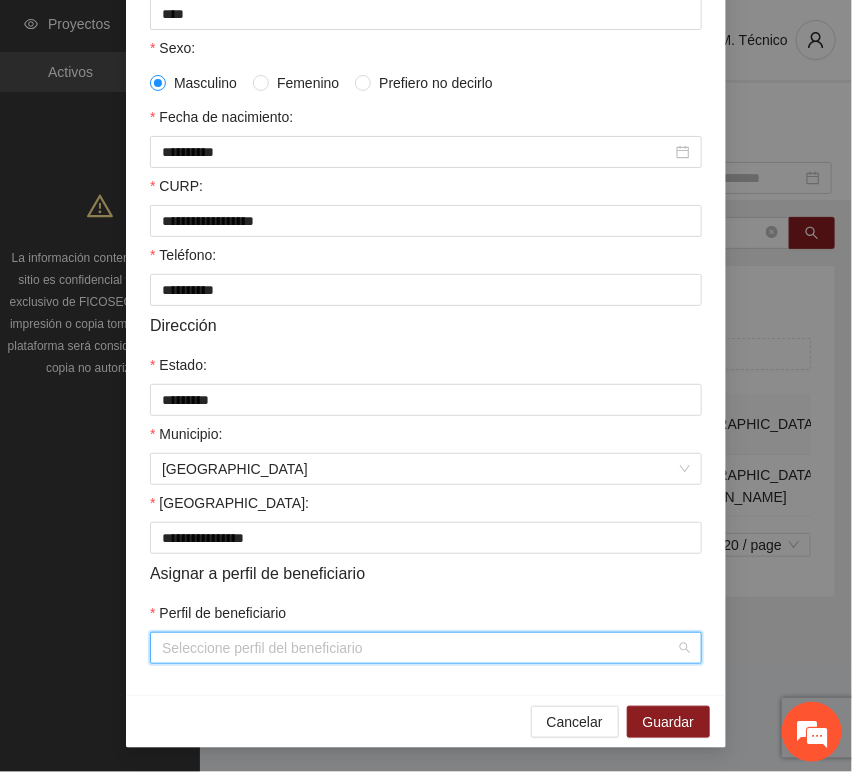 click on "Perfil de beneficiario" at bounding box center [419, 648] 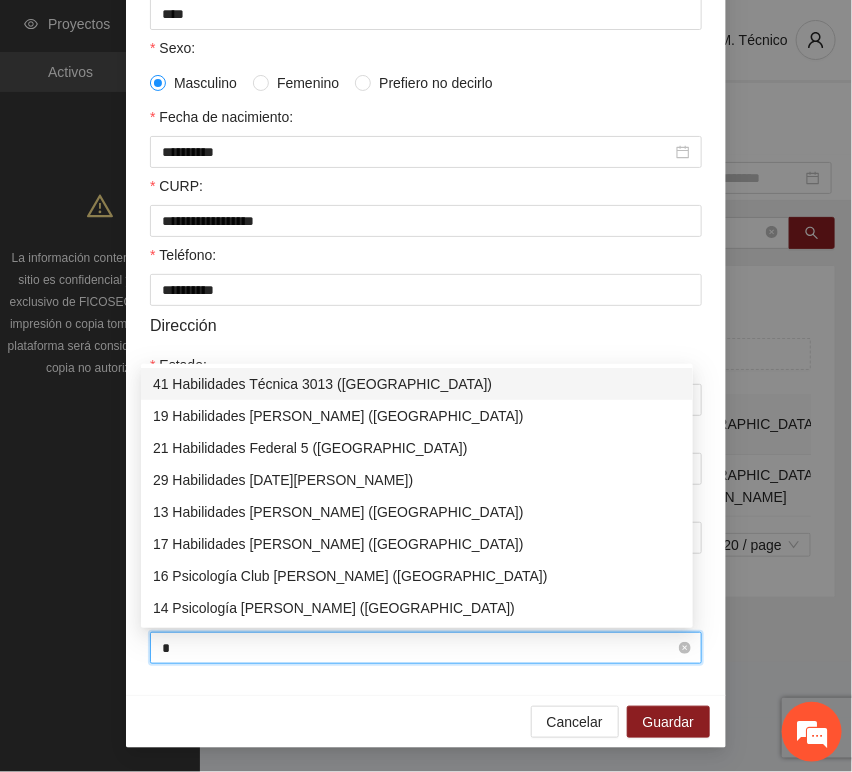 type on "**" 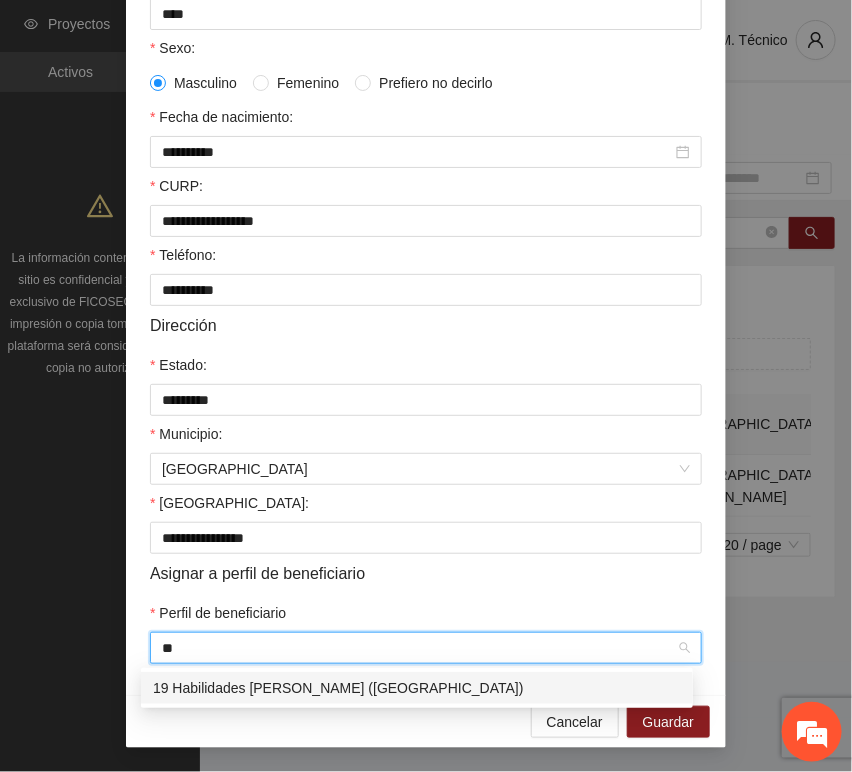 click on "19 Habilidades [PERSON_NAME] ([GEOGRAPHIC_DATA])" at bounding box center (417, 688) 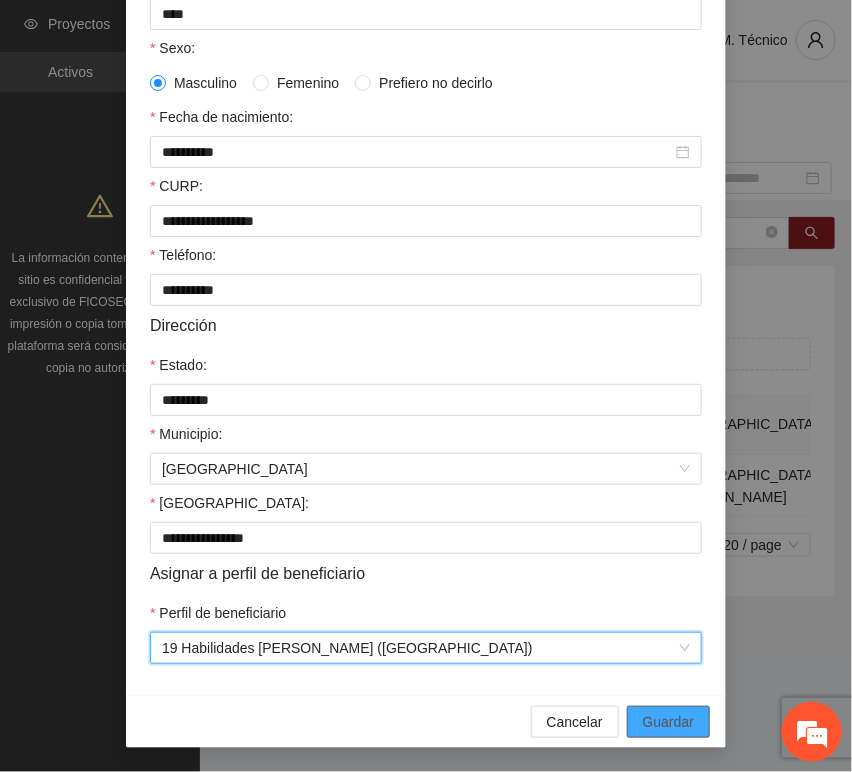 click on "Guardar" at bounding box center [668, 722] 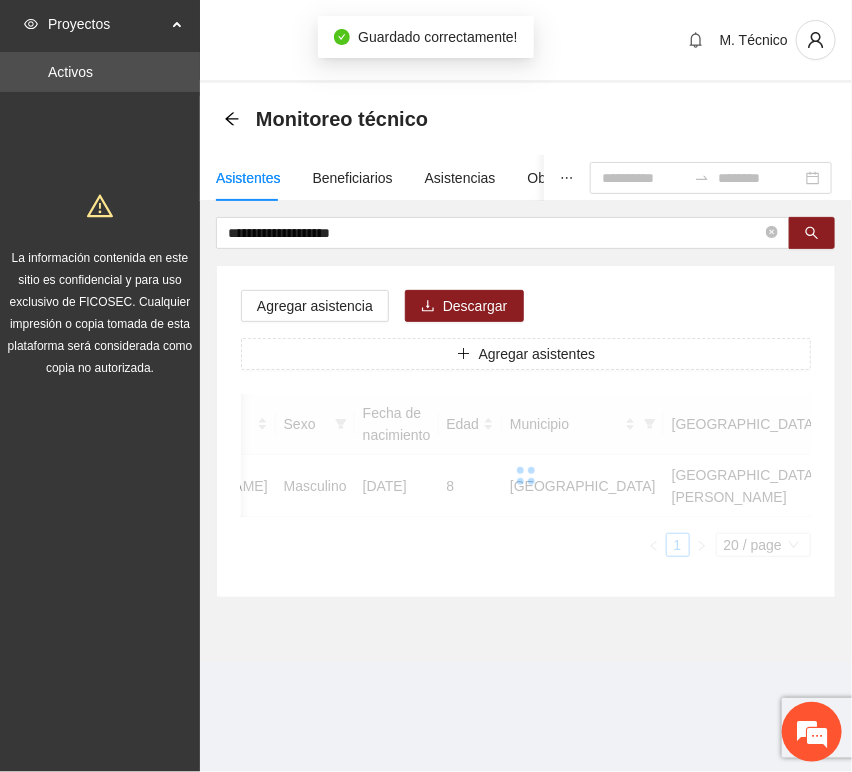 scroll, scrollTop: 294, scrollLeft: 0, axis: vertical 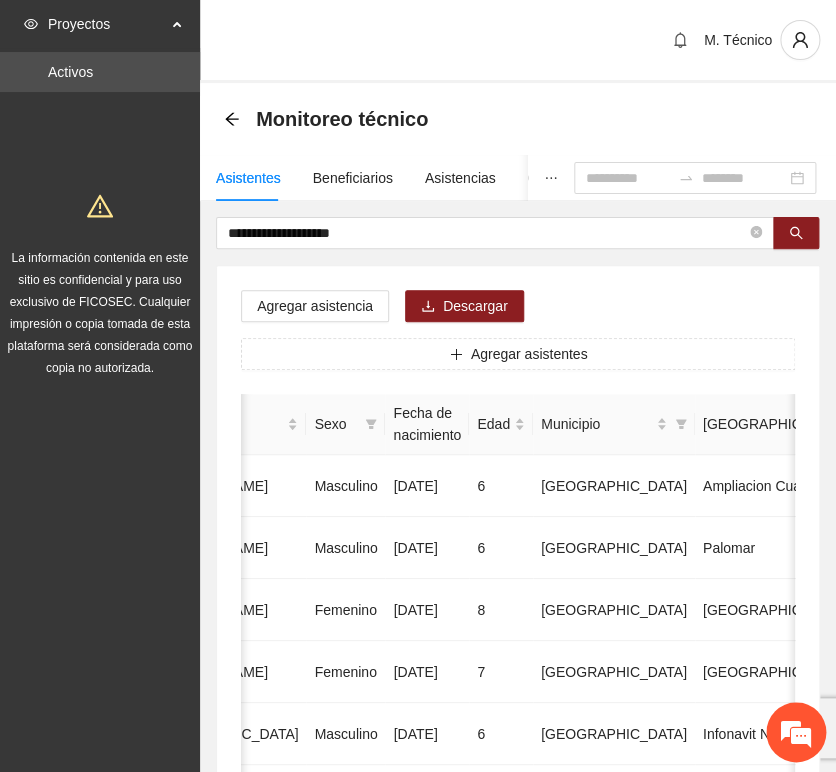 click on "**********" at bounding box center (518, 996) 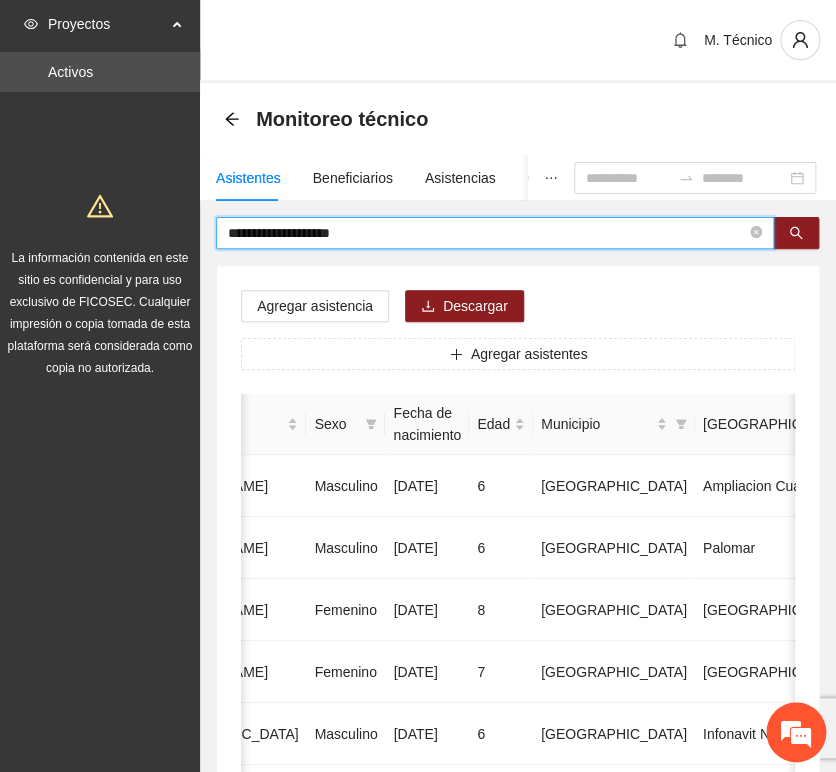 drag, startPoint x: 380, startPoint y: 235, endPoint x: 119, endPoint y: 205, distance: 262.71848 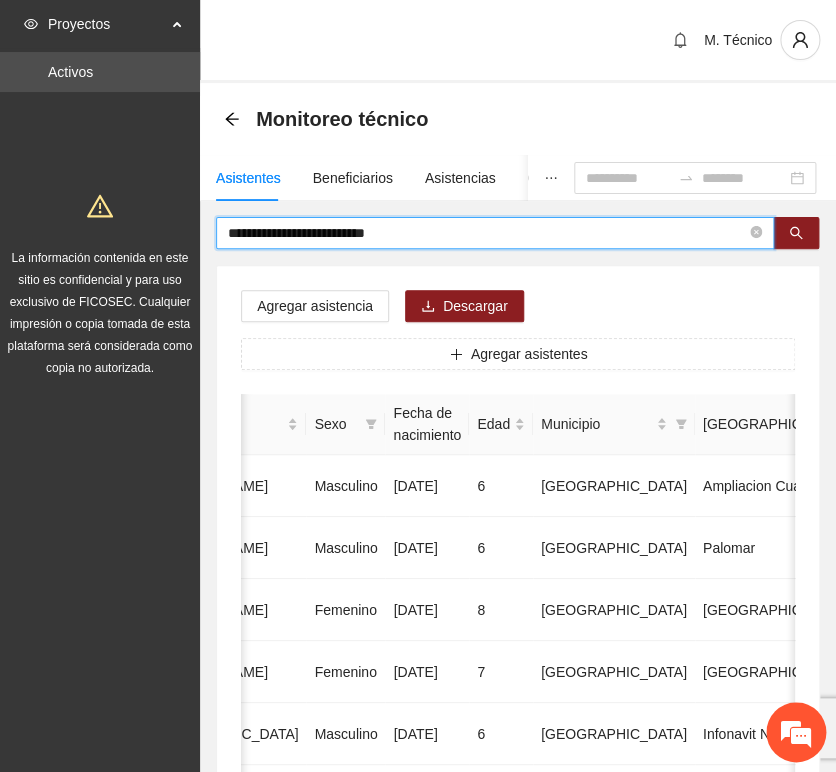 type on "**********" 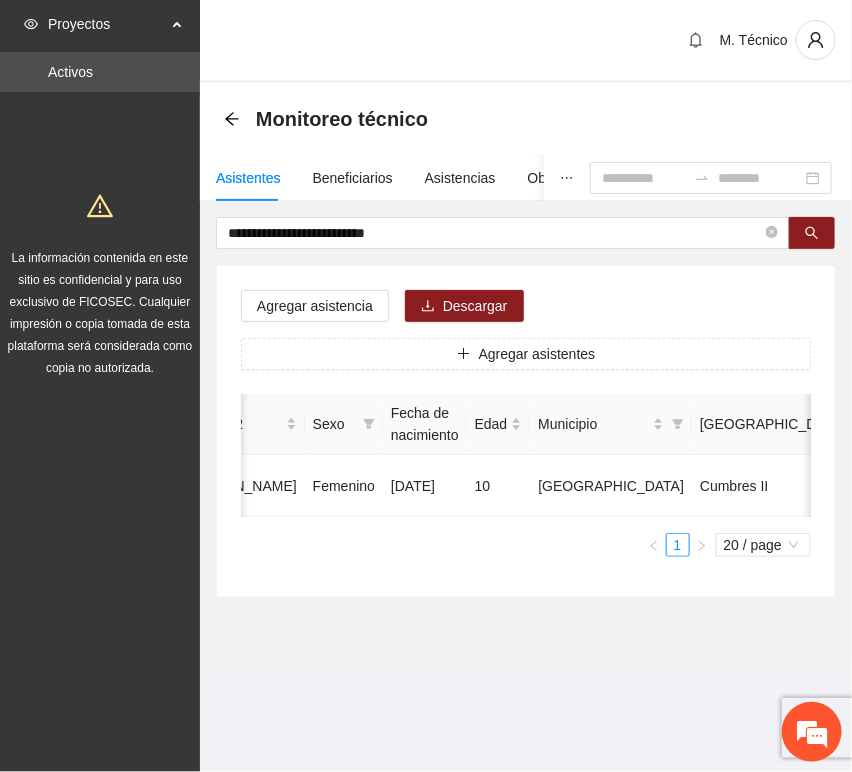 scroll, scrollTop: 0, scrollLeft: 450, axis: horizontal 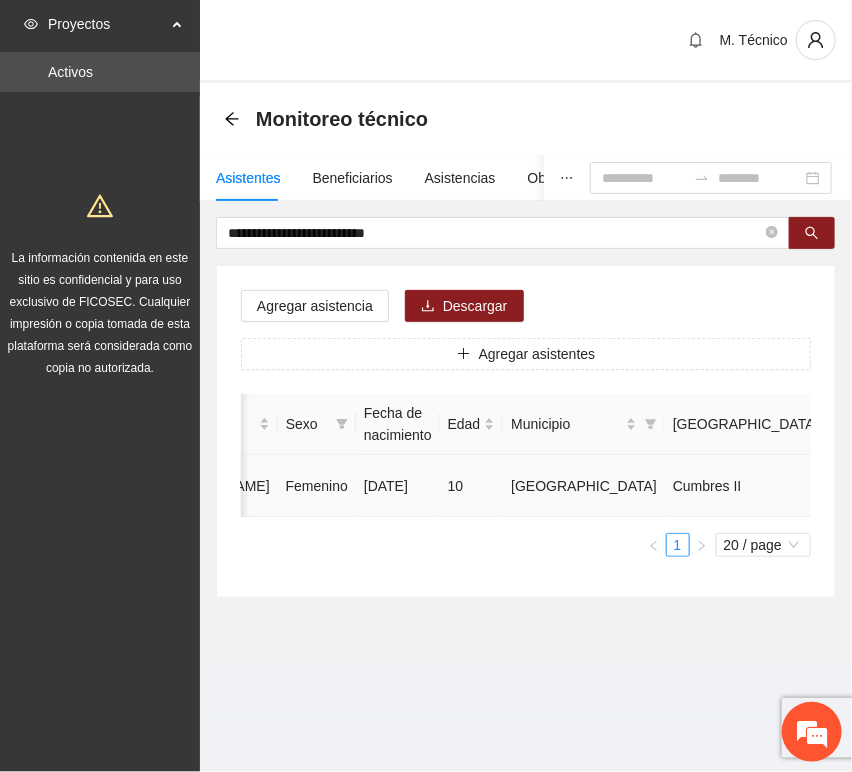 click at bounding box center [1033, 486] 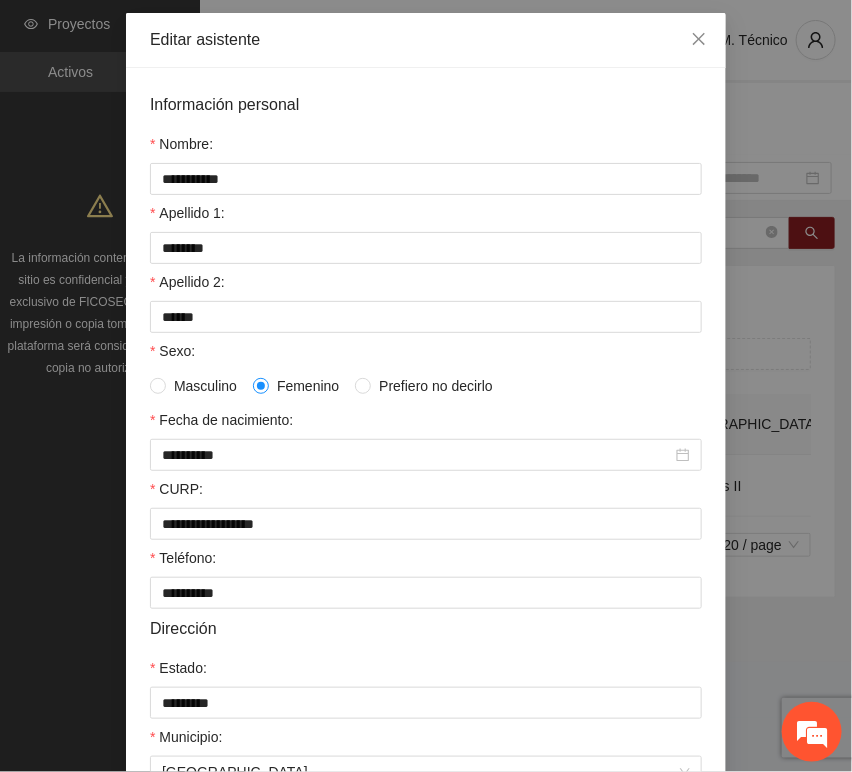 scroll, scrollTop: 394, scrollLeft: 0, axis: vertical 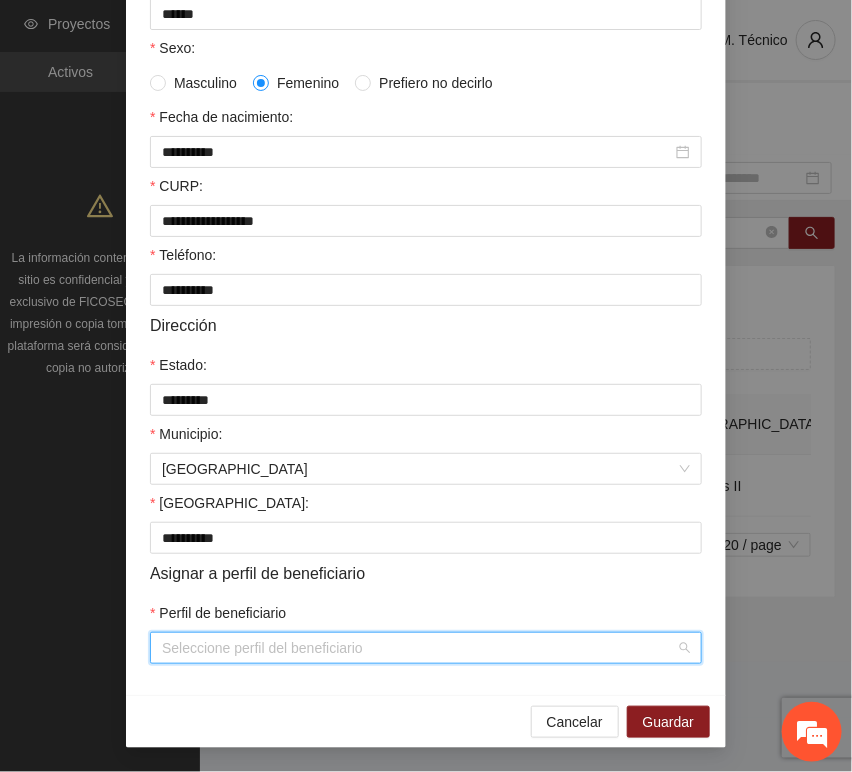 click on "Perfil de beneficiario" at bounding box center [419, 648] 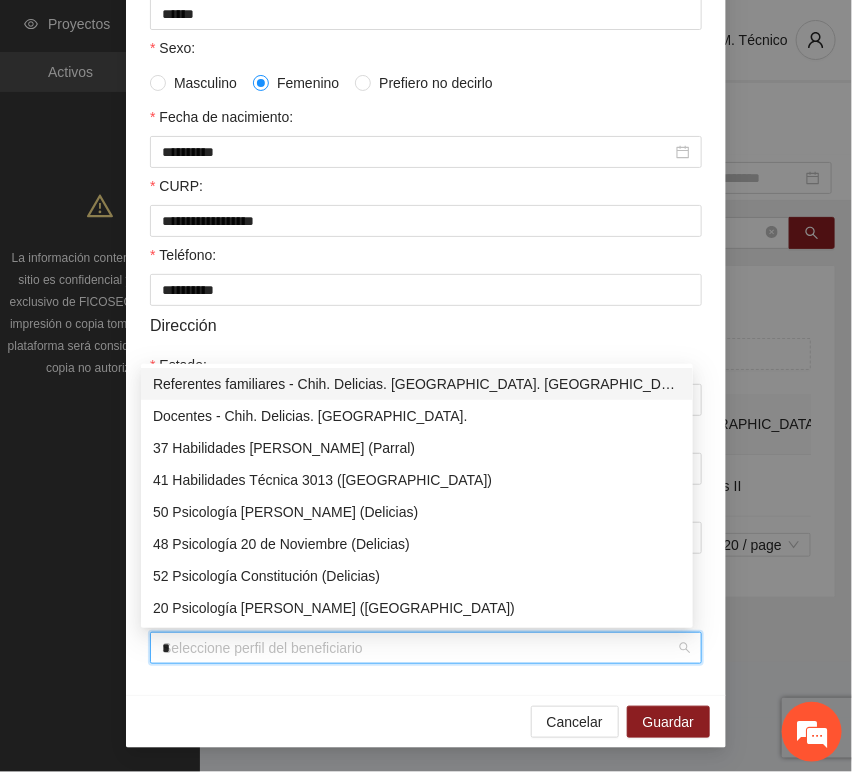 type on "**" 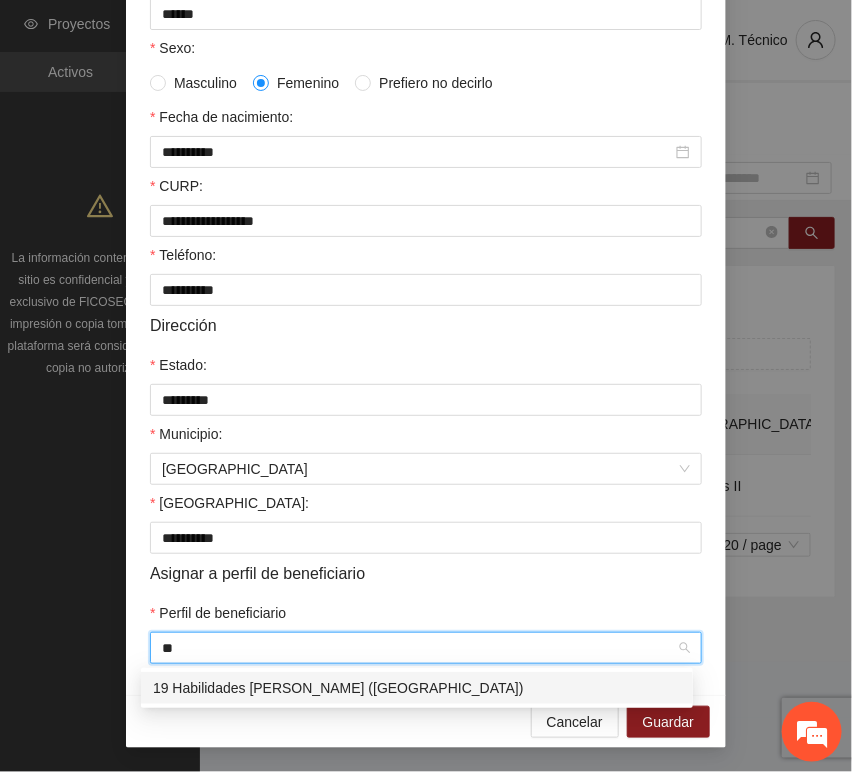 click on "19 Habilidades [PERSON_NAME] ([GEOGRAPHIC_DATA])" at bounding box center [417, 688] 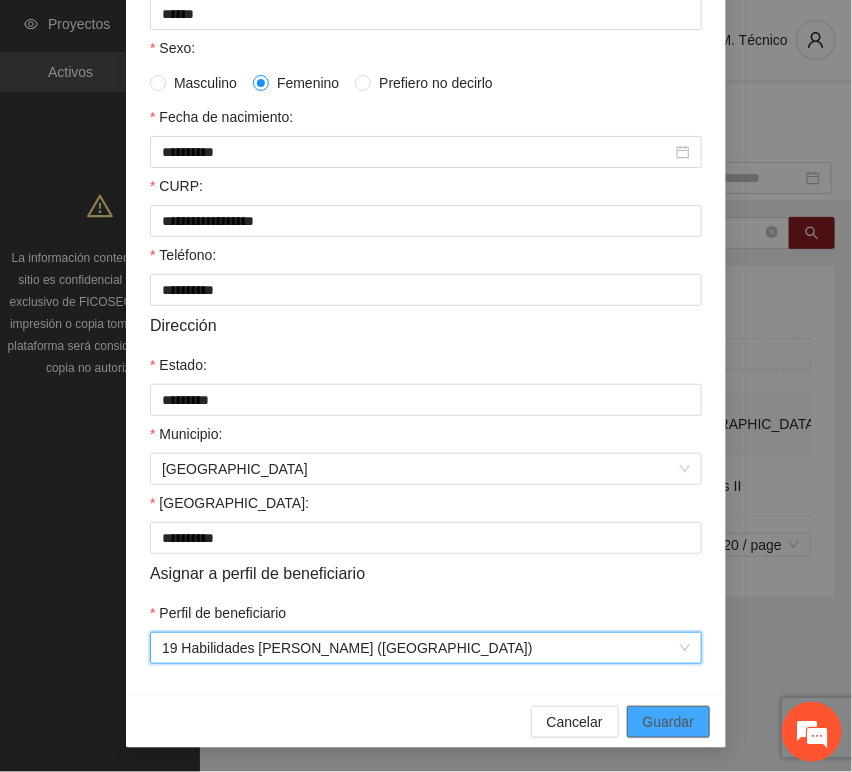 click on "Guardar" at bounding box center (668, 722) 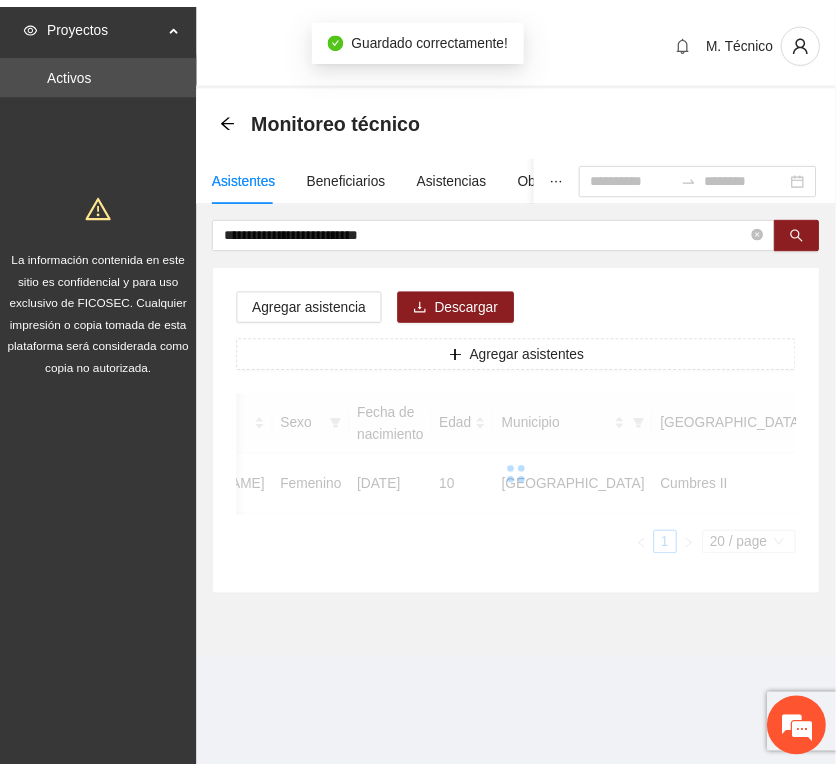scroll, scrollTop: 294, scrollLeft: 0, axis: vertical 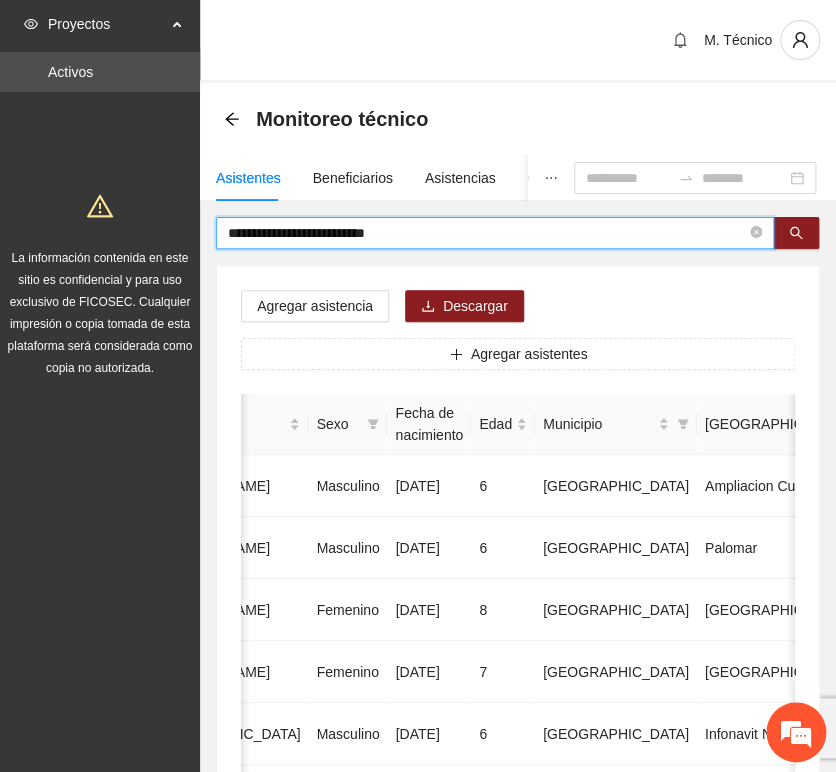 drag, startPoint x: 428, startPoint y: 231, endPoint x: -32, endPoint y: 231, distance: 460 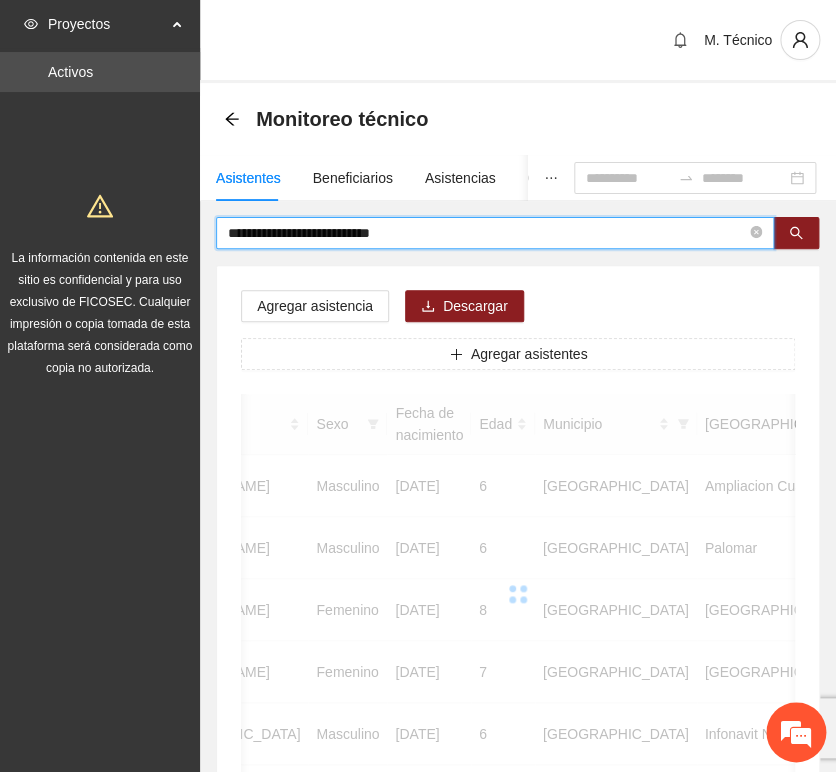 scroll, scrollTop: 0, scrollLeft: 363, axis: horizontal 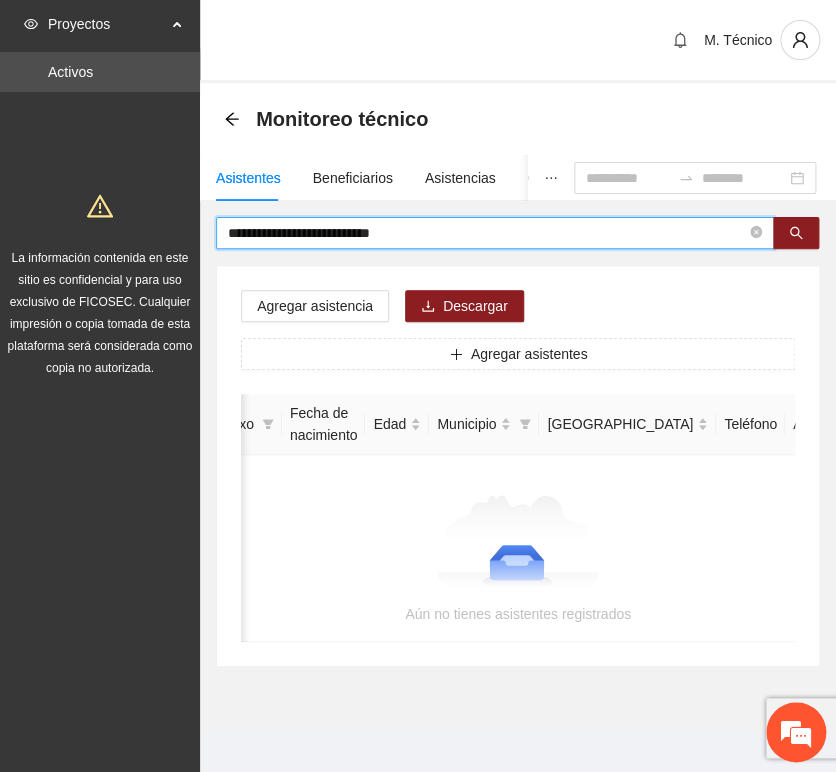 click on "**********" at bounding box center [487, 233] 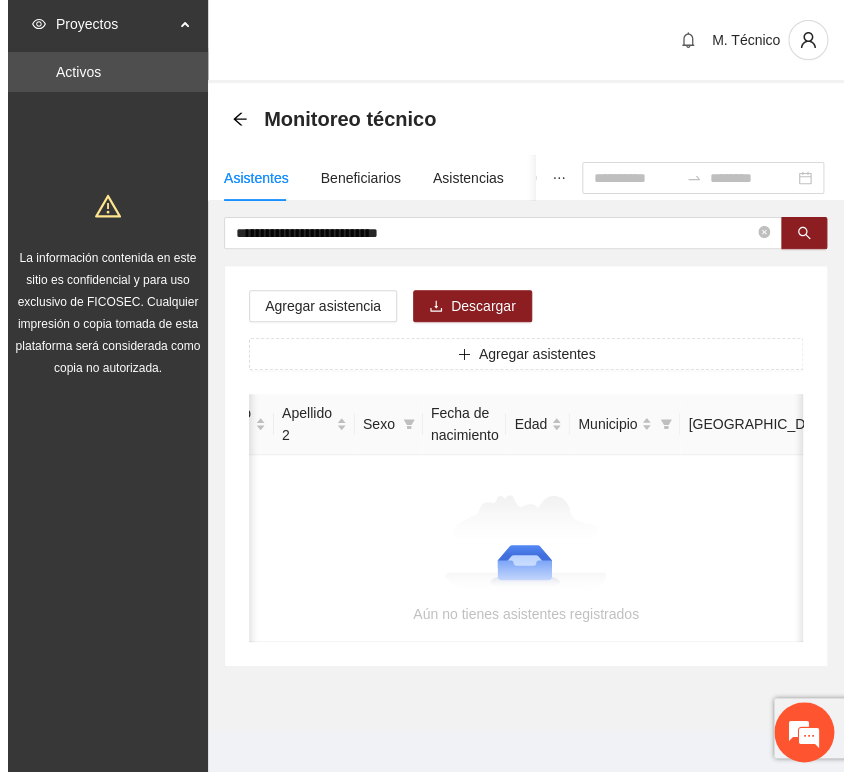 scroll, scrollTop: 0, scrollLeft: 0, axis: both 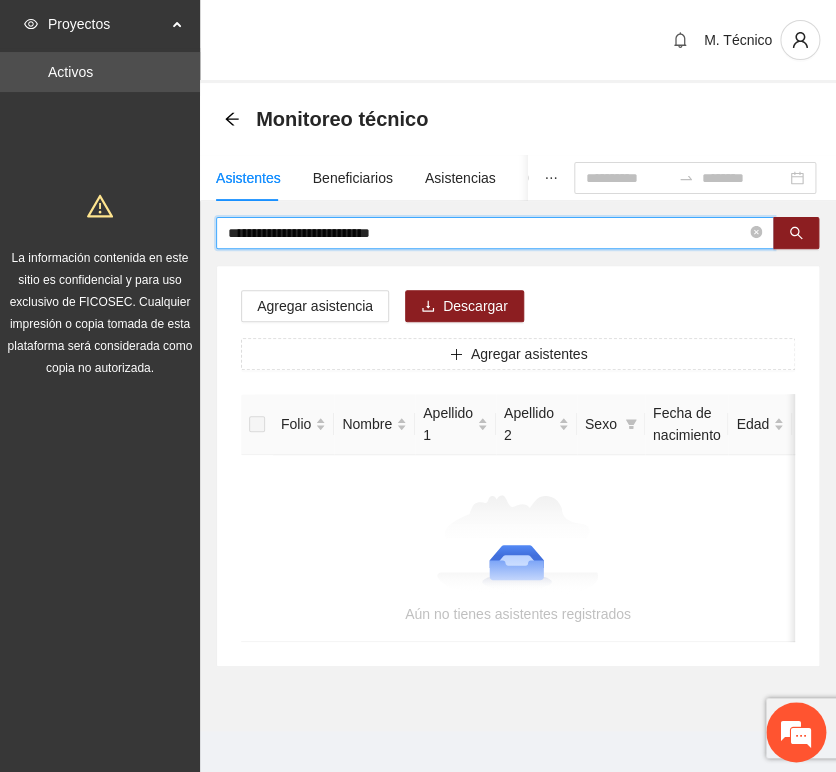drag, startPoint x: 336, startPoint y: 238, endPoint x: 538, endPoint y: 242, distance: 202.0396 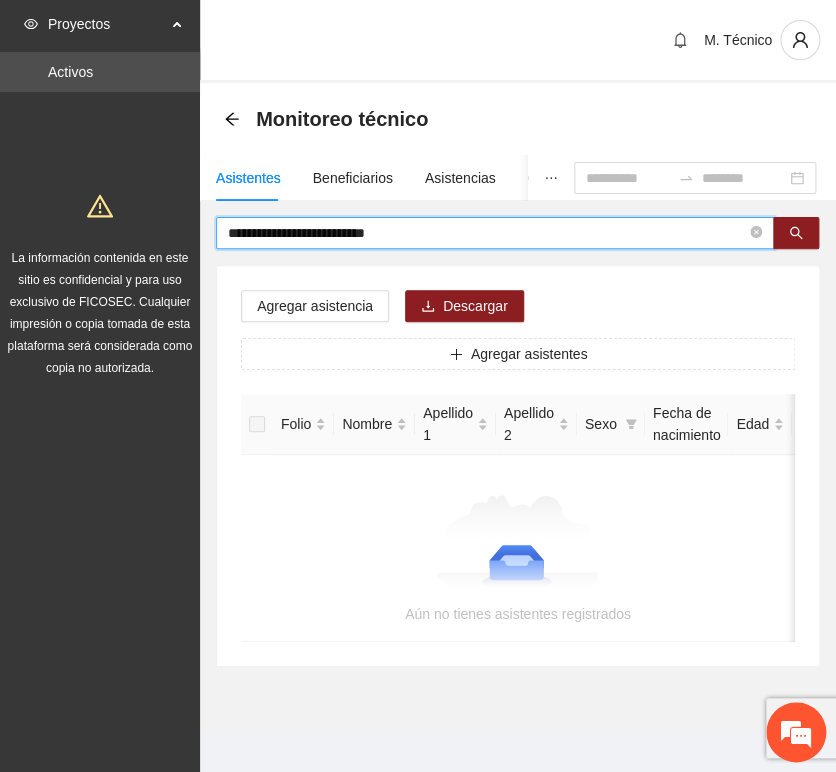 type on "**********" 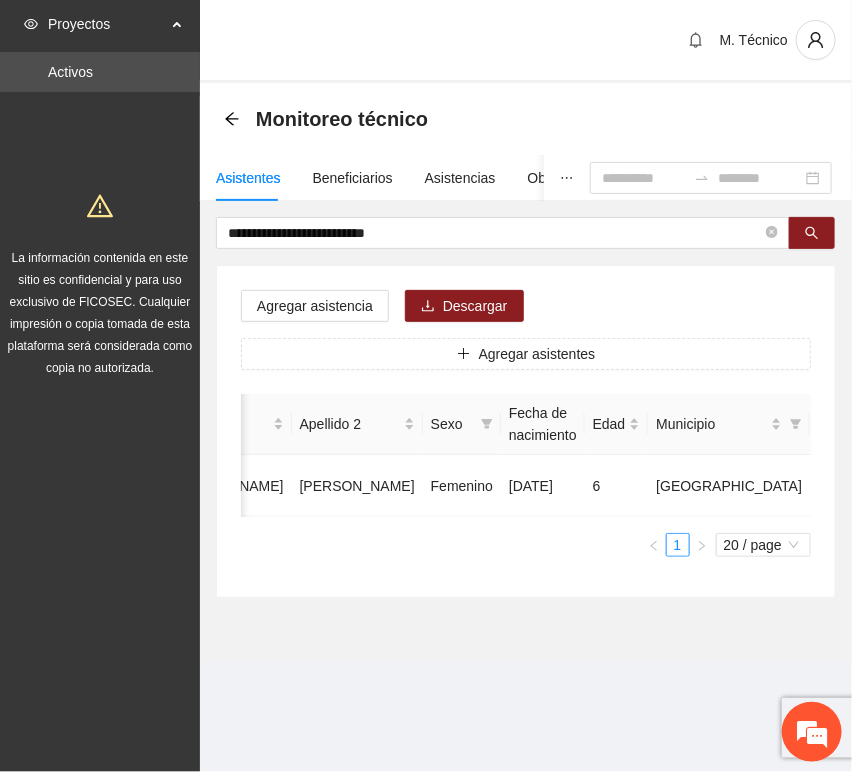 scroll, scrollTop: 0, scrollLeft: 478, axis: horizontal 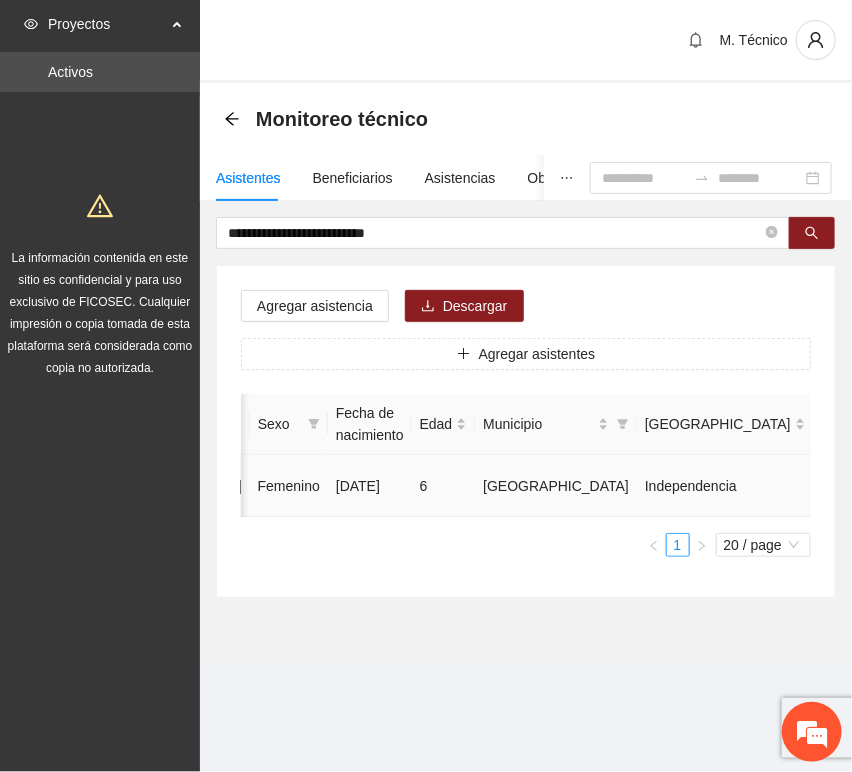 click 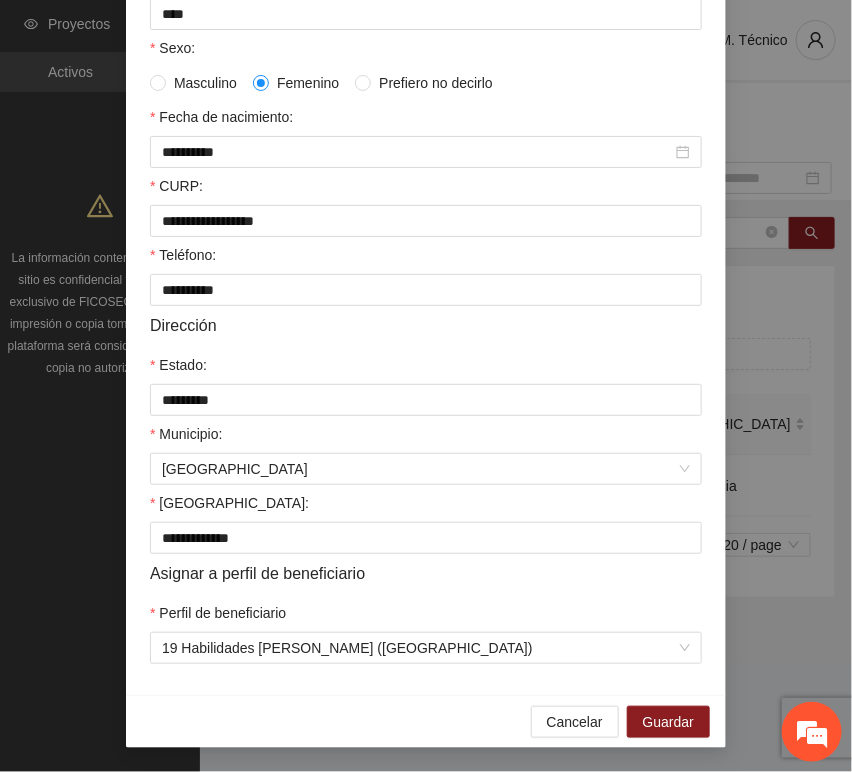 scroll, scrollTop: 394, scrollLeft: 0, axis: vertical 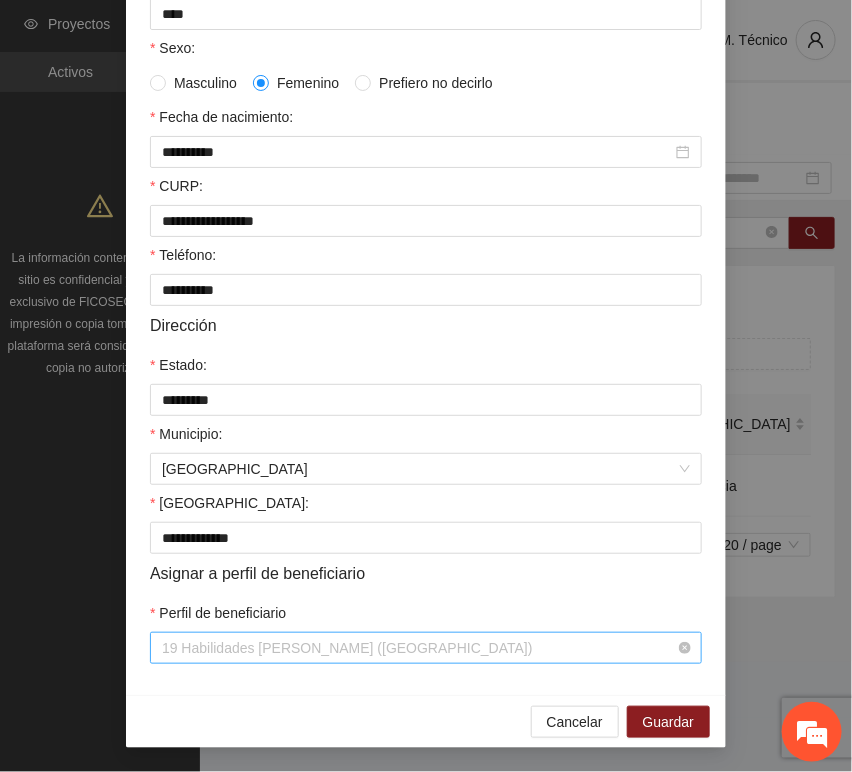 click on "19 Habilidades [PERSON_NAME] ([GEOGRAPHIC_DATA])" at bounding box center (426, 648) 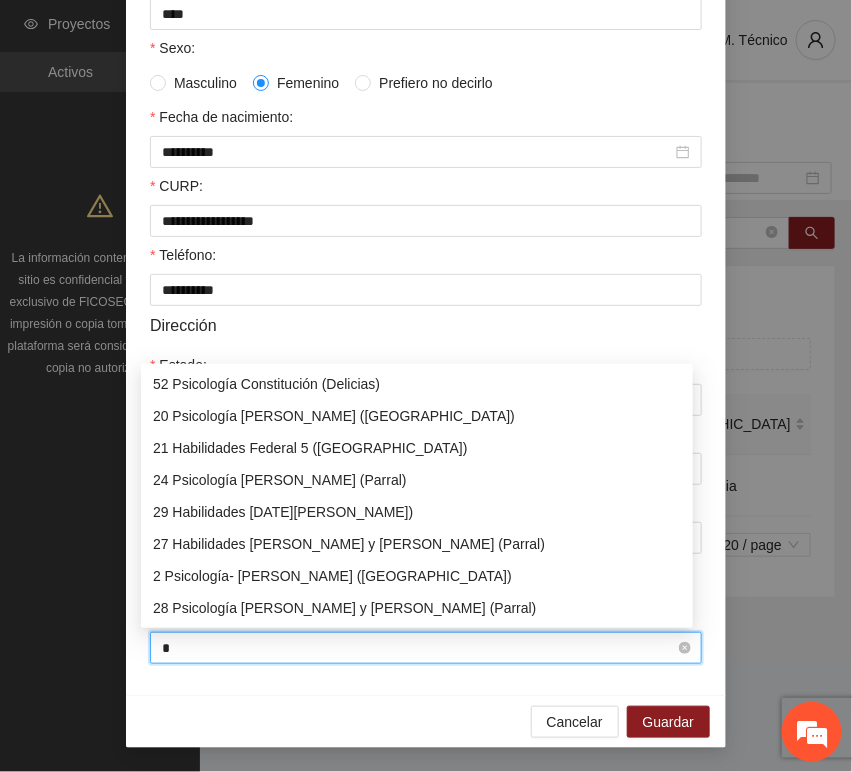 type on "**" 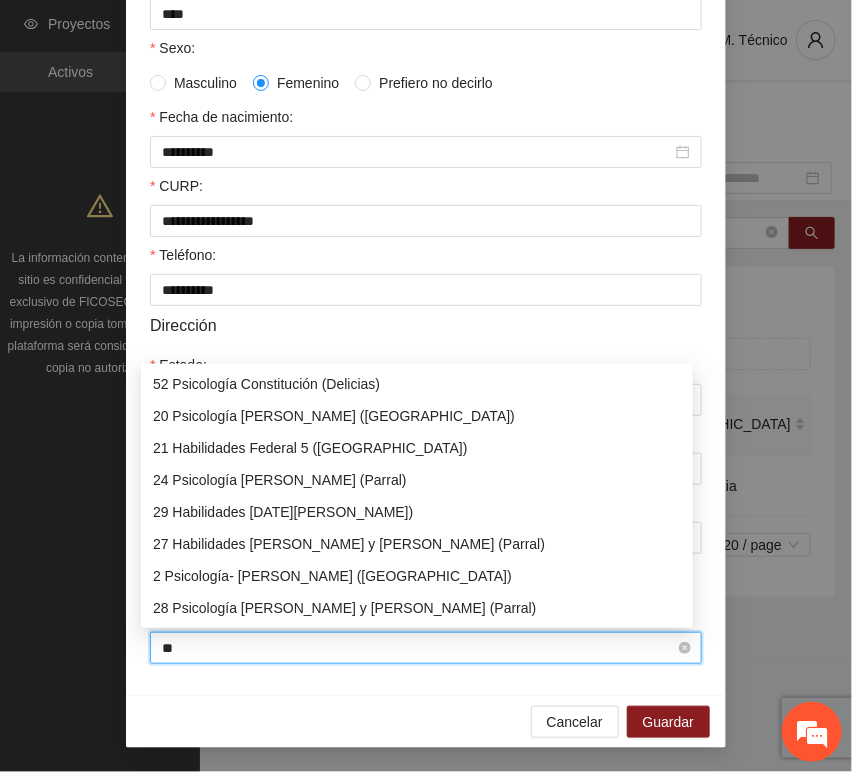 scroll, scrollTop: 0, scrollLeft: 0, axis: both 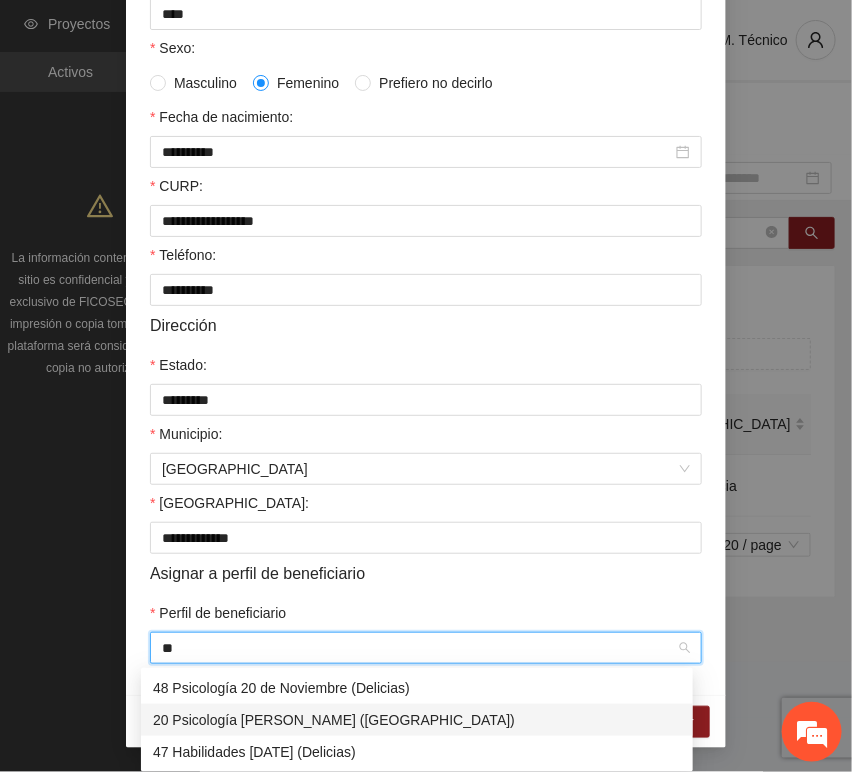 click on "20 Psicología [PERSON_NAME] ([GEOGRAPHIC_DATA])" at bounding box center [417, 720] 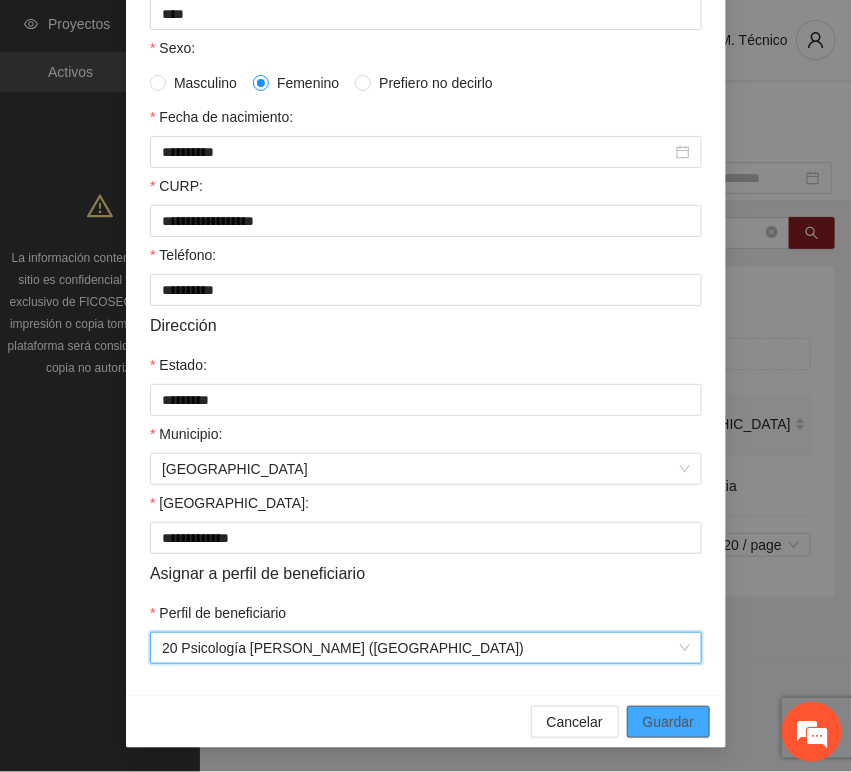 click on "Guardar" at bounding box center [668, 722] 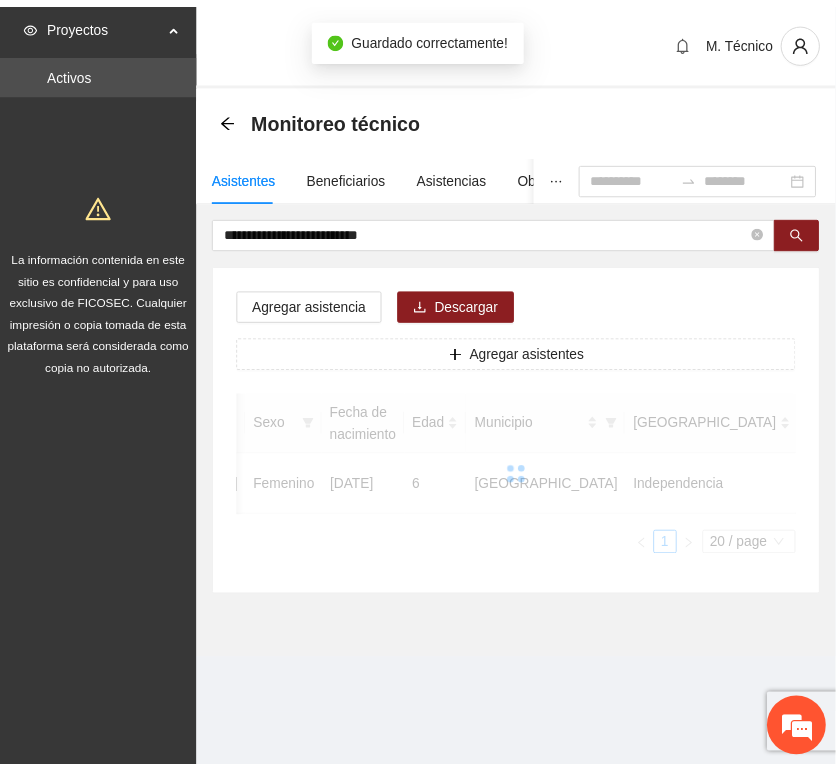 scroll, scrollTop: 294, scrollLeft: 0, axis: vertical 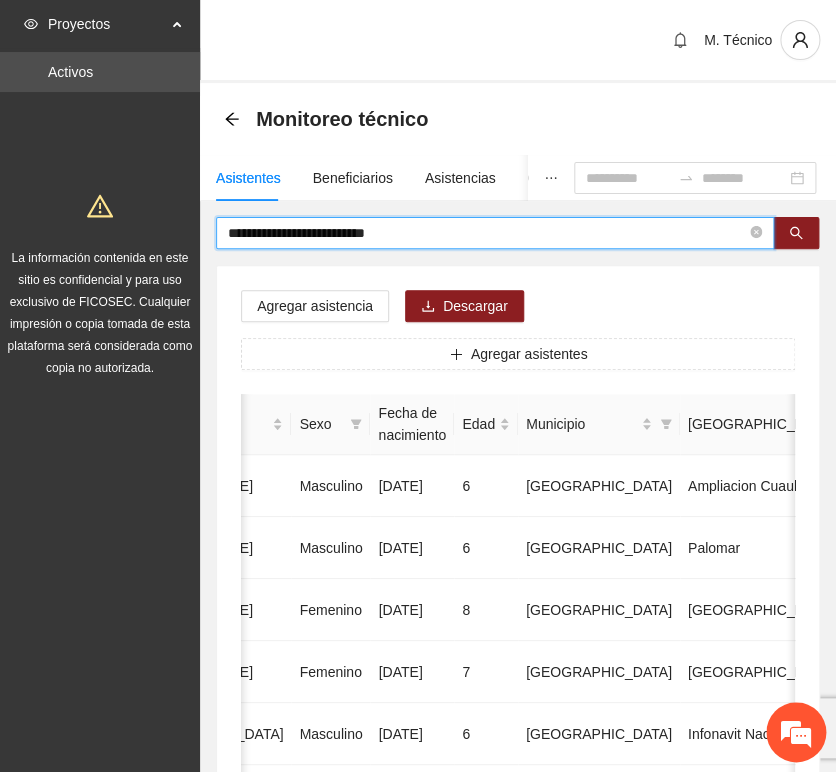 drag, startPoint x: 417, startPoint y: 234, endPoint x: -200, endPoint y: 226, distance: 617.0519 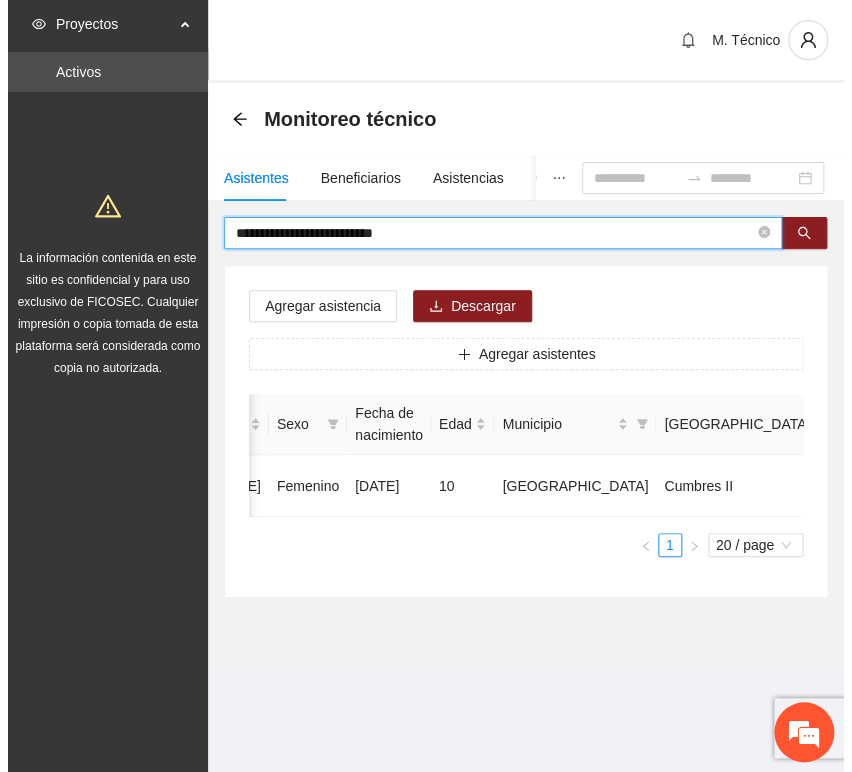 scroll, scrollTop: 0, scrollLeft: 450, axis: horizontal 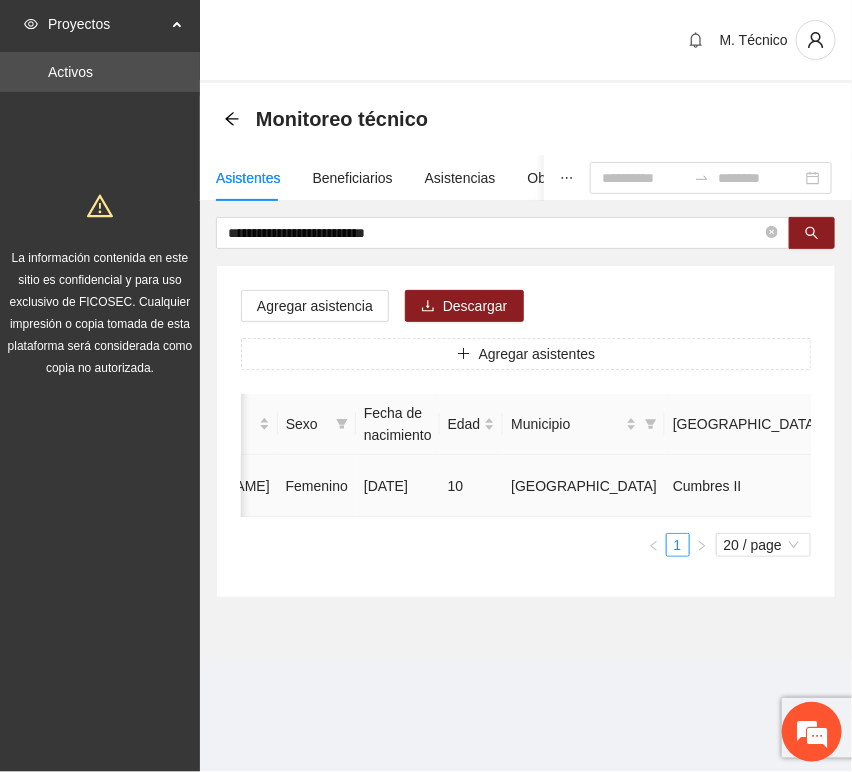 click at bounding box center (1033, 486) 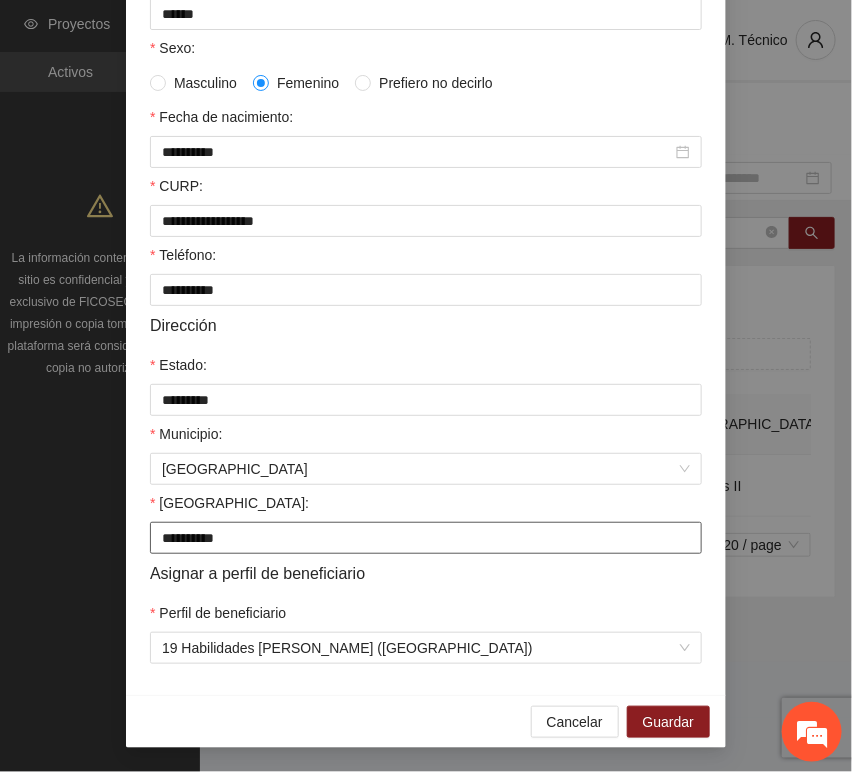 scroll, scrollTop: 394, scrollLeft: 0, axis: vertical 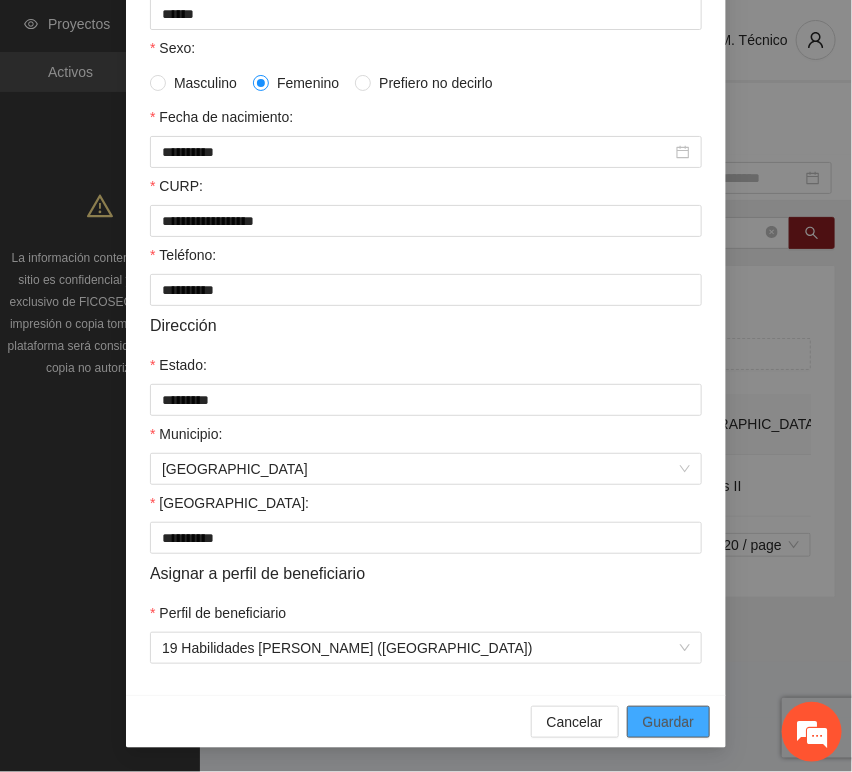 click on "Guardar" at bounding box center (668, 722) 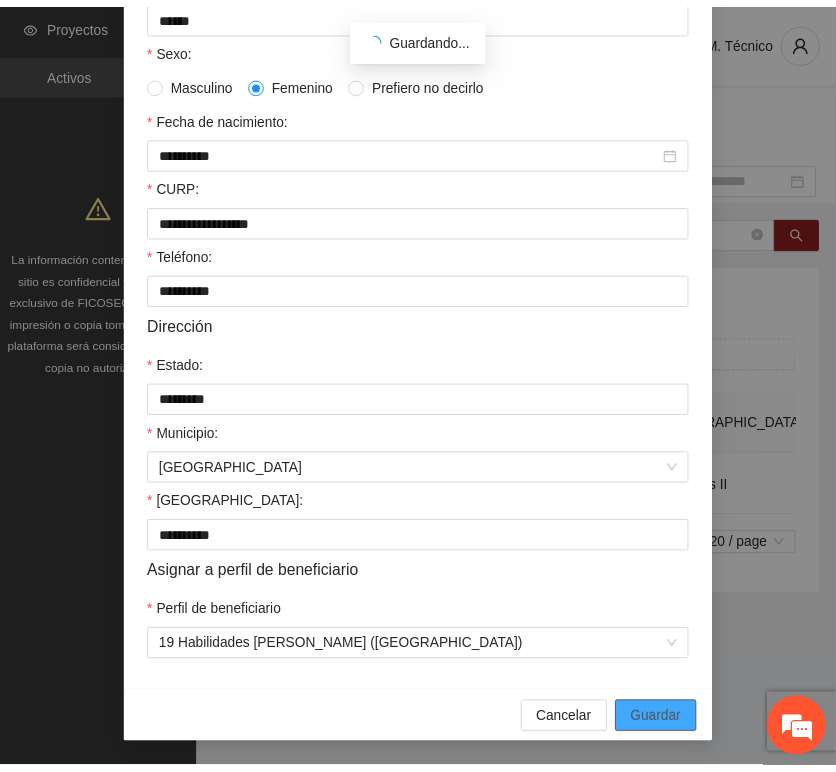 scroll, scrollTop: 294, scrollLeft: 0, axis: vertical 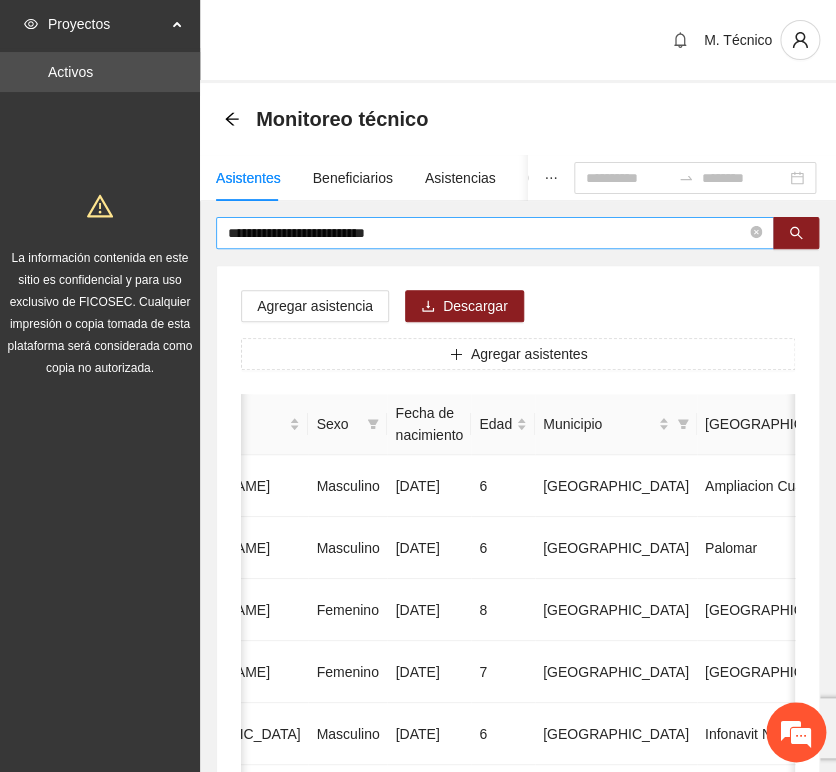 drag, startPoint x: 392, startPoint y: 262, endPoint x: 400, endPoint y: 246, distance: 17.888544 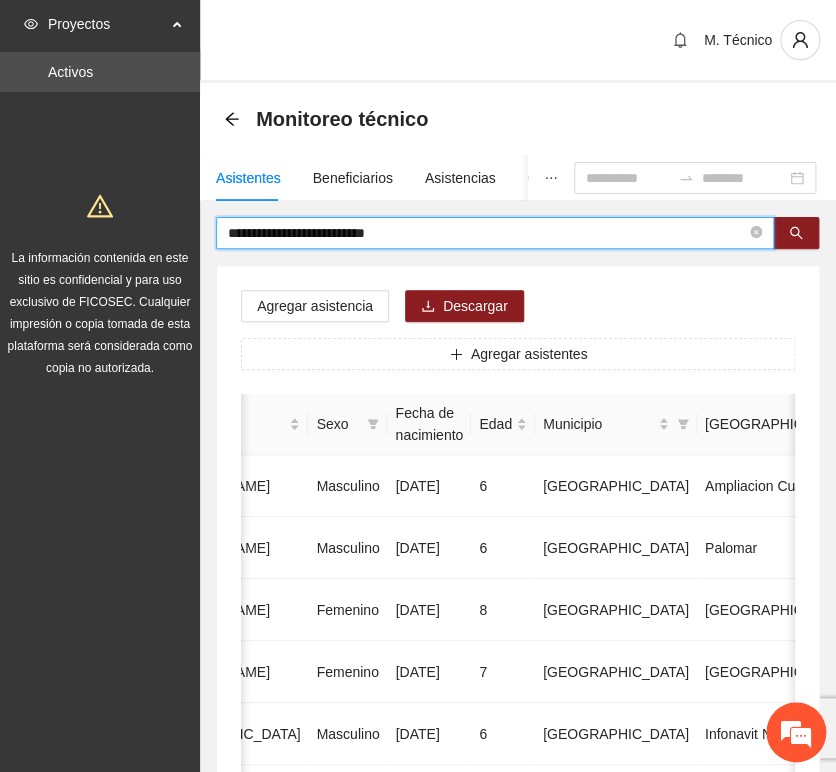 drag, startPoint x: 410, startPoint y: 235, endPoint x: -24, endPoint y: 237, distance: 434.0046 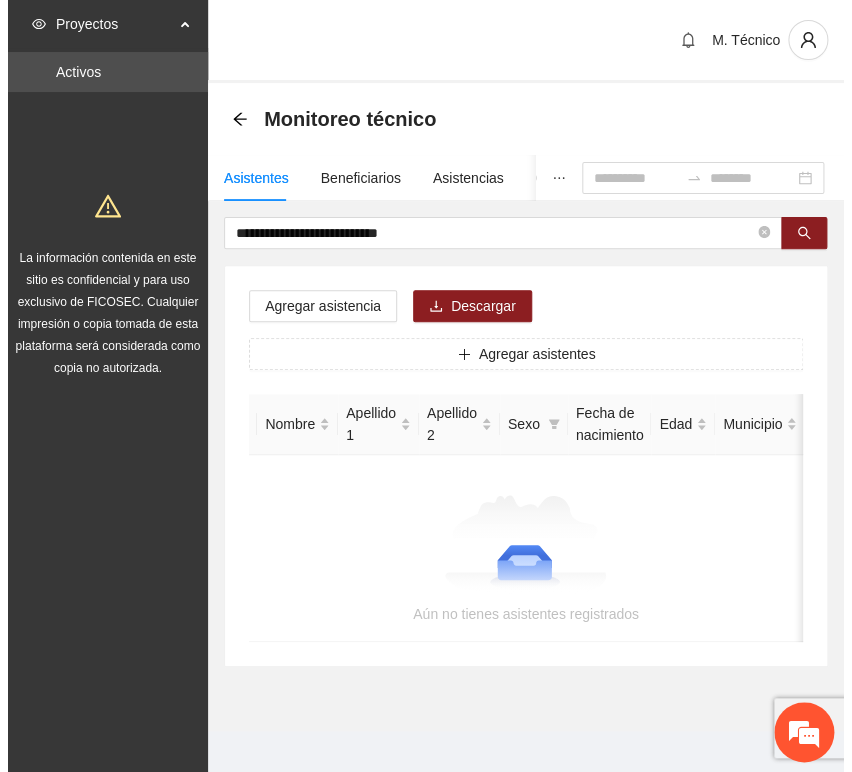scroll, scrollTop: 0, scrollLeft: 0, axis: both 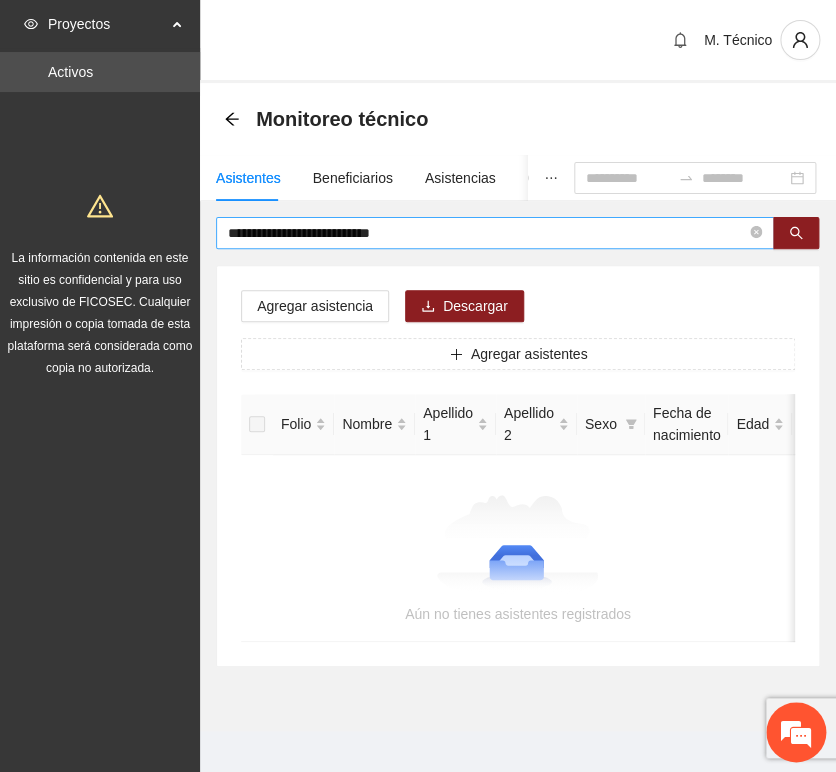 click on "**********" at bounding box center (487, 233) 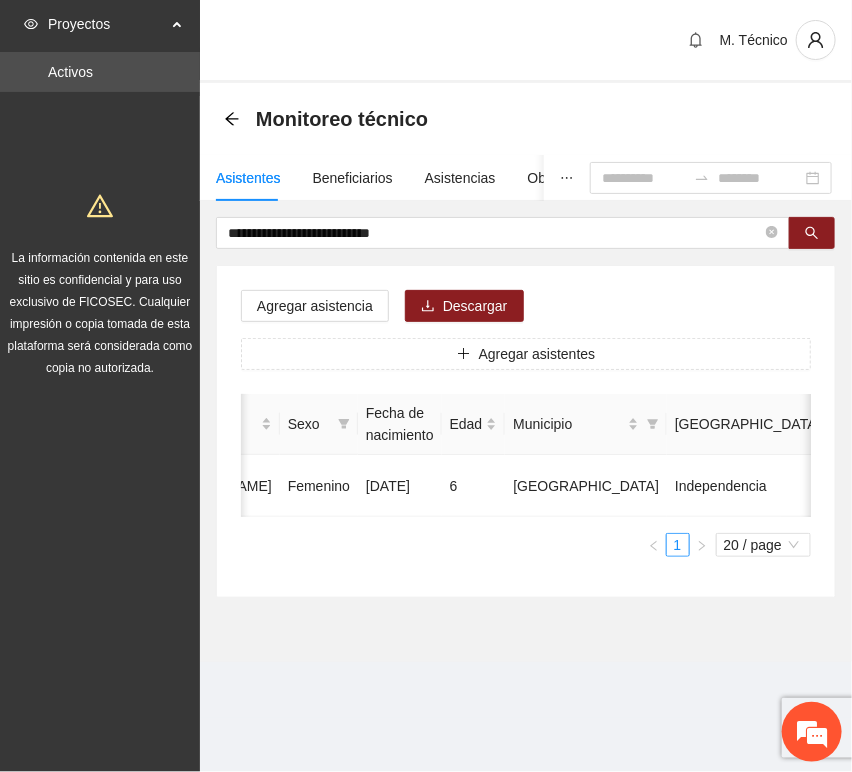 scroll, scrollTop: 0, scrollLeft: 478, axis: horizontal 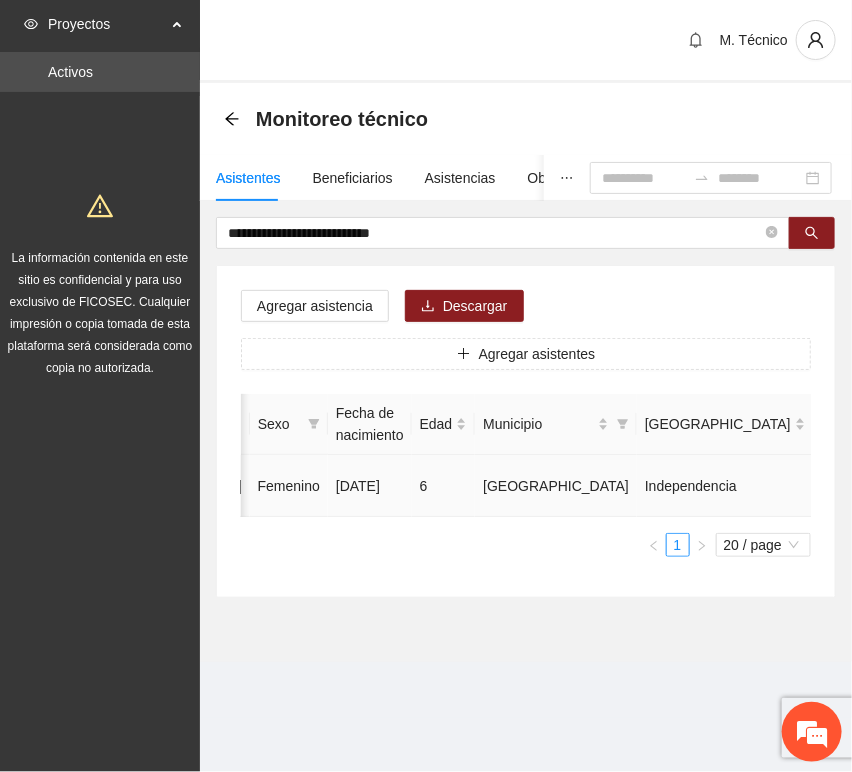 click 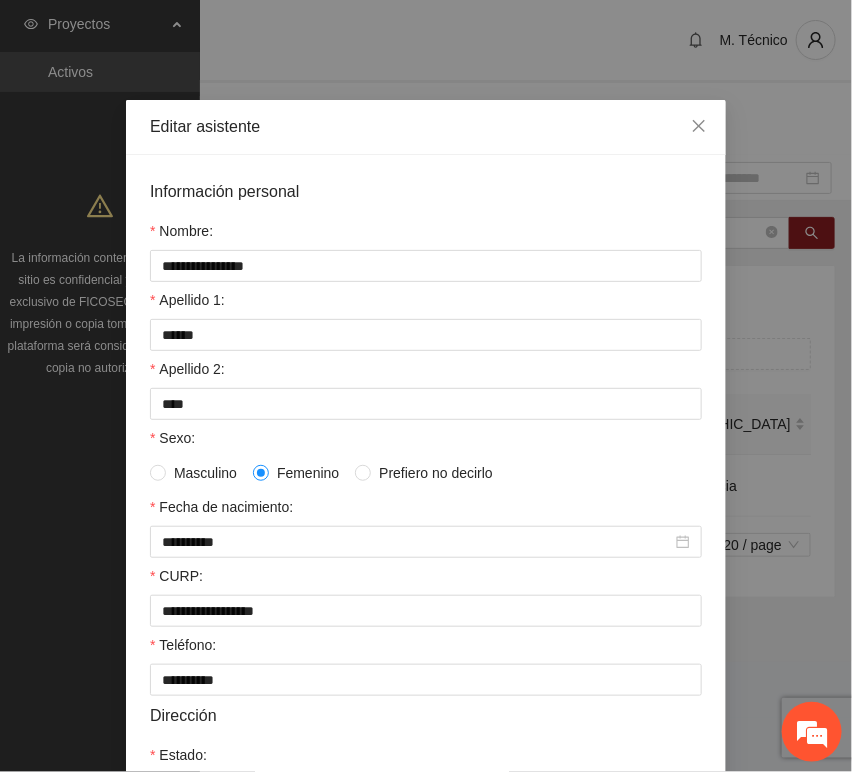 scroll, scrollTop: 394, scrollLeft: 0, axis: vertical 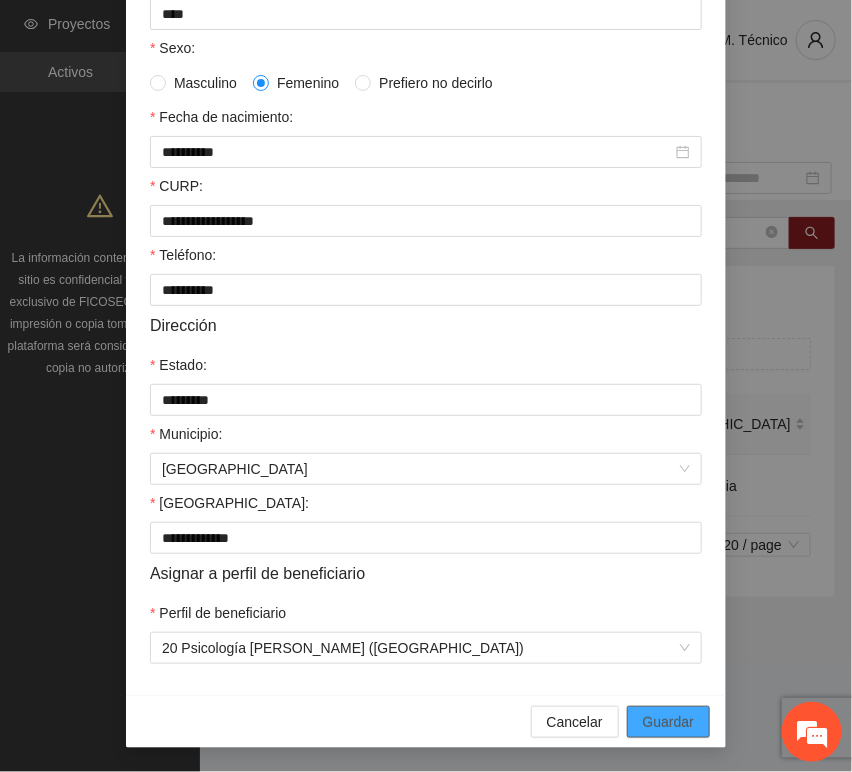 click on "Guardar" at bounding box center [668, 722] 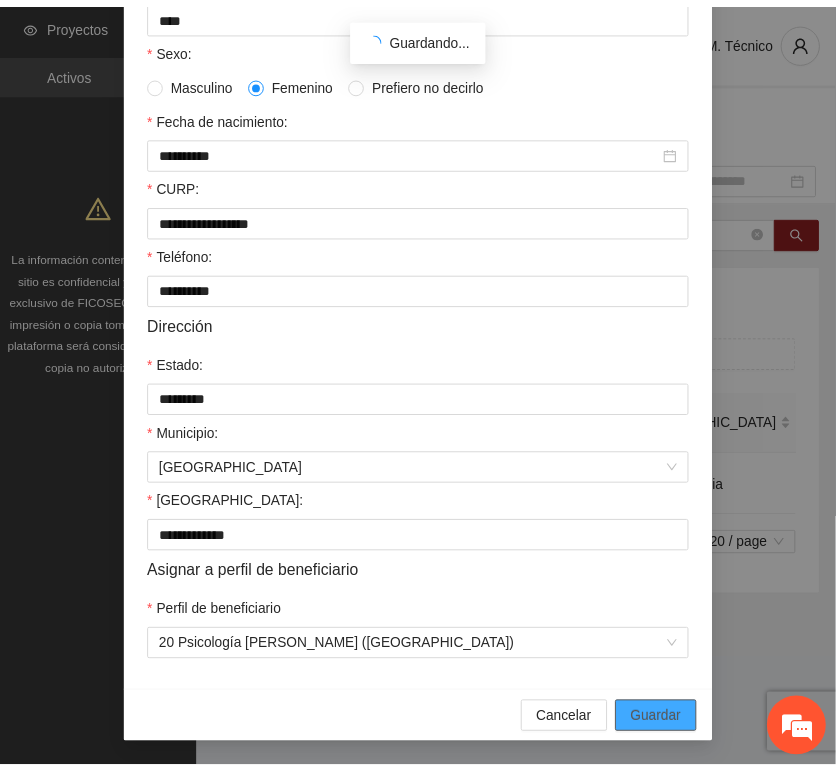scroll, scrollTop: 294, scrollLeft: 0, axis: vertical 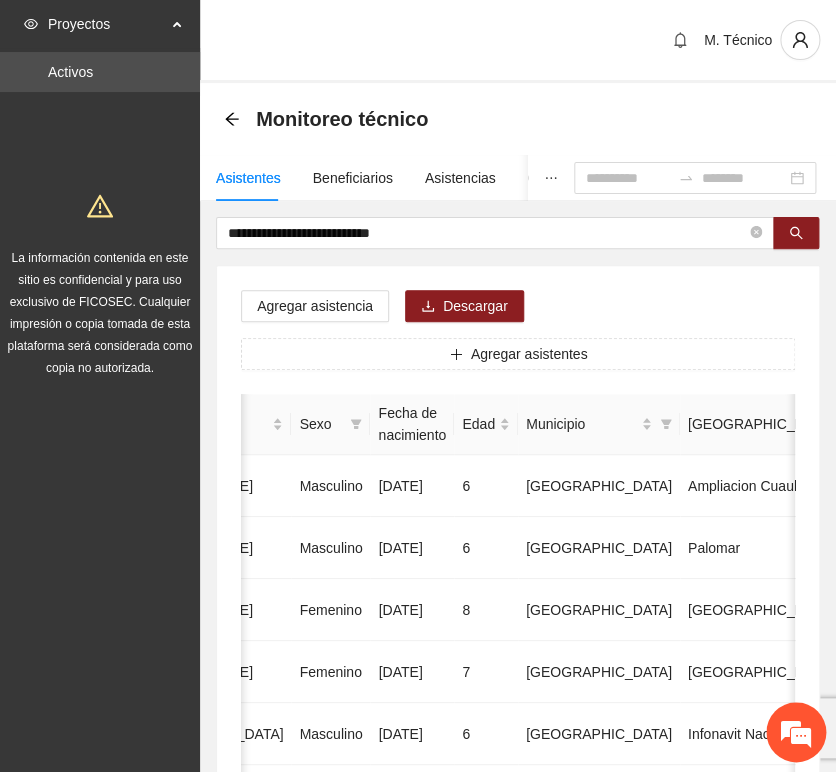 click on "Agregar asistencia Descargar Agregar asistentes Folio Nombre Apellido 1 Apellido 2 Sexo Fecha de nacimiento Edad Municipio Colonia Teléfono Actividad                           1 [PERSON_NAME] [DATE] 6 Chihuahua Ampliacion [PERSON_NAME] 6146098808 U P +11 2 [PERSON_NAME] Masculino [DATE] 6 [GEOGRAPHIC_DATA] [GEOGRAPHIC_DATA] 6142685790 U P +4 3 [PERSON_NAME] [DATE] 8 Chihuahua [GEOGRAPHIC_DATA] U P +6 4 [PERSON_NAME] [DATE] 7 [GEOGRAPHIC_DATA] U P +4 5 [PERSON_NAME]  Madrid Masculino [DATE] 6 Chihuahua Infonavit Nac.  6141246855 U P +4 6 [PERSON_NAME] Masculino [DATE] 8 Chihuahua [PERSON_NAME] 6141225744 U P +6 7 [PERSON_NAME][DATE] Femenino [DATE] 8 Chihuahua Paseos [PERSON_NAME] 6142154187 U P +7 8 [PERSON_NAME] [DATE] 9 Chihuahua Popular 6142434364 U P +3 9 [PERSON_NAME]  Madrid Femenino [DATE] 7 U P +8" at bounding box center (518, 1020) 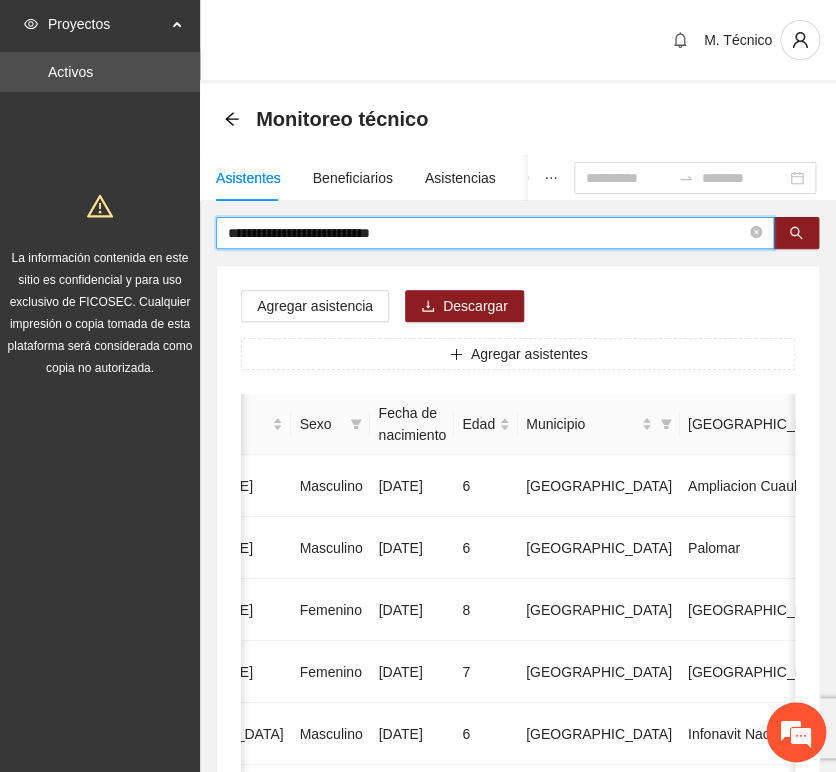 drag, startPoint x: 367, startPoint y: 218, endPoint x: 98, endPoint y: 208, distance: 269.18582 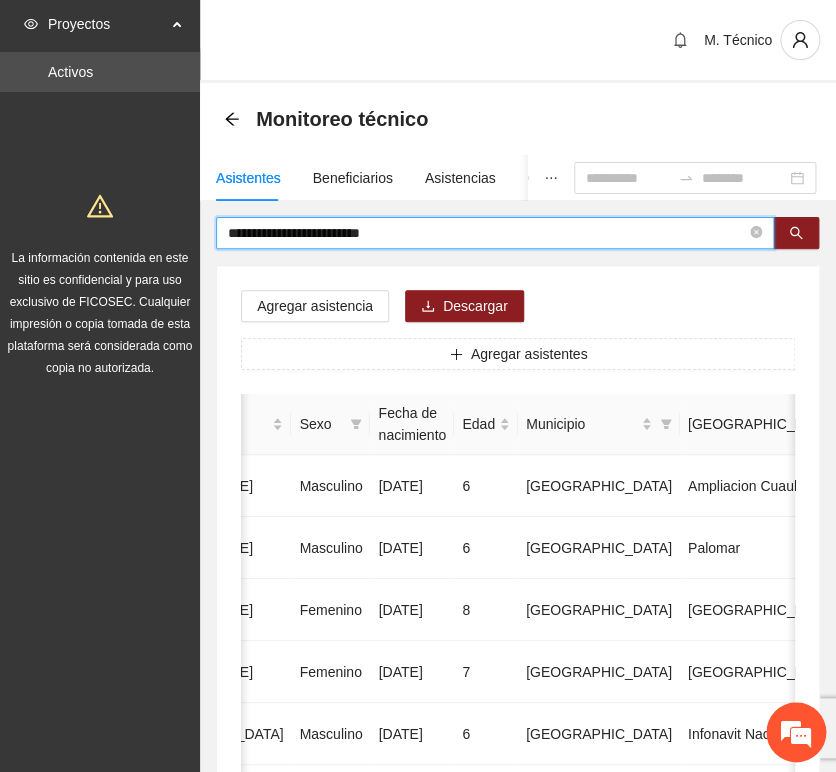 type on "**********" 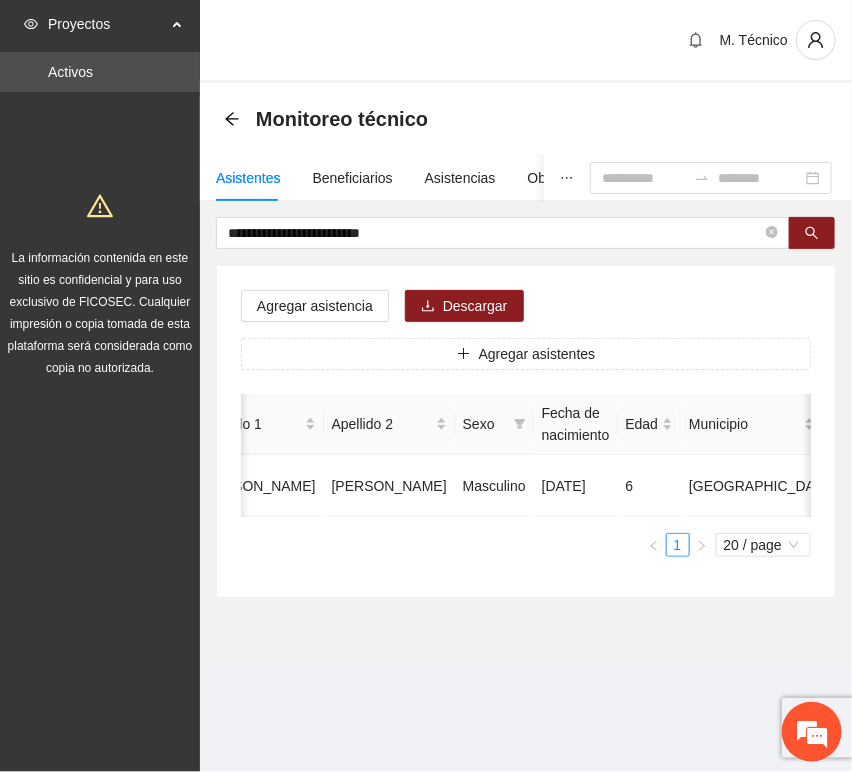 scroll, scrollTop: 0, scrollLeft: 0, axis: both 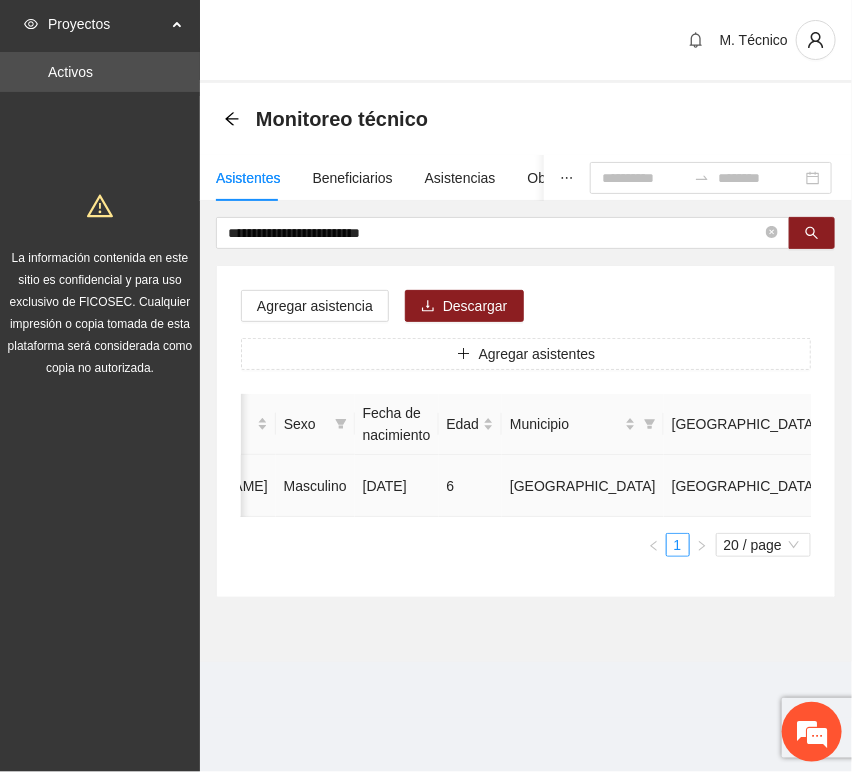 click 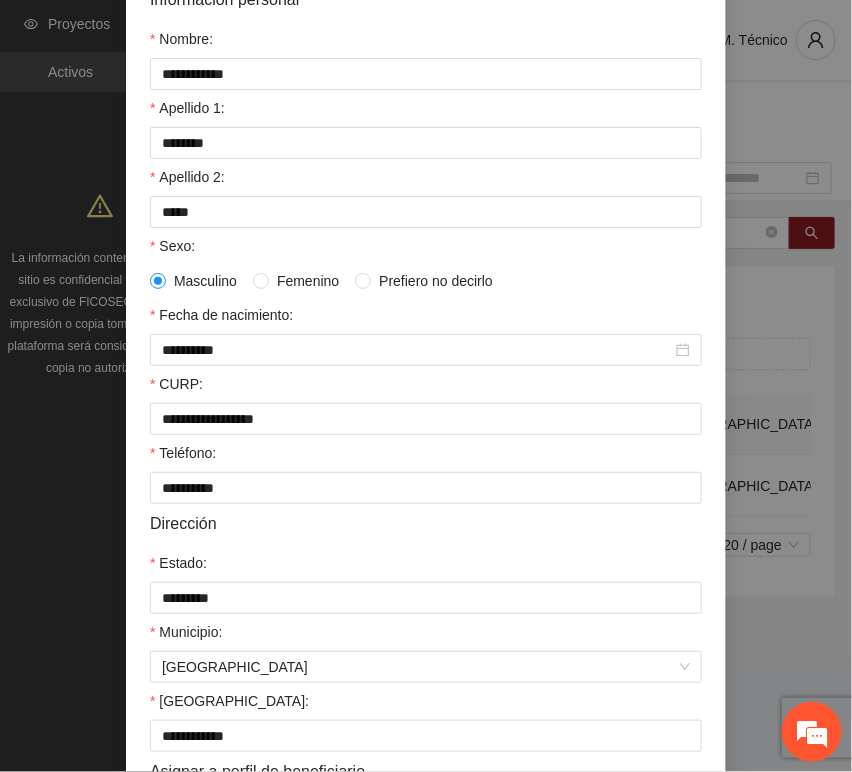 scroll, scrollTop: 394, scrollLeft: 0, axis: vertical 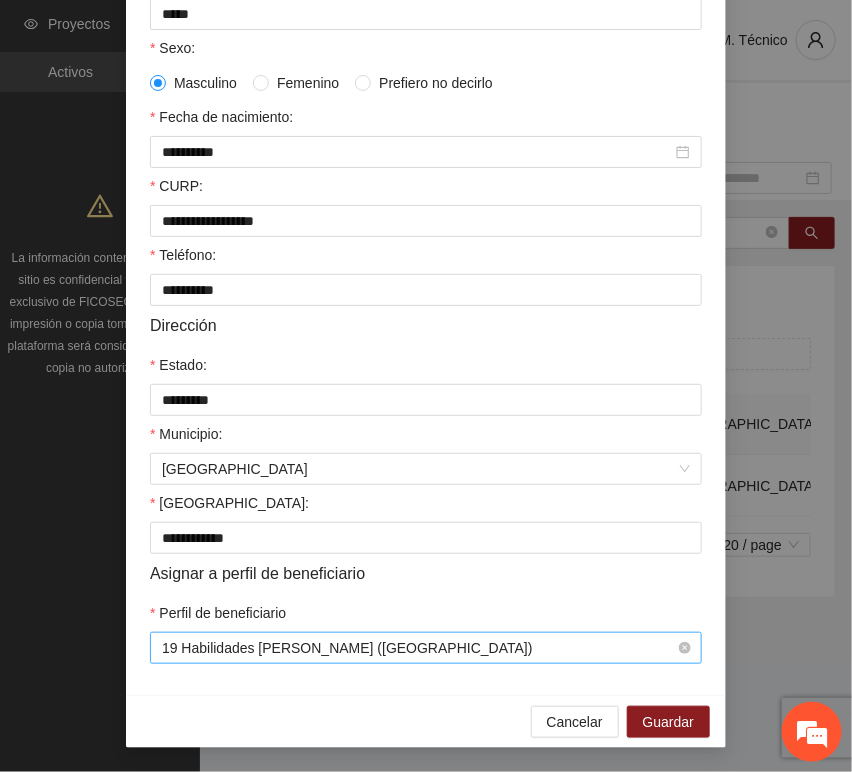 click on "19 Habilidades [PERSON_NAME] ([GEOGRAPHIC_DATA])" at bounding box center [426, 648] 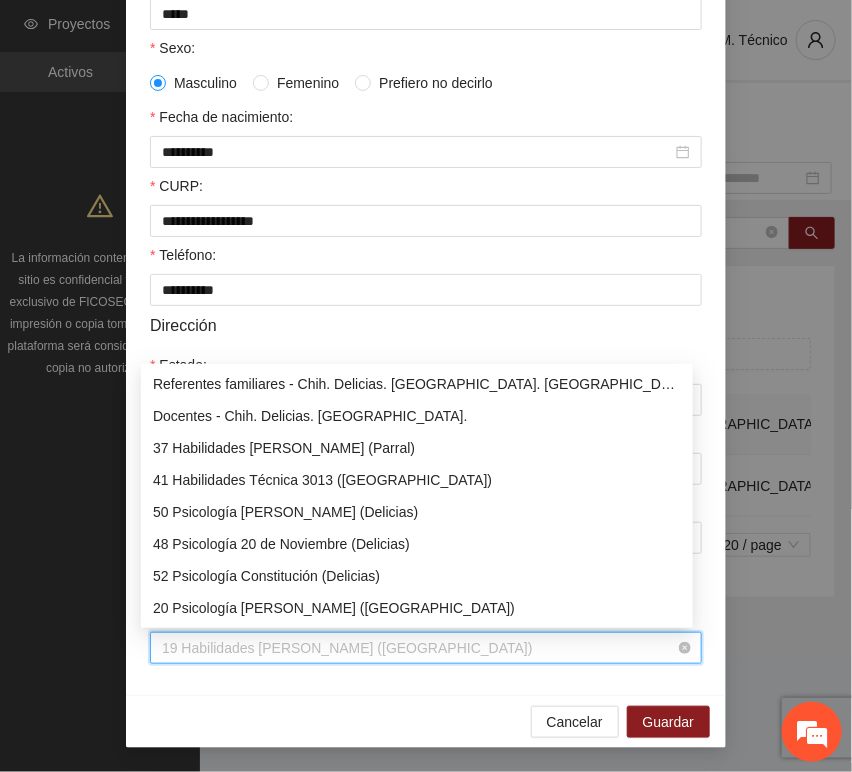 scroll, scrollTop: 32, scrollLeft: 0, axis: vertical 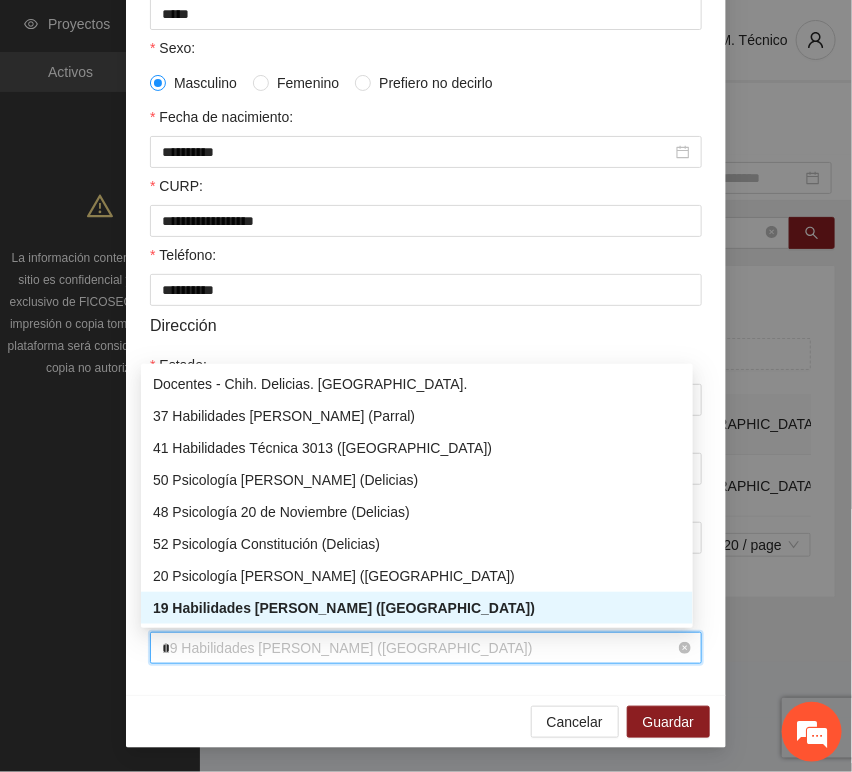 type on "**" 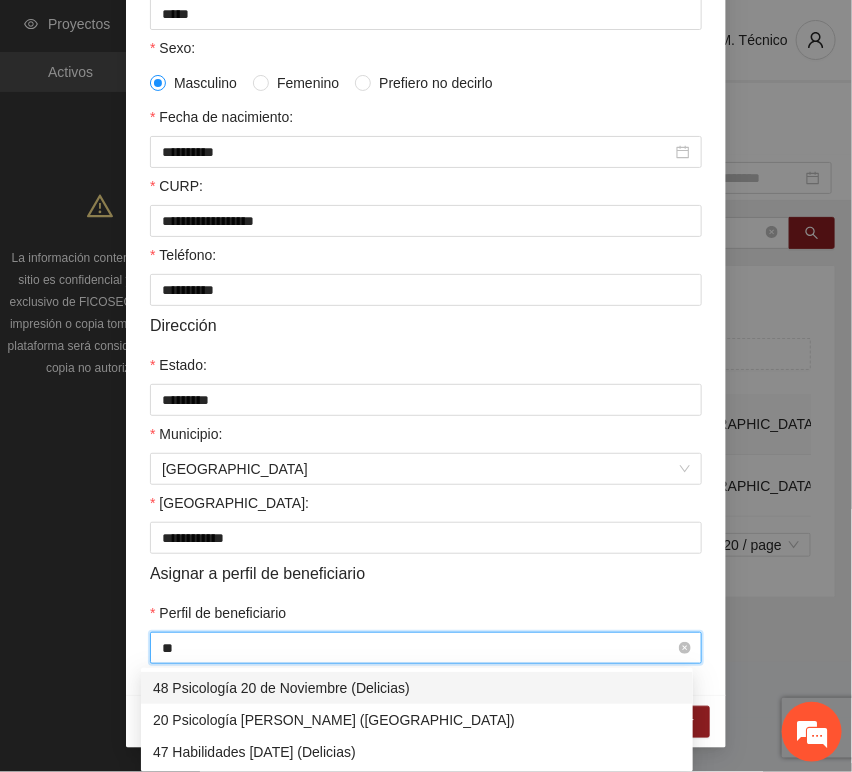 scroll, scrollTop: 0, scrollLeft: 0, axis: both 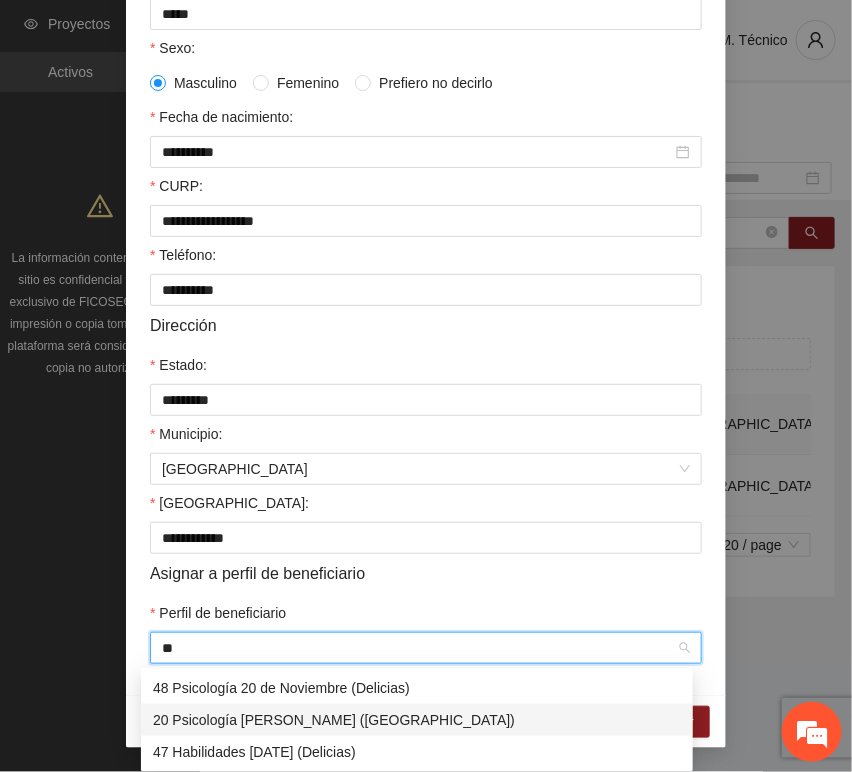 click on "20 Psicología [PERSON_NAME] ([GEOGRAPHIC_DATA])" at bounding box center (417, 720) 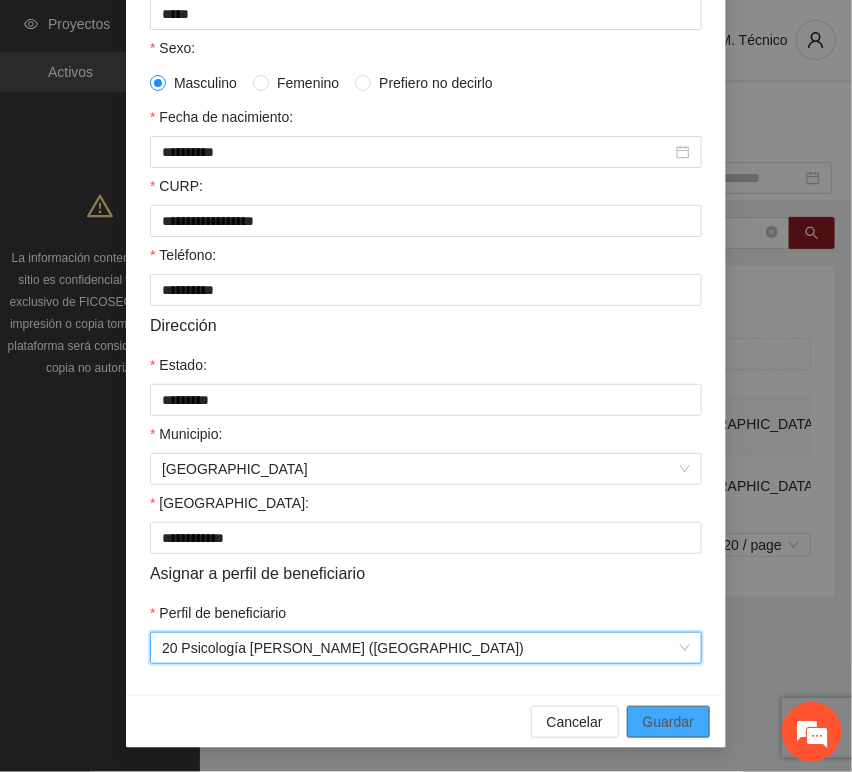 click on "Guardar" at bounding box center (668, 722) 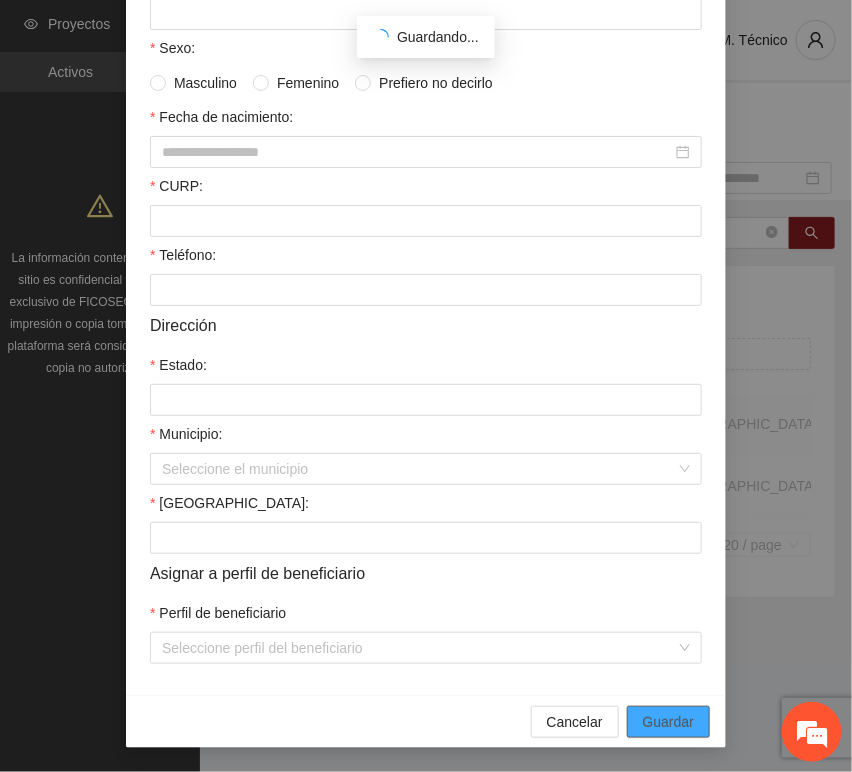 scroll, scrollTop: 294, scrollLeft: 0, axis: vertical 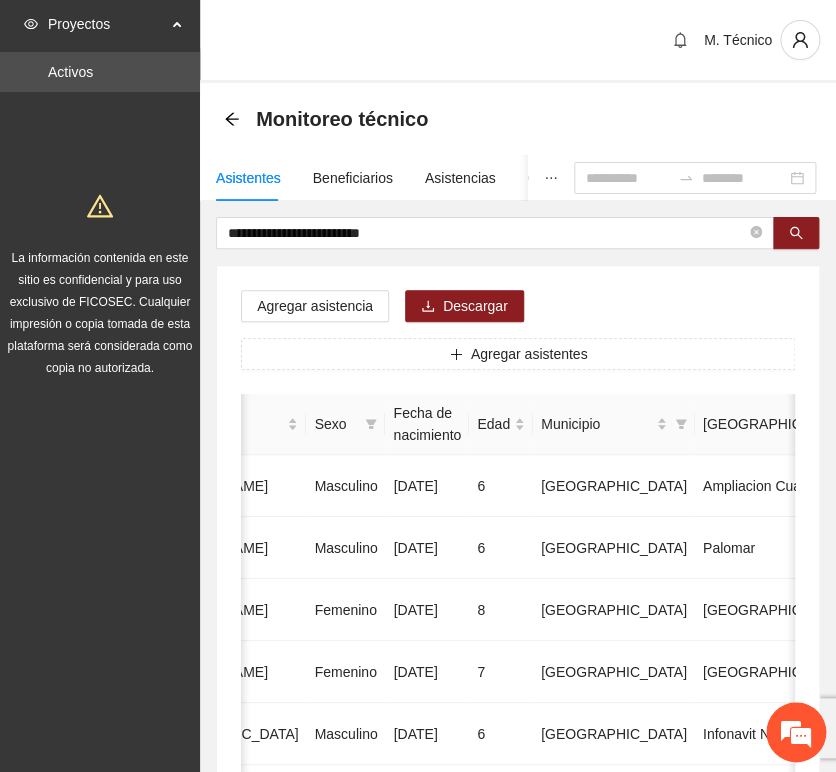 click on "**********" at bounding box center (418, 948) 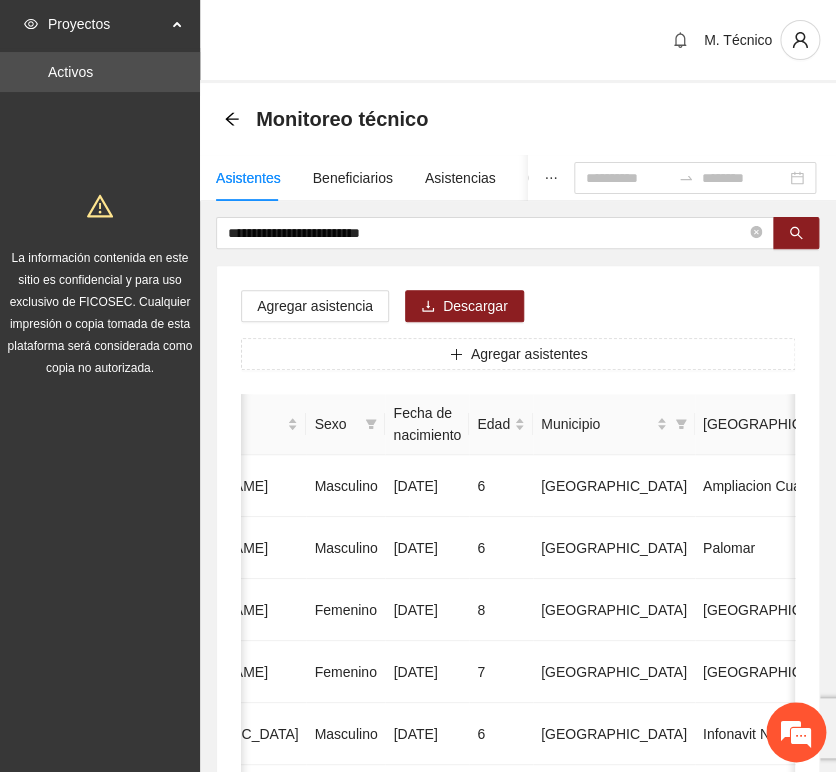 click on "Agregar asistencia Descargar Agregar asistentes Folio Nombre Apellido 1 Apellido 2 Sexo Fecha de nacimiento Edad Municipio Colonia Teléfono Actividad                           1 [PERSON_NAME] [DATE] 6 Chihuahua Ampliacion [PERSON_NAME] 6146098808 U P +11 2 [PERSON_NAME] Masculino [DATE] 6 [GEOGRAPHIC_DATA] [GEOGRAPHIC_DATA] 6142685790 U P +4 3 [PERSON_NAME] [DATE] 8 Chihuahua [GEOGRAPHIC_DATA] U P +6 4 [PERSON_NAME] [DATE] 7 [GEOGRAPHIC_DATA] U P +4 5 [PERSON_NAME]  Madrid Masculino [DATE] 6 Chihuahua Infonavit Nac.  6141246855 U P +4 6 [PERSON_NAME] Masculino [DATE] 8 Chihuahua [PERSON_NAME] 6141225744 U P +6 7 [PERSON_NAME][DATE] Femenino [DATE] 8 Chihuahua Paseos [PERSON_NAME] 6142154187 U P +7 8 [PERSON_NAME] [DATE] 9 Chihuahua Popular 6142434364 U P +3 9 [PERSON_NAME]  Madrid Femenino [DATE] 7 U P +8" at bounding box center (518, 1020) 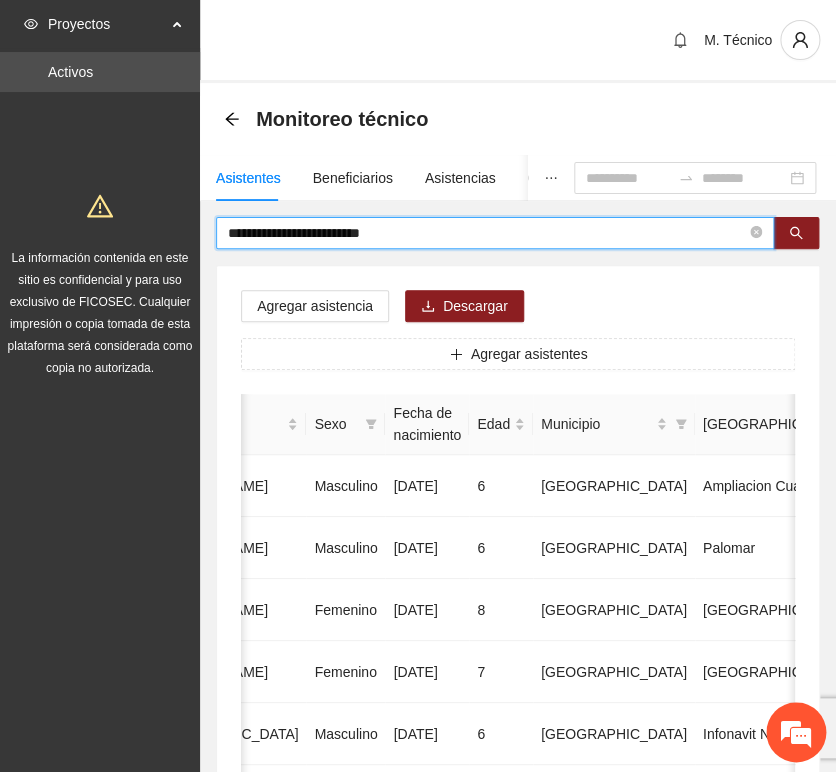 drag, startPoint x: 435, startPoint y: 233, endPoint x: 169, endPoint y: 231, distance: 266.0075 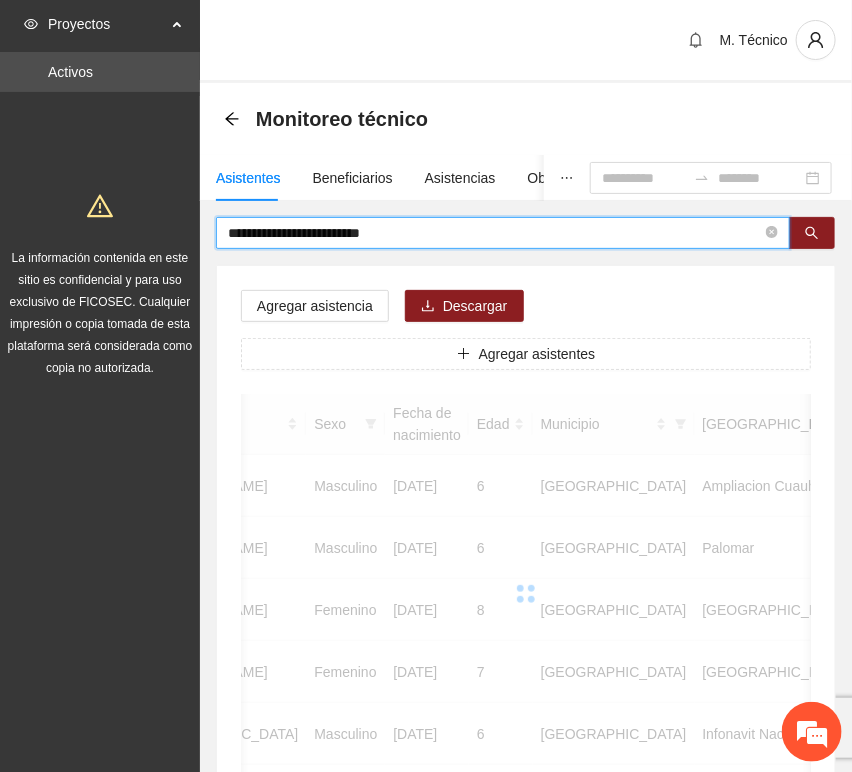 scroll, scrollTop: 0, scrollLeft: 450, axis: horizontal 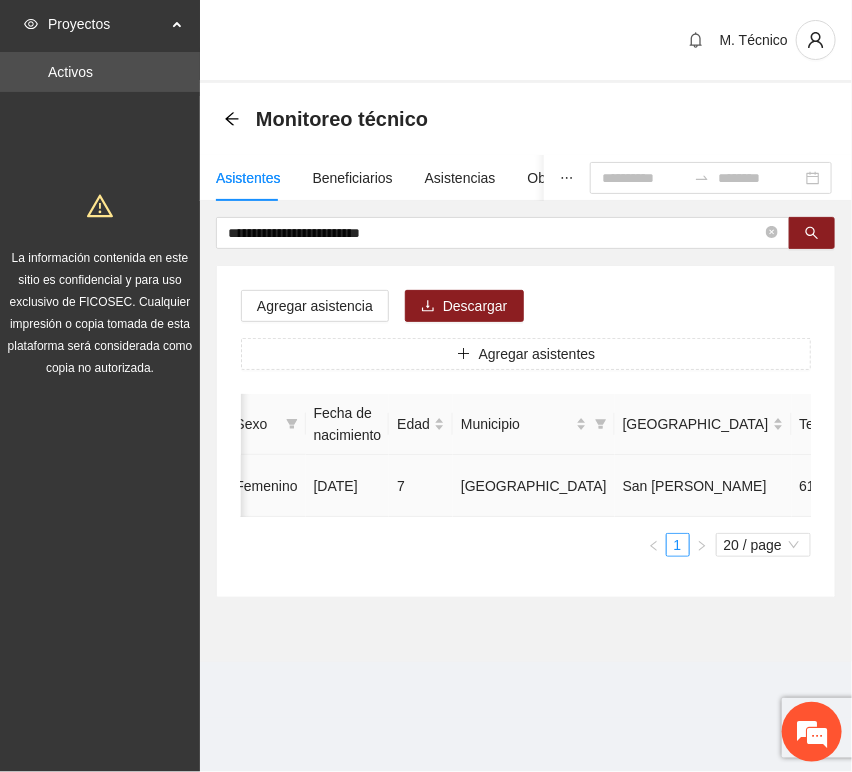 click at bounding box center [982, 486] 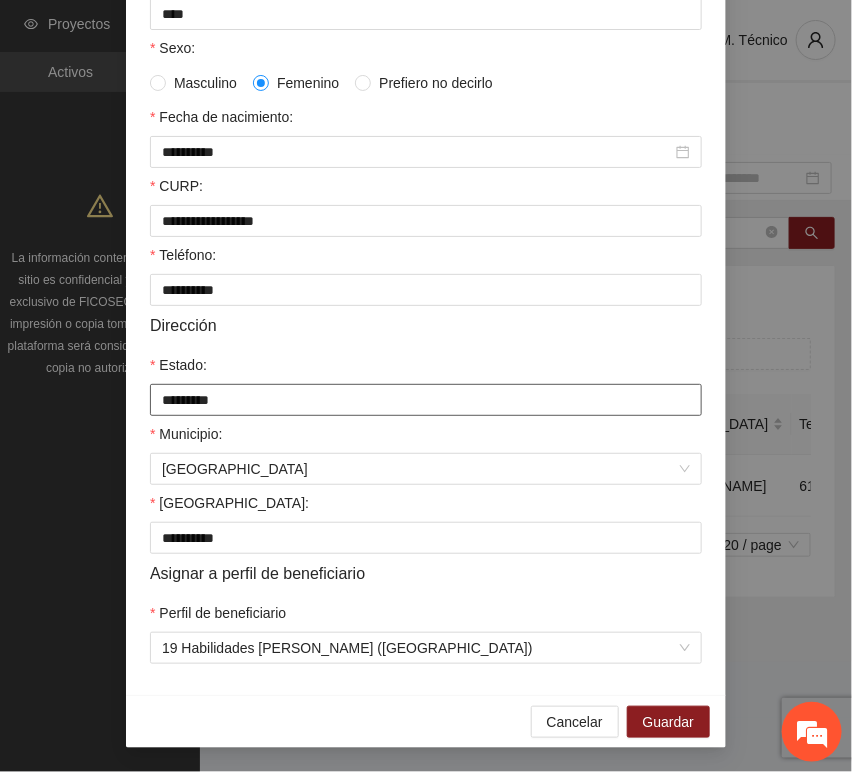 scroll, scrollTop: 394, scrollLeft: 0, axis: vertical 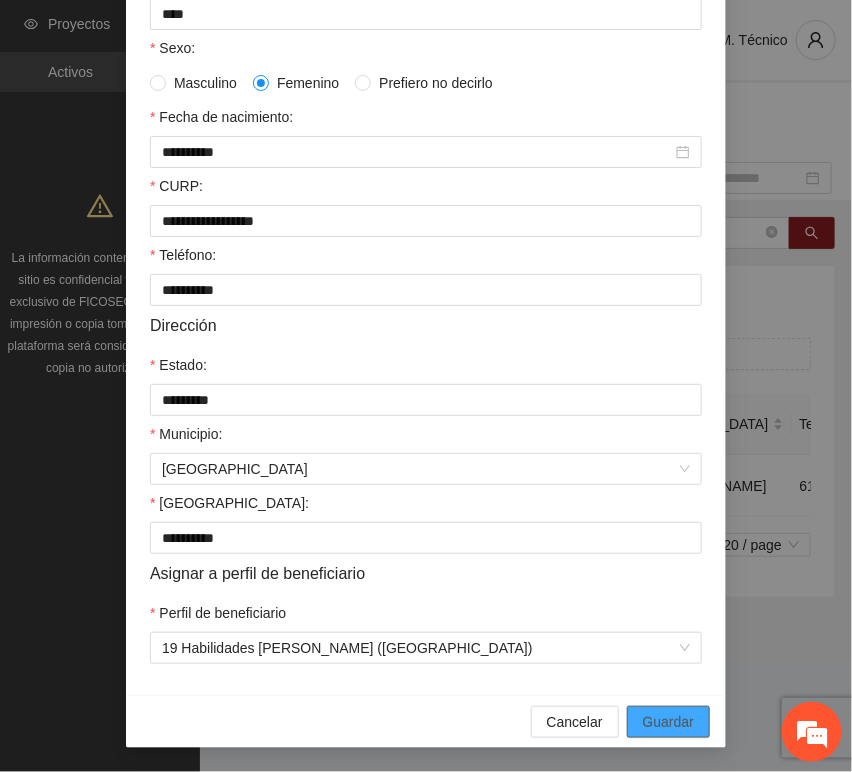click on "Guardar" at bounding box center [668, 722] 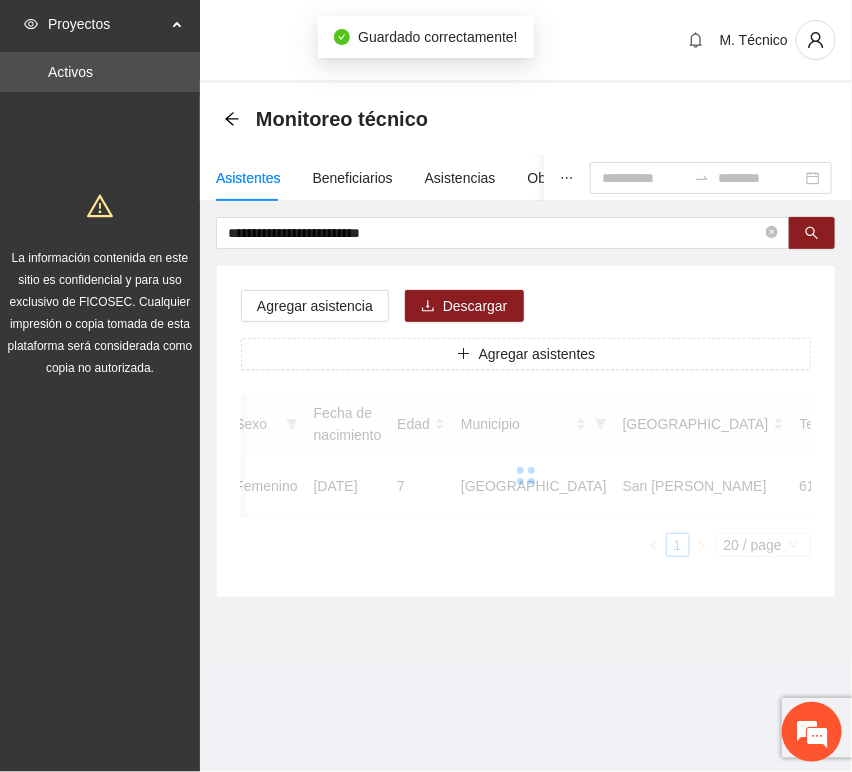scroll, scrollTop: 294, scrollLeft: 0, axis: vertical 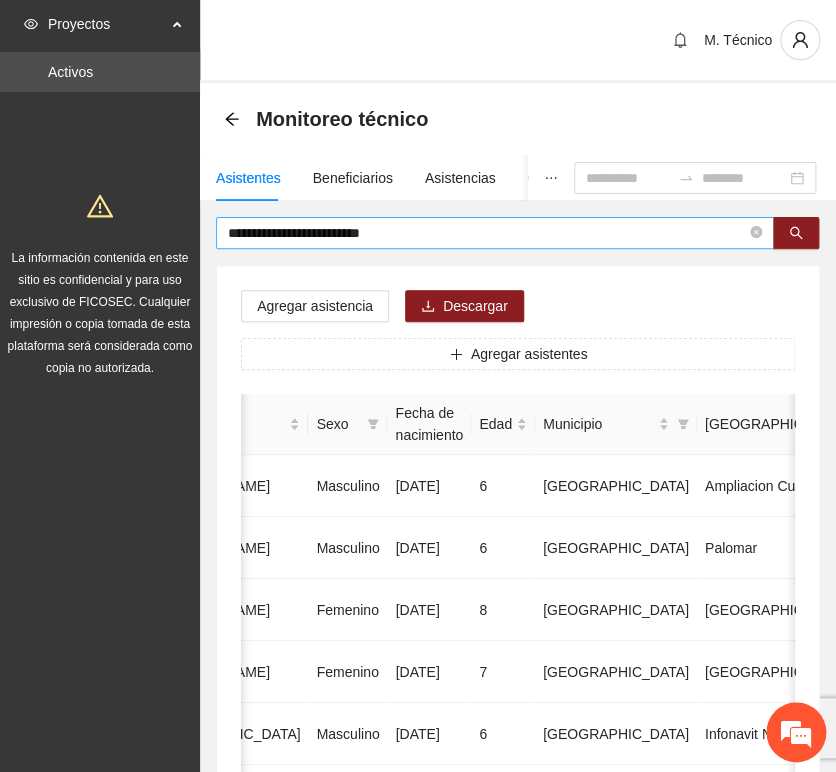 drag, startPoint x: 391, startPoint y: 259, endPoint x: 416, endPoint y: 245, distance: 28.653097 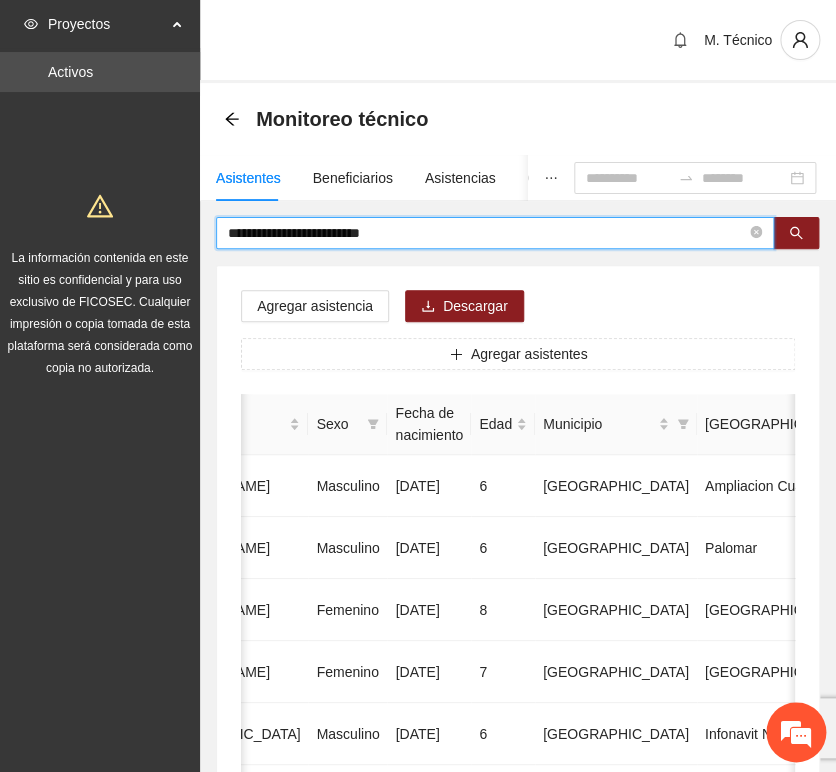 drag, startPoint x: 431, startPoint y: 235, endPoint x: 121, endPoint y: 191, distance: 313.10703 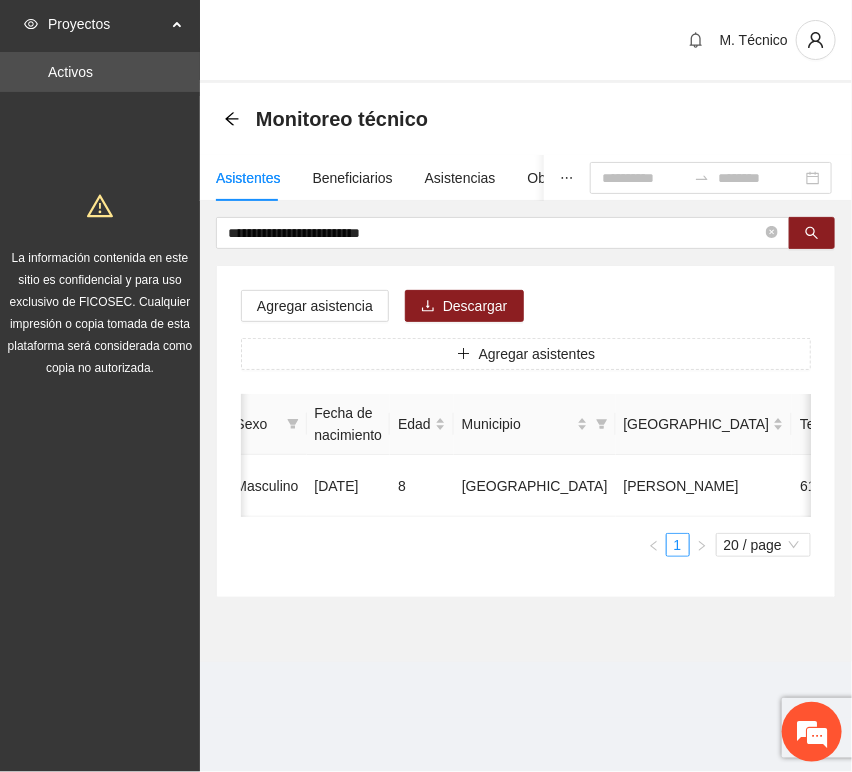 click on "1 20 / page" at bounding box center (526, 545) 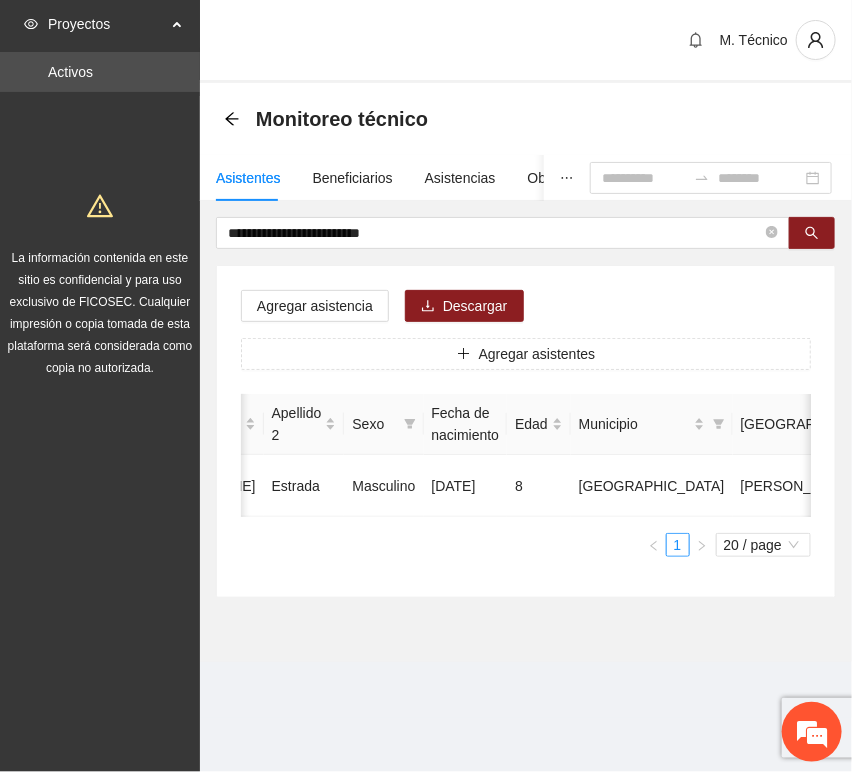 scroll, scrollTop: 0, scrollLeft: 452, axis: horizontal 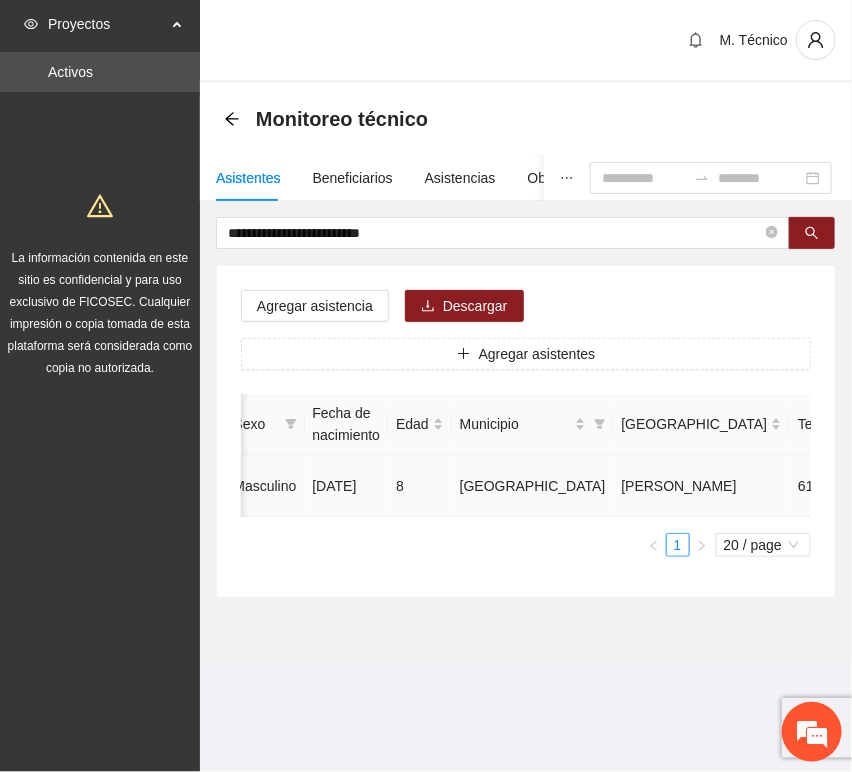 click at bounding box center [981, 486] 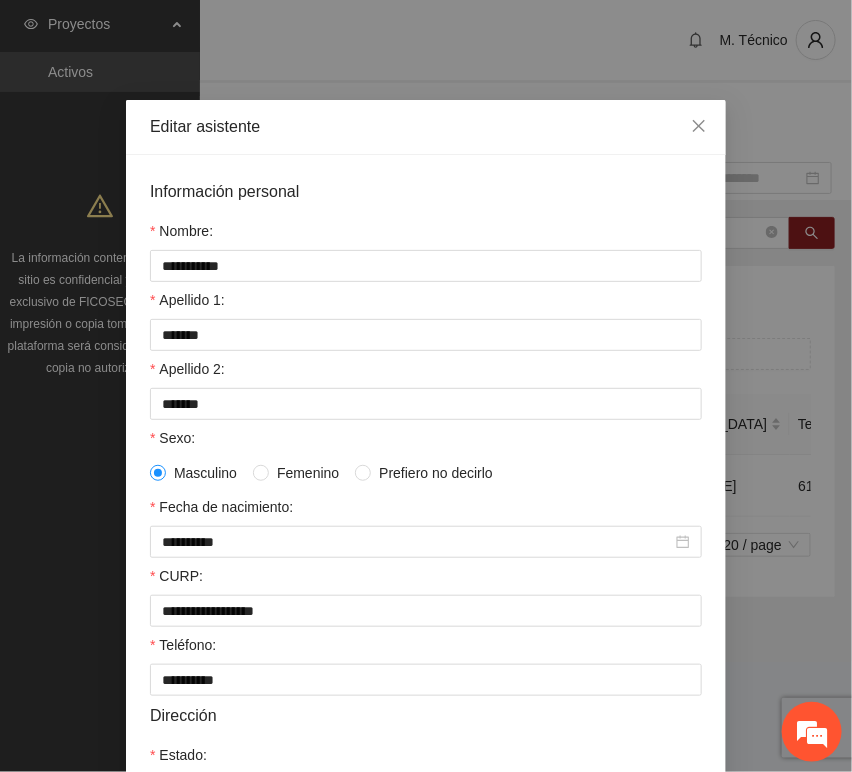 scroll, scrollTop: 394, scrollLeft: 0, axis: vertical 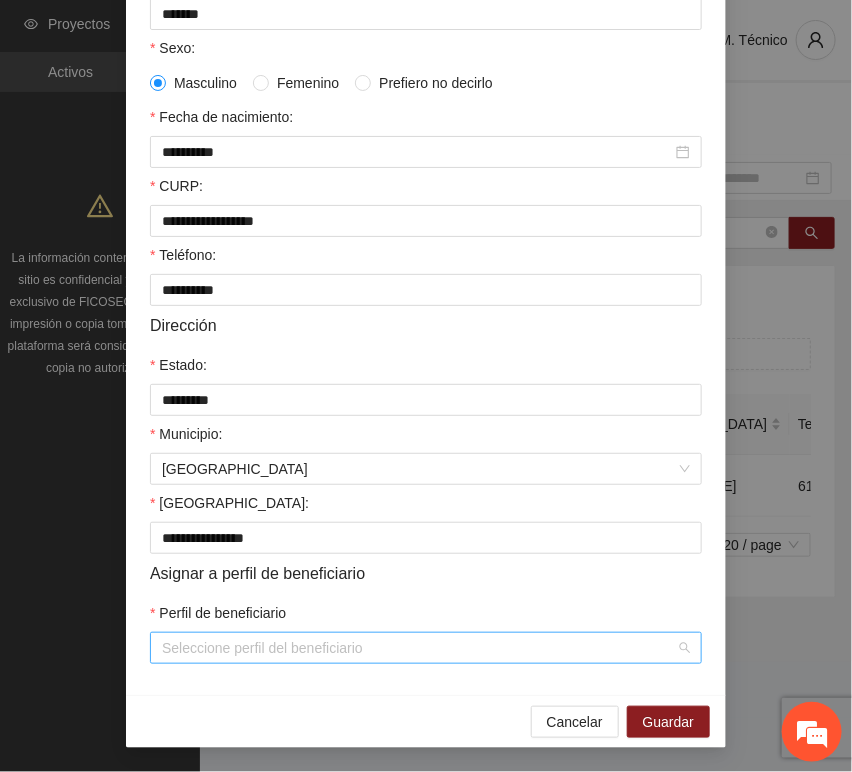 click on "Perfil de beneficiario" at bounding box center [419, 648] 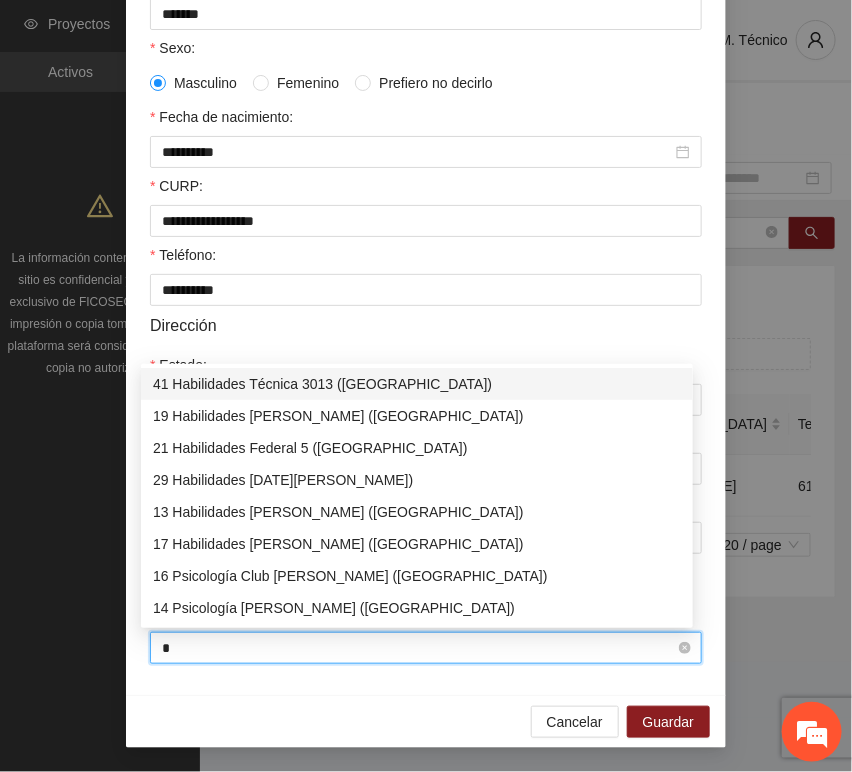 type on "**" 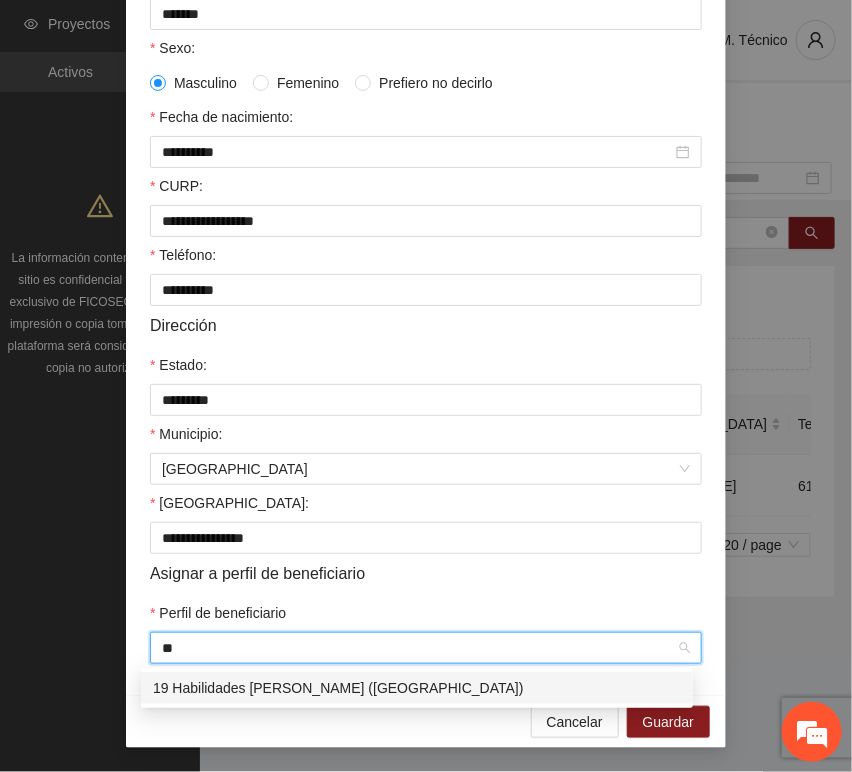 click on "19 Habilidades [PERSON_NAME] ([GEOGRAPHIC_DATA])" at bounding box center (417, 688) 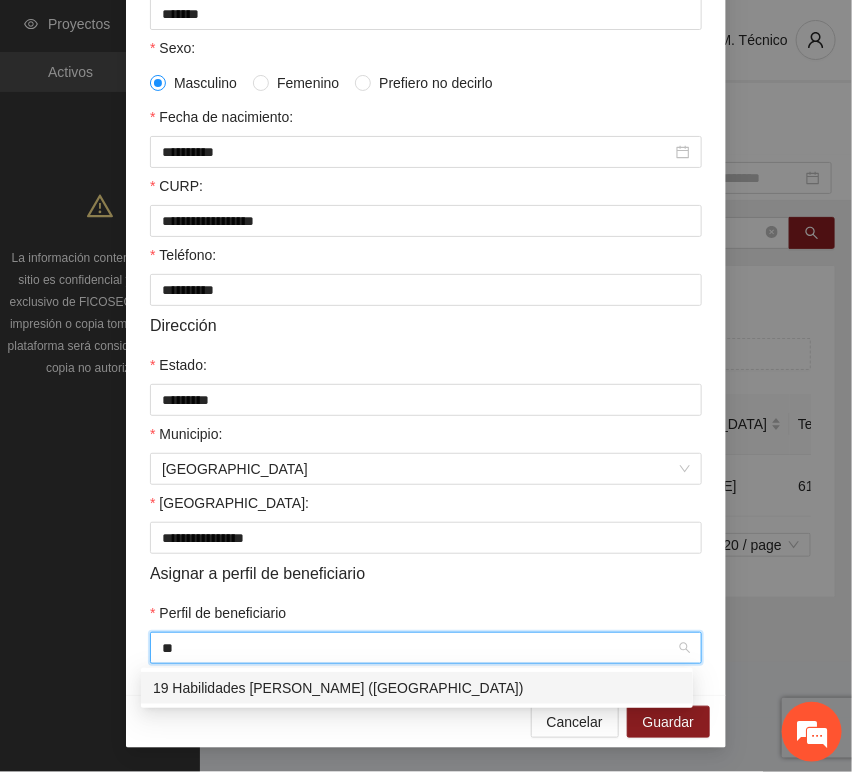 type 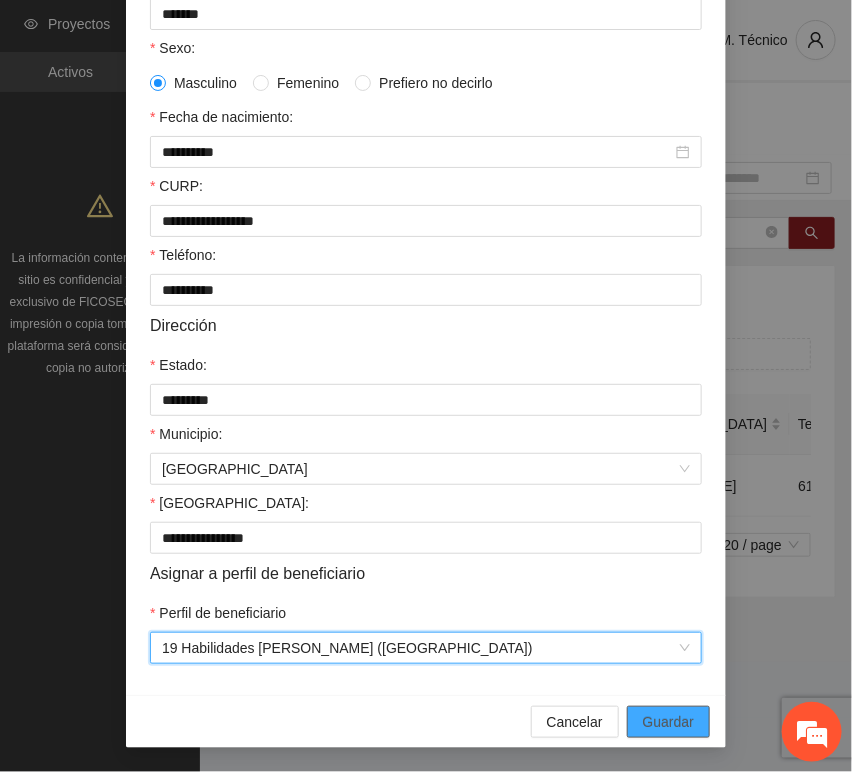 click on "Guardar" at bounding box center [668, 722] 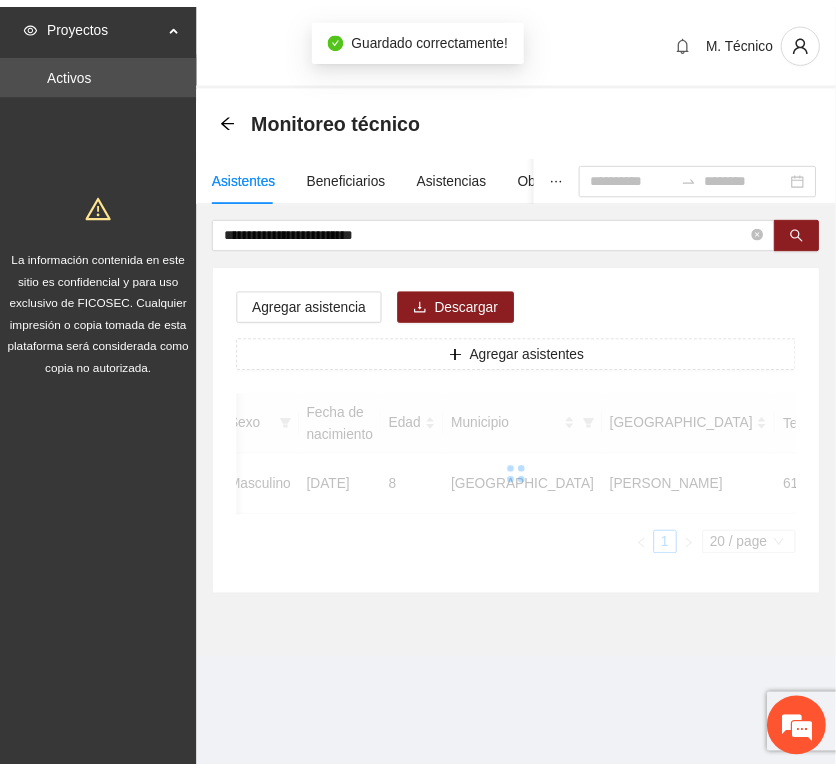 scroll, scrollTop: 294, scrollLeft: 0, axis: vertical 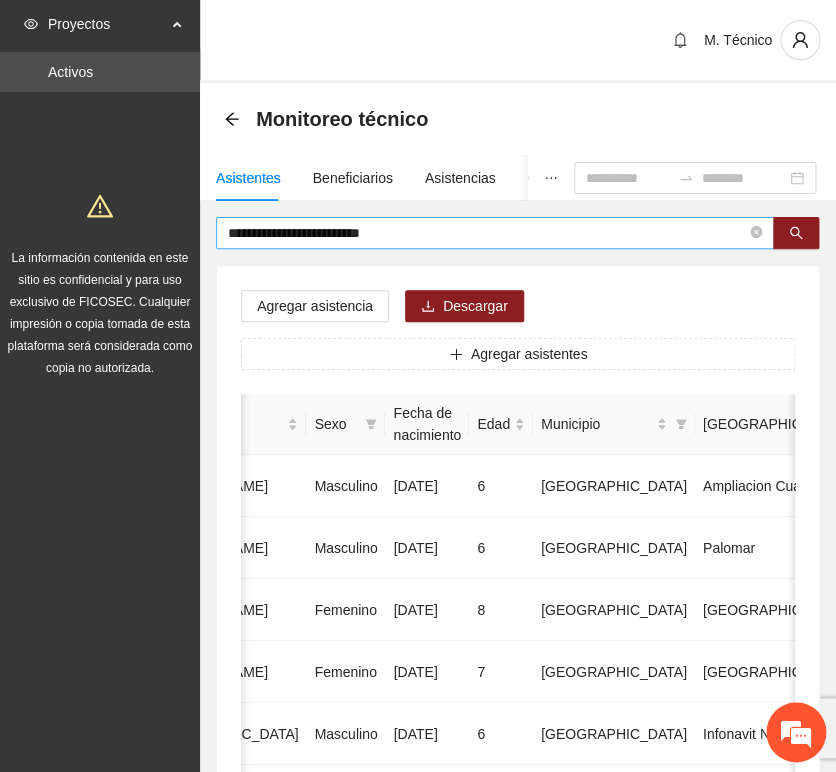 drag, startPoint x: 442, startPoint y: 253, endPoint x: 438, endPoint y: 224, distance: 29.274563 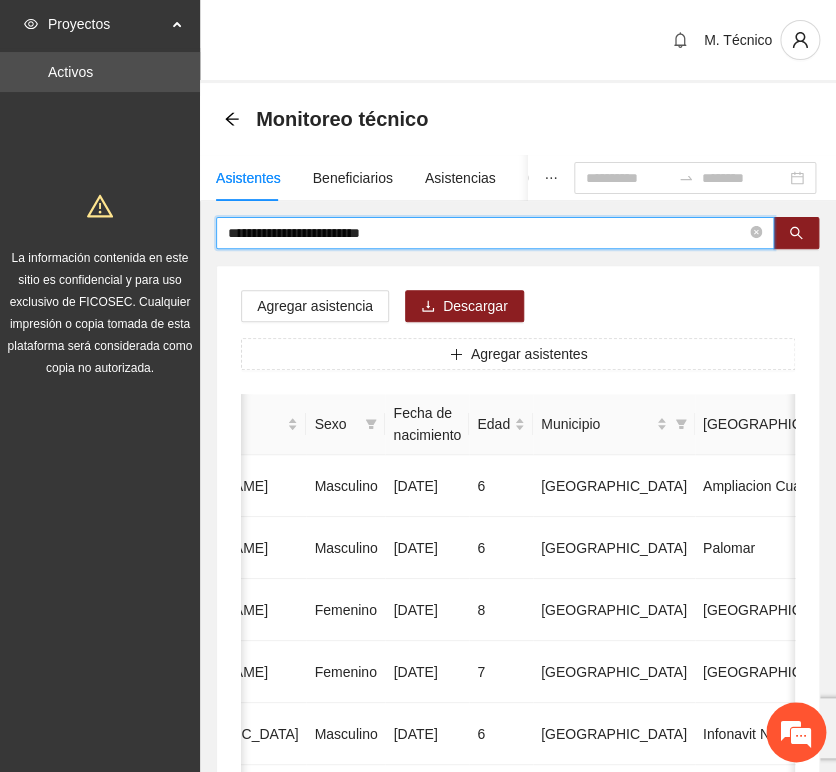 drag, startPoint x: 438, startPoint y: 224, endPoint x: 104, endPoint y: 177, distance: 337.29068 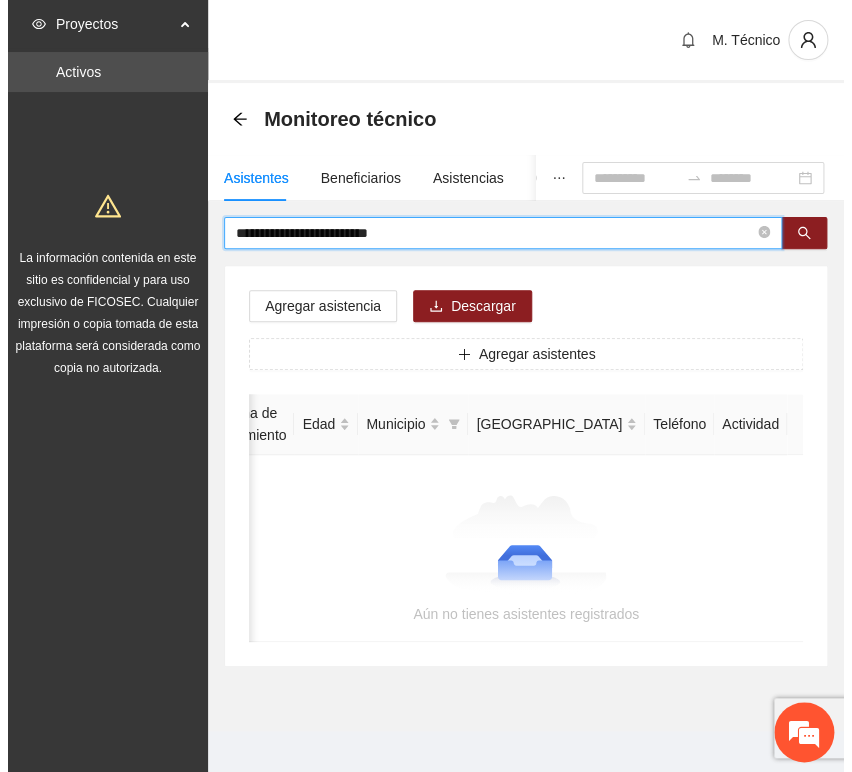 scroll, scrollTop: 0, scrollLeft: 363, axis: horizontal 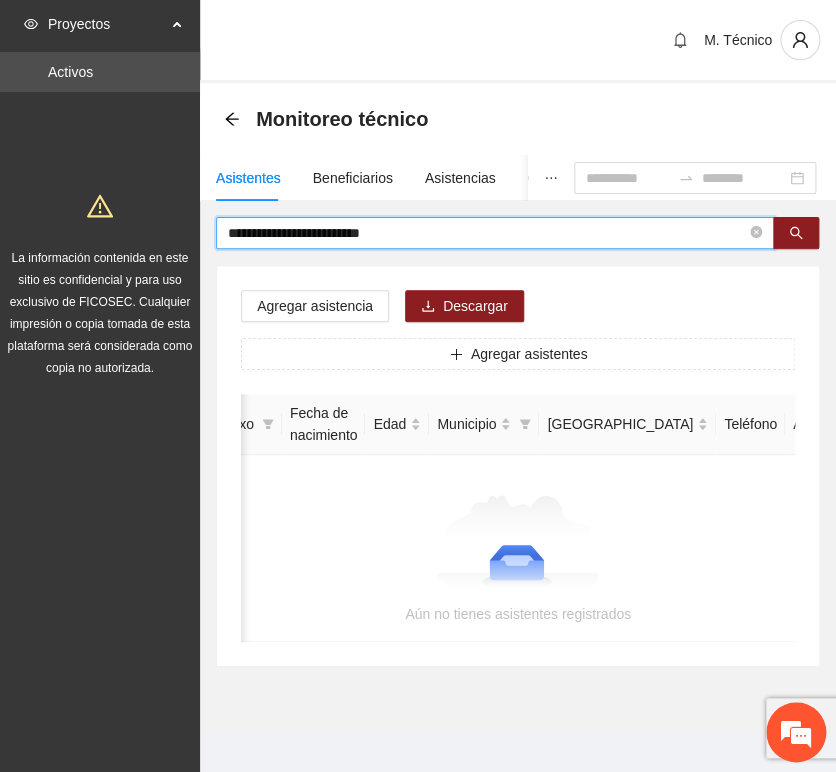 drag, startPoint x: 389, startPoint y: 233, endPoint x: 465, endPoint y: 240, distance: 76.321686 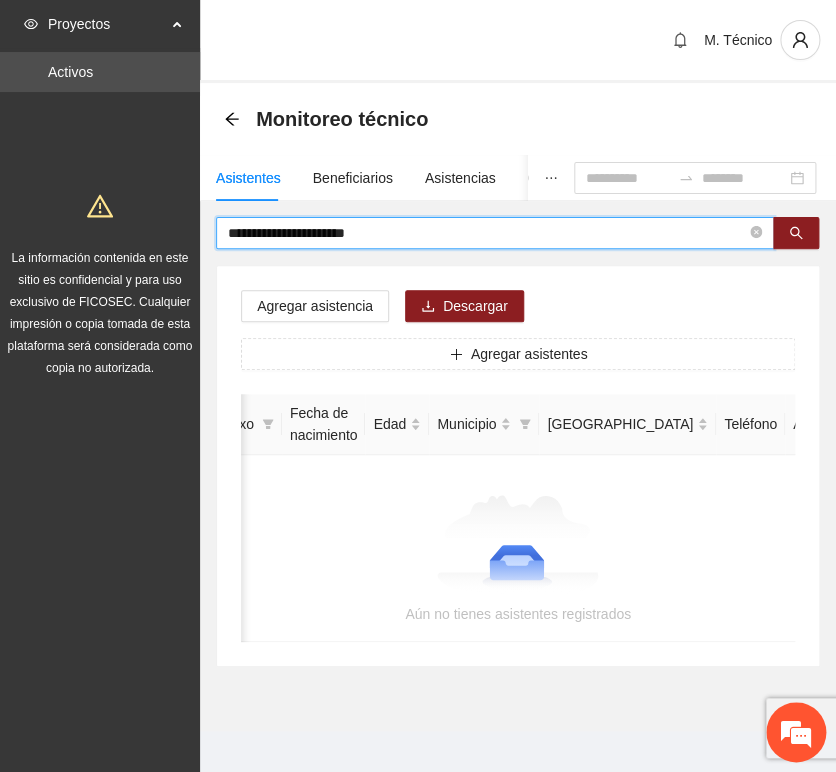 type on "**********" 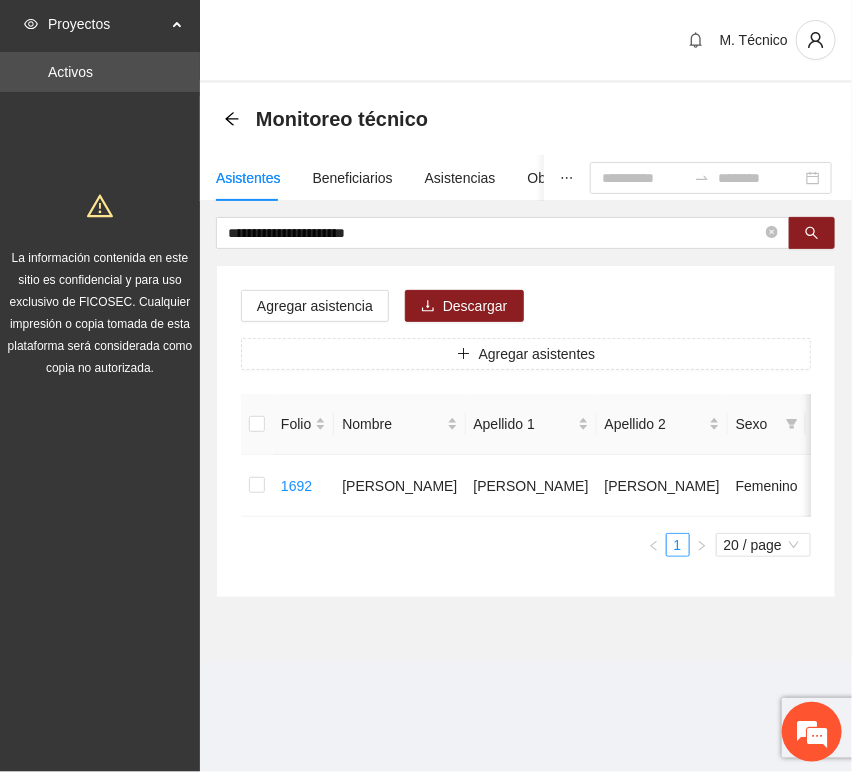 scroll, scrollTop: 0, scrollLeft: 450, axis: horizontal 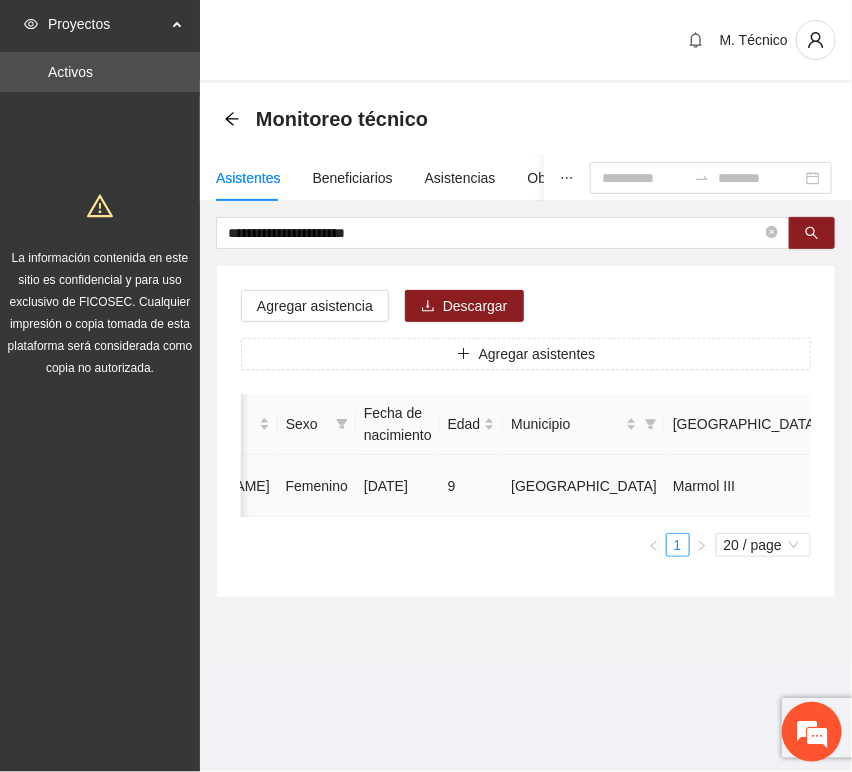 click 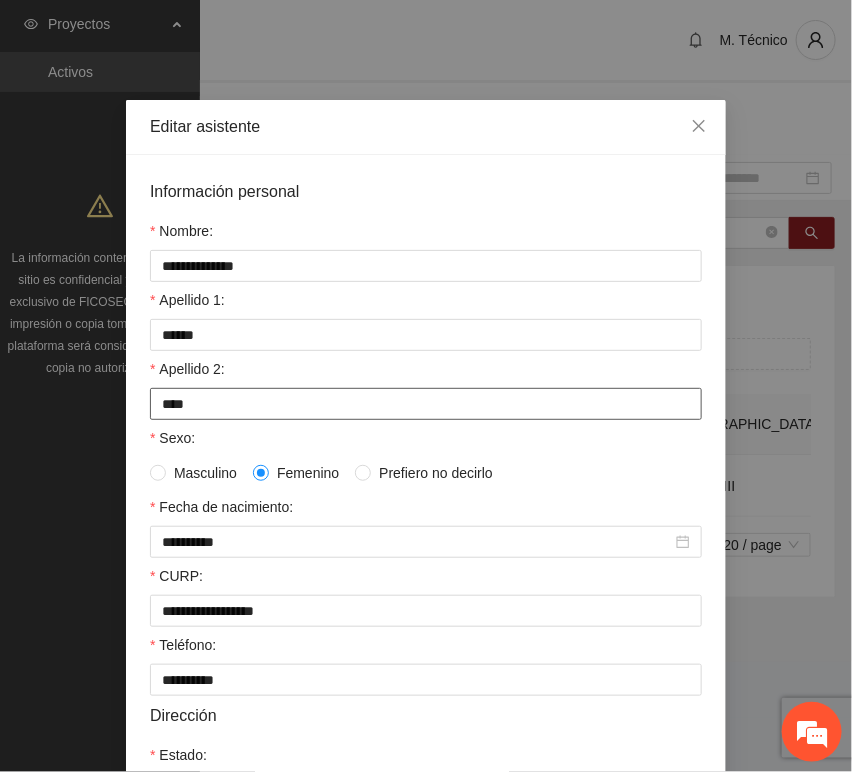 click on "****" at bounding box center (426, 404) 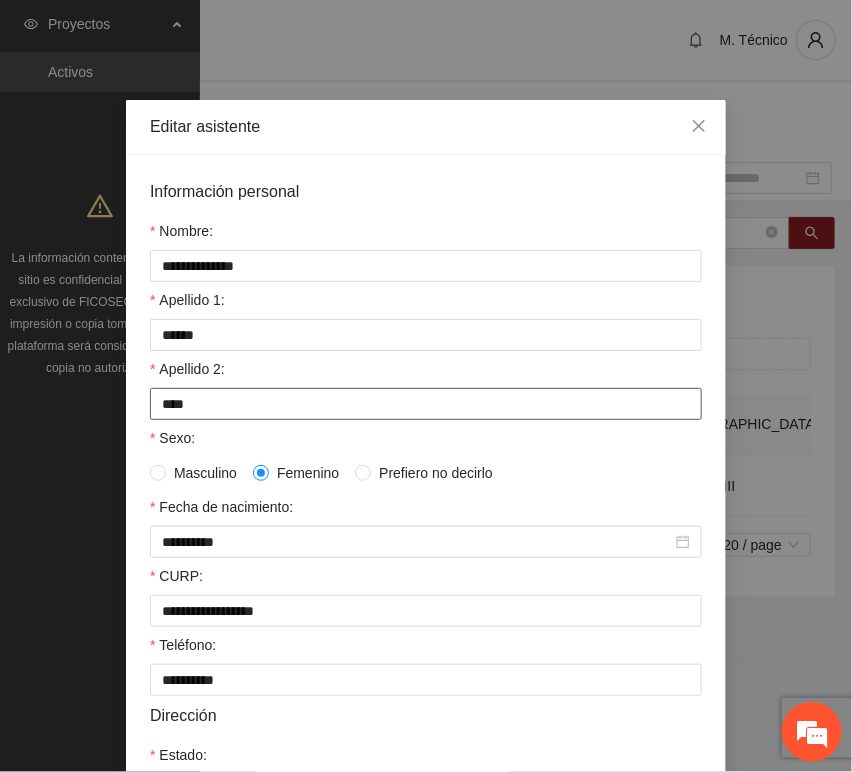 type on "****" 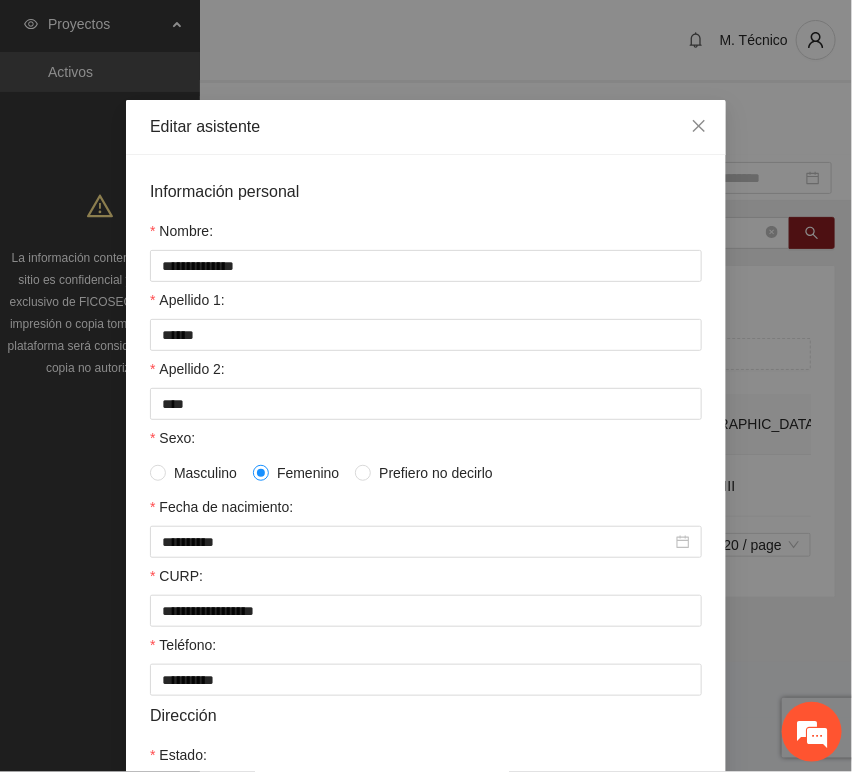 click on "**********" at bounding box center [426, 620] 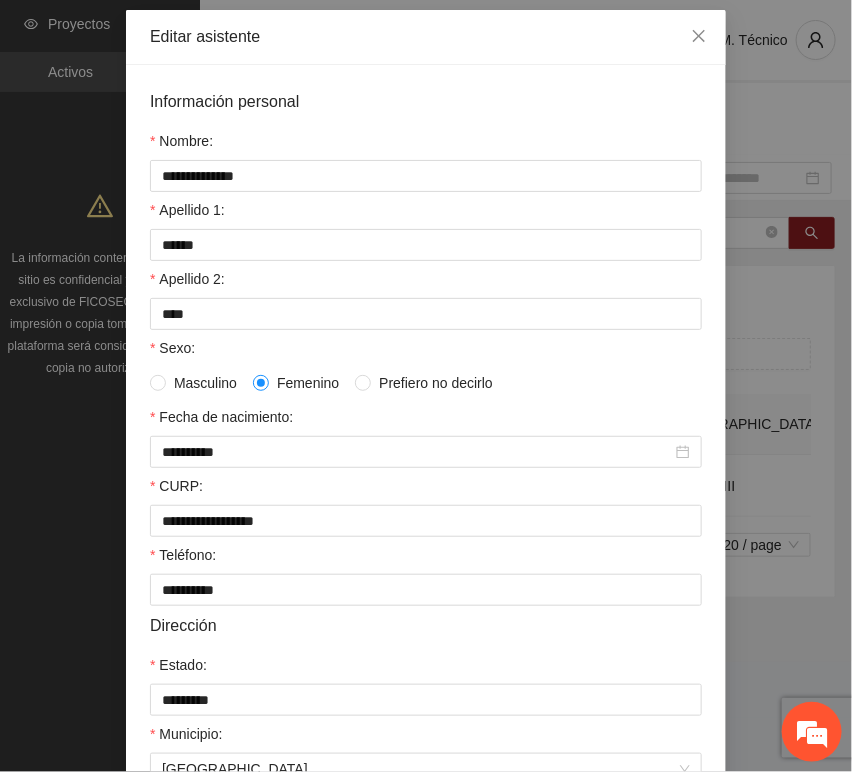 scroll, scrollTop: 394, scrollLeft: 0, axis: vertical 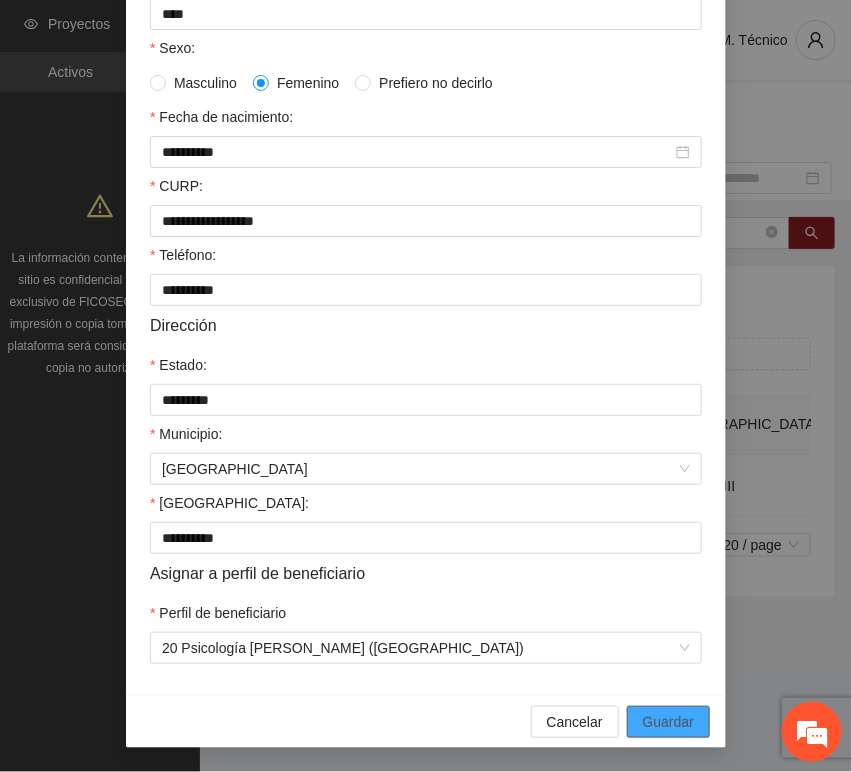 click on "Guardar" at bounding box center (668, 722) 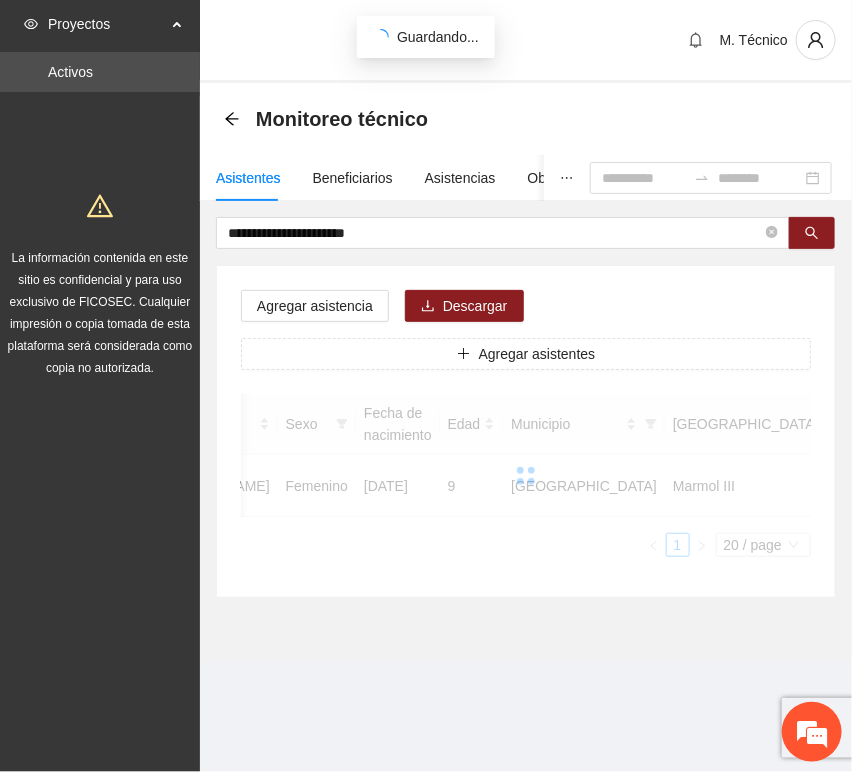 scroll, scrollTop: 294, scrollLeft: 0, axis: vertical 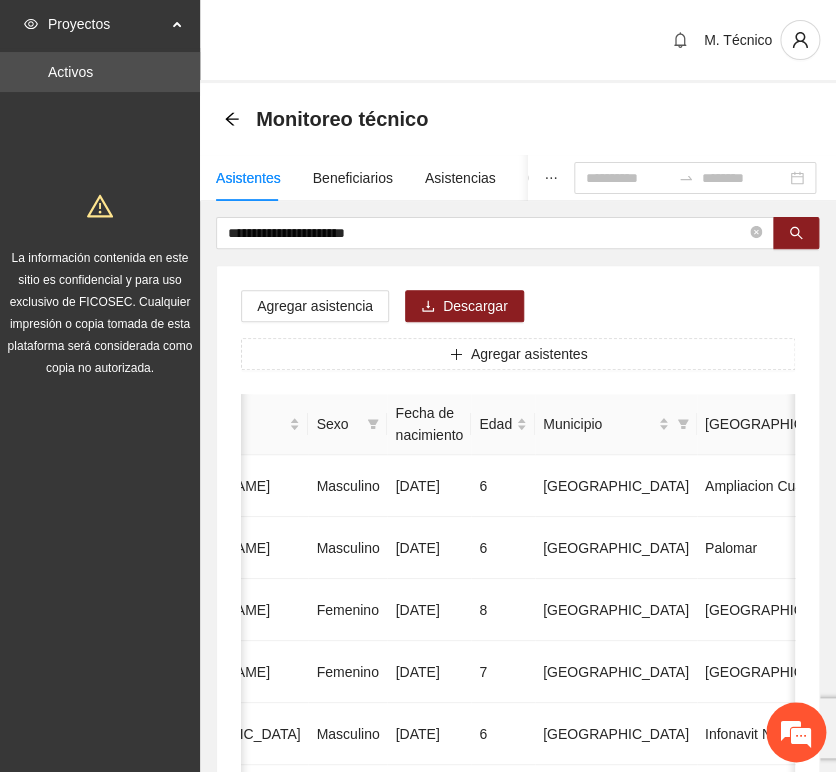 click on "Agregar asistencia Descargar Agregar asistentes Folio Nombre Apellido 1 Apellido 2 Sexo Fecha de nacimiento Edad Municipio Colonia Teléfono Actividad                           1 [PERSON_NAME] [DATE] 6 Chihuahua Ampliacion [PERSON_NAME] 6146098808 U P +11 2 [PERSON_NAME] Masculino [DATE] 6 [GEOGRAPHIC_DATA] [GEOGRAPHIC_DATA] 6142685790 U P +4 3 [PERSON_NAME] [DATE] 8 Chihuahua [GEOGRAPHIC_DATA] U P +6 4 [PERSON_NAME] [DATE] 7 [GEOGRAPHIC_DATA] U P +4 5 [PERSON_NAME]  Madrid Masculino [DATE] 6 Chihuahua Infonavit Nac.  6141246855 U P +4 6 [PERSON_NAME] Masculino [DATE] 8 Chihuahua [PERSON_NAME] 6141225744 U P +6 7 [PERSON_NAME][DATE] Femenino [DATE] 8 Chihuahua Paseos [PERSON_NAME] 6142154187 U P +7 8 [PERSON_NAME] [DATE] 9 Chihuahua Popular 6142434364 U P +3 9 [PERSON_NAME]  Madrid Femenino [DATE] 7 U P +8" at bounding box center (518, 1020) 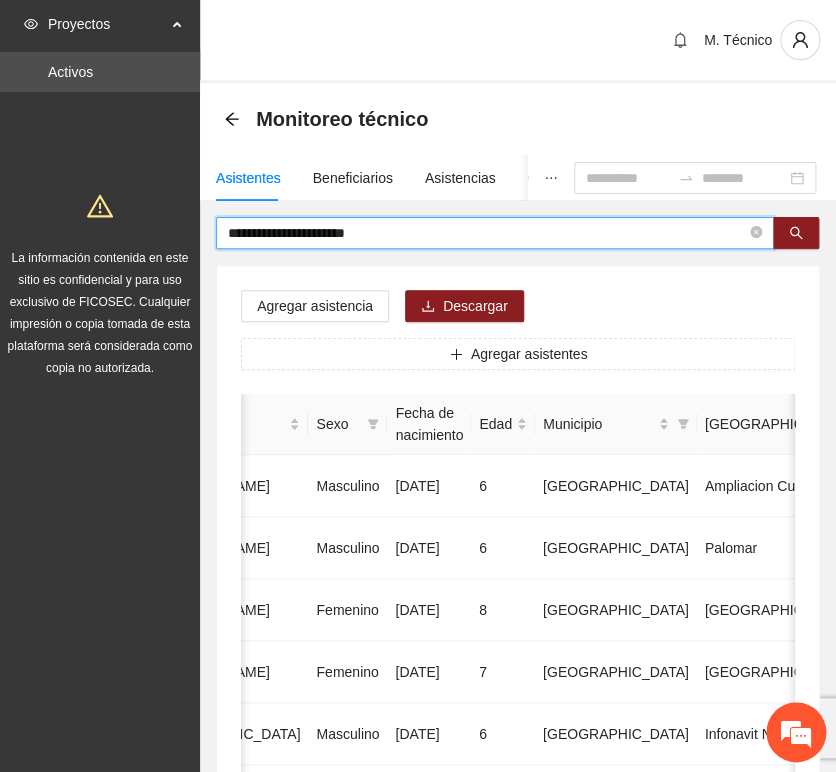 drag, startPoint x: 407, startPoint y: 230, endPoint x: 306, endPoint y: 238, distance: 101.31634 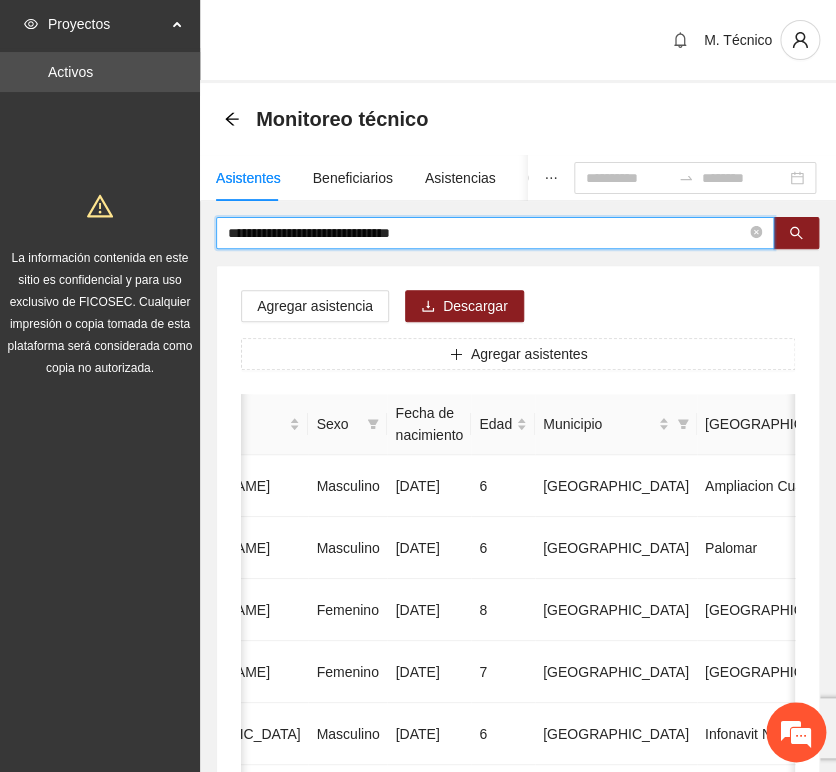 drag, startPoint x: 459, startPoint y: 230, endPoint x: -87, endPoint y: 197, distance: 546.99634 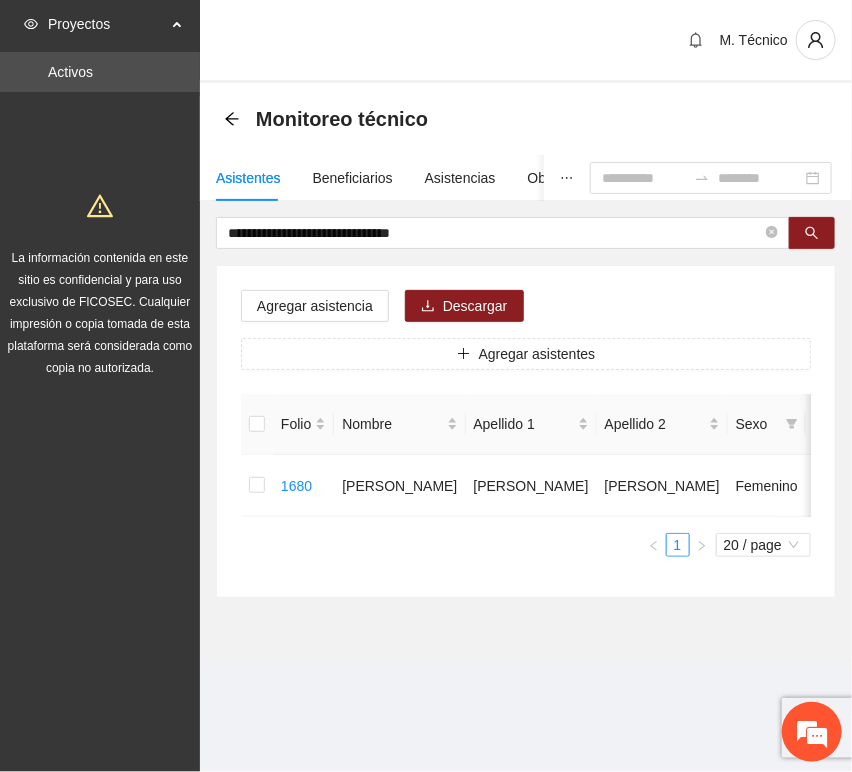 scroll, scrollTop: 0, scrollLeft: 450, axis: horizontal 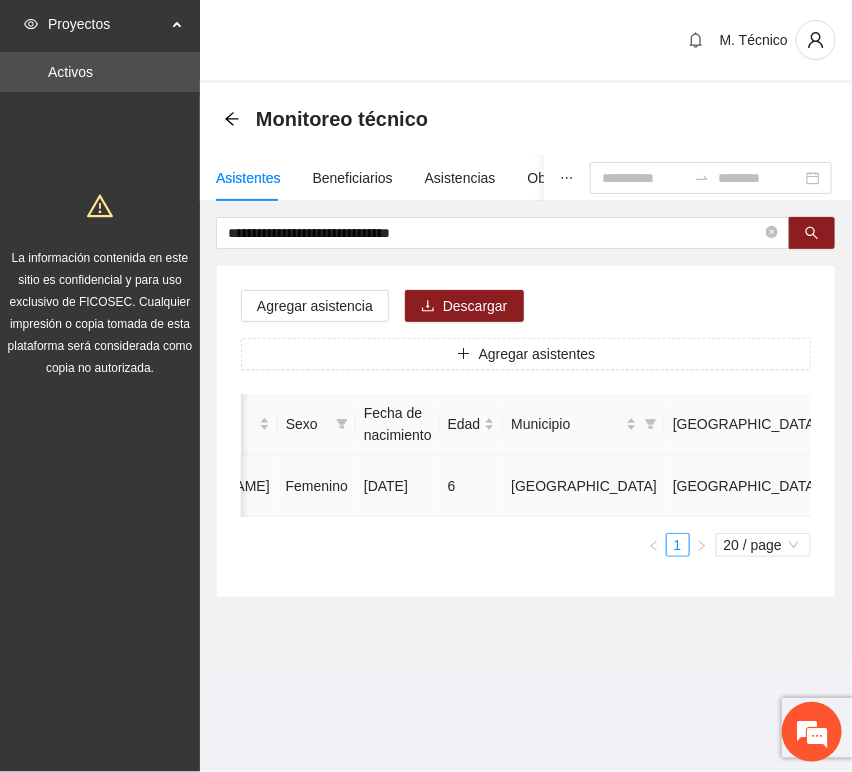 click at bounding box center [1033, 486] 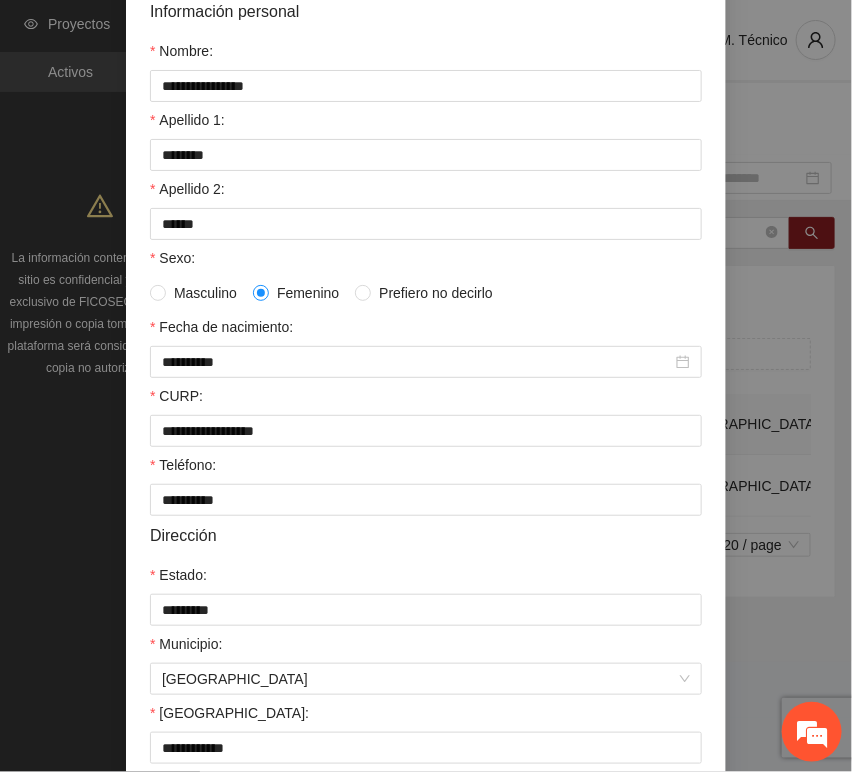 scroll, scrollTop: 394, scrollLeft: 0, axis: vertical 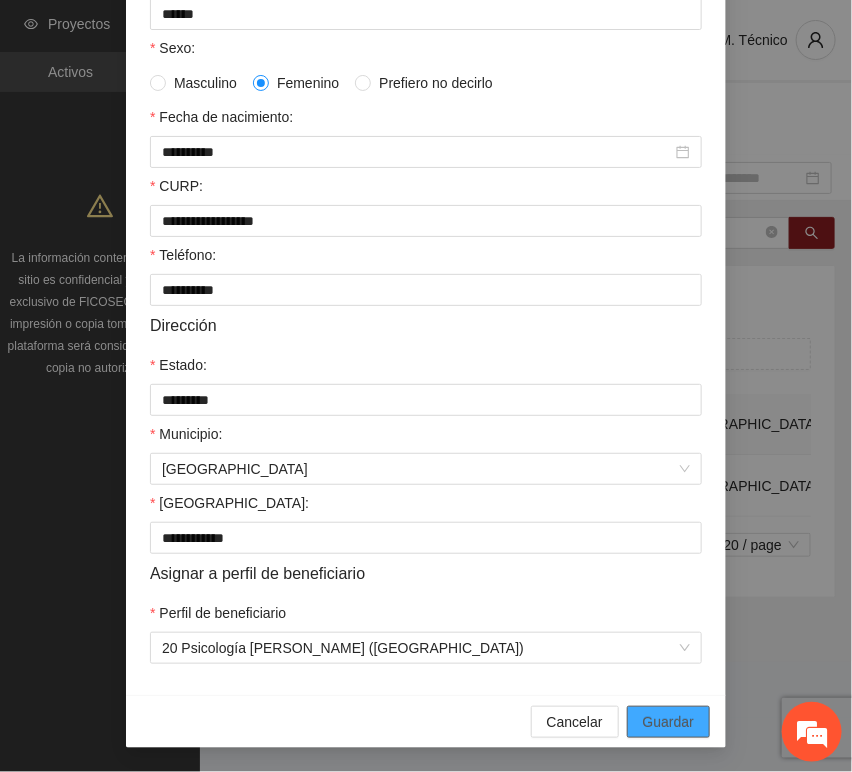 click on "Guardar" at bounding box center (668, 722) 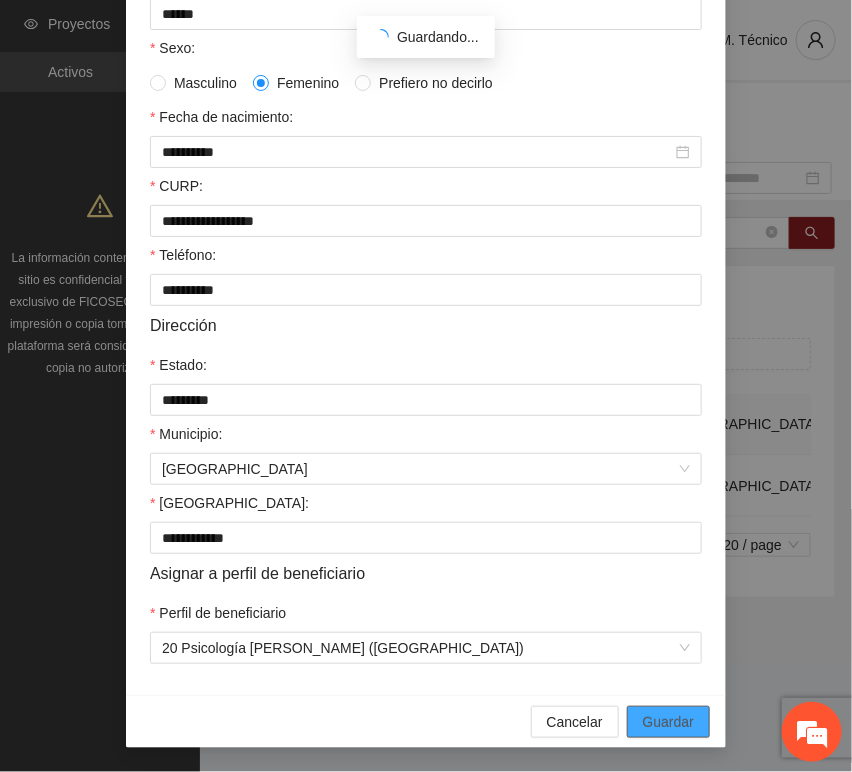 scroll, scrollTop: 294, scrollLeft: 0, axis: vertical 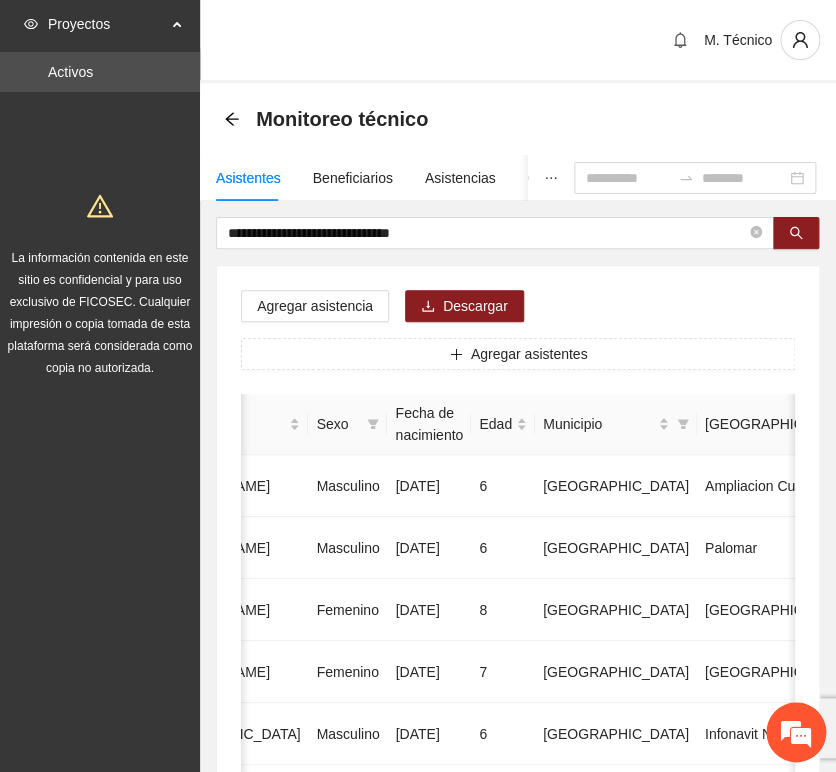 click on "Agregar asistencia Descargar Agregar asistentes Folio Nombre Apellido 1 Apellido 2 Sexo Fecha de nacimiento Edad Municipio Colonia Teléfono Actividad                           1 [PERSON_NAME] [DATE] 6 Chihuahua Ampliacion [PERSON_NAME] 6146098808 U P +11 2 [PERSON_NAME] Masculino [DATE] 6 [GEOGRAPHIC_DATA] [GEOGRAPHIC_DATA] 6142685790 U P +4 3 [PERSON_NAME] [DATE] 8 Chihuahua [GEOGRAPHIC_DATA] U P +6 4 [PERSON_NAME] [DATE] 7 [GEOGRAPHIC_DATA] U P +4 5 [PERSON_NAME]  Madrid Masculino [DATE] 6 Chihuahua Infonavit Nac.  6141246855 U P +4 6 [PERSON_NAME] Masculino [DATE] 8 Chihuahua [PERSON_NAME] 6141225744 U P +6 7 [PERSON_NAME][DATE] Femenino [DATE] 8 Chihuahua Paseos [PERSON_NAME] 6142154187 U P +7 8 [PERSON_NAME] [DATE] 9 Chihuahua Popular 6142434364 U P +3 9 [PERSON_NAME]  Madrid Femenino [DATE] 7 U P +8" at bounding box center [518, 1020] 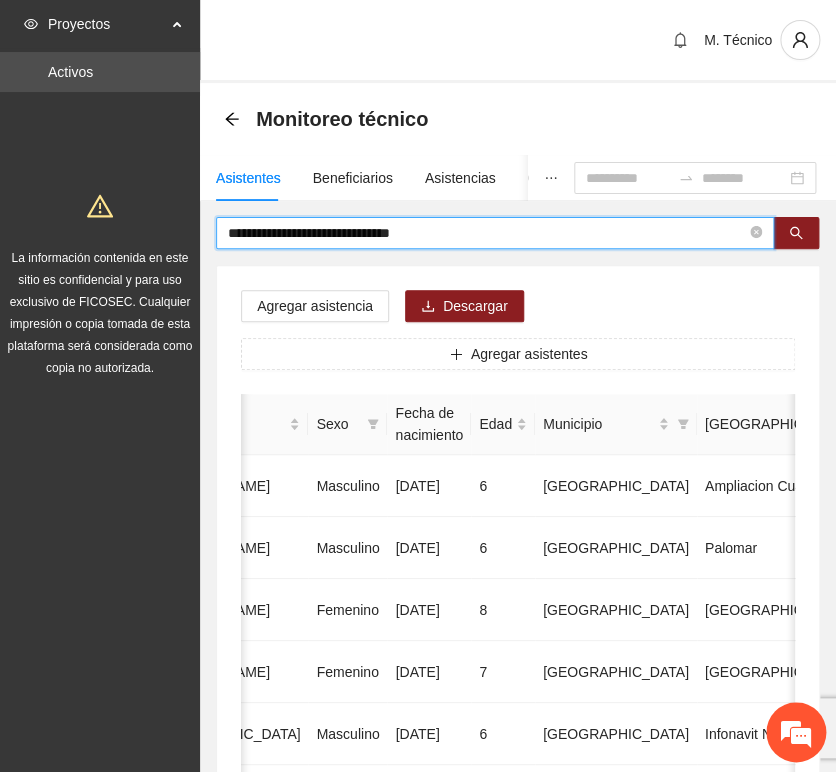 drag, startPoint x: 480, startPoint y: 238, endPoint x: -70, endPoint y: 208, distance: 550.81757 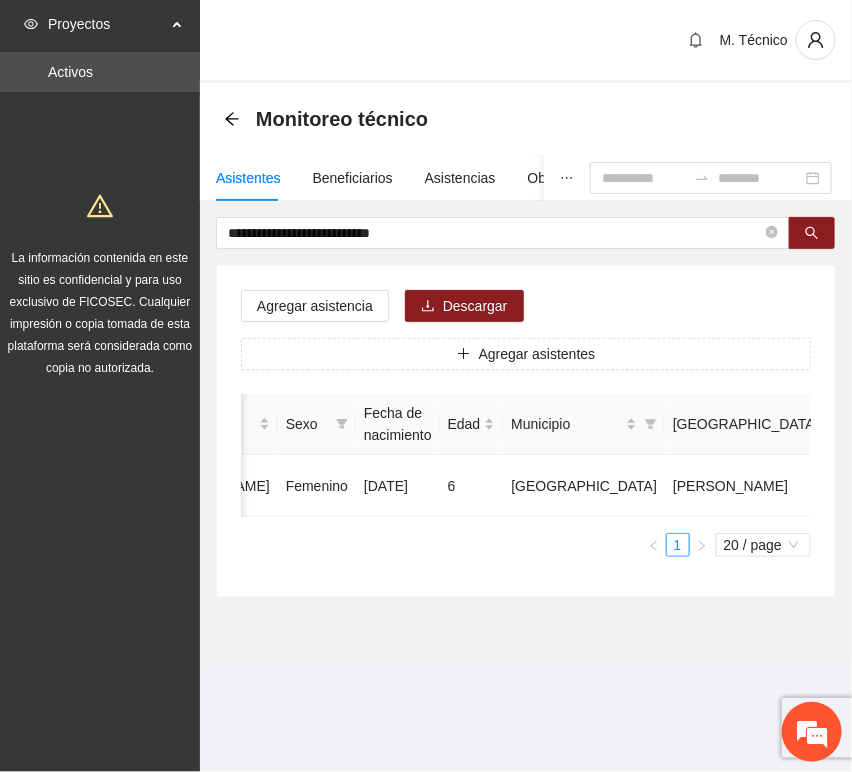 scroll, scrollTop: 0, scrollLeft: 0, axis: both 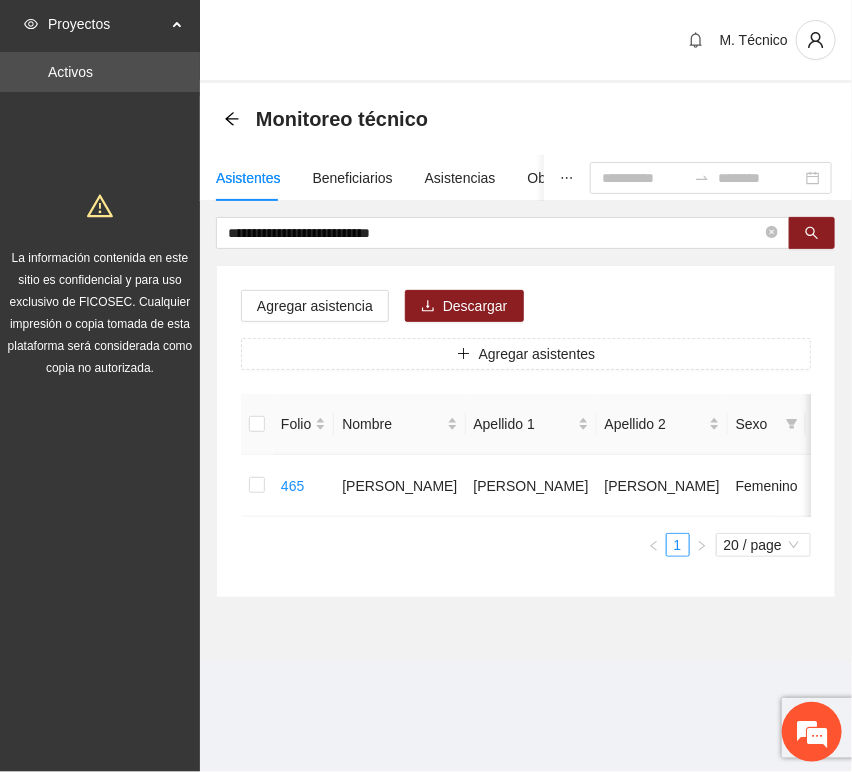 drag, startPoint x: 410, startPoint y: 629, endPoint x: 411, endPoint y: 599, distance: 30.016663 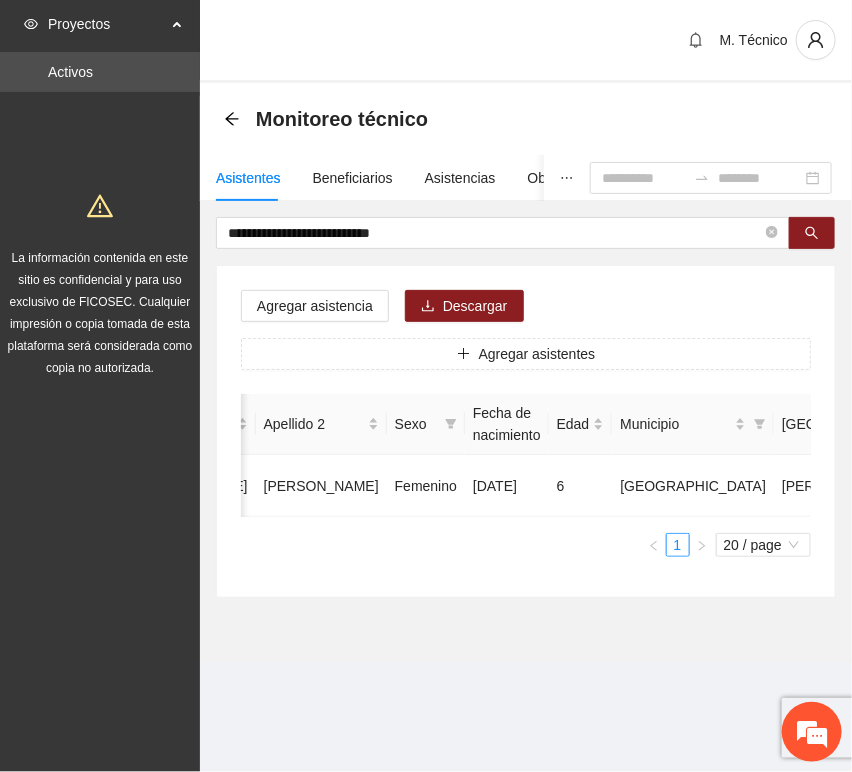 scroll, scrollTop: 0, scrollLeft: 450, axis: horizontal 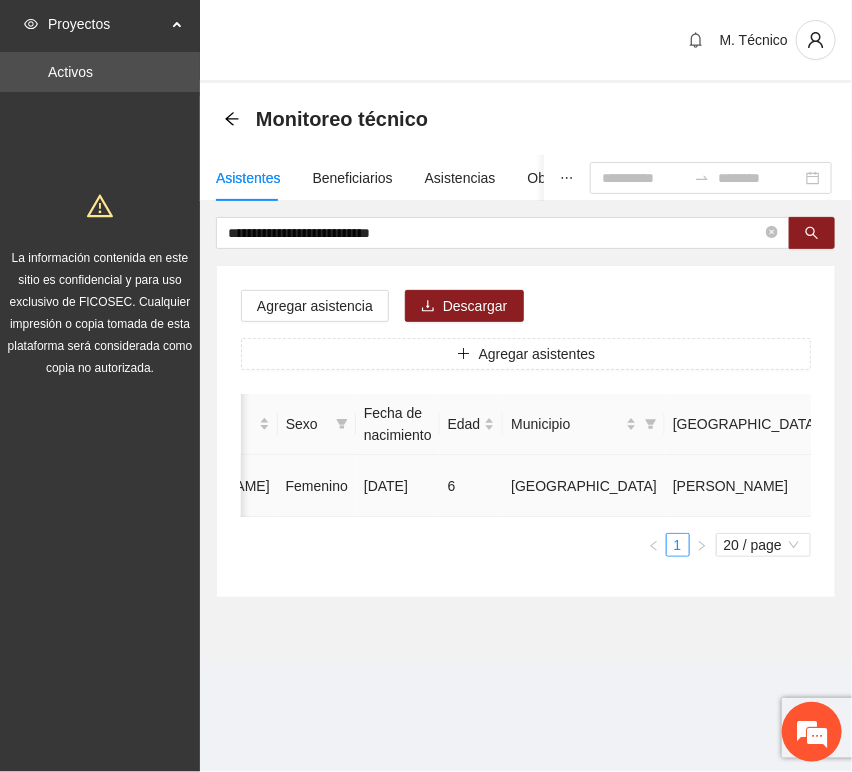 click 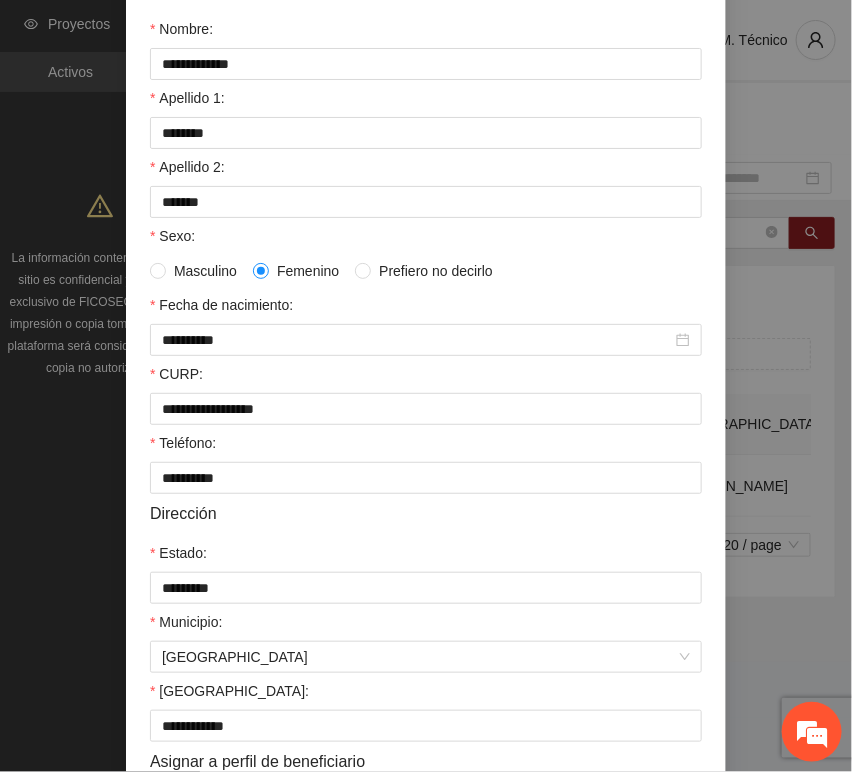 scroll, scrollTop: 394, scrollLeft: 0, axis: vertical 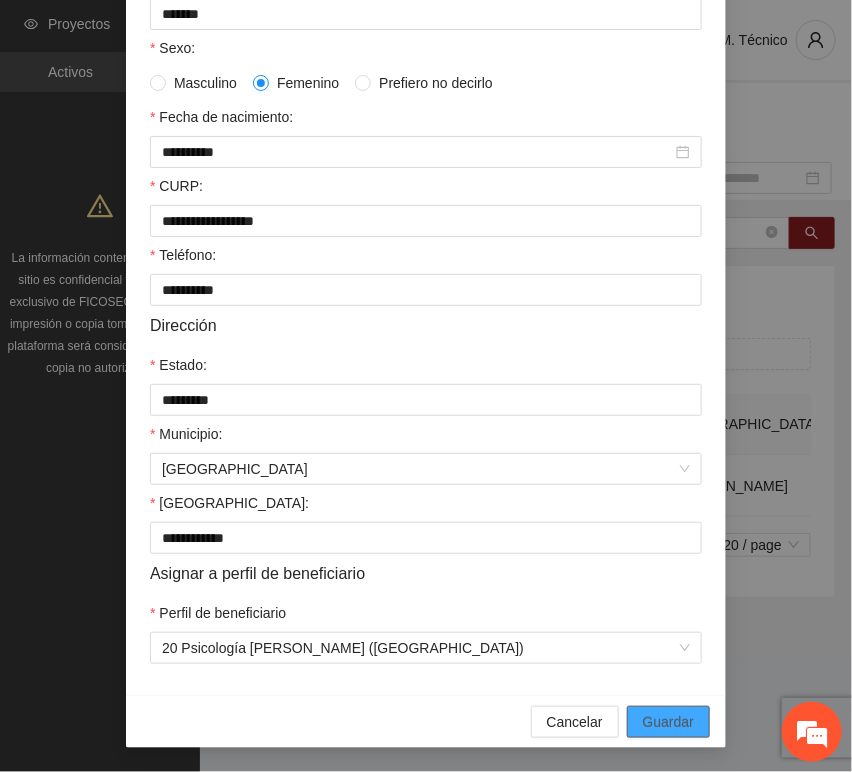 click on "Guardar" at bounding box center [668, 722] 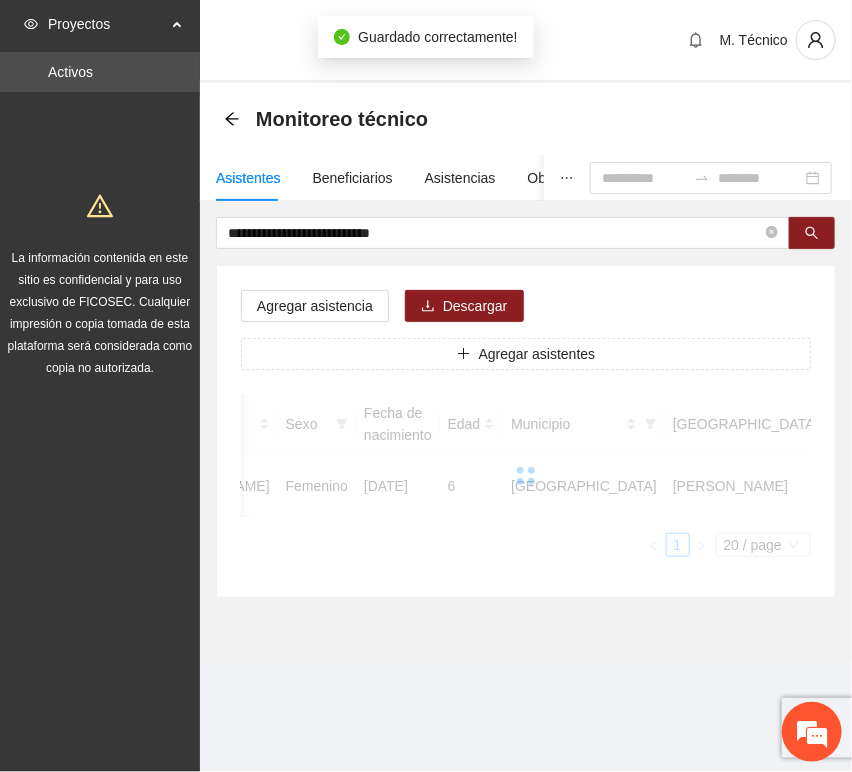scroll, scrollTop: 294, scrollLeft: 0, axis: vertical 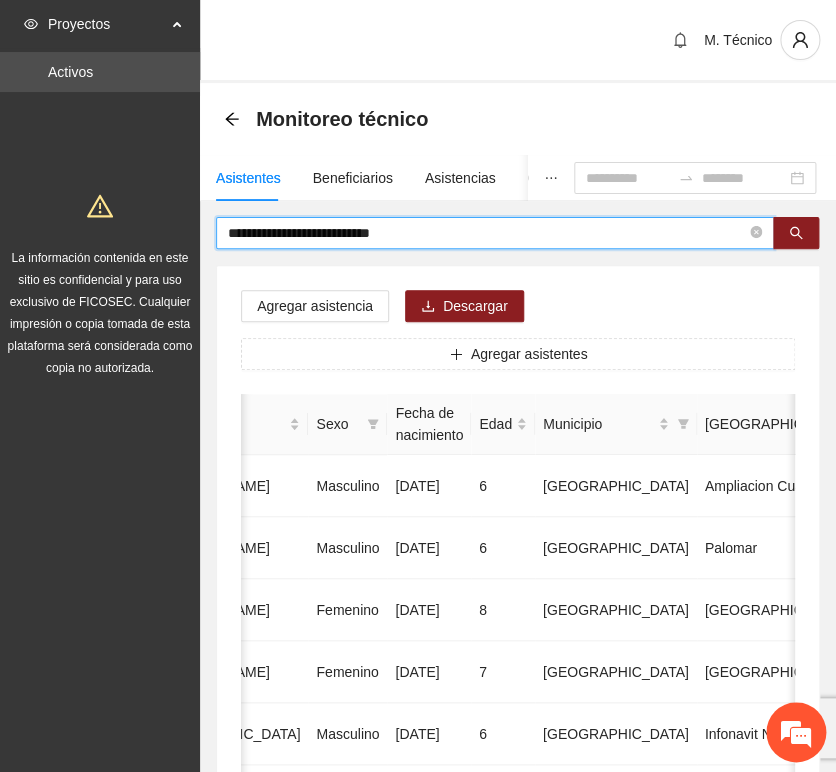 click on "**********" at bounding box center (487, 233) 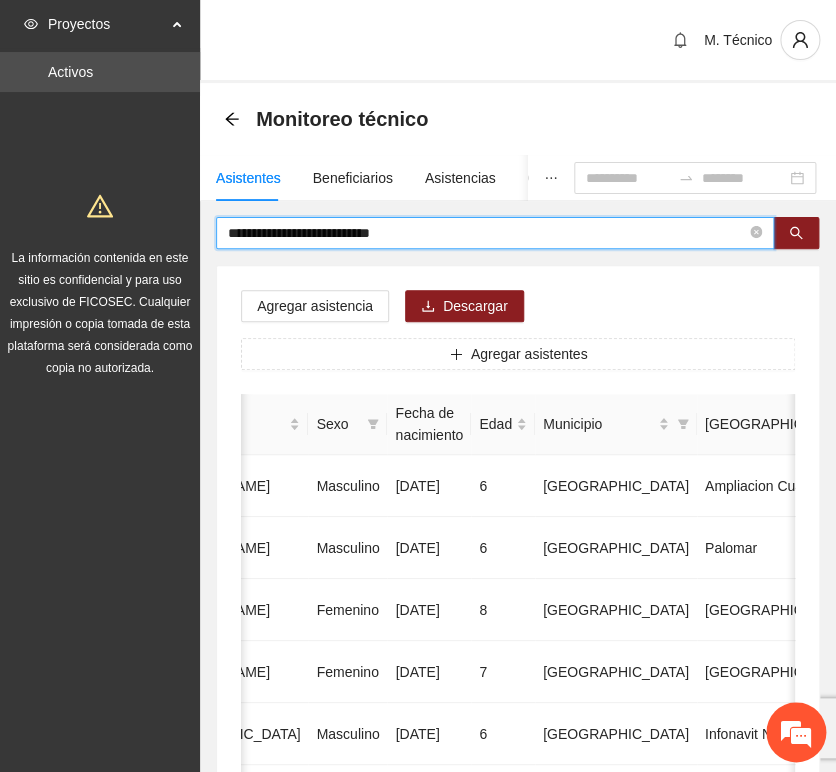 drag, startPoint x: 376, startPoint y: 231, endPoint x: -10, endPoint y: 205, distance: 386.87466 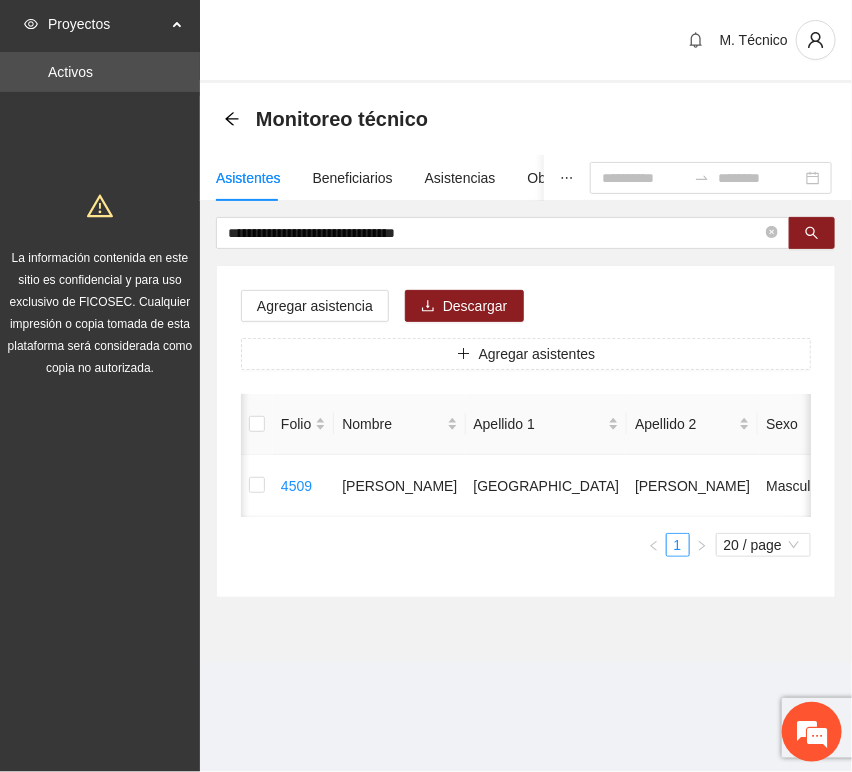 scroll, scrollTop: 0, scrollLeft: 452, axis: horizontal 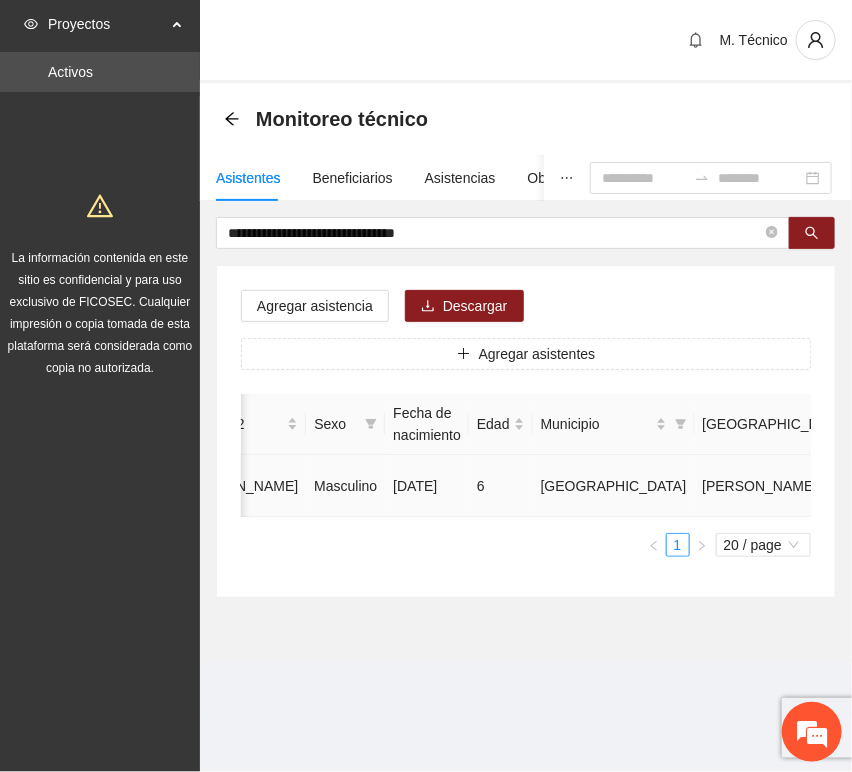 click 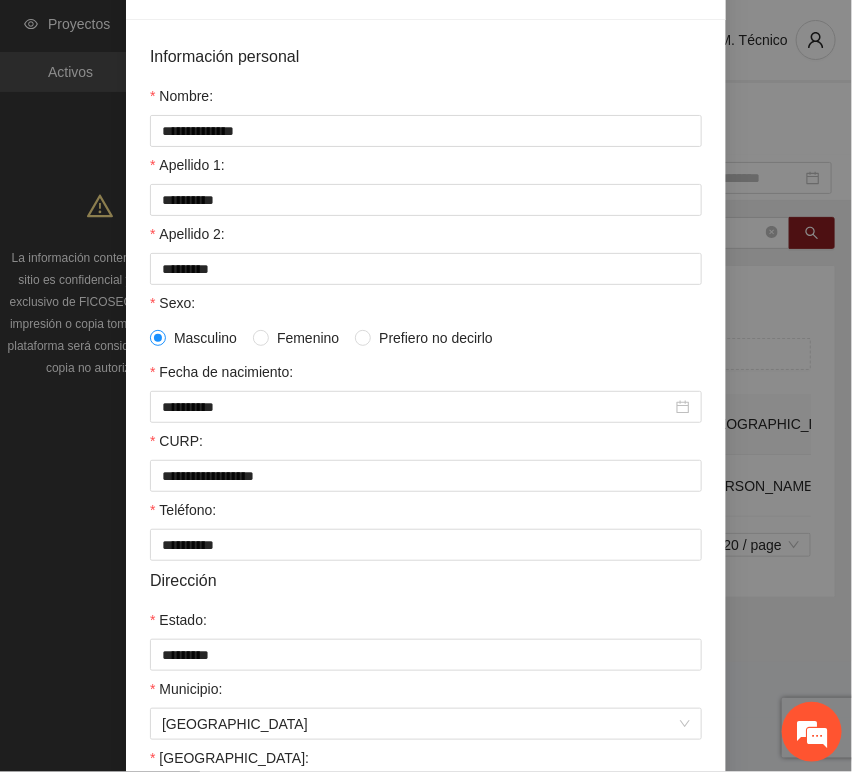 scroll, scrollTop: 394, scrollLeft: 0, axis: vertical 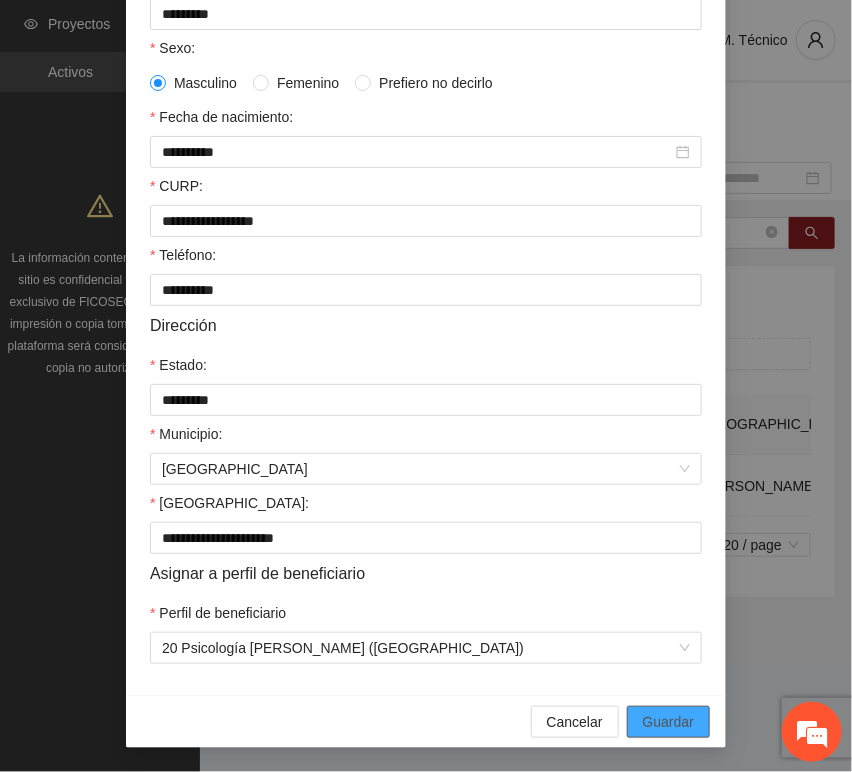 click on "Guardar" at bounding box center [668, 722] 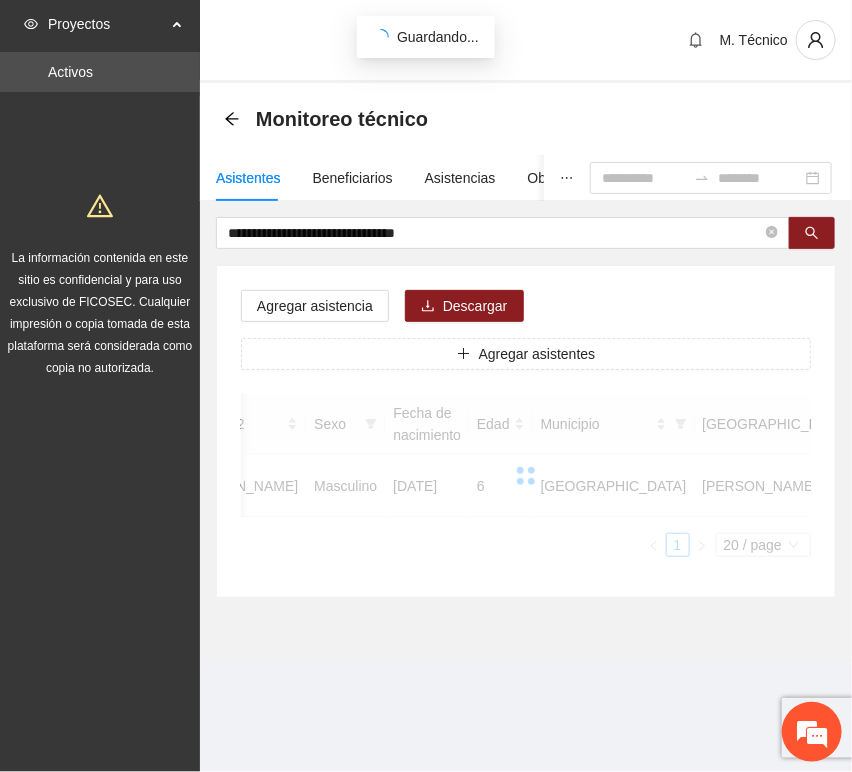 scroll, scrollTop: 294, scrollLeft: 0, axis: vertical 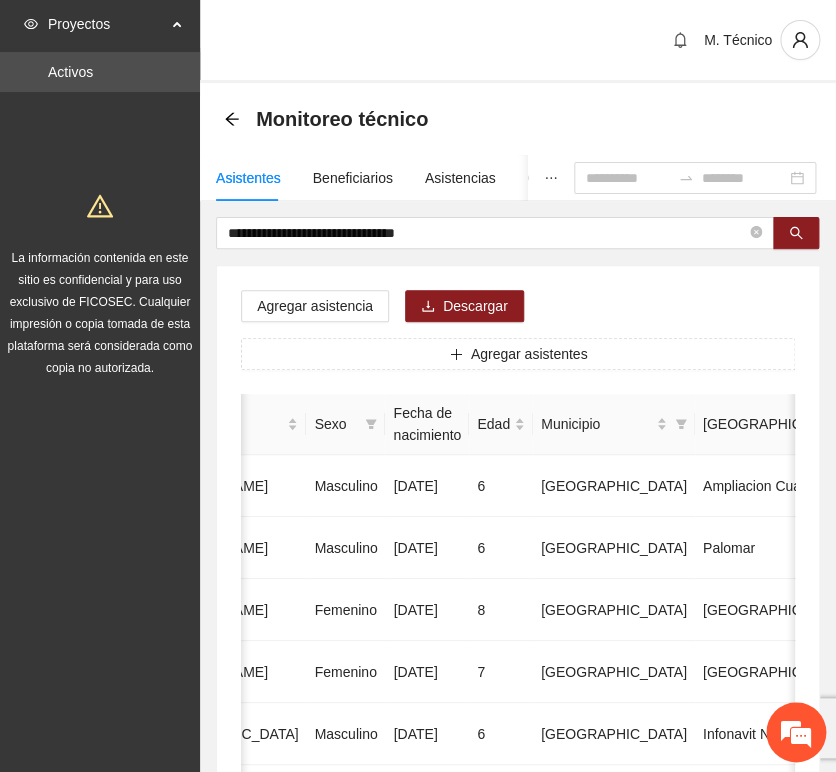 click on "**********" at bounding box center (518, 996) 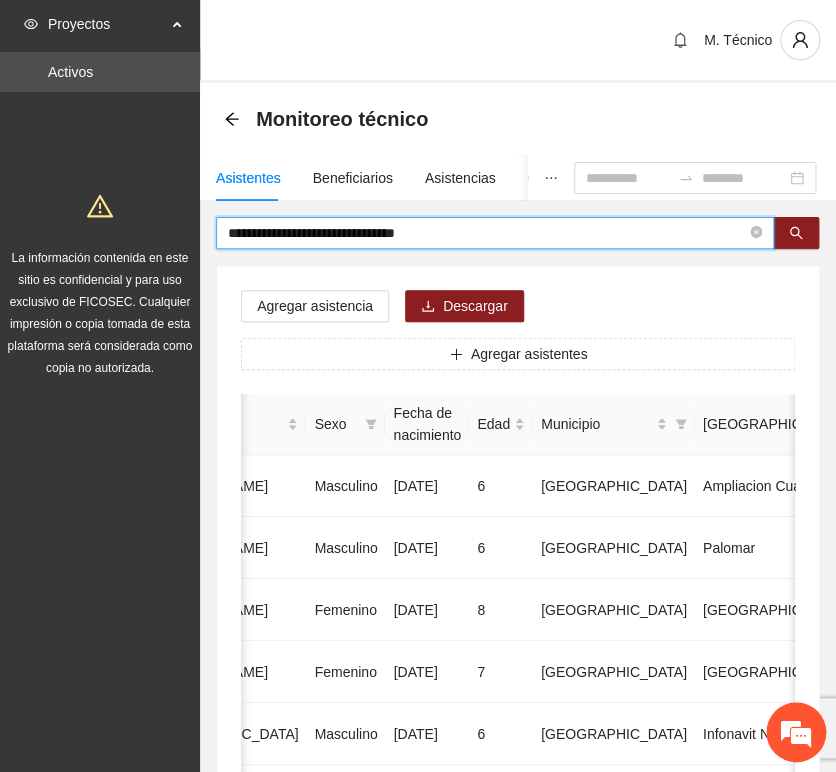 drag, startPoint x: 503, startPoint y: 227, endPoint x: 96, endPoint y: 192, distance: 408.50214 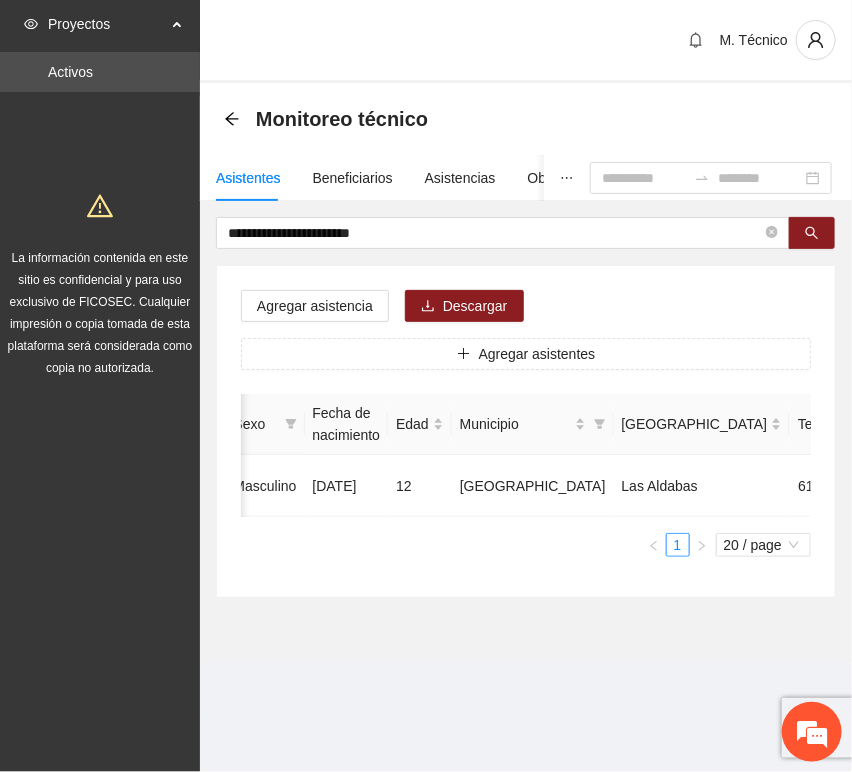 click on "1 20 / page" at bounding box center (526, 545) 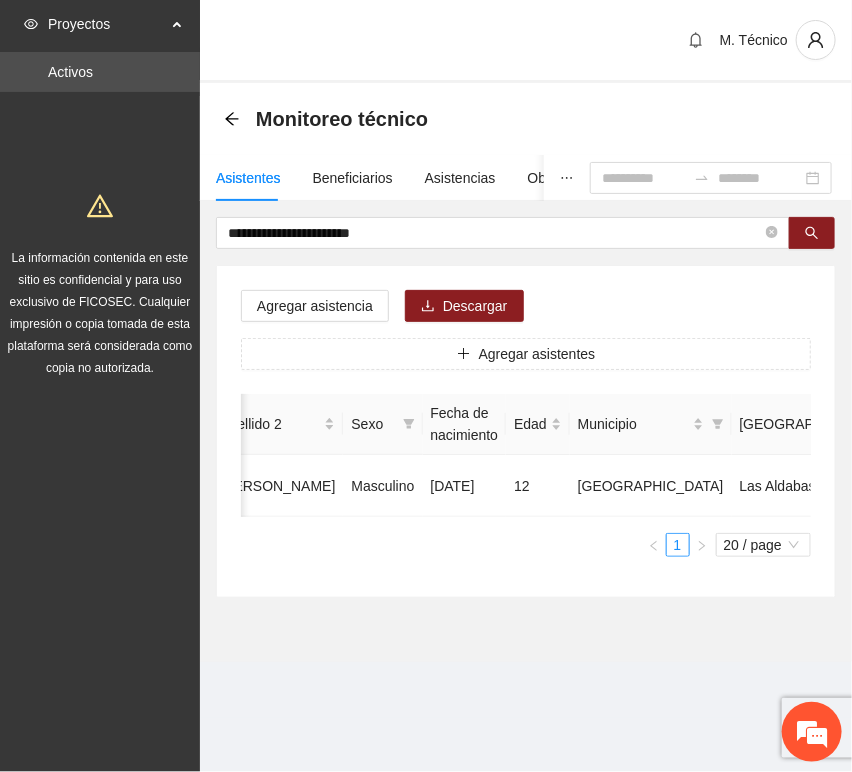 scroll, scrollTop: 0, scrollLeft: 452, axis: horizontal 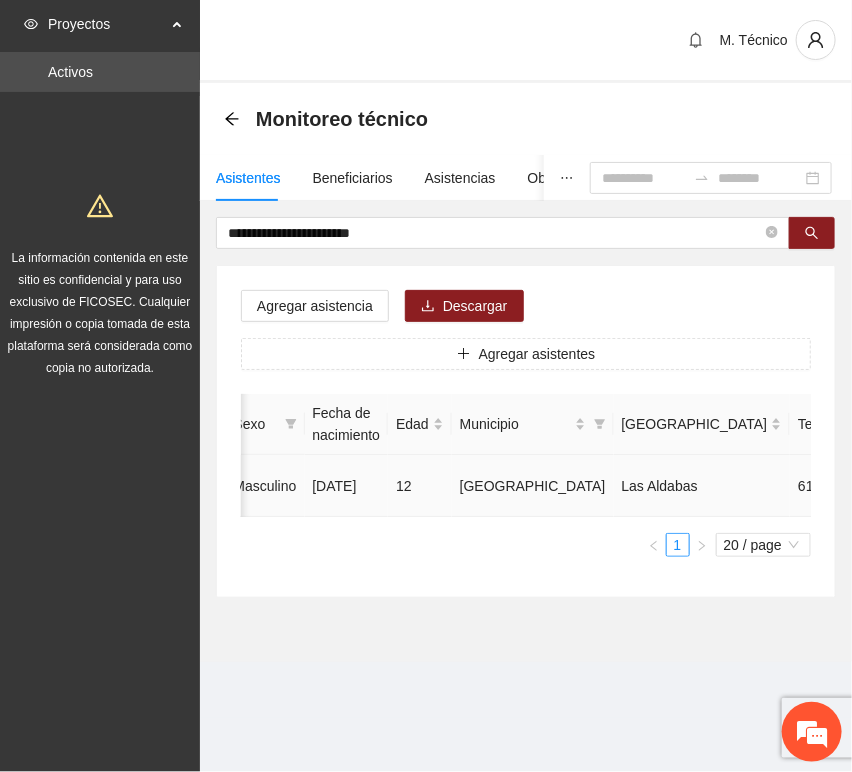 click at bounding box center [981, 486] 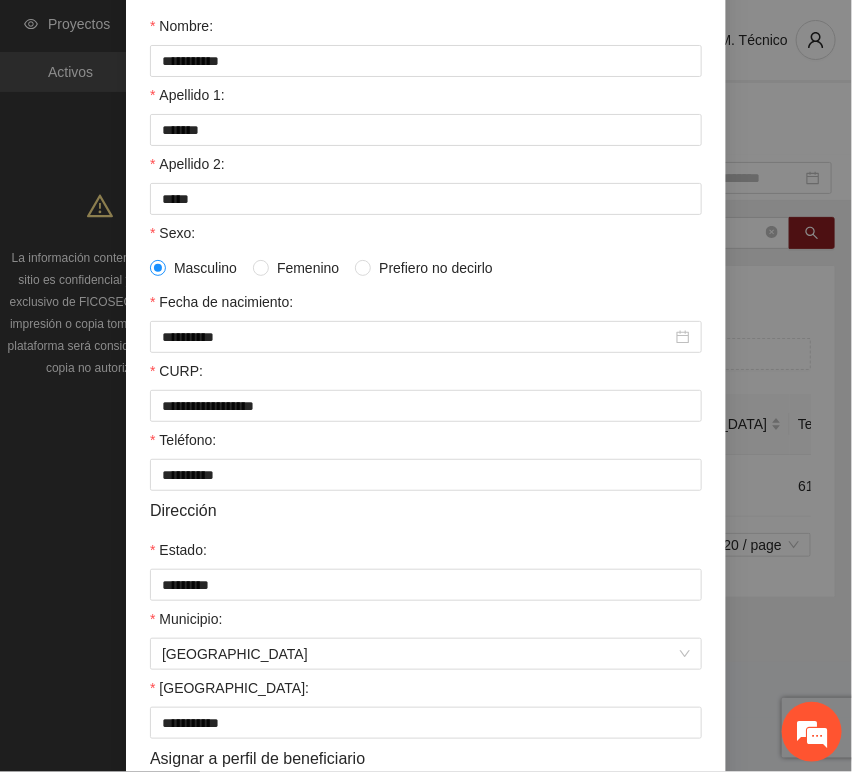 scroll, scrollTop: 394, scrollLeft: 0, axis: vertical 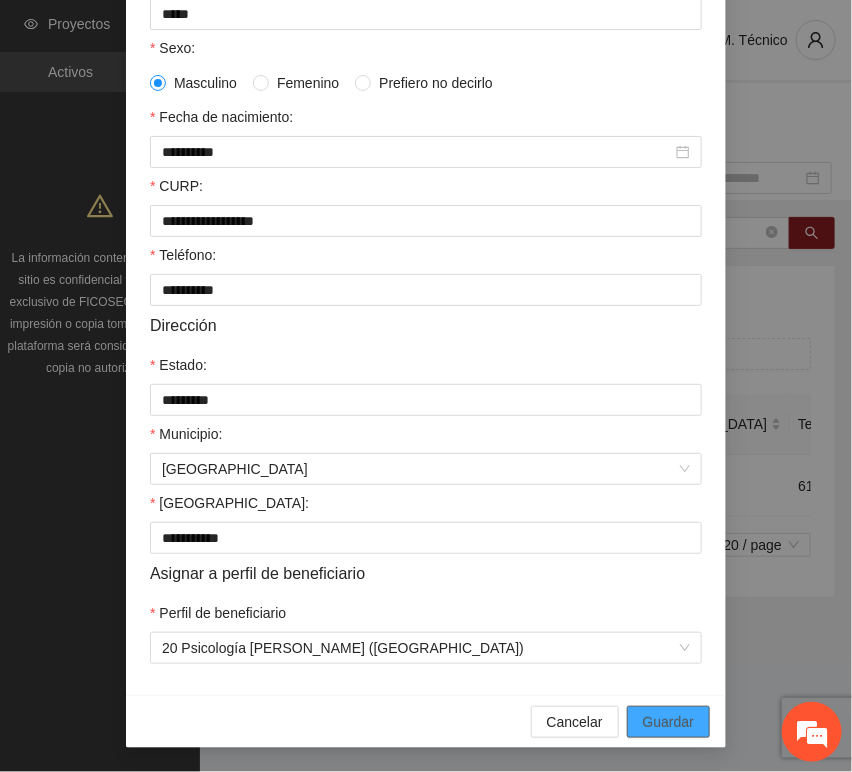 click on "Guardar" at bounding box center (668, 722) 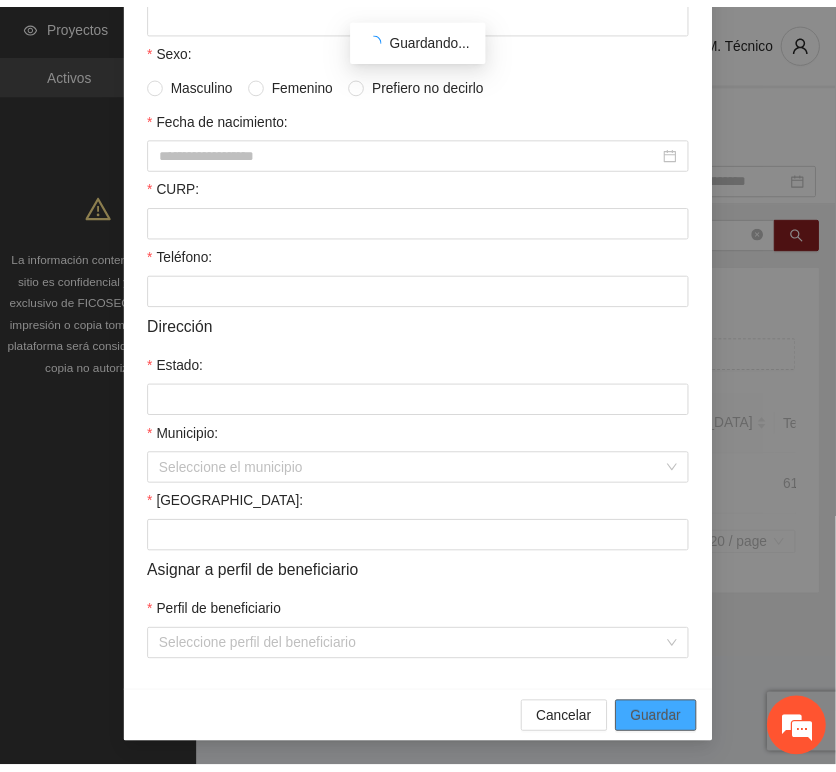 scroll, scrollTop: 294, scrollLeft: 0, axis: vertical 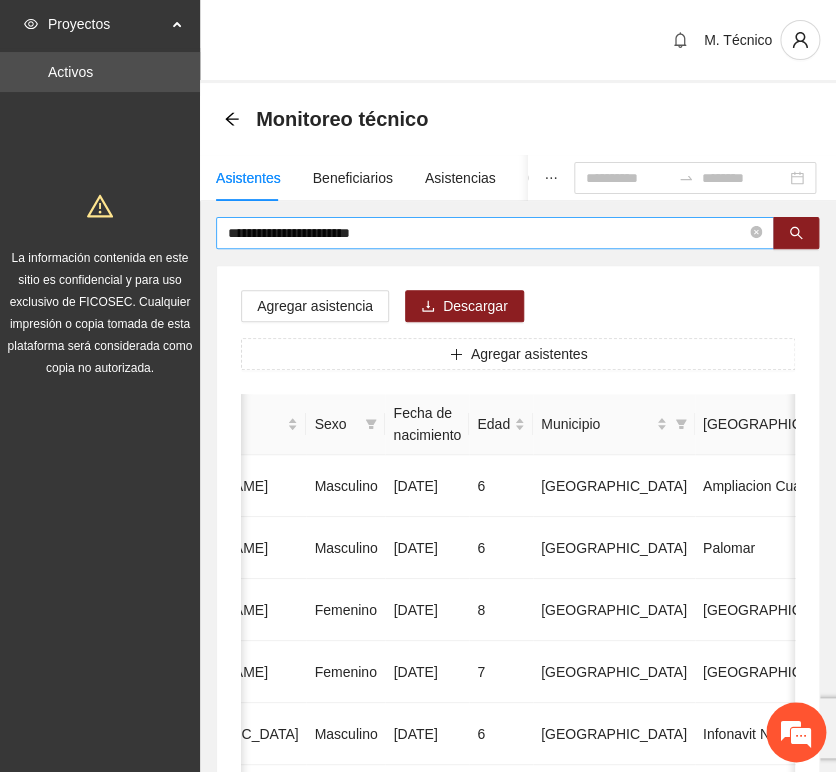 drag, startPoint x: 354, startPoint y: 276, endPoint x: 406, endPoint y: 245, distance: 60.53924 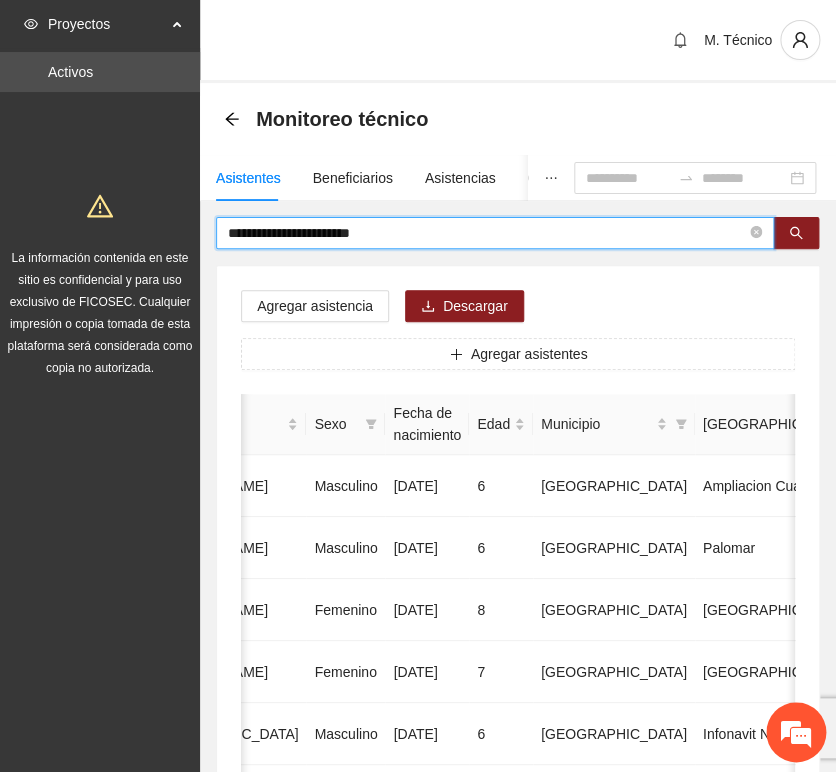 drag, startPoint x: 410, startPoint y: 240, endPoint x: 40, endPoint y: 199, distance: 372.26468 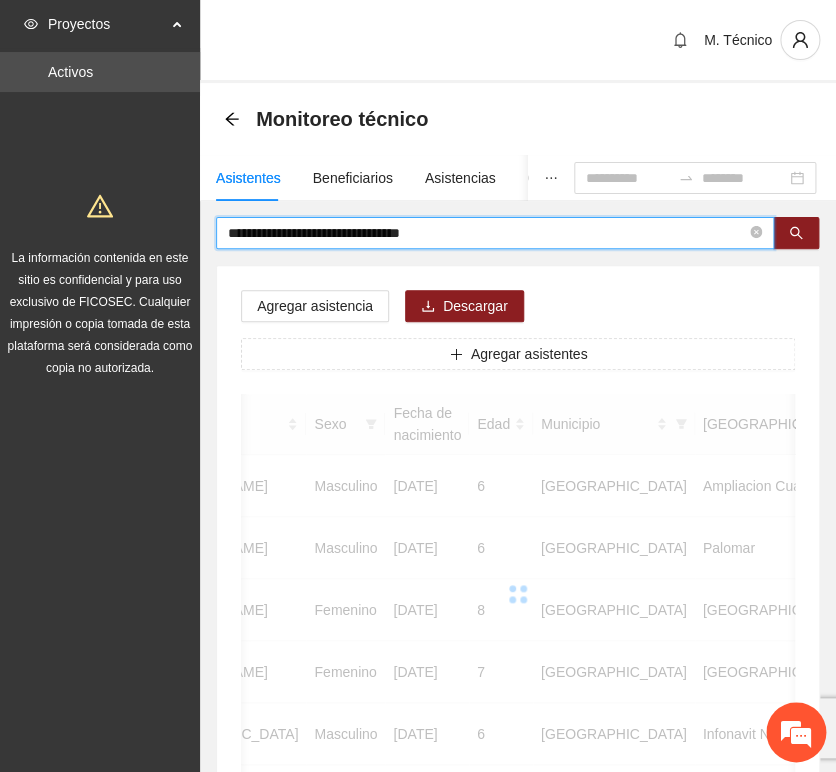 scroll, scrollTop: 0, scrollLeft: 363, axis: horizontal 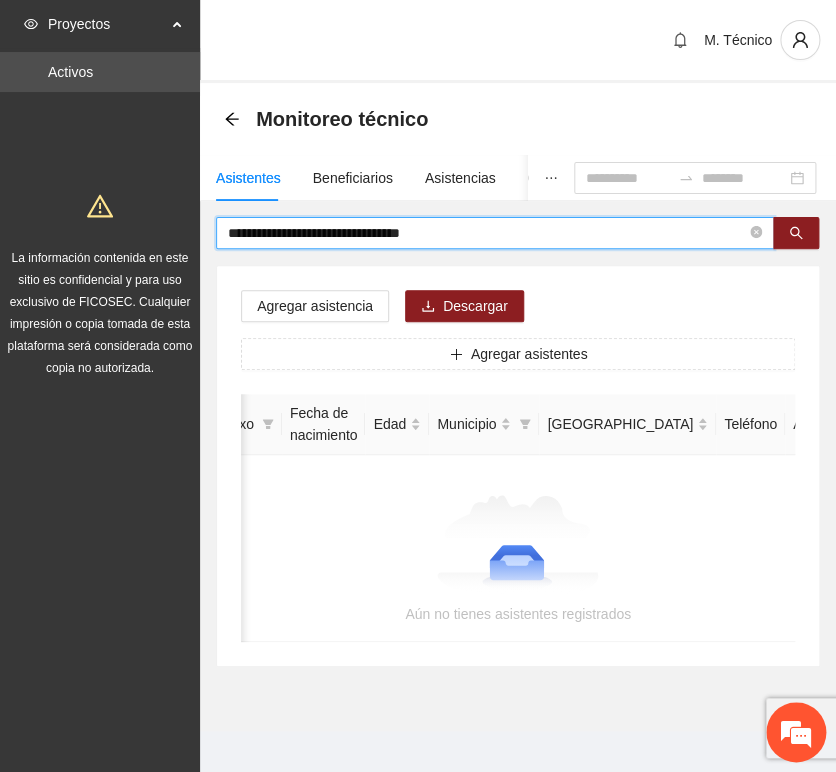 click on "**********" at bounding box center (487, 233) 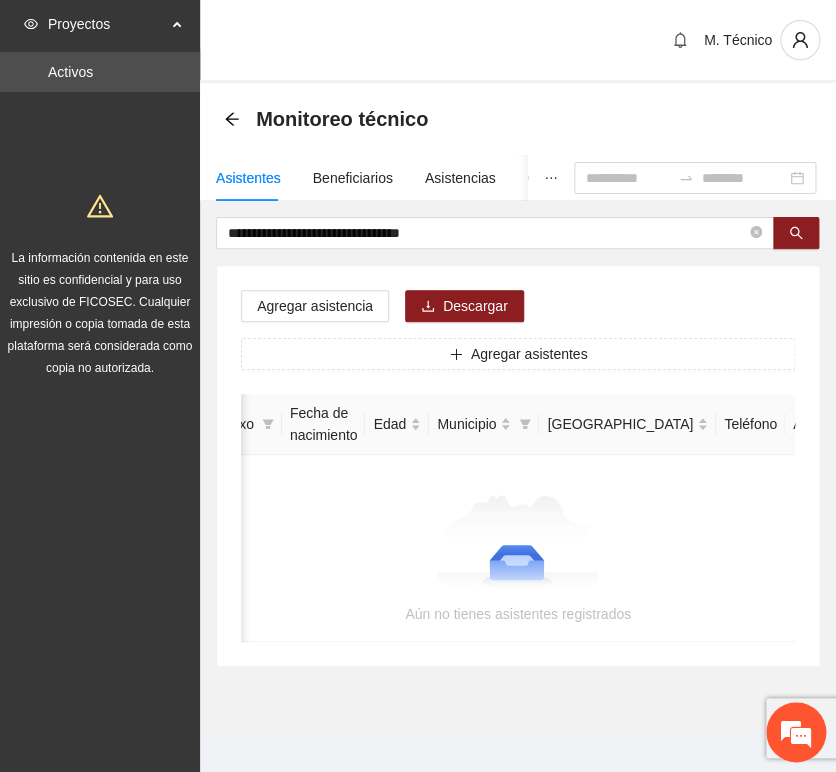 drag, startPoint x: 502, startPoint y: 660, endPoint x: 449, endPoint y: 640, distance: 56.648037 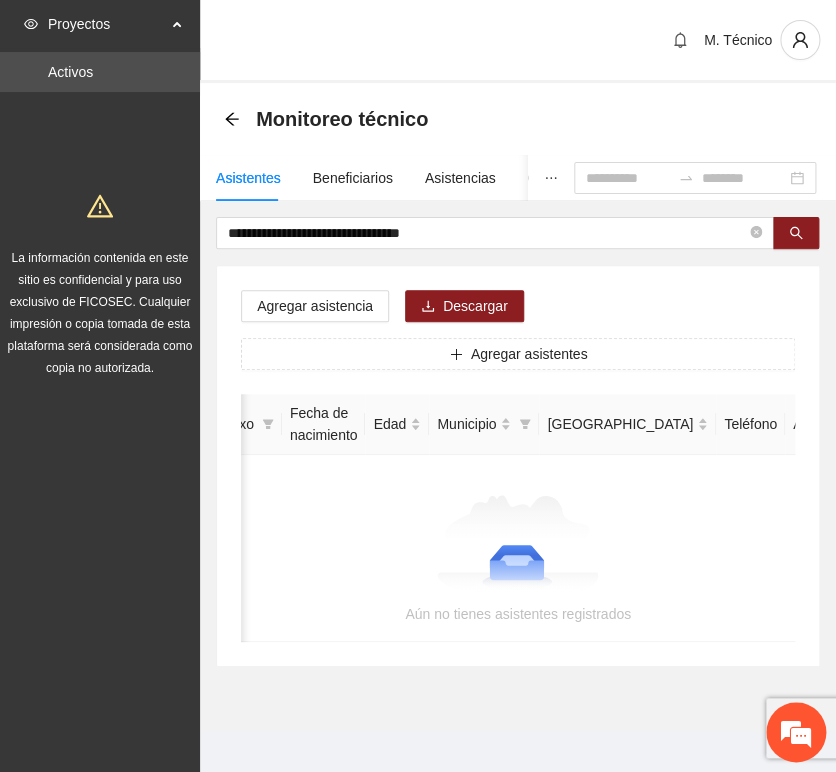 click on "Agregar asistencia Descargar Agregar asistentes Folio Nombre Apellido 1 Apellido 2 Sexo Fecha de nacimiento Edad Municipio Colonia Teléfono Actividad                           Aún no tienes asistentes registrados" at bounding box center (518, 466) 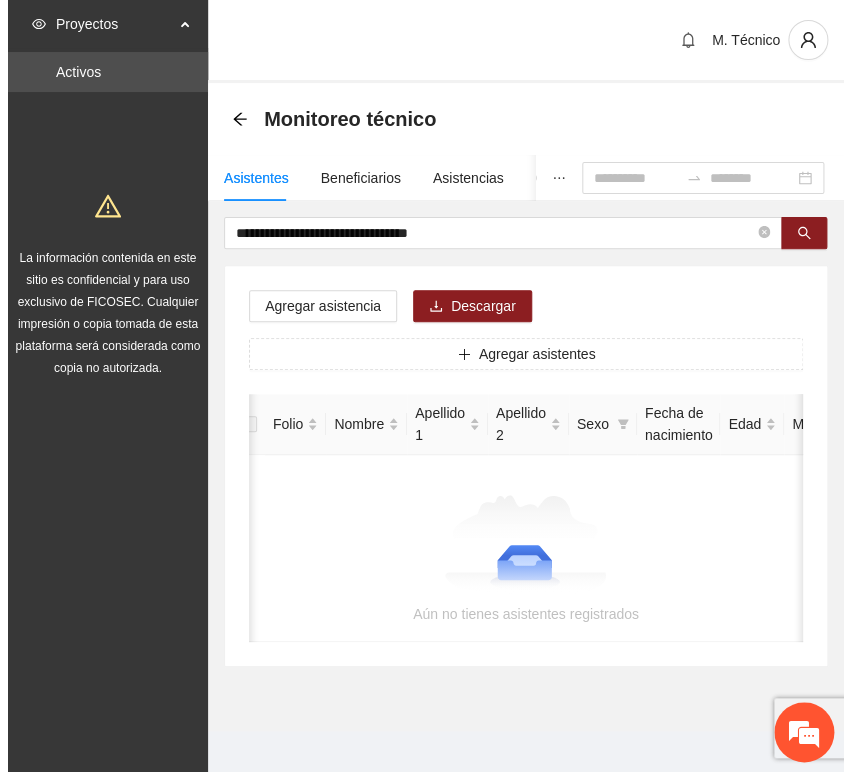 scroll, scrollTop: 0, scrollLeft: 0, axis: both 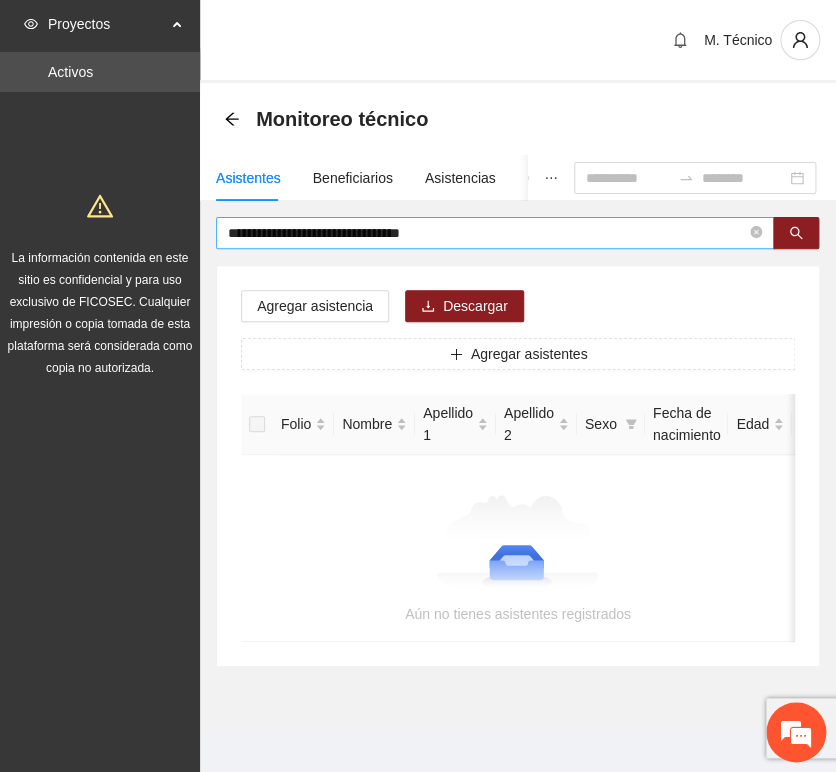 click on "**********" at bounding box center [487, 233] 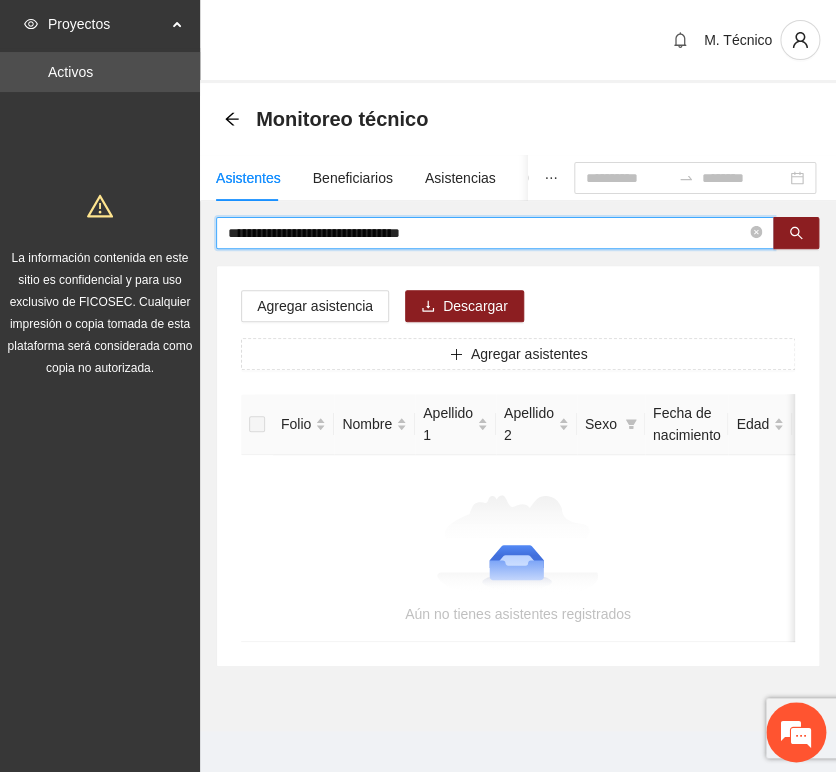 click on "**********" at bounding box center (487, 233) 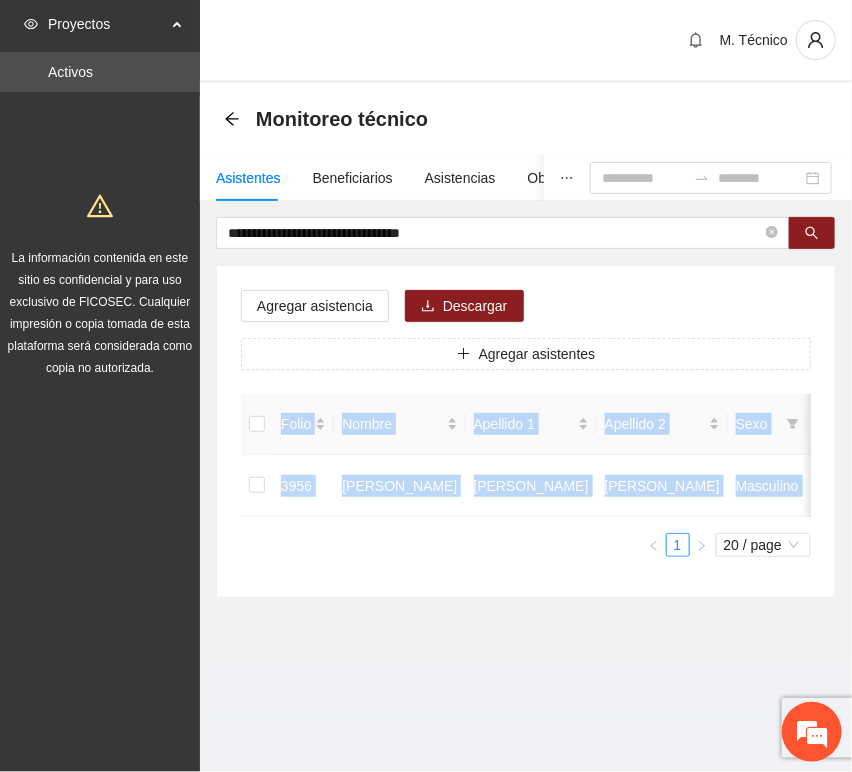 click on "Folio Nombre Apellido 1 Apellido 2 Sexo Fecha de nacimiento Edad Municipio Colonia Teléfono Actividad                           3956 [PERSON_NAME] Masculino [DATE] 10 Chihuahua [GEOGRAPHIC_DATA] 6141381591 U P +7 1 20 / page" at bounding box center [526, 475] 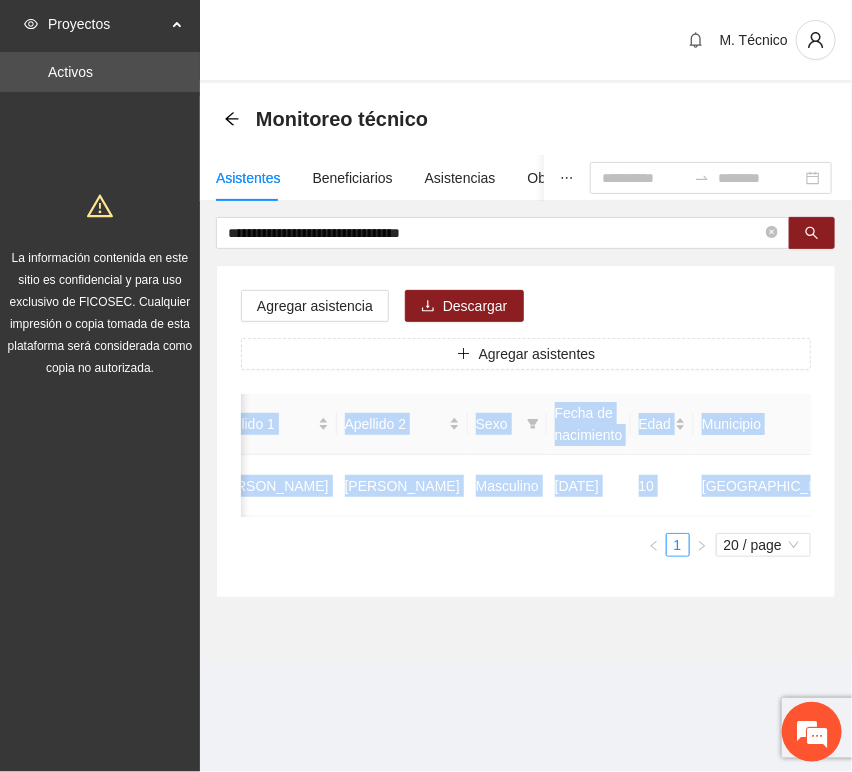 scroll, scrollTop: 0, scrollLeft: 452, axis: horizontal 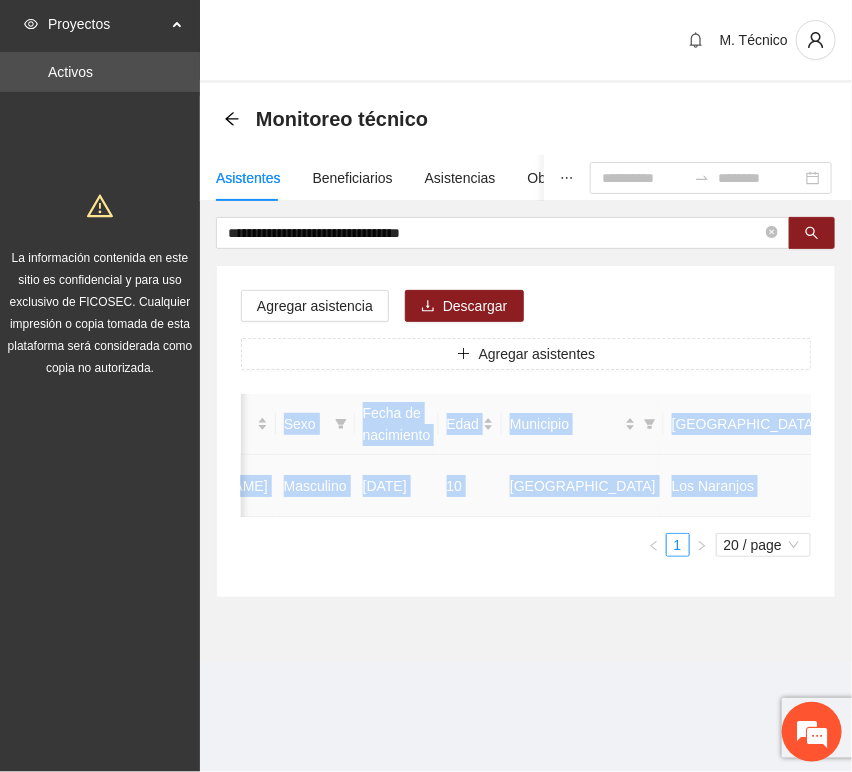 click at bounding box center [1031, 486] 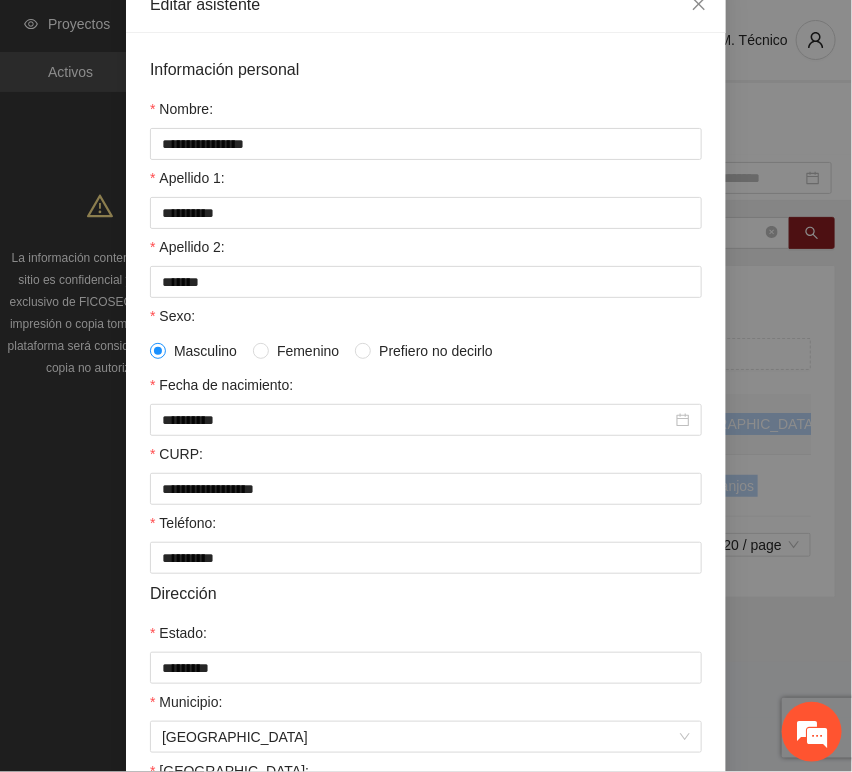 scroll, scrollTop: 394, scrollLeft: 0, axis: vertical 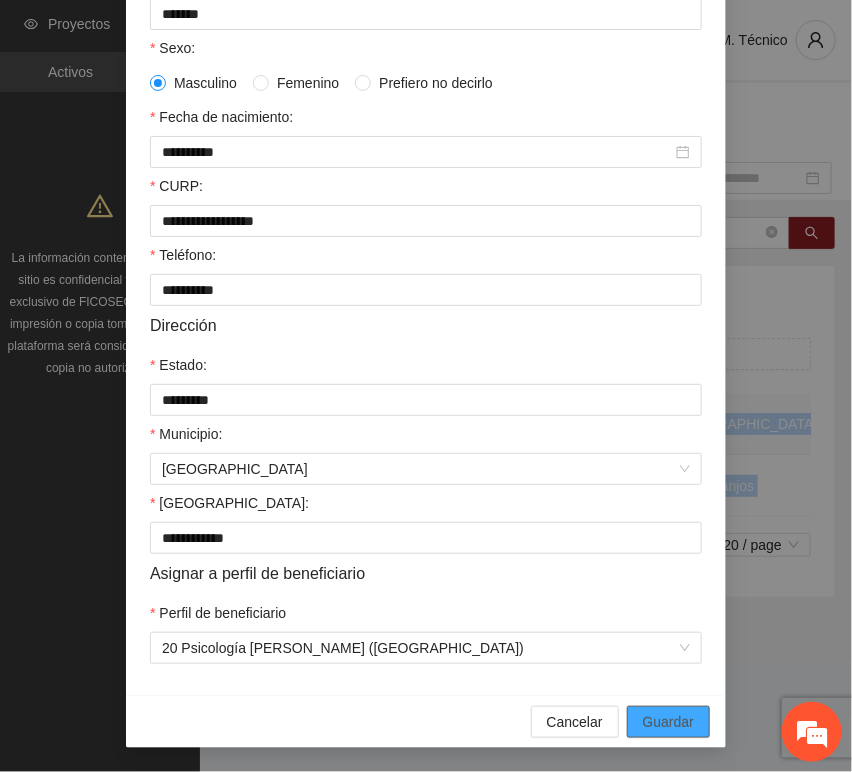 click on "Guardar" at bounding box center [668, 722] 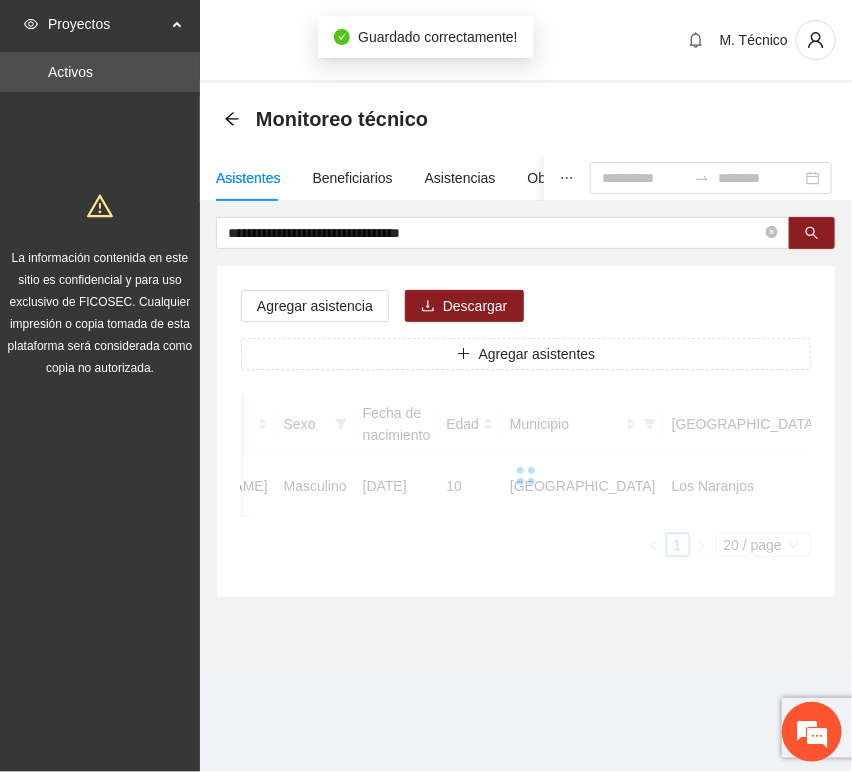 scroll, scrollTop: 294, scrollLeft: 0, axis: vertical 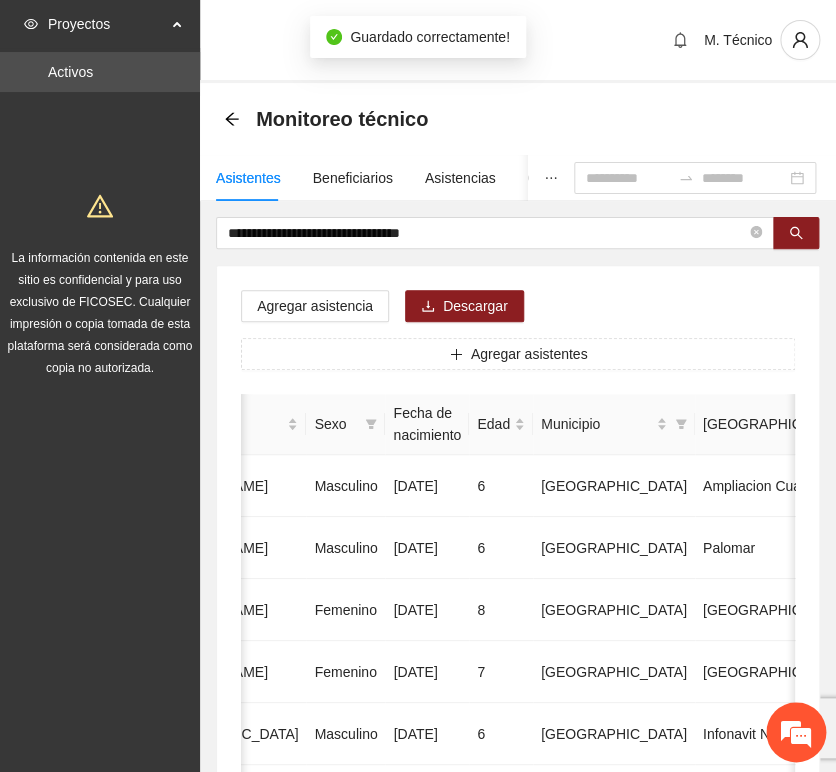 click on "Agregar asistencia Descargar Agregar asistentes Folio Nombre Apellido 1 Apellido 2 Sexo Fecha de nacimiento Edad Municipio Colonia Teléfono Actividad                           1 [PERSON_NAME] [DATE] 6 Chihuahua Ampliacion [PERSON_NAME] 6146098808 U P +11 2 [PERSON_NAME] Masculino [DATE] 6 [GEOGRAPHIC_DATA] [GEOGRAPHIC_DATA] 6142685790 U P +4 3 [PERSON_NAME] [DATE] 8 Chihuahua [GEOGRAPHIC_DATA] U P +6 4 [PERSON_NAME] [DATE] 7 [GEOGRAPHIC_DATA] U P +4 5 [PERSON_NAME]  Madrid Masculino [DATE] 6 Chihuahua Infonavit Nac.  6141246855 U P +4 6 [PERSON_NAME] Masculino [DATE] 8 Chihuahua [PERSON_NAME] 6141225744 U P +6 7 [PERSON_NAME][DATE] Femenino [DATE] 8 Chihuahua Paseos [PERSON_NAME] 6142154187 U P +7 8 [PERSON_NAME] [DATE] 9 Chihuahua Popular 6142434364 U P +3 9 [PERSON_NAME]  Madrid Femenino [DATE] 7 U P +8" at bounding box center (518, 1020) 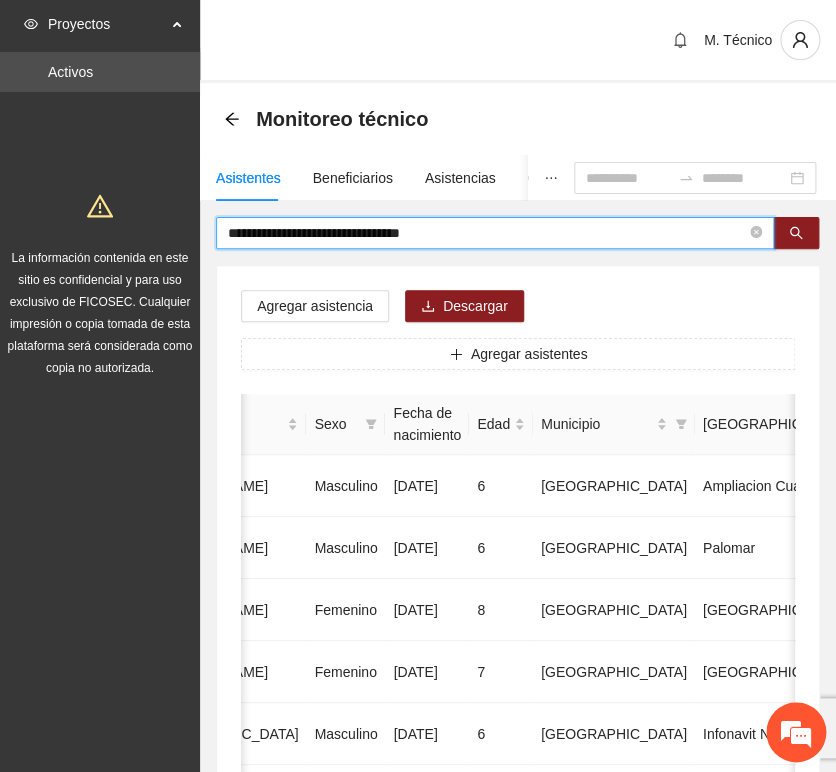 drag, startPoint x: 460, startPoint y: 230, endPoint x: 51, endPoint y: 224, distance: 409.044 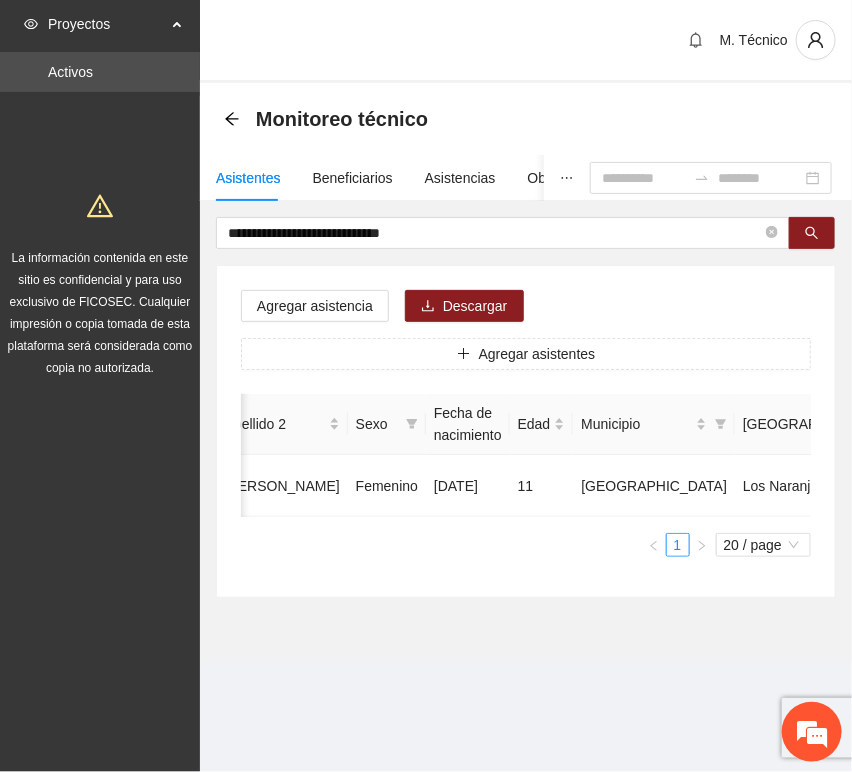 scroll, scrollTop: 0, scrollLeft: 450, axis: horizontal 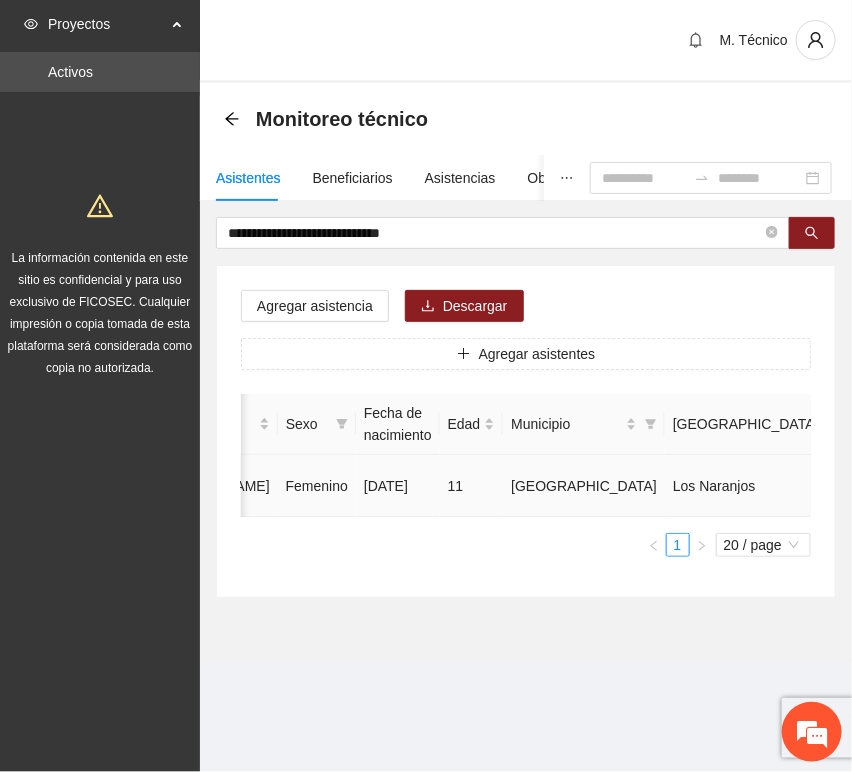 click 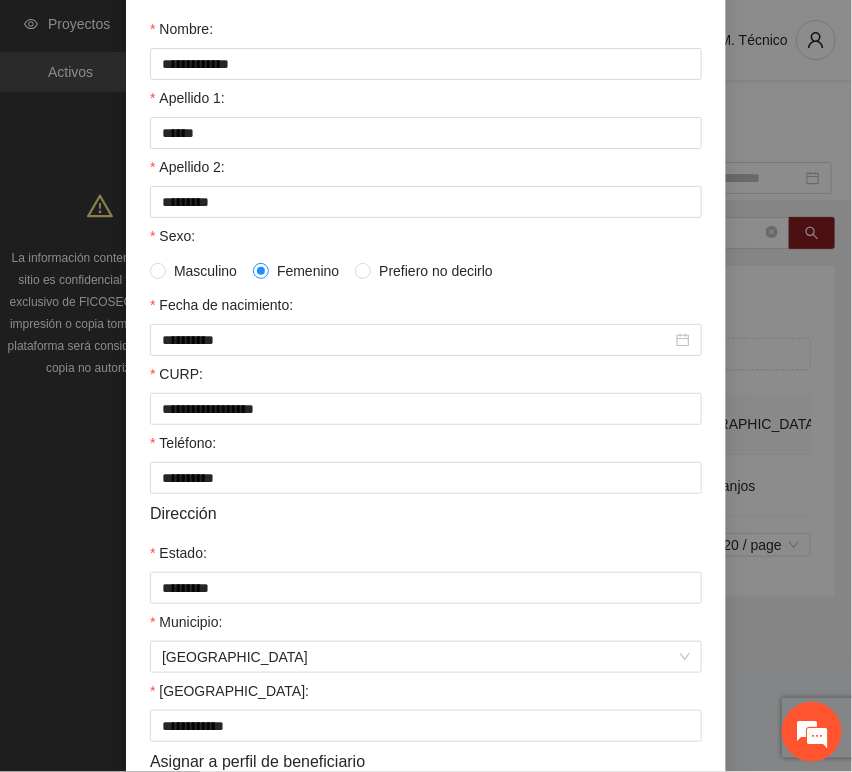 scroll, scrollTop: 394, scrollLeft: 0, axis: vertical 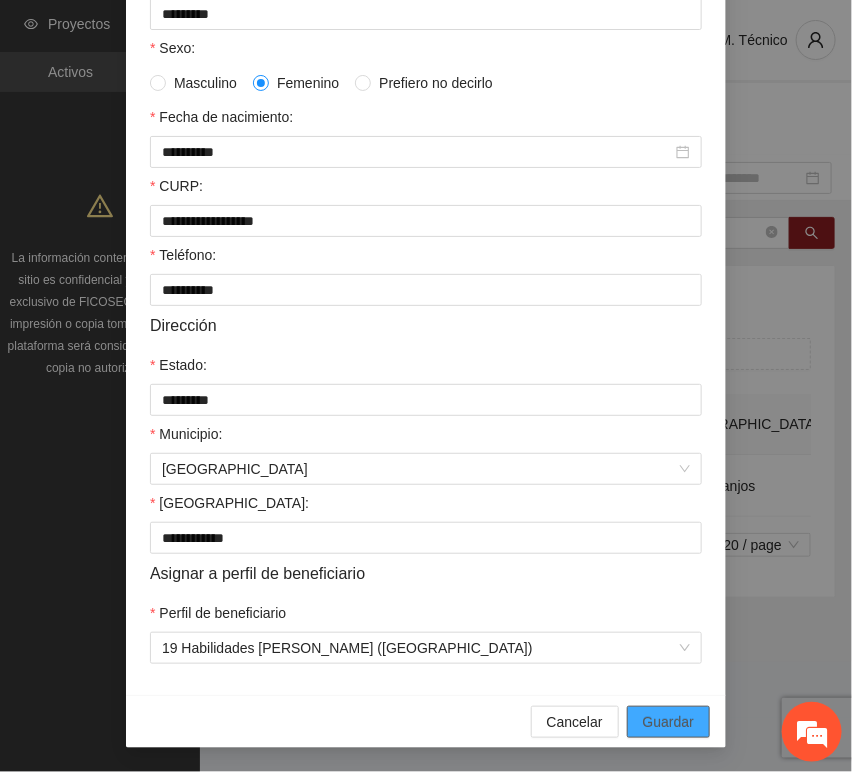 click on "Guardar" at bounding box center (668, 722) 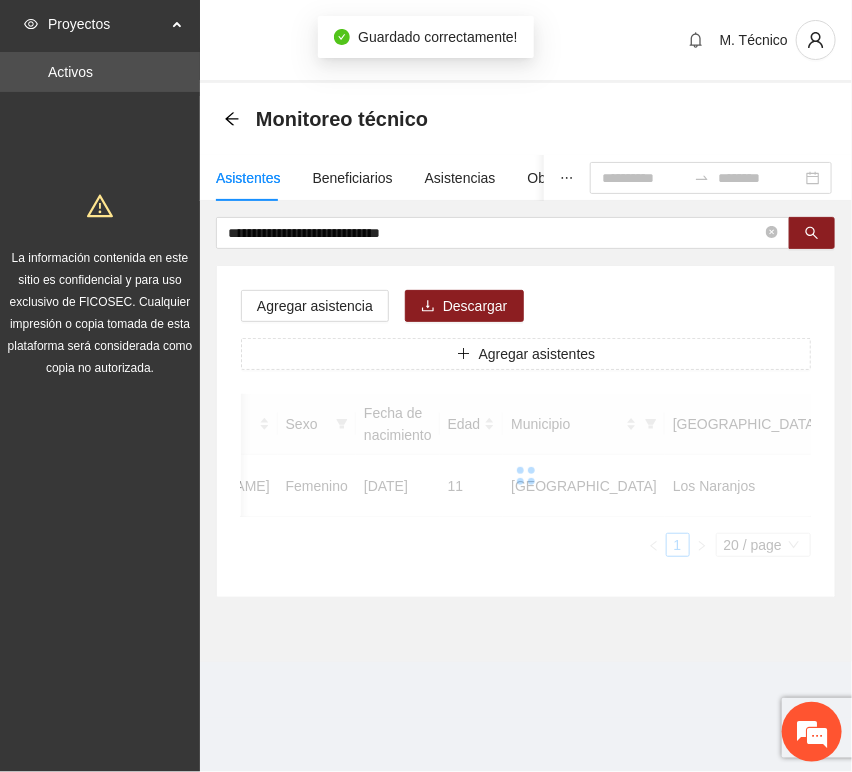 scroll, scrollTop: 294, scrollLeft: 0, axis: vertical 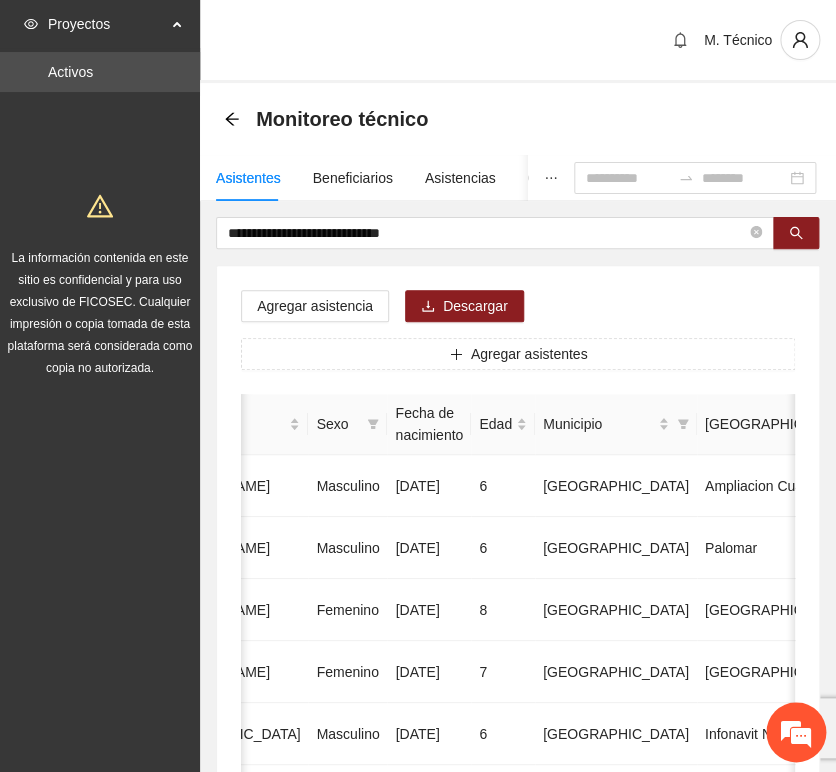 click on "**********" at bounding box center (518, 996) 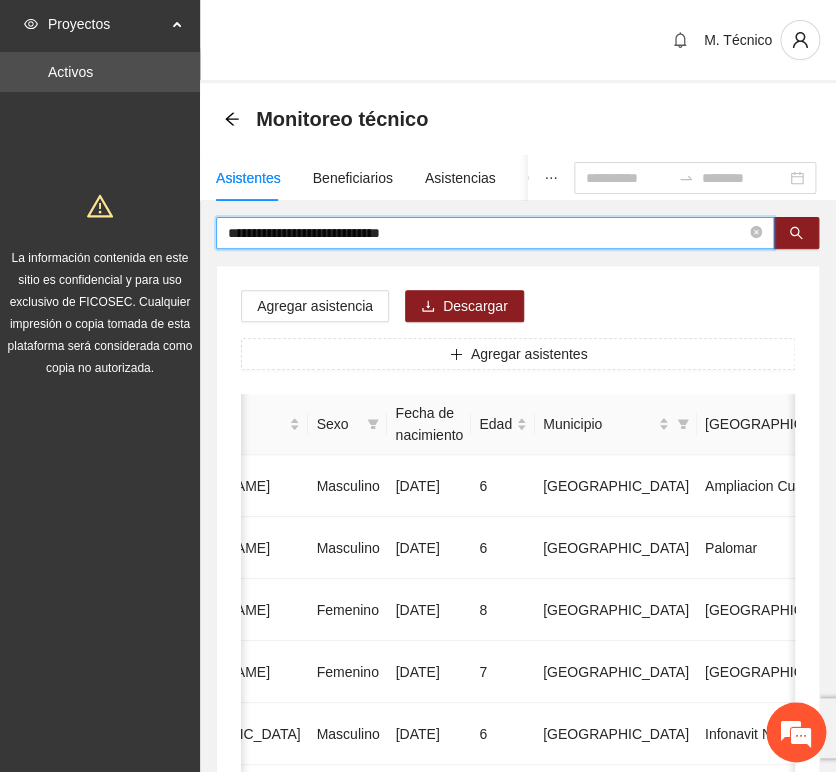 drag, startPoint x: 464, startPoint y: 226, endPoint x: -198, endPoint y: 222, distance: 662.0121 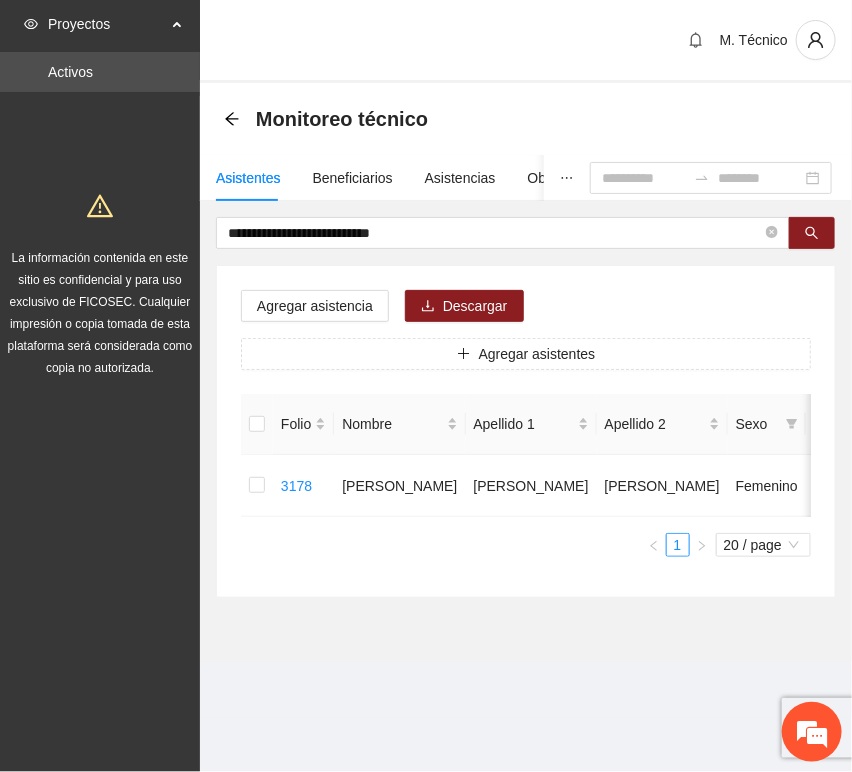 scroll, scrollTop: 0, scrollLeft: 450, axis: horizontal 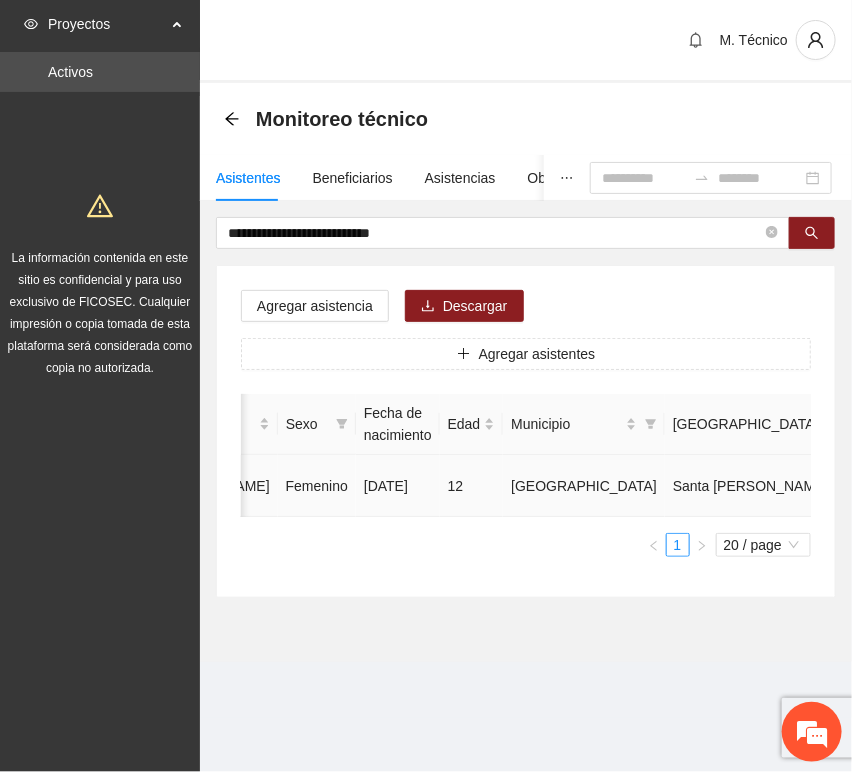 click 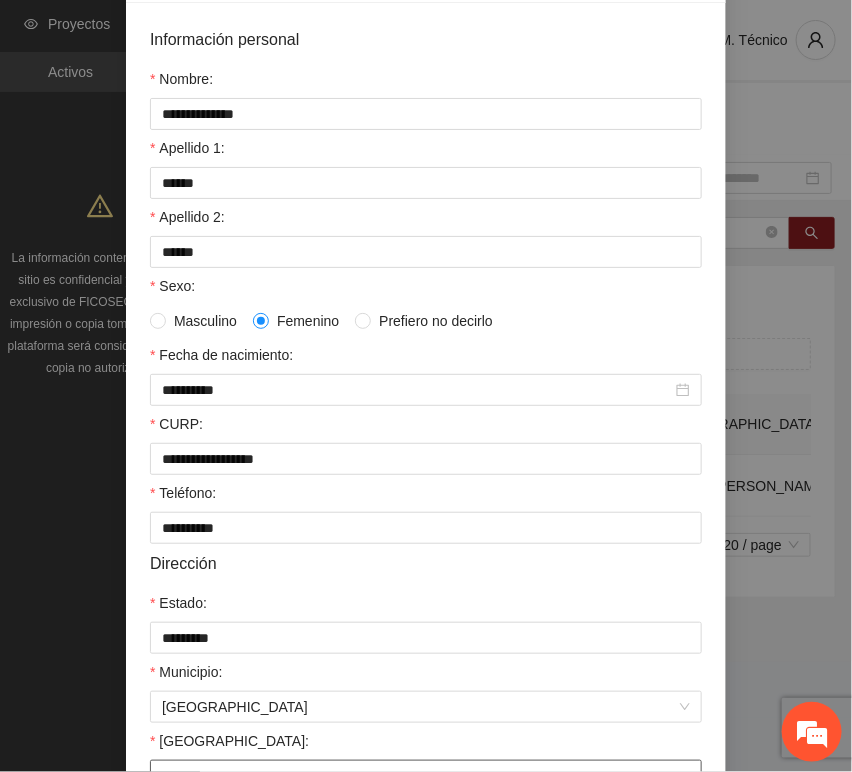 scroll, scrollTop: 394, scrollLeft: 0, axis: vertical 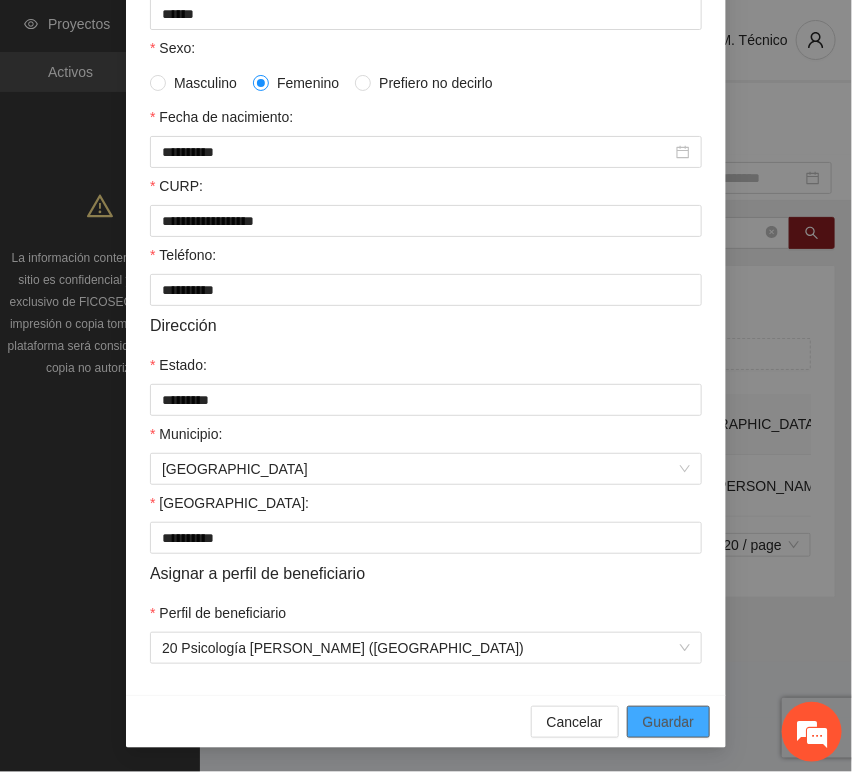 click on "Guardar" at bounding box center [668, 722] 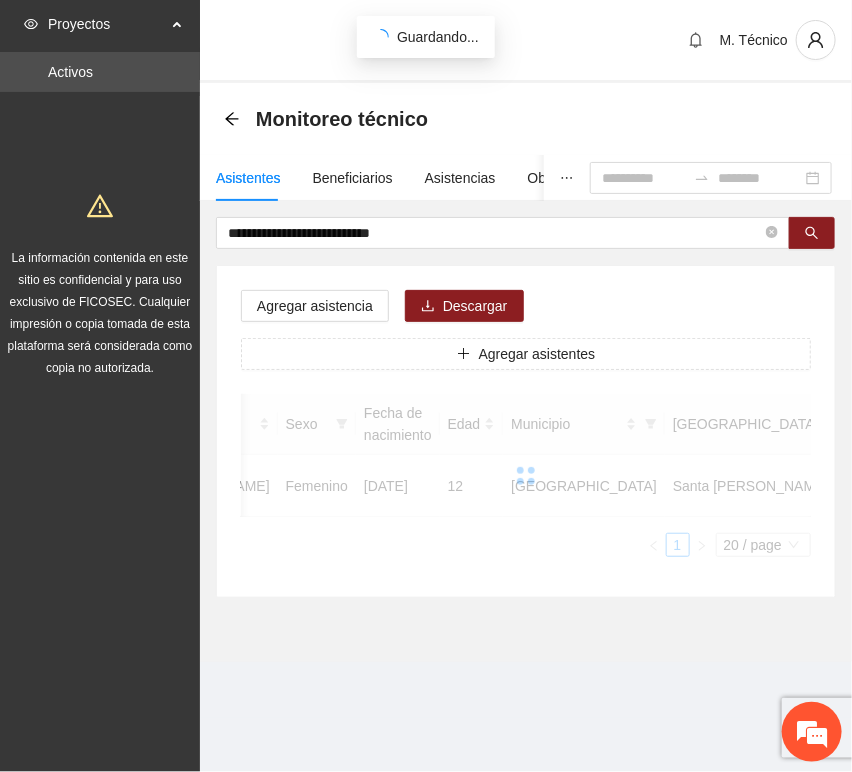 scroll, scrollTop: 294, scrollLeft: 0, axis: vertical 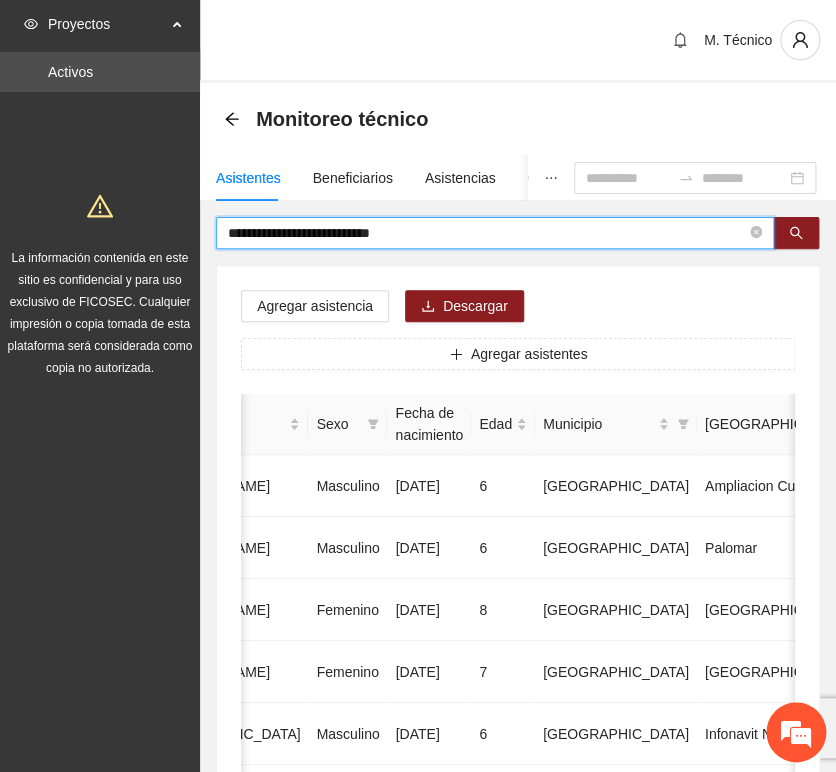 drag, startPoint x: 417, startPoint y: 237, endPoint x: -6, endPoint y: 219, distance: 423.3828 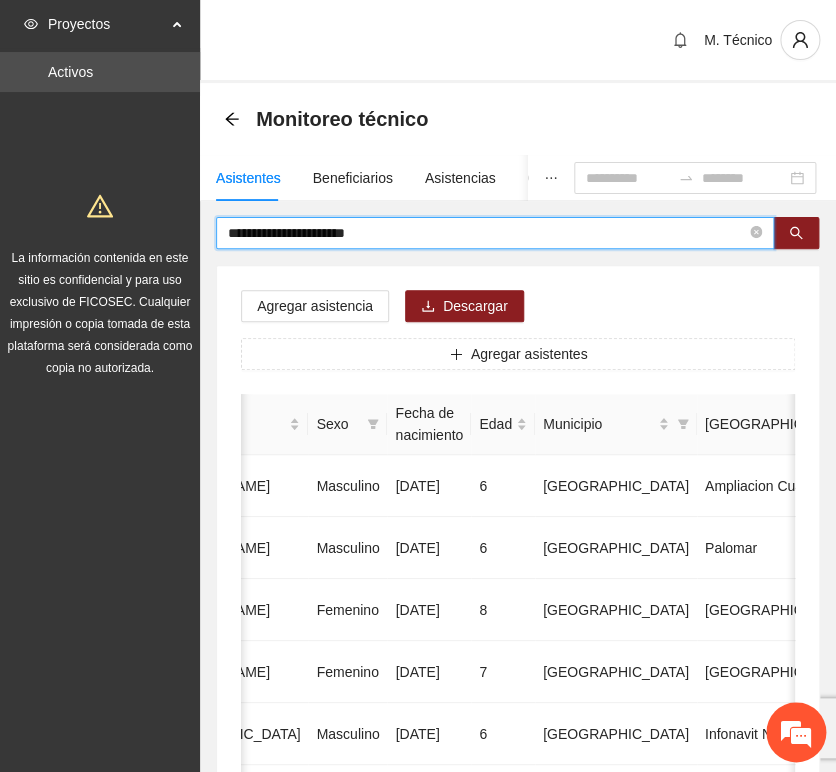 type on "**********" 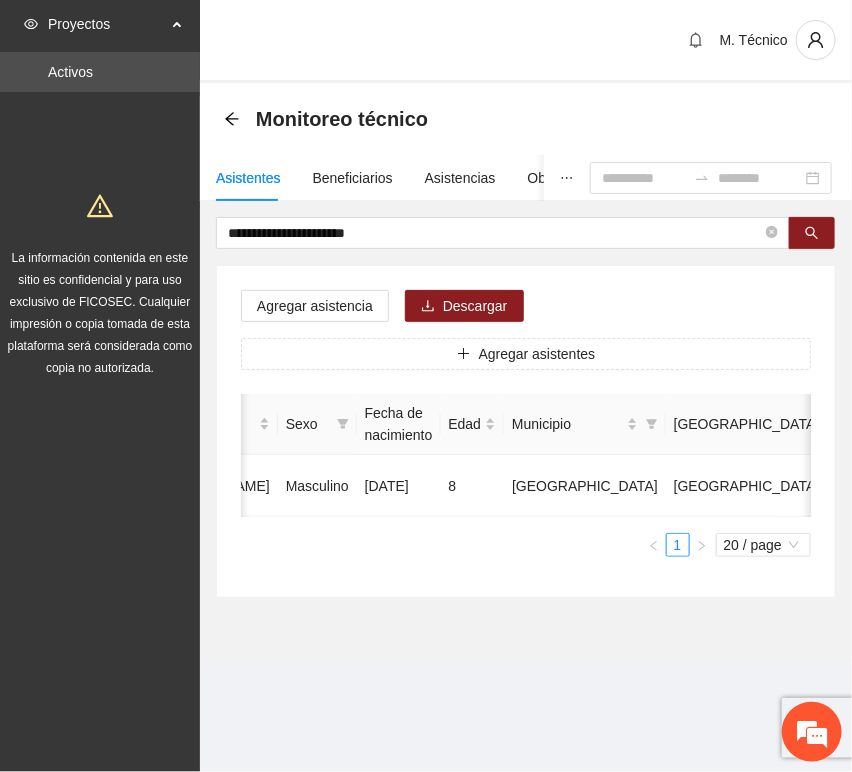 drag, startPoint x: 509, startPoint y: 592, endPoint x: 527, endPoint y: 554, distance: 42.047592 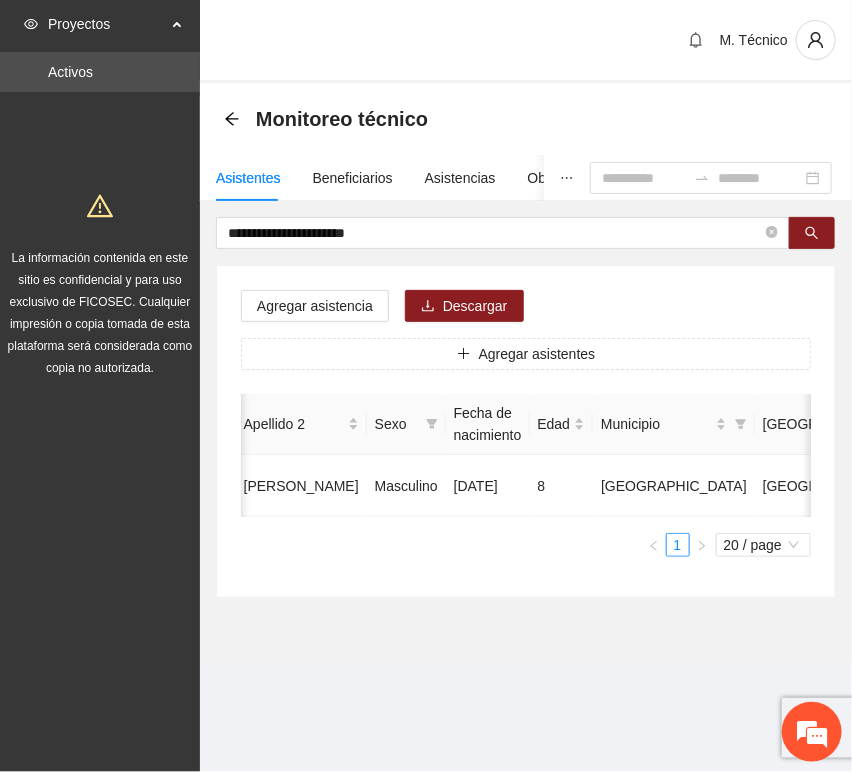 scroll, scrollTop: 0, scrollLeft: 452, axis: horizontal 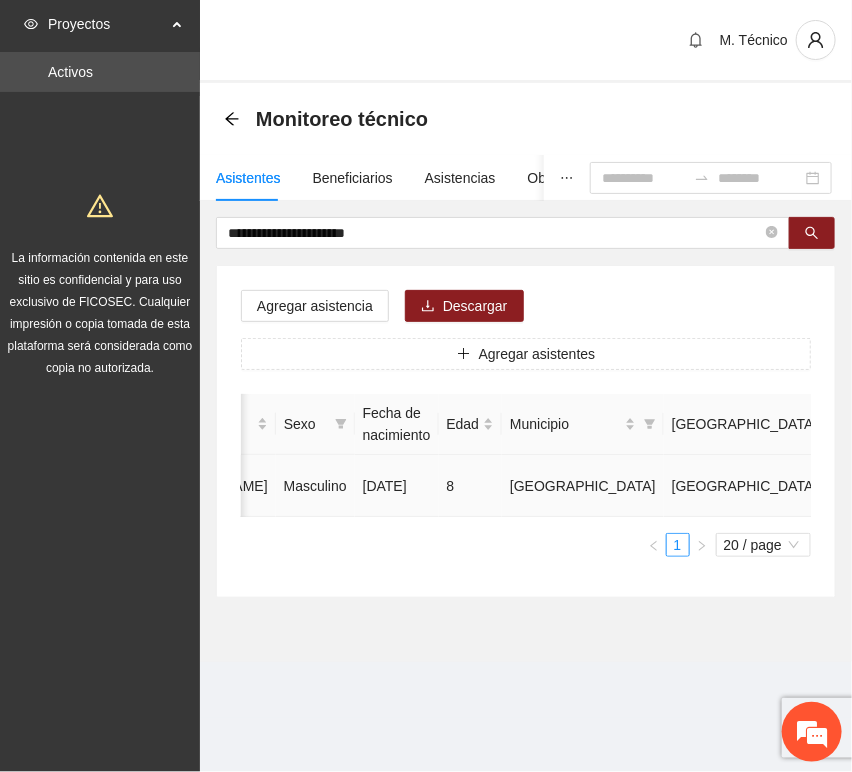 click 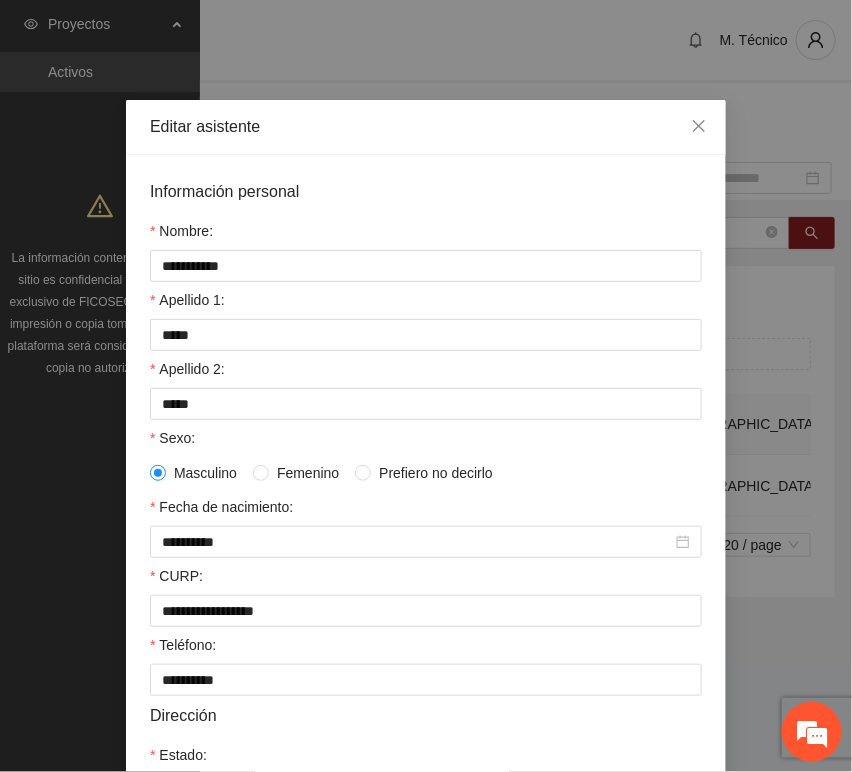 scroll, scrollTop: 394, scrollLeft: 0, axis: vertical 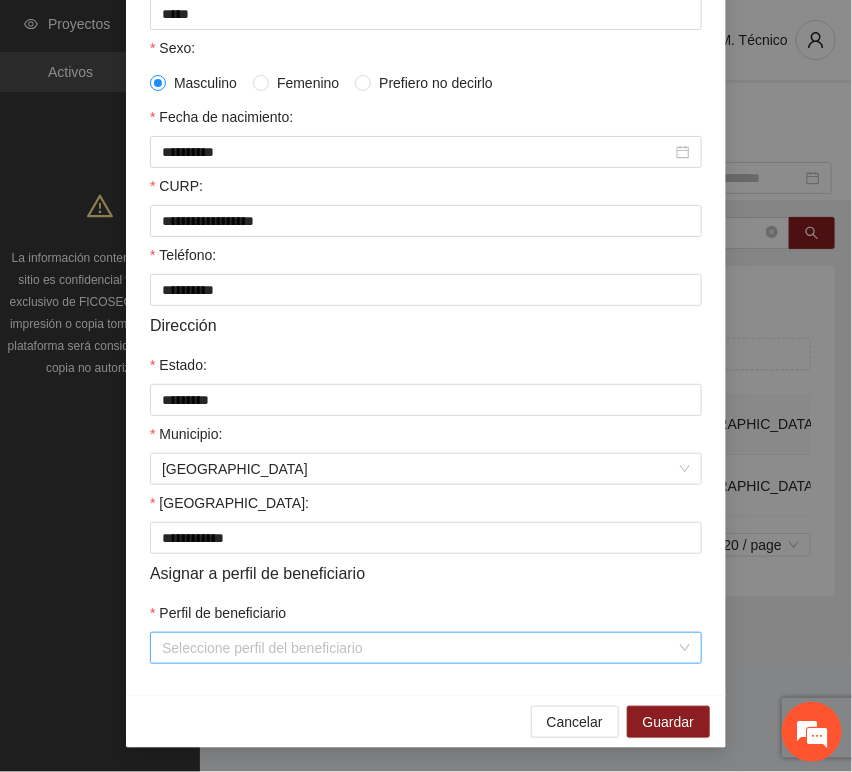 click on "Perfil de beneficiario" at bounding box center [419, 648] 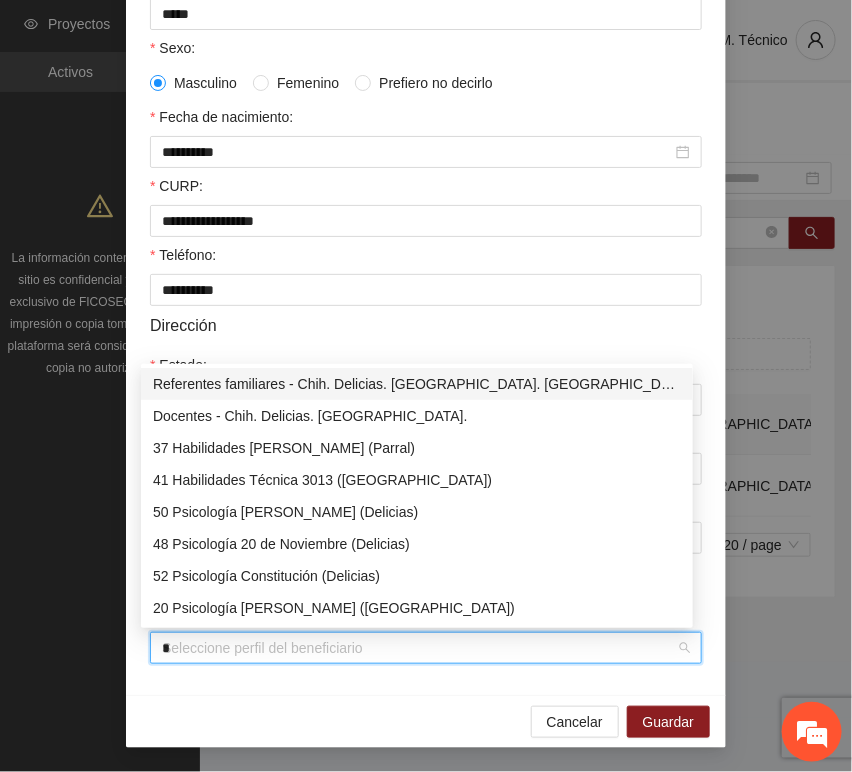 type on "**" 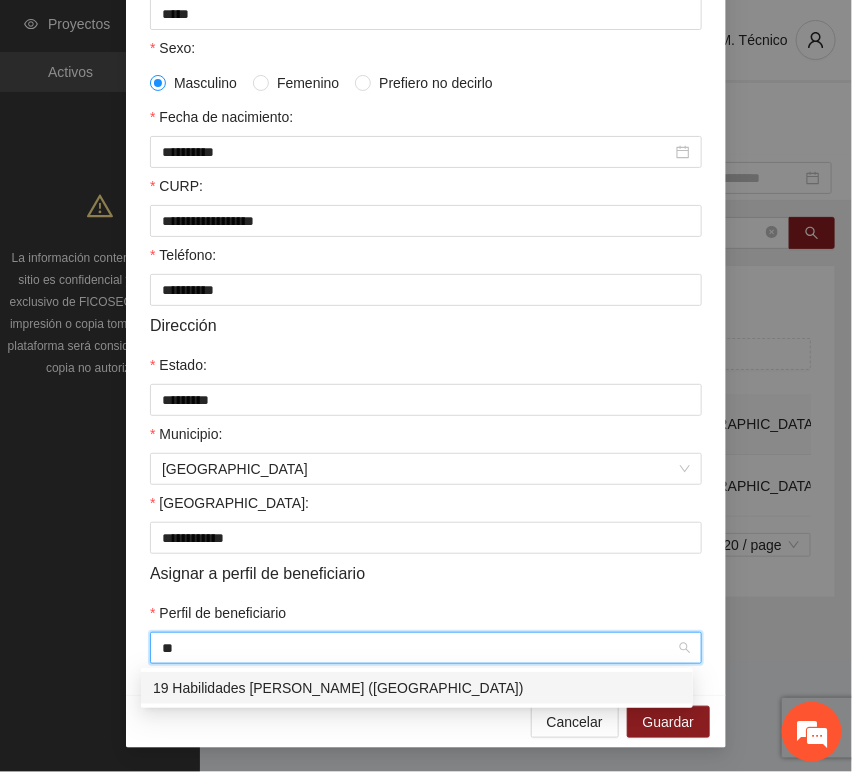 drag, startPoint x: 397, startPoint y: 687, endPoint x: 407, endPoint y: 682, distance: 11.18034 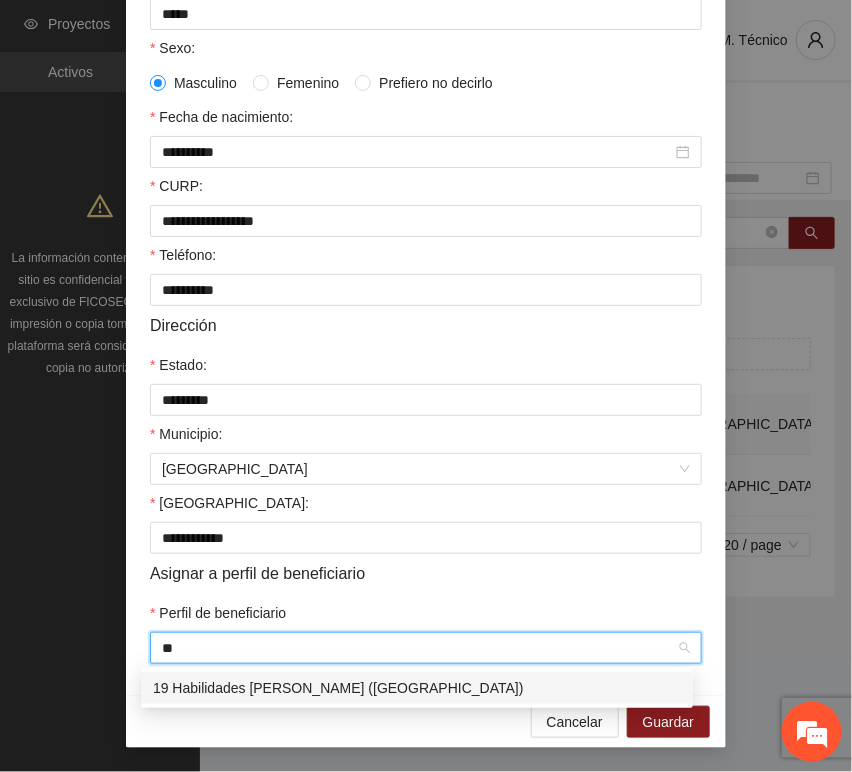 click on "19 Habilidades [PERSON_NAME] ([GEOGRAPHIC_DATA])" at bounding box center [417, 688] 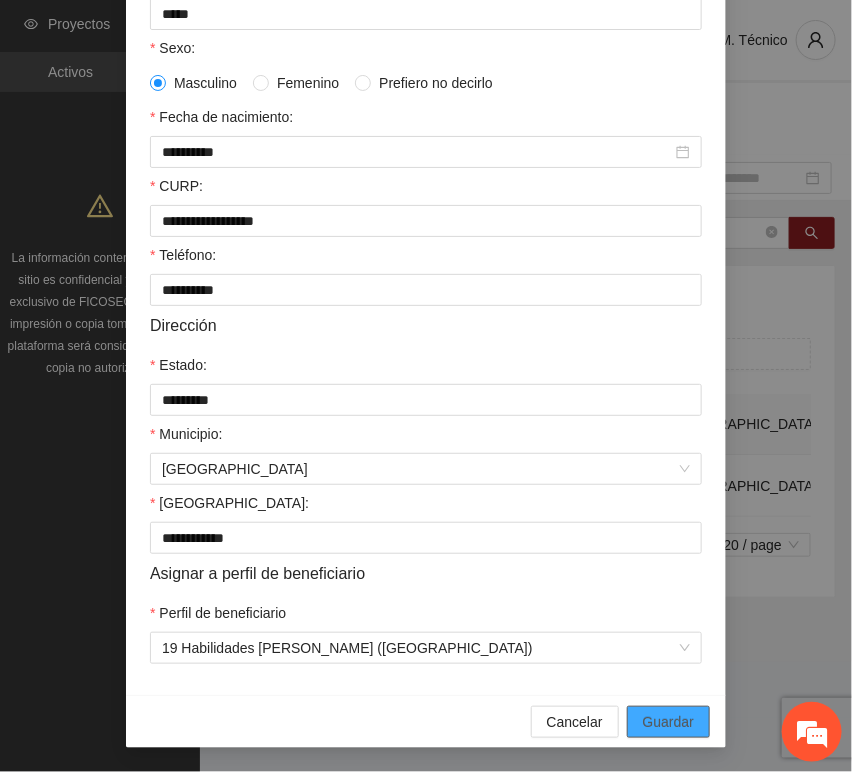 click on "Guardar" at bounding box center (668, 722) 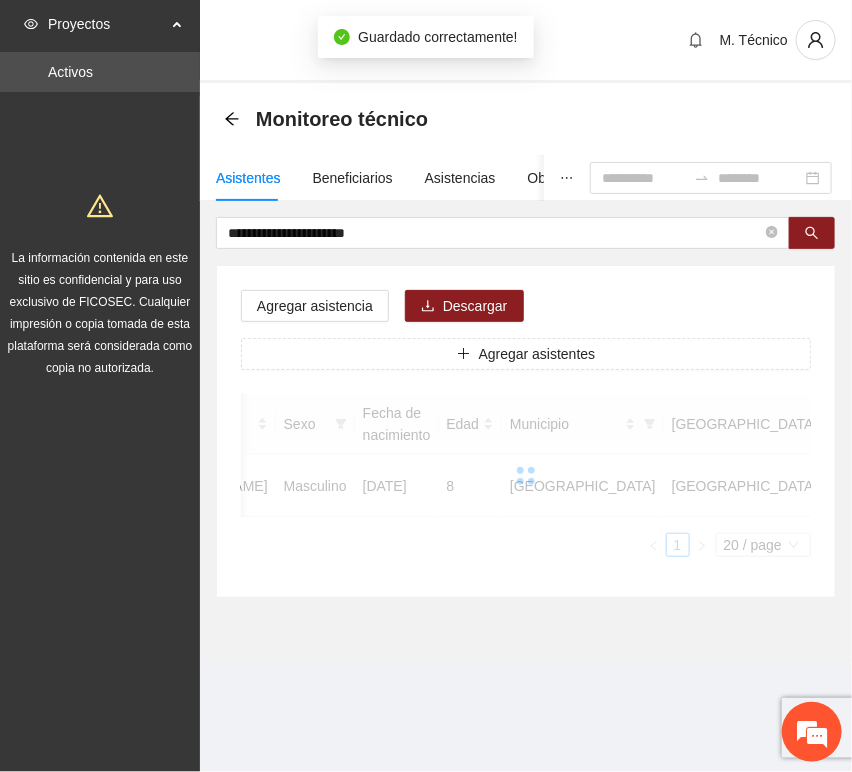 scroll, scrollTop: 294, scrollLeft: 0, axis: vertical 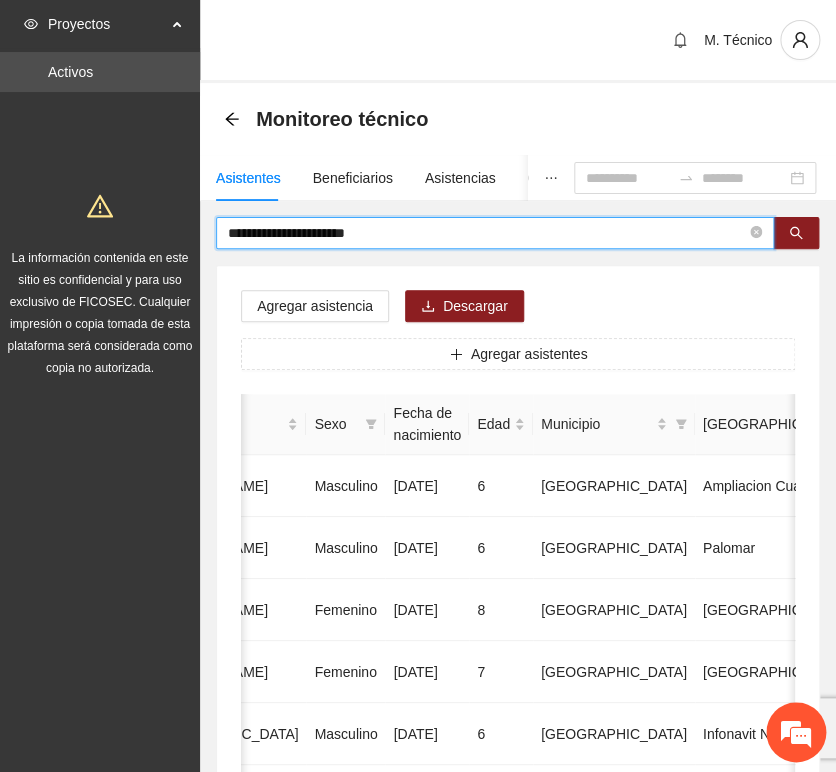 drag, startPoint x: 395, startPoint y: 233, endPoint x: -205, endPoint y: 209, distance: 600.4798 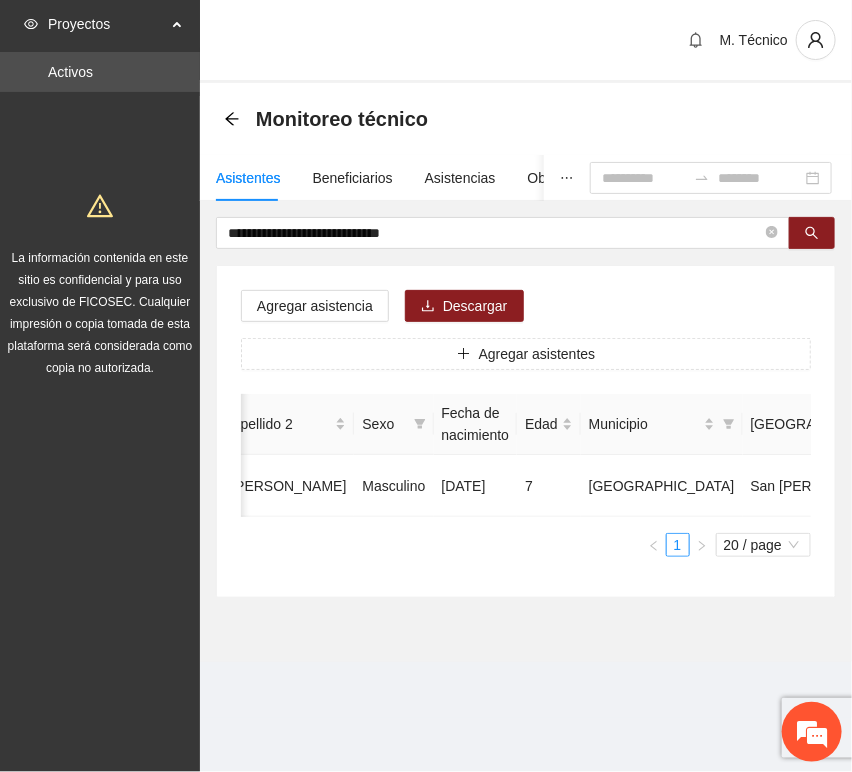 scroll, scrollTop: 0, scrollLeft: 452, axis: horizontal 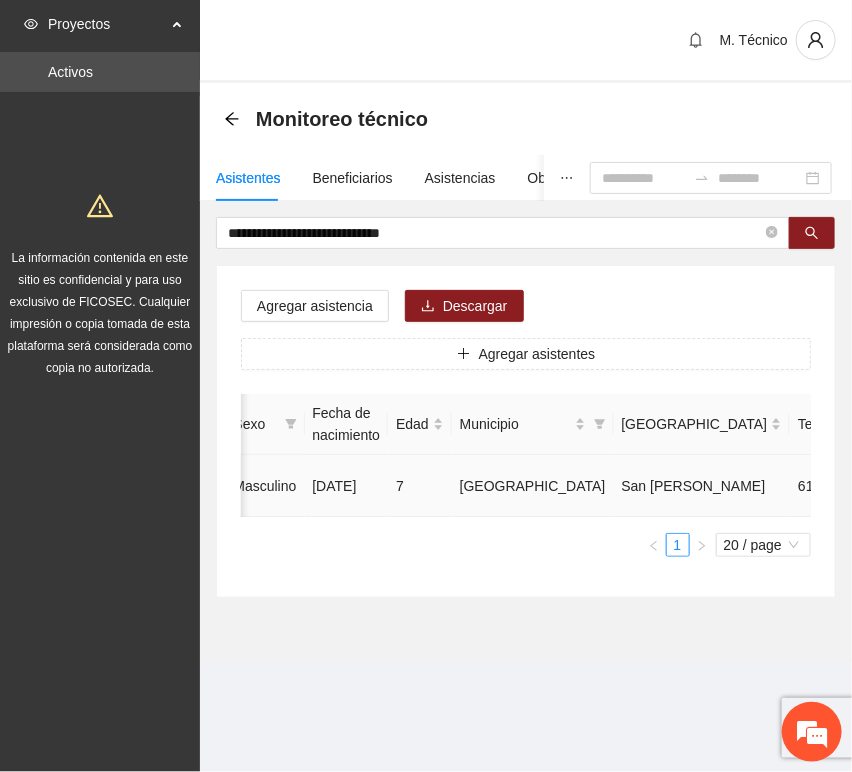 click 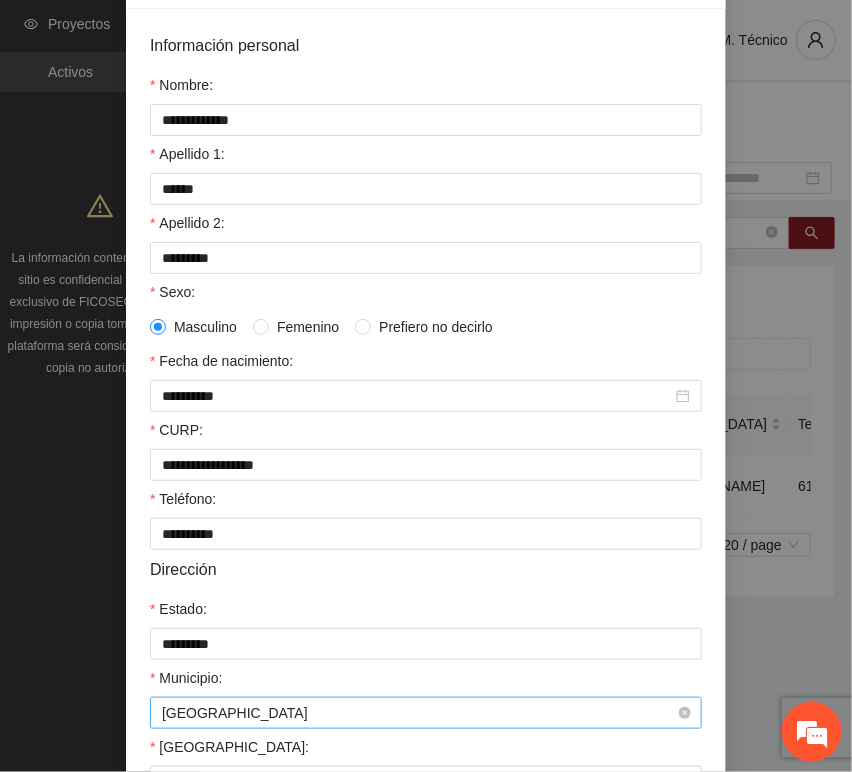 scroll, scrollTop: 394, scrollLeft: 0, axis: vertical 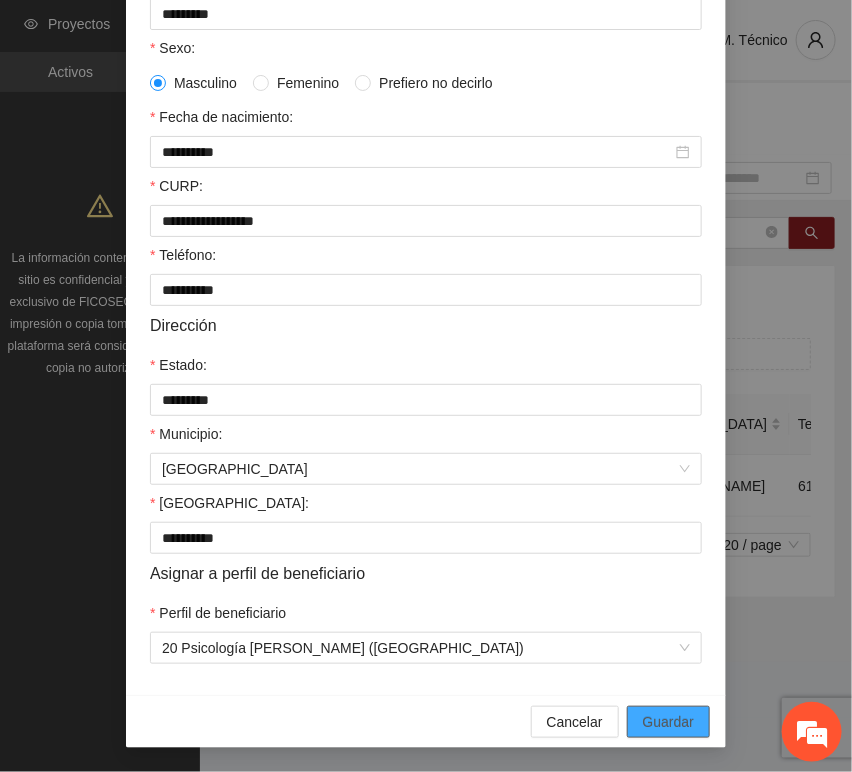 click on "Guardar" at bounding box center [668, 722] 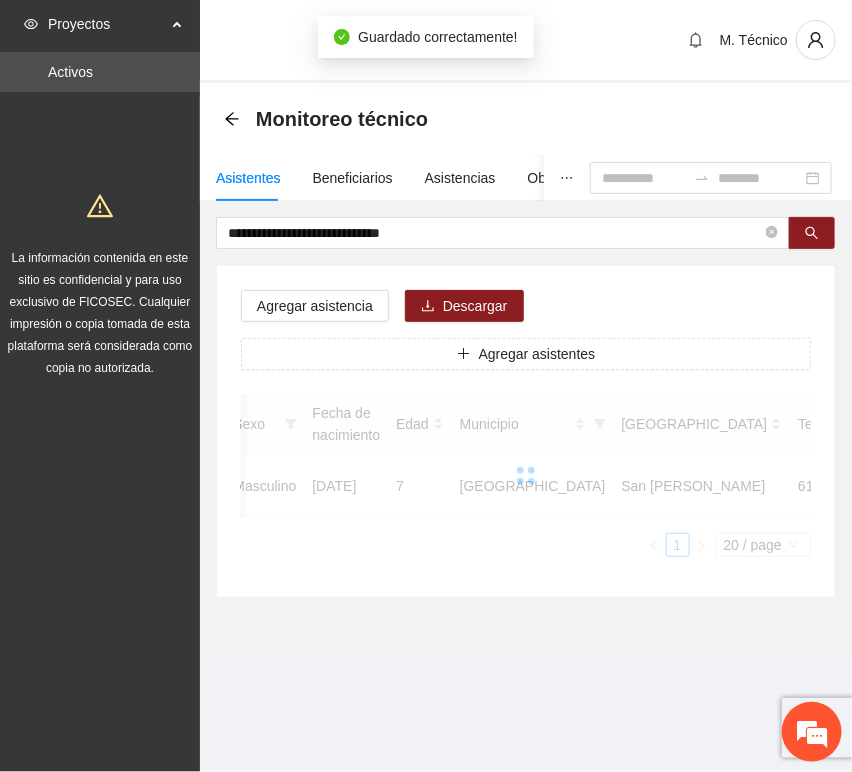 scroll, scrollTop: 294, scrollLeft: 0, axis: vertical 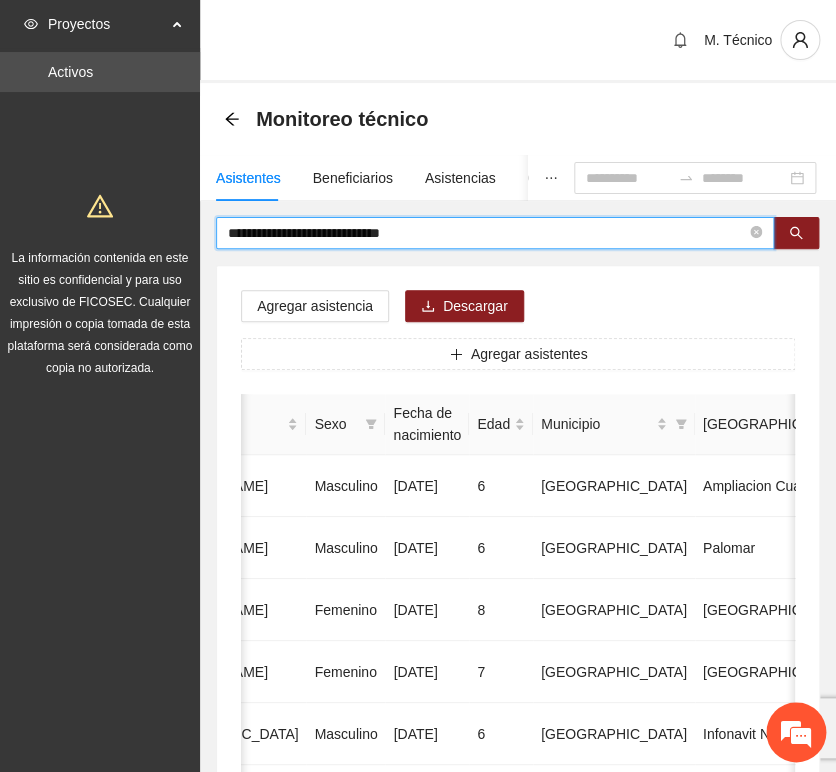 drag, startPoint x: 278, startPoint y: 210, endPoint x: 84, endPoint y: 214, distance: 194.04123 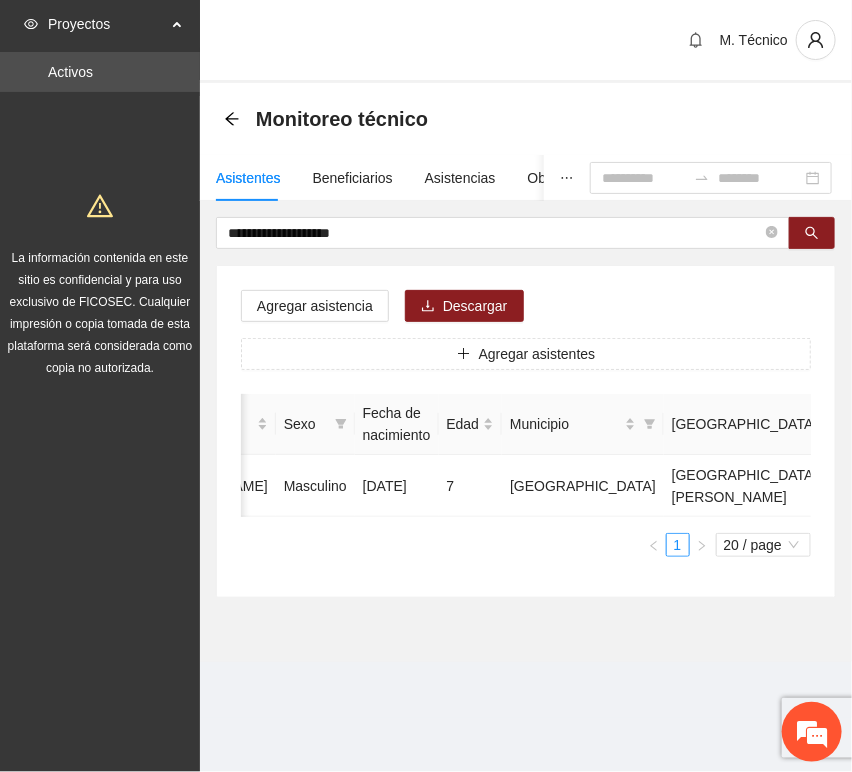 scroll, scrollTop: 0, scrollLeft: 0, axis: both 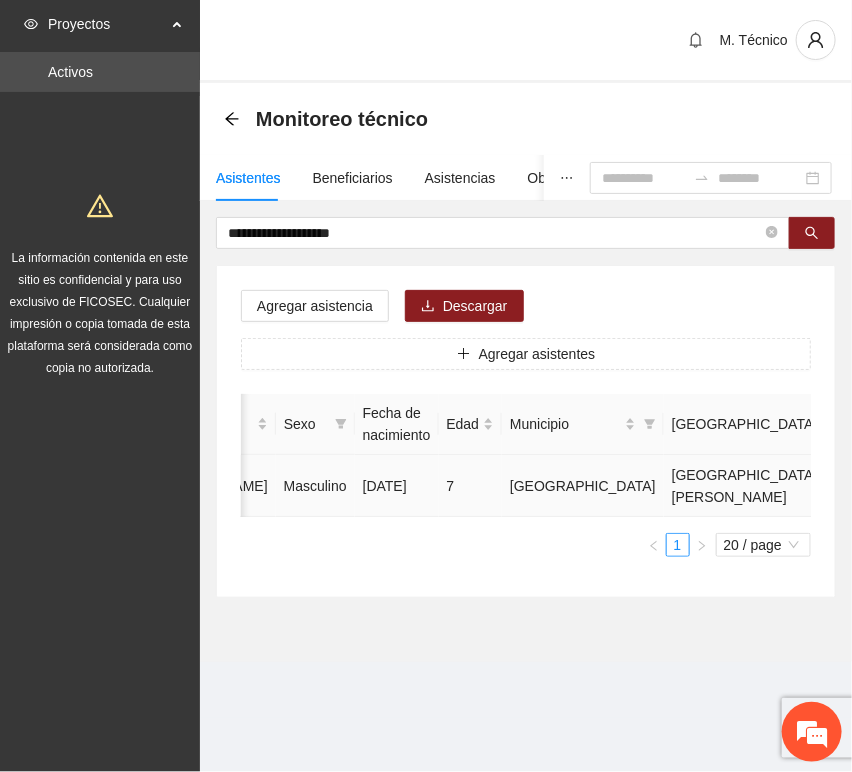 click 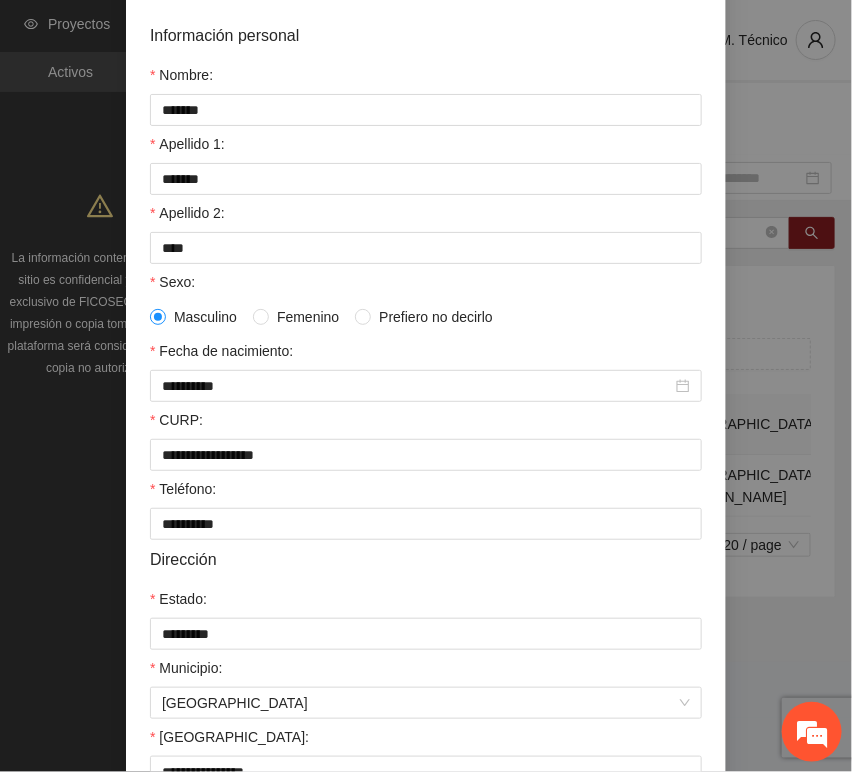 scroll, scrollTop: 394, scrollLeft: 0, axis: vertical 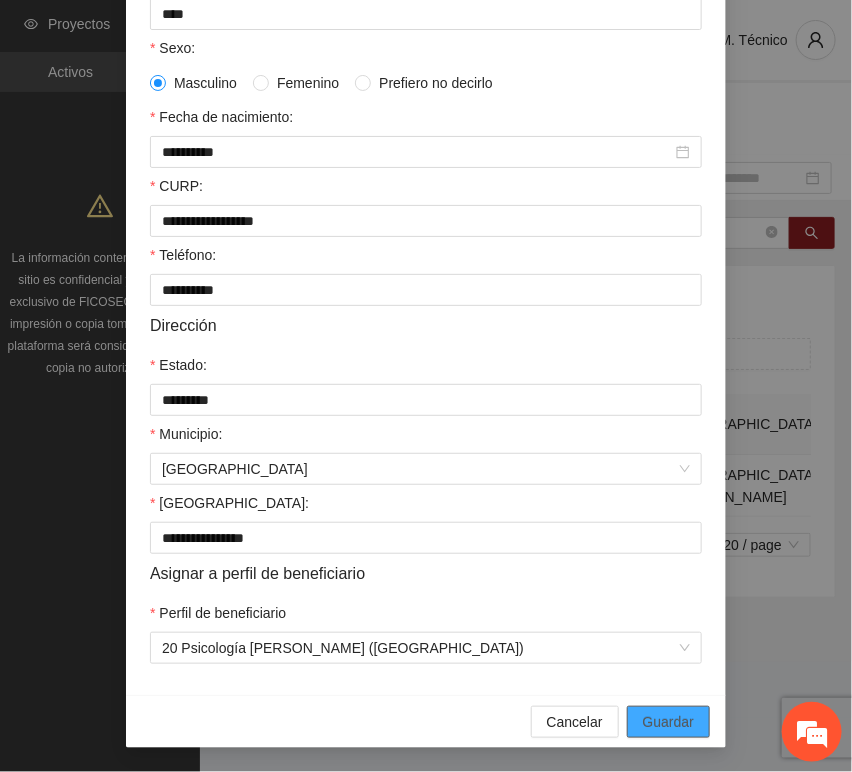 click on "Guardar" at bounding box center (668, 722) 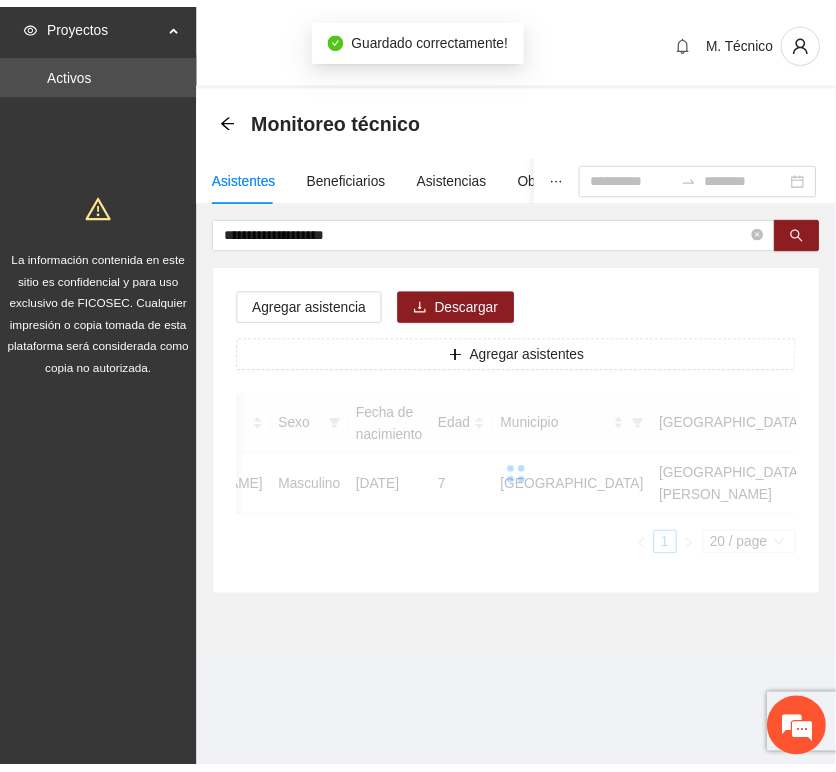 scroll, scrollTop: 294, scrollLeft: 0, axis: vertical 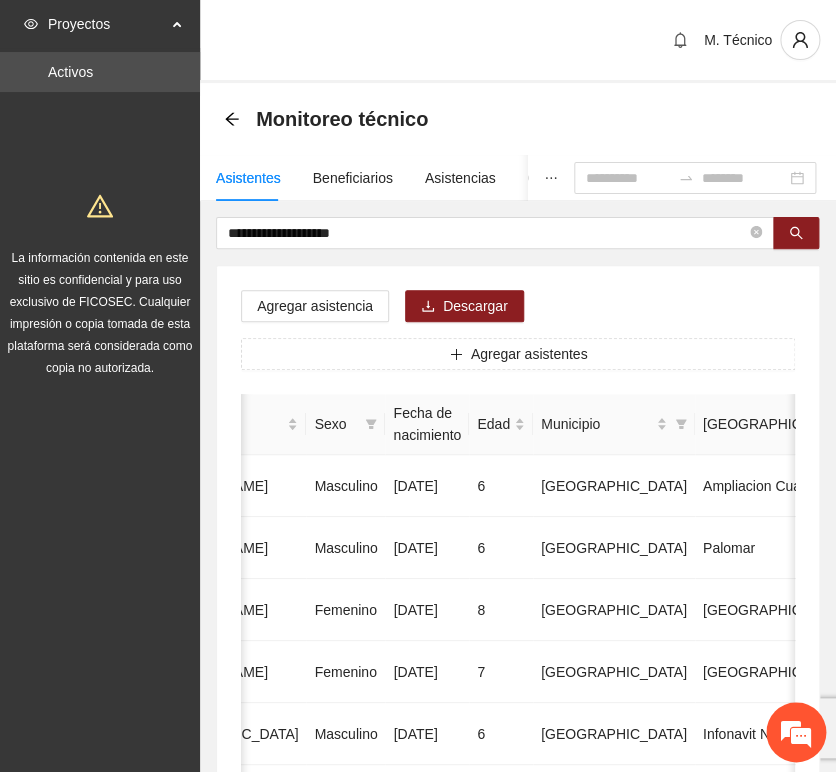 click on "**********" at bounding box center (518, 996) 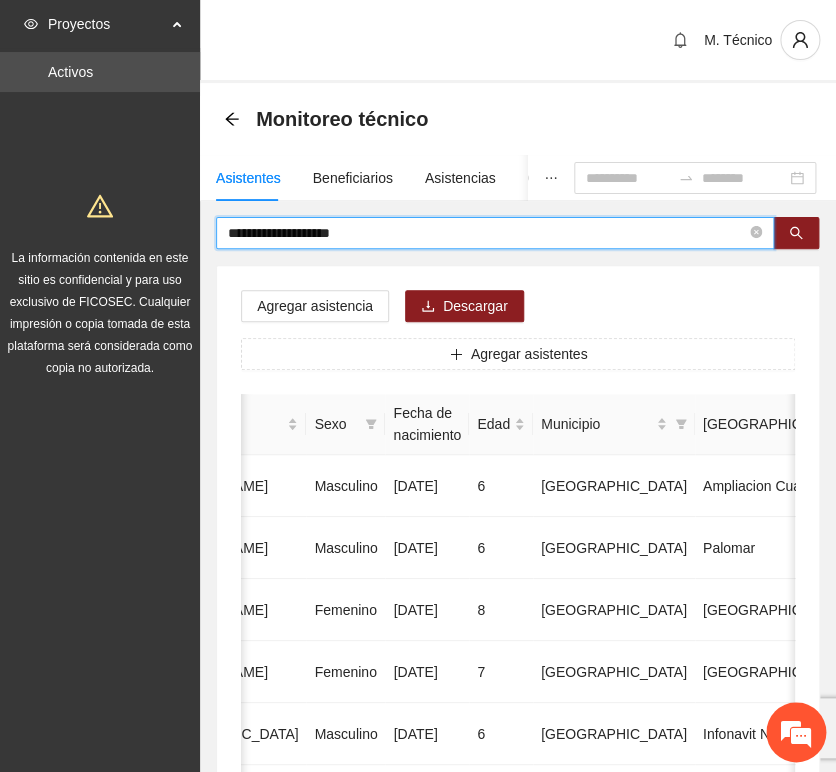 drag, startPoint x: 390, startPoint y: 230, endPoint x: 33, endPoint y: 192, distance: 359.01672 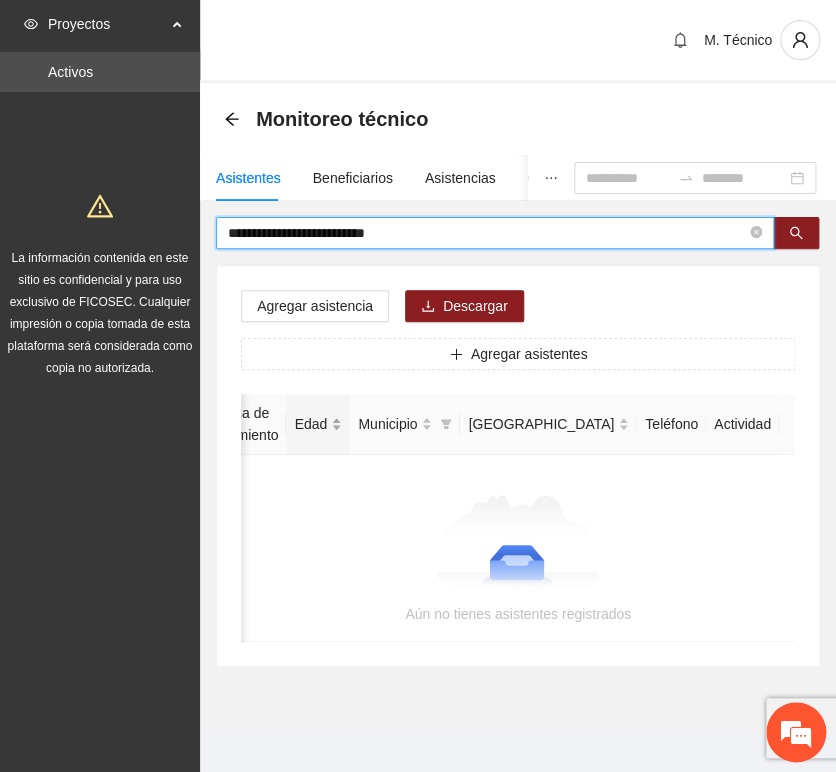 scroll, scrollTop: 0, scrollLeft: 363, axis: horizontal 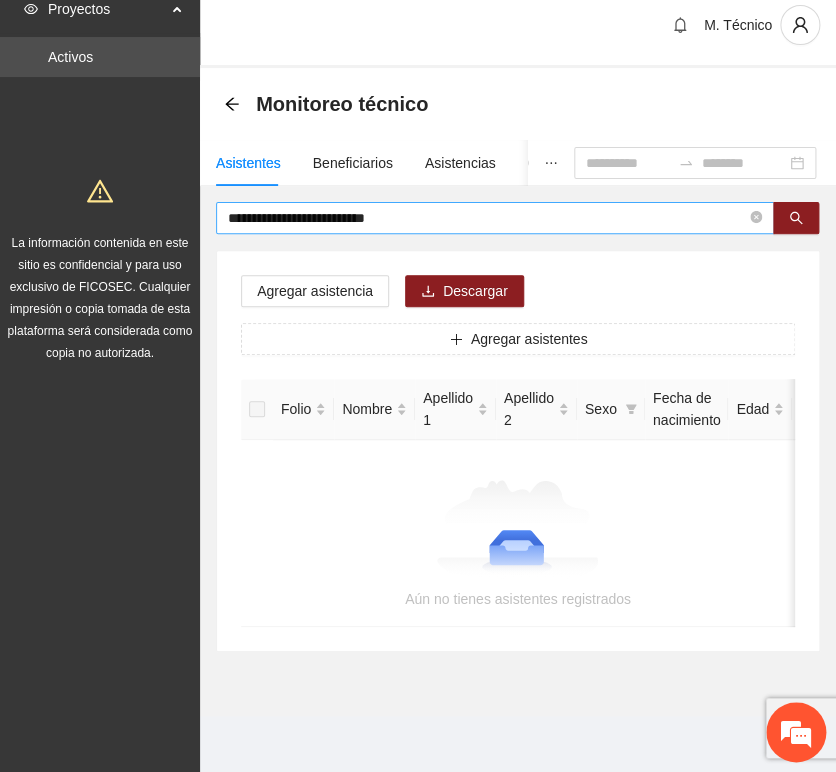 drag, startPoint x: 302, startPoint y: 204, endPoint x: 343, endPoint y: 196, distance: 41.773197 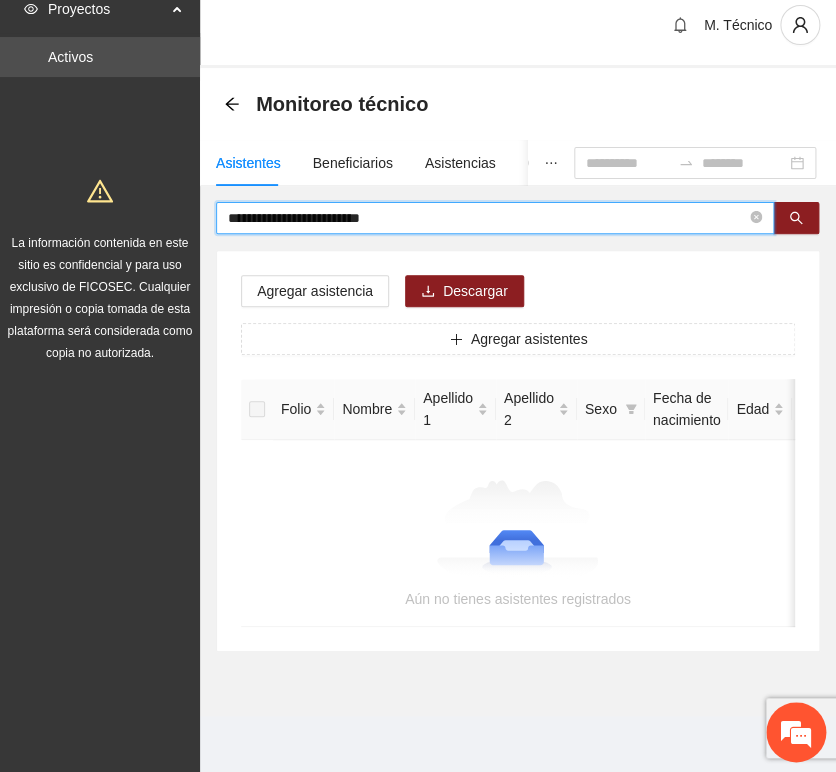 drag, startPoint x: 314, startPoint y: 201, endPoint x: -261, endPoint y: 181, distance: 575.3477 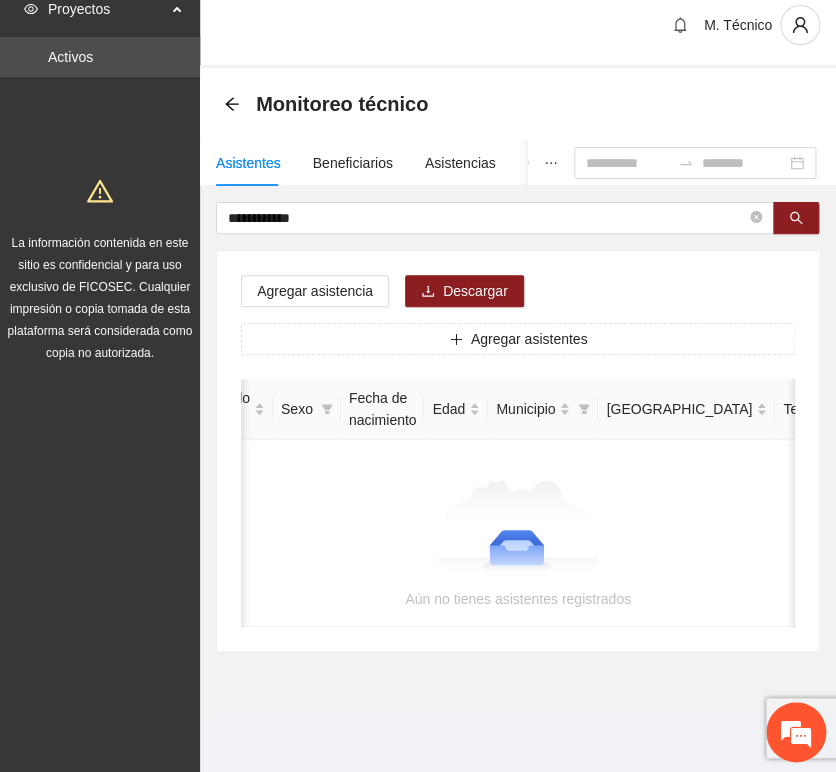 scroll, scrollTop: 0, scrollLeft: 0, axis: both 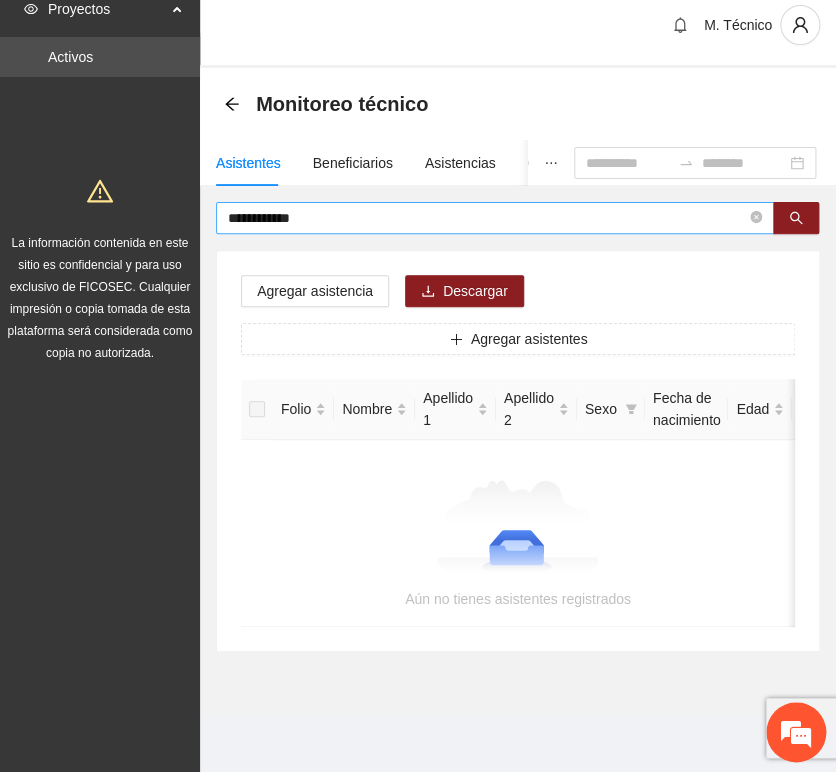 click on "**********" at bounding box center (487, 218) 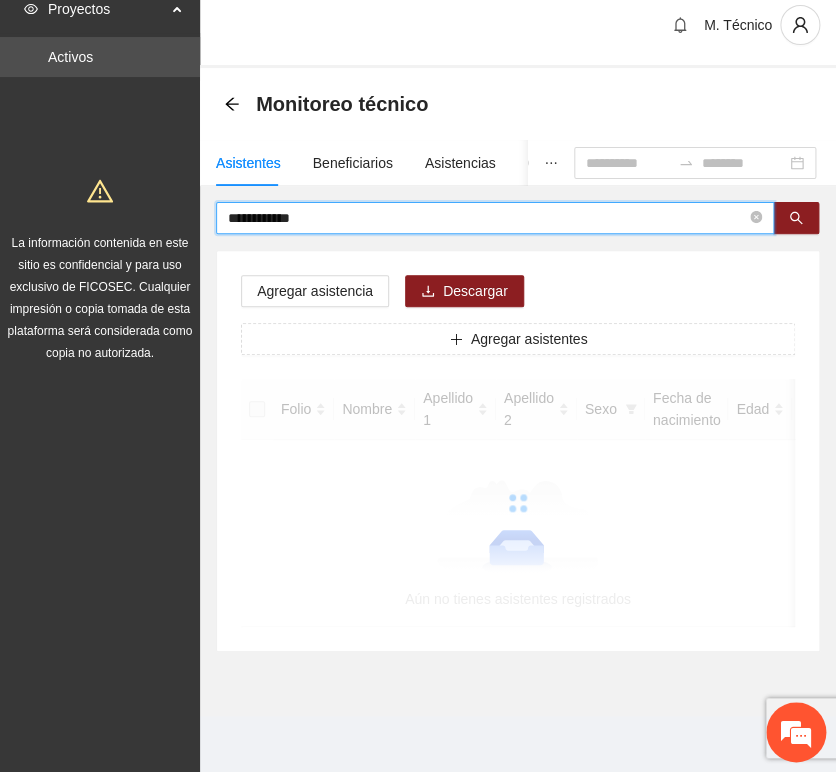 scroll, scrollTop: 21, scrollLeft: 0, axis: vertical 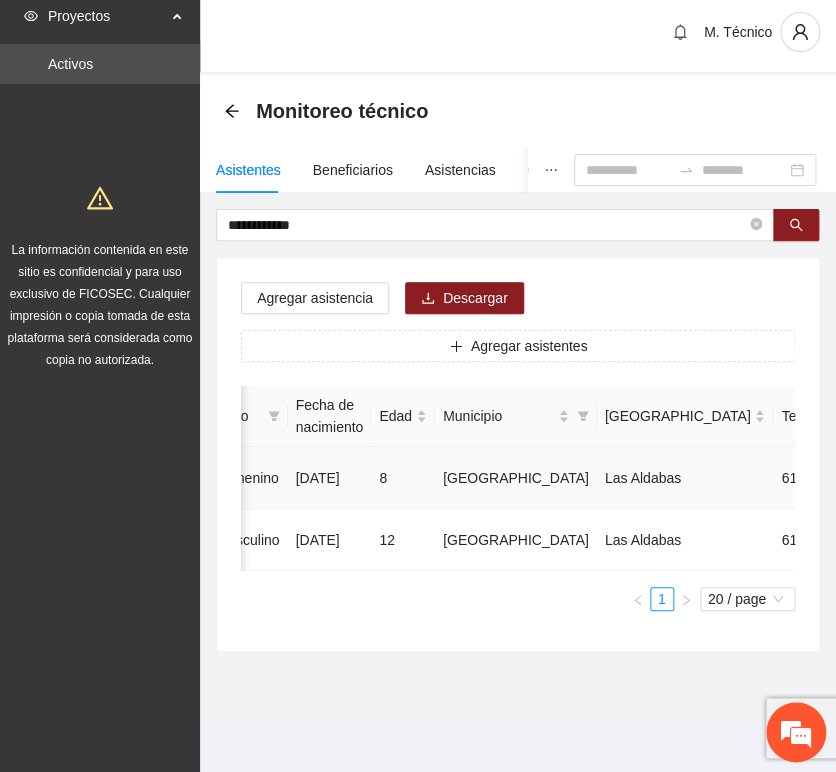 click 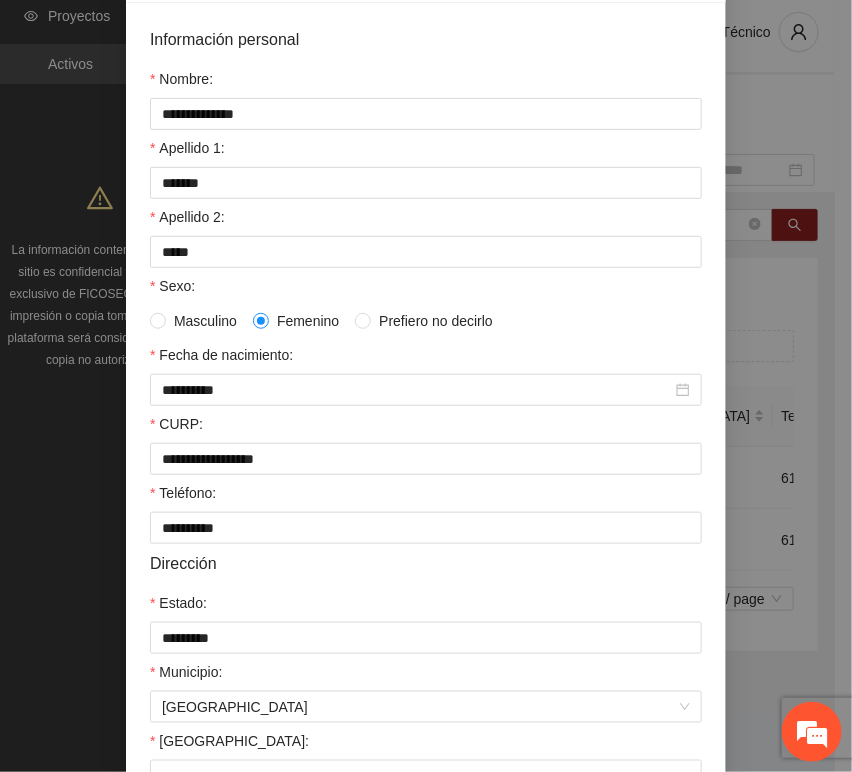 scroll, scrollTop: 394, scrollLeft: 0, axis: vertical 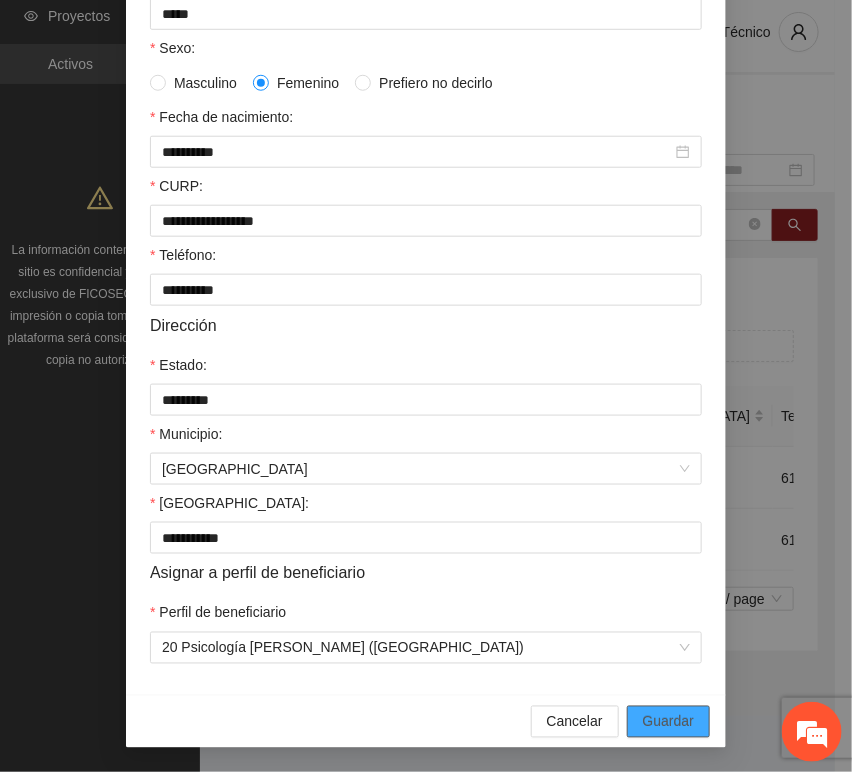 click on "Guardar" at bounding box center [668, 722] 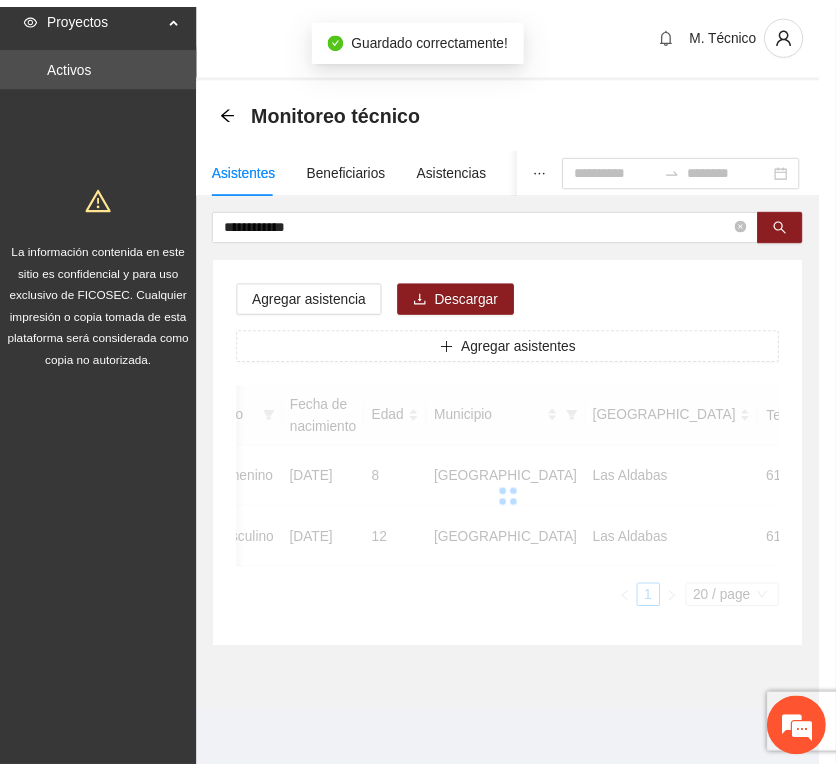 scroll, scrollTop: 294, scrollLeft: 0, axis: vertical 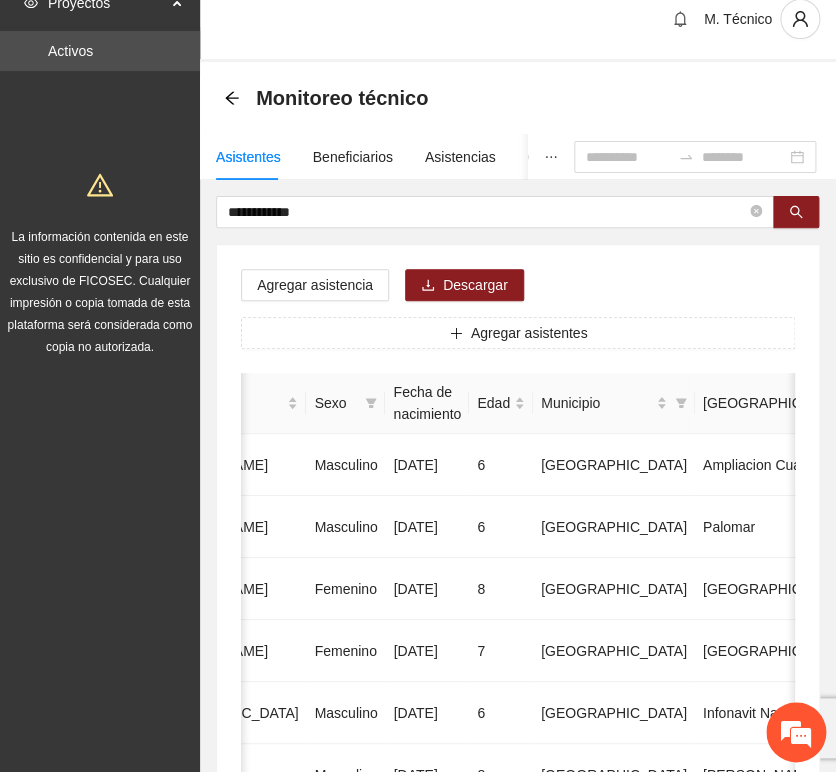 drag, startPoint x: 341, startPoint y: 204, endPoint x: 43, endPoint y: 184, distance: 298.67038 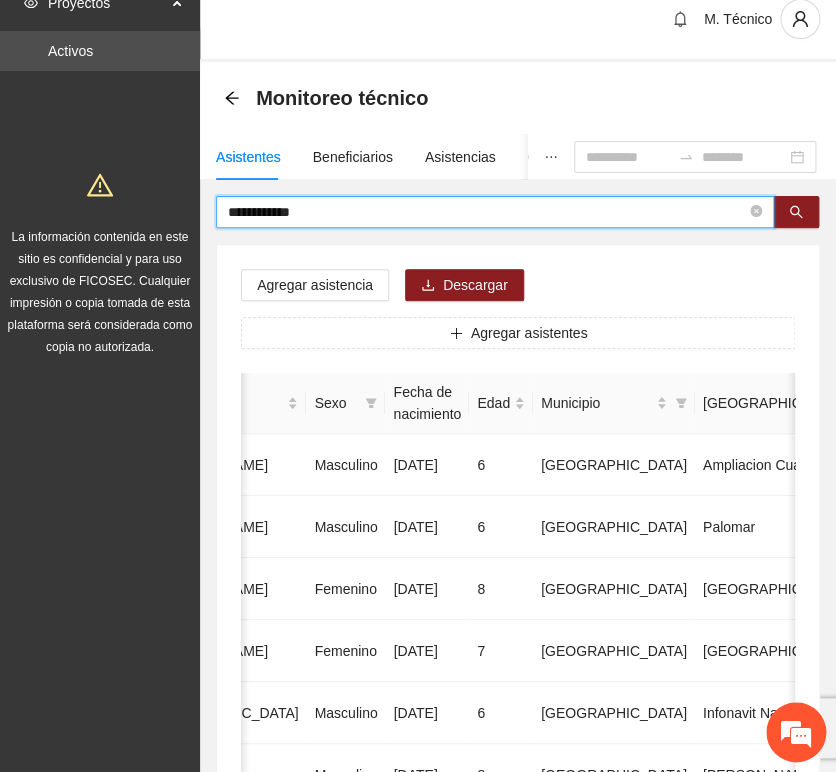 paste on "**********" 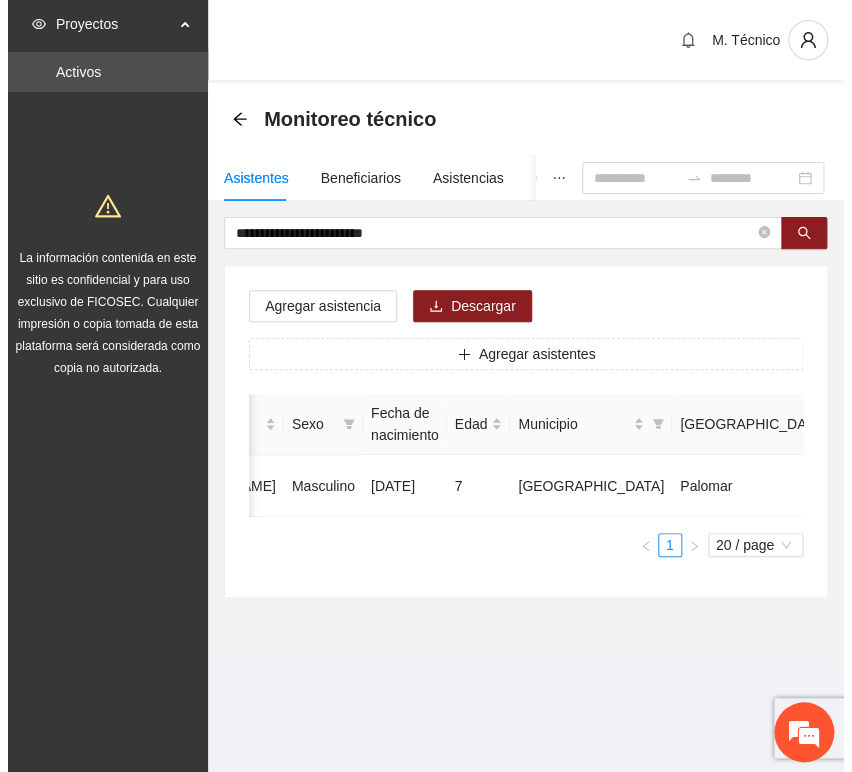 scroll, scrollTop: 0, scrollLeft: 0, axis: both 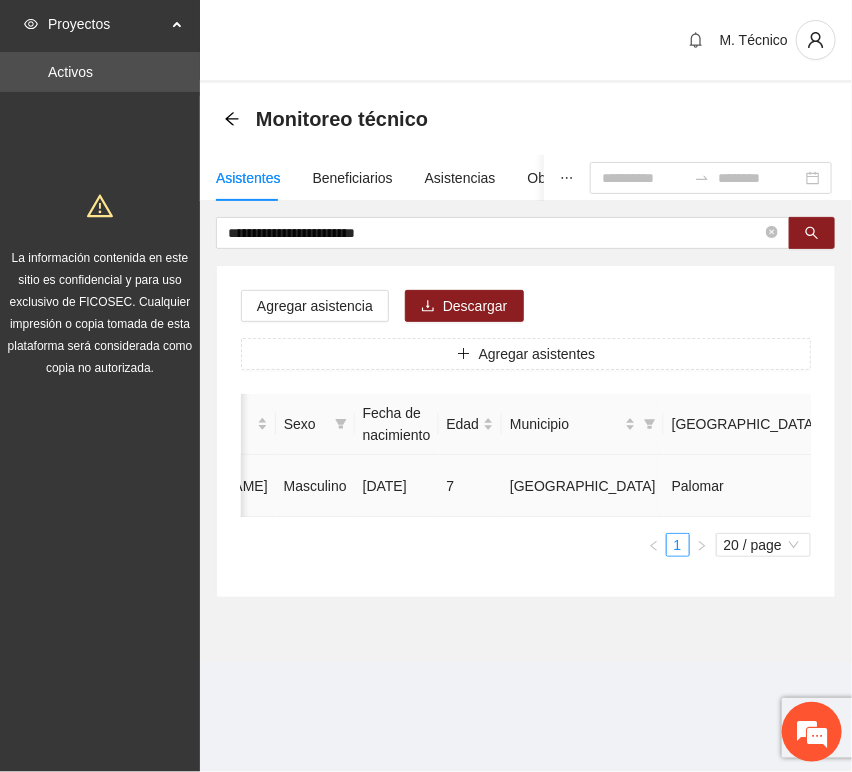 click 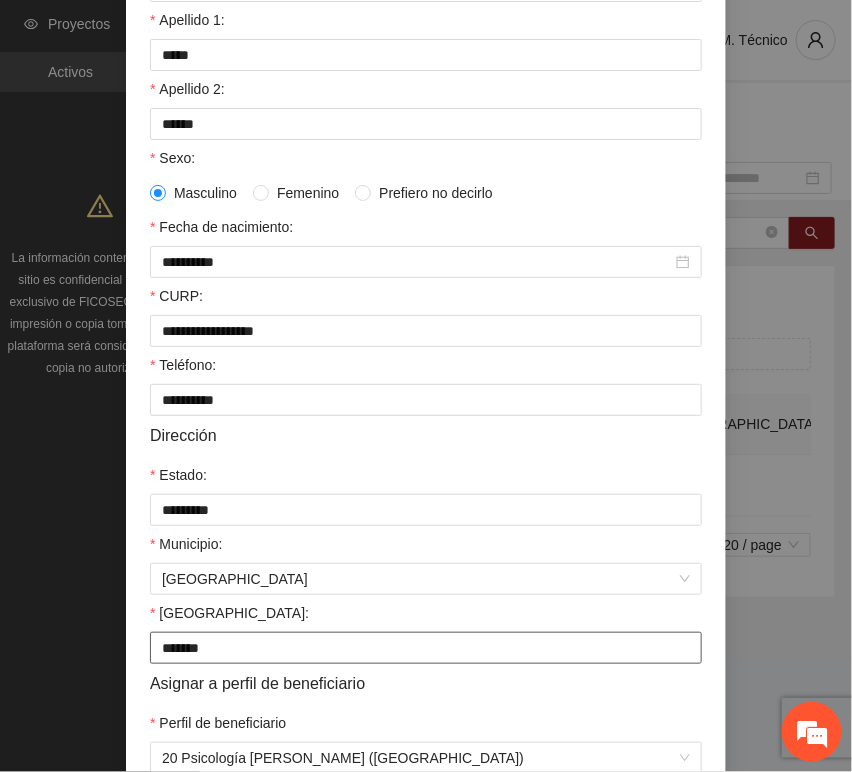scroll, scrollTop: 394, scrollLeft: 0, axis: vertical 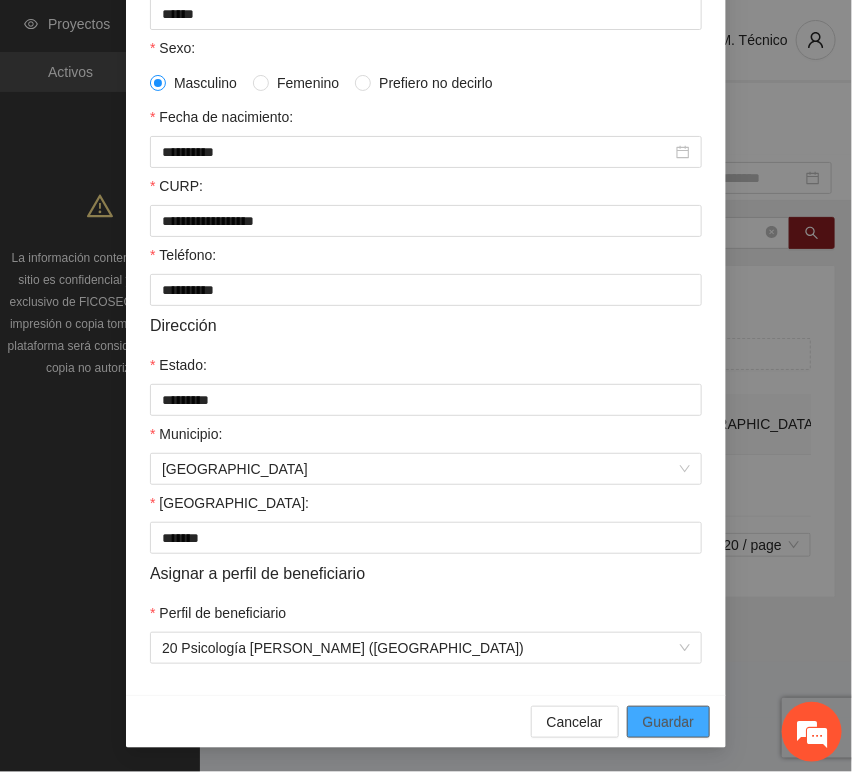 click on "Guardar" at bounding box center [668, 722] 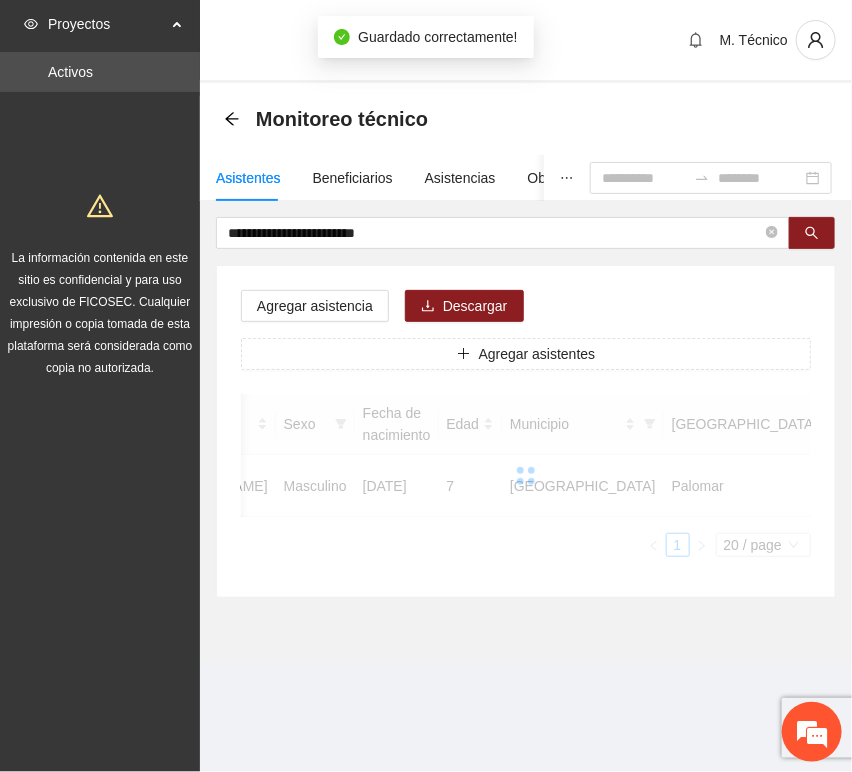 scroll, scrollTop: 294, scrollLeft: 0, axis: vertical 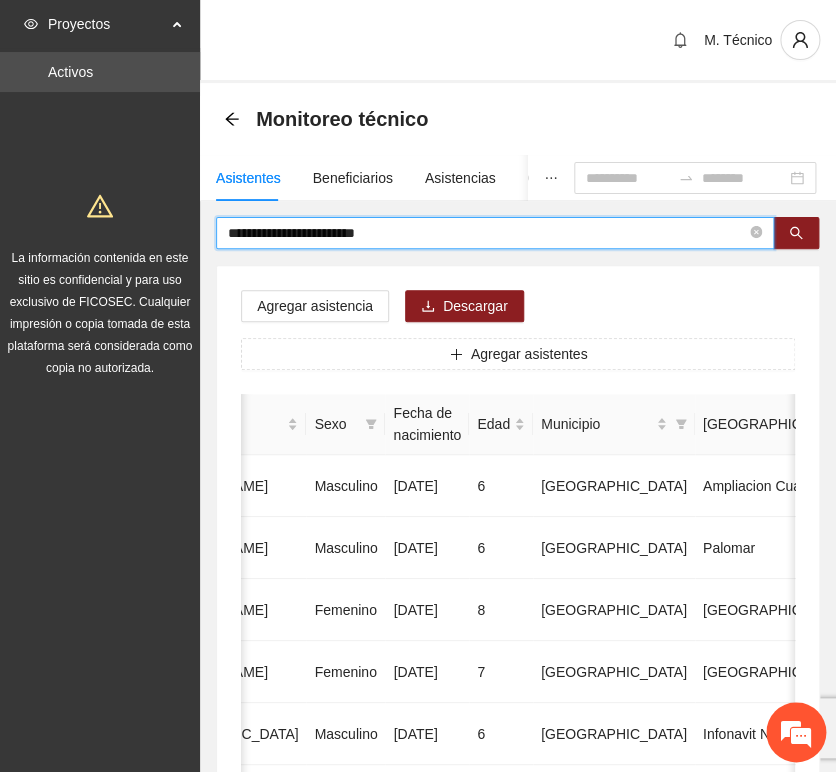 drag, startPoint x: 440, startPoint y: 229, endPoint x: -28, endPoint y: 202, distance: 468.7782 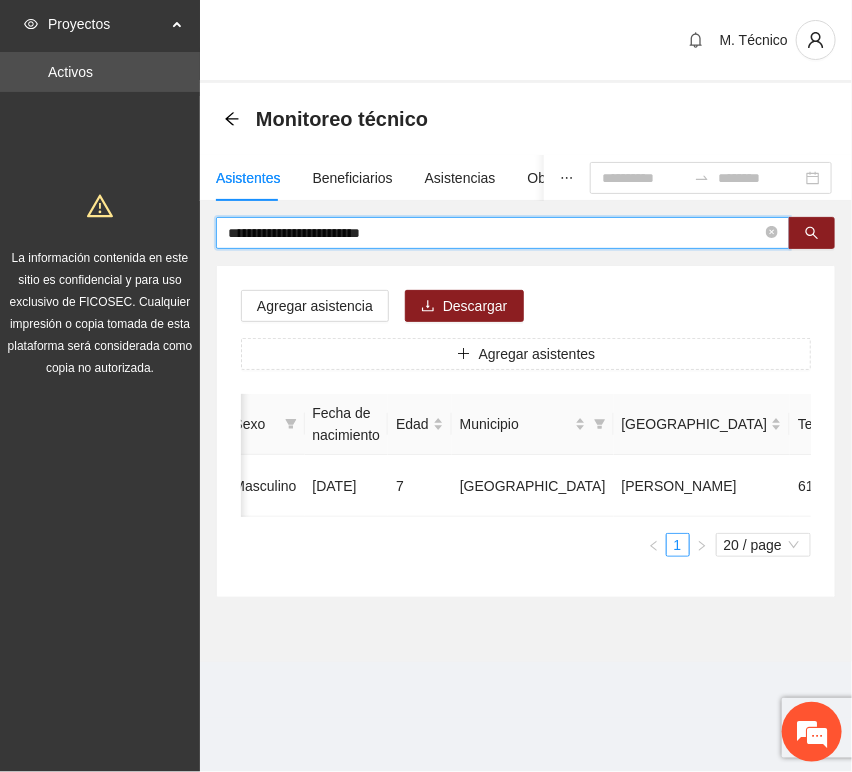 click on "**********" at bounding box center (495, 233) 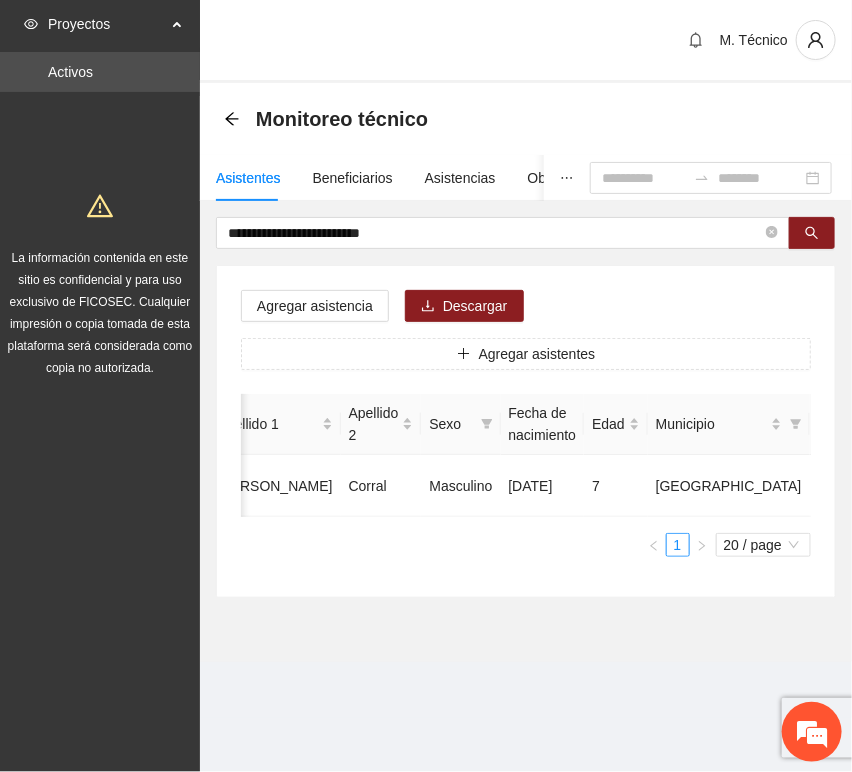scroll, scrollTop: 0, scrollLeft: 452, axis: horizontal 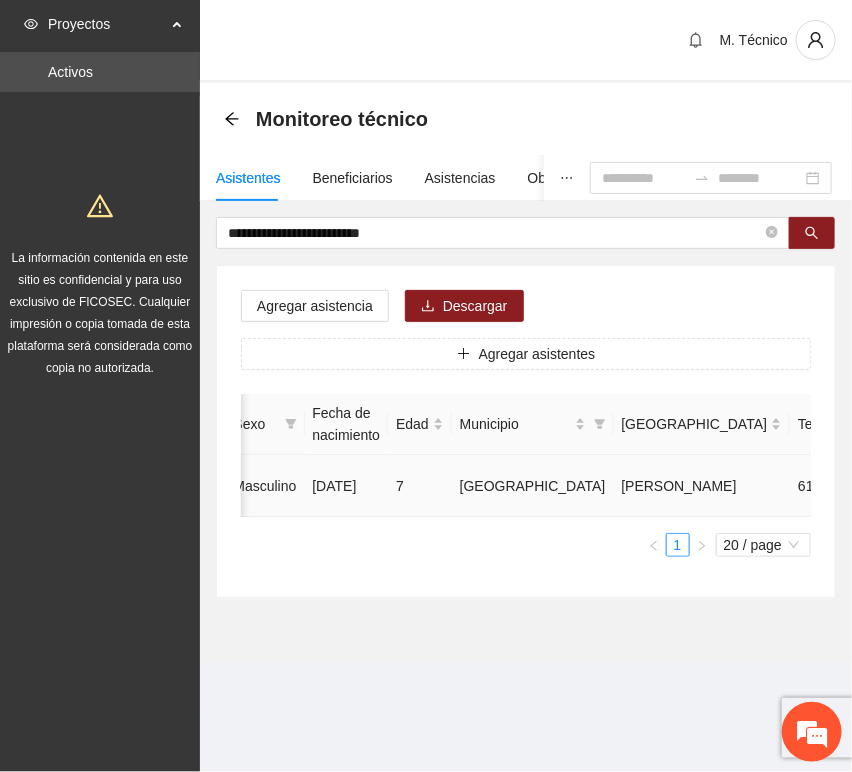 click at bounding box center [981, 486] 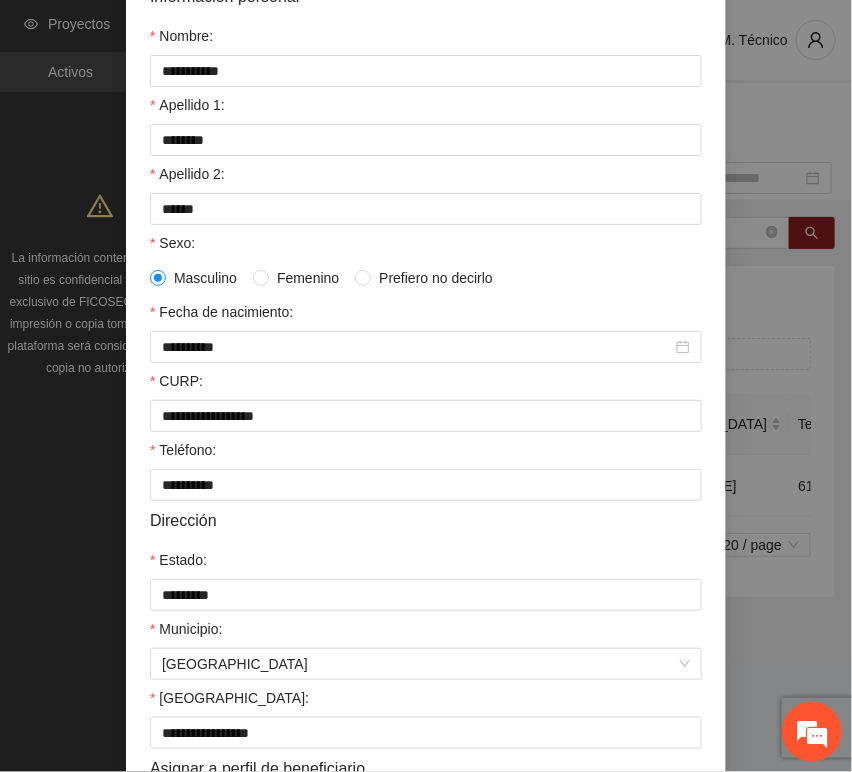 scroll, scrollTop: 394, scrollLeft: 0, axis: vertical 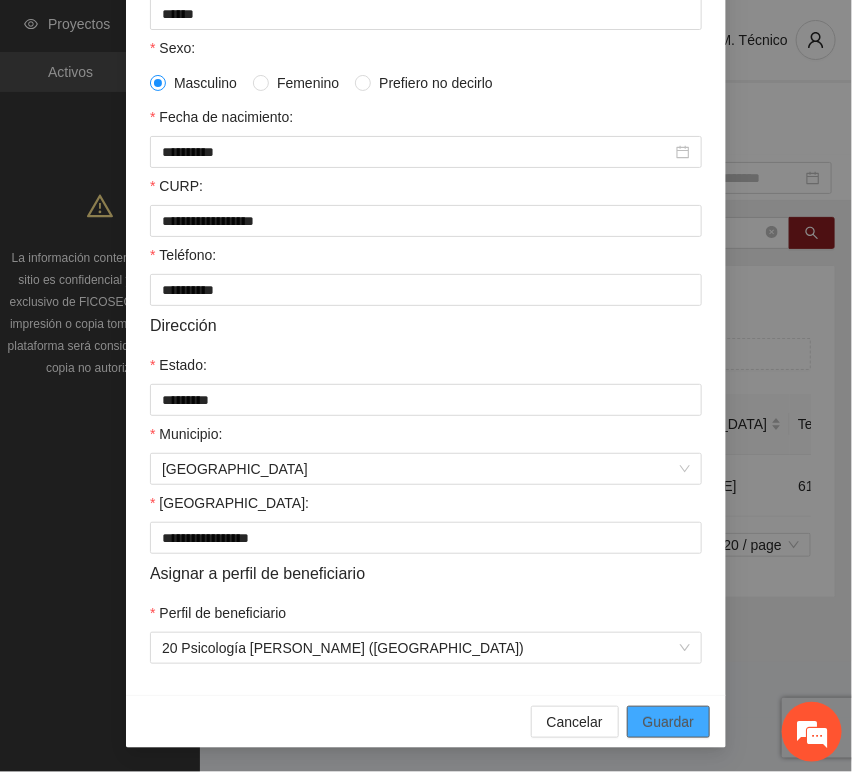 click on "Guardar" at bounding box center (668, 722) 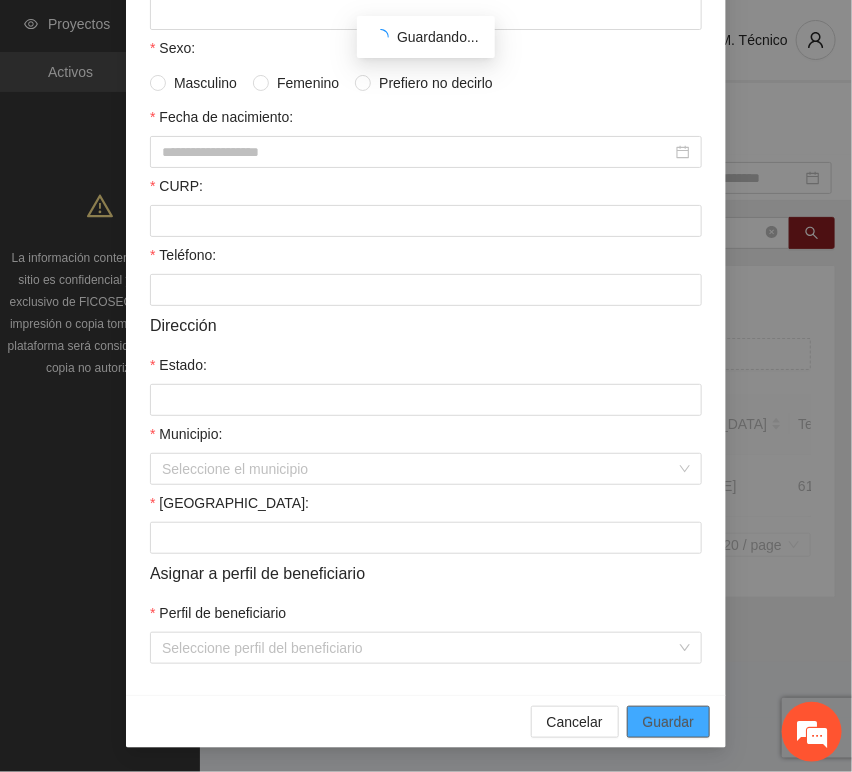 scroll, scrollTop: 294, scrollLeft: 0, axis: vertical 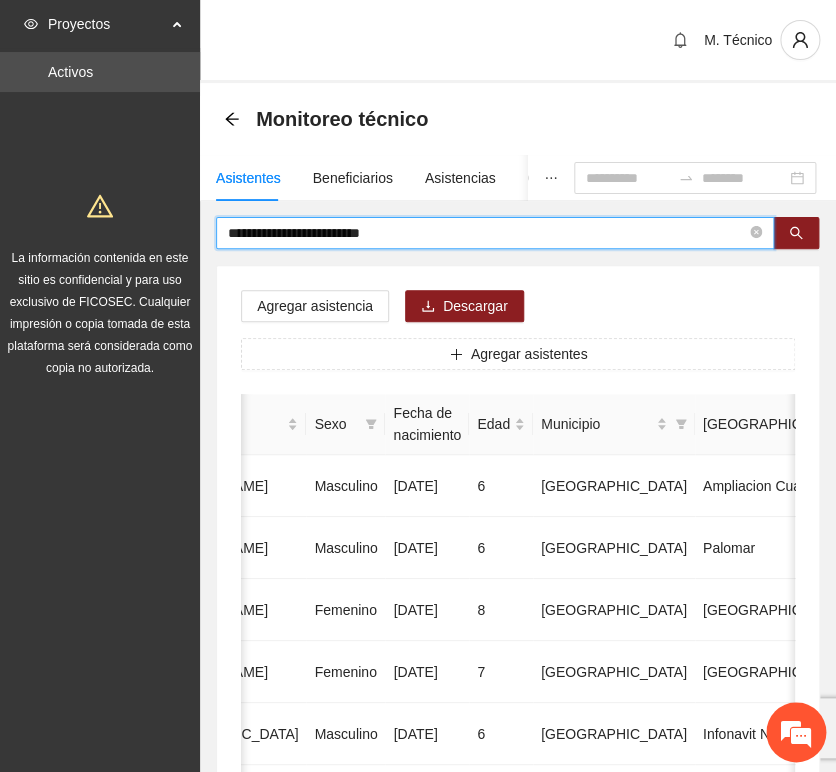 drag, startPoint x: 368, startPoint y: 224, endPoint x: -59, endPoint y: 185, distance: 428.77734 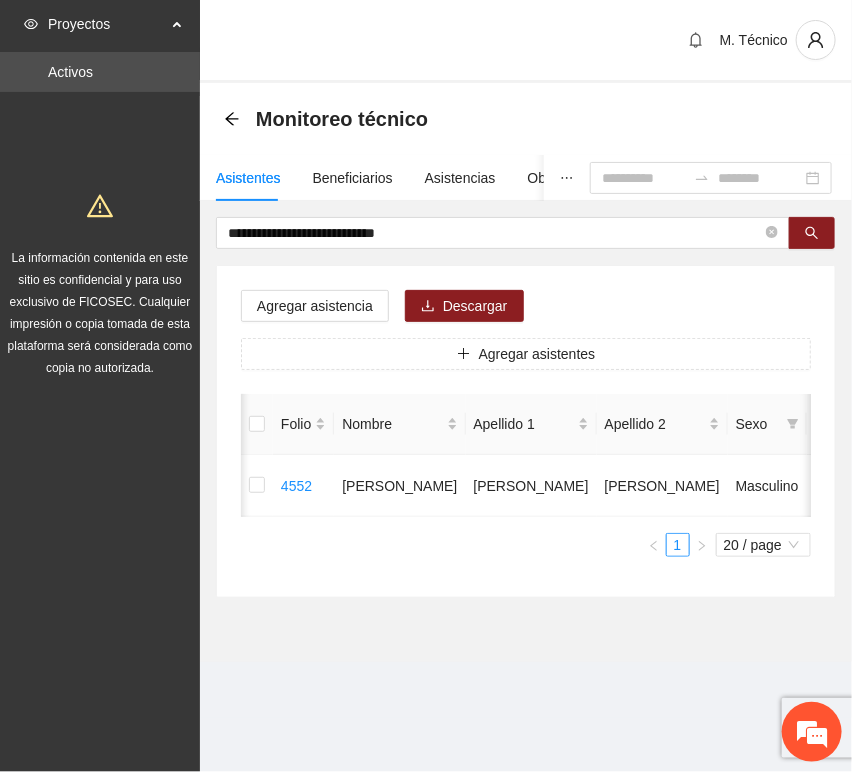 scroll, scrollTop: 0, scrollLeft: 452, axis: horizontal 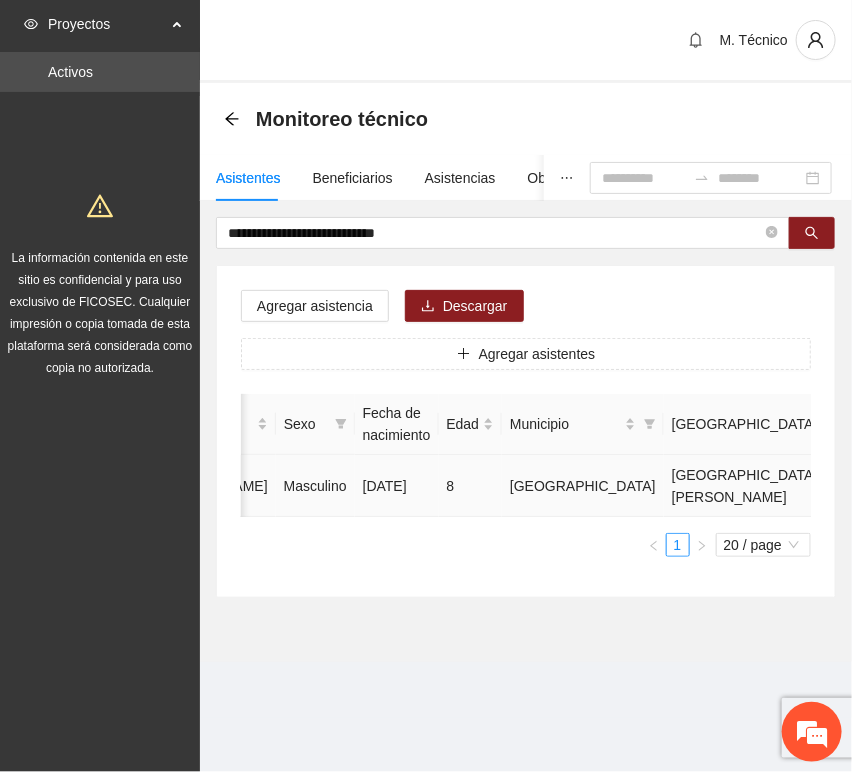 click at bounding box center [1031, 486] 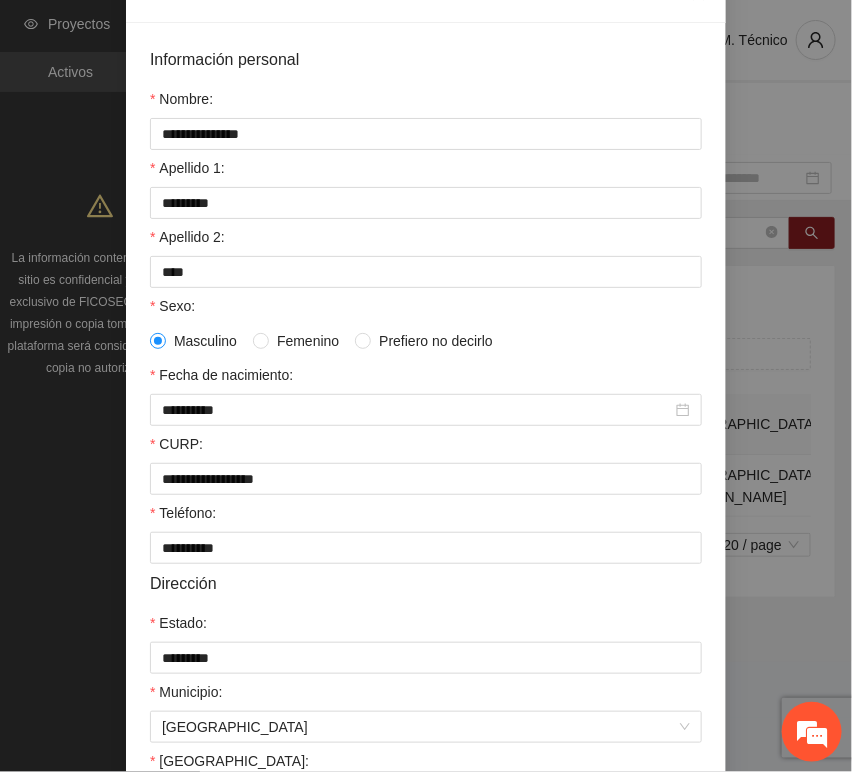 scroll, scrollTop: 394, scrollLeft: 0, axis: vertical 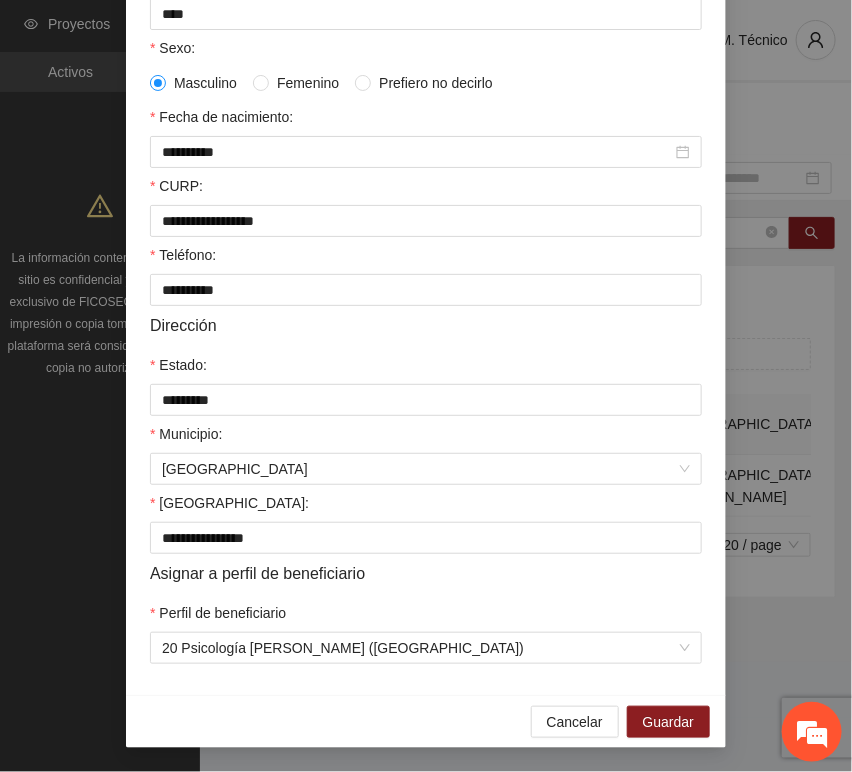 click on "Cancelar Guardar" at bounding box center [426, 721] 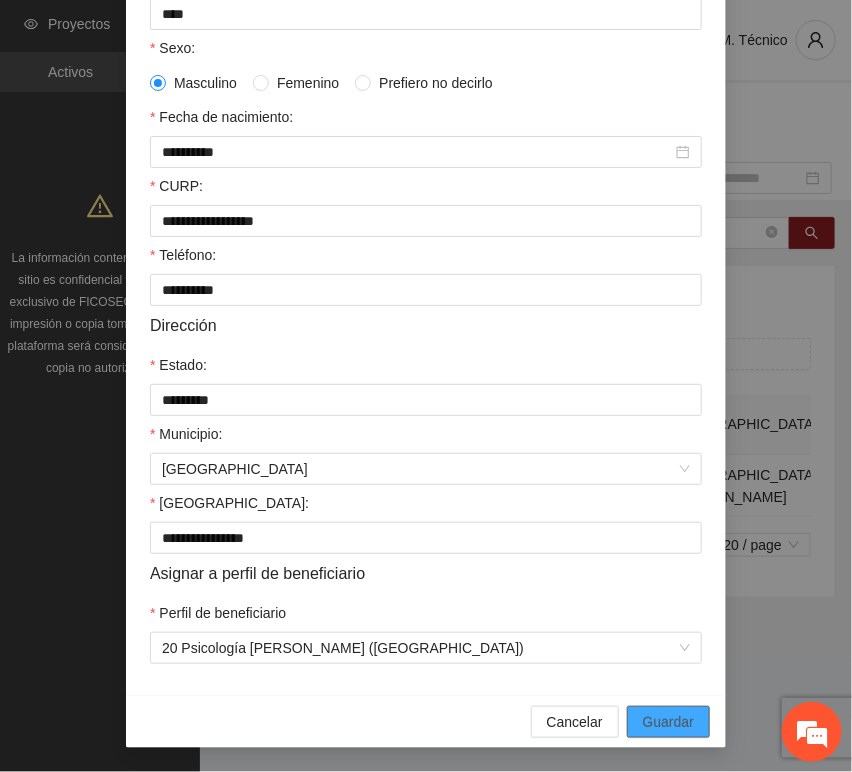 click on "Guardar" at bounding box center (668, 722) 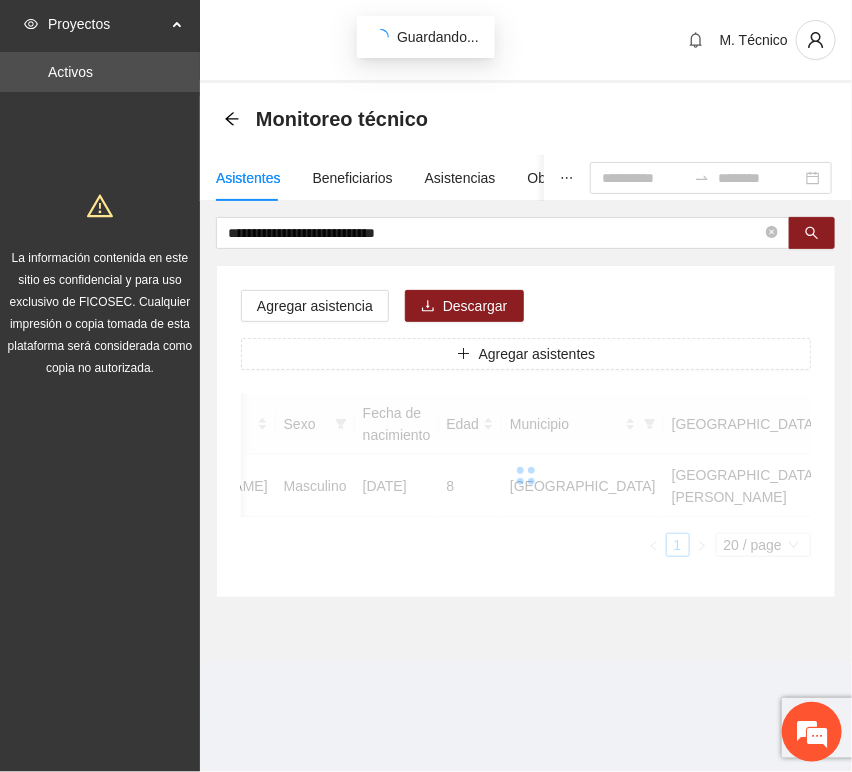 scroll, scrollTop: 294, scrollLeft: 0, axis: vertical 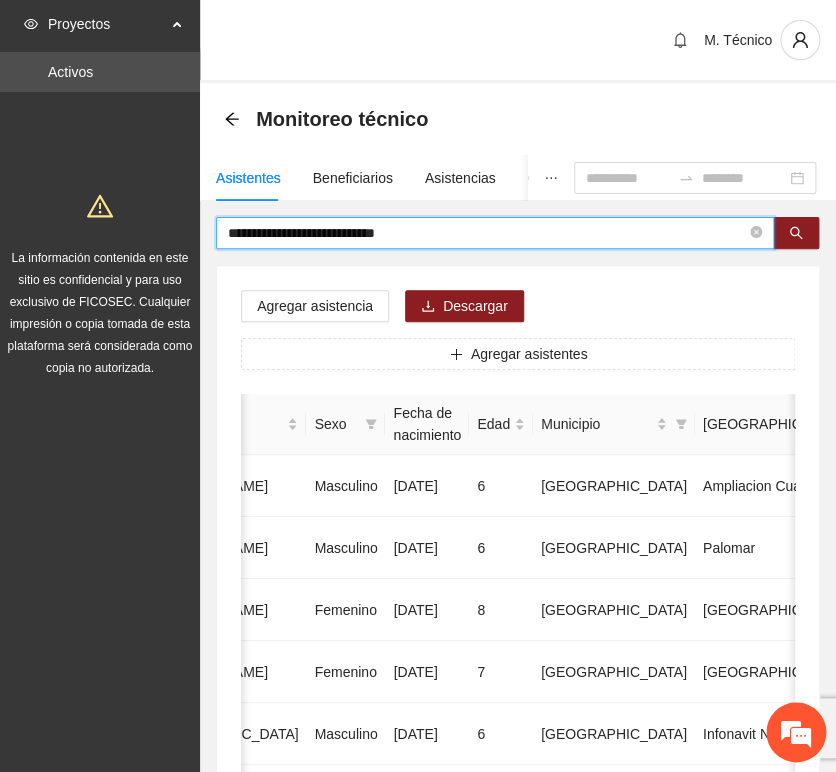 drag, startPoint x: 457, startPoint y: 228, endPoint x: -143, endPoint y: 209, distance: 600.3008 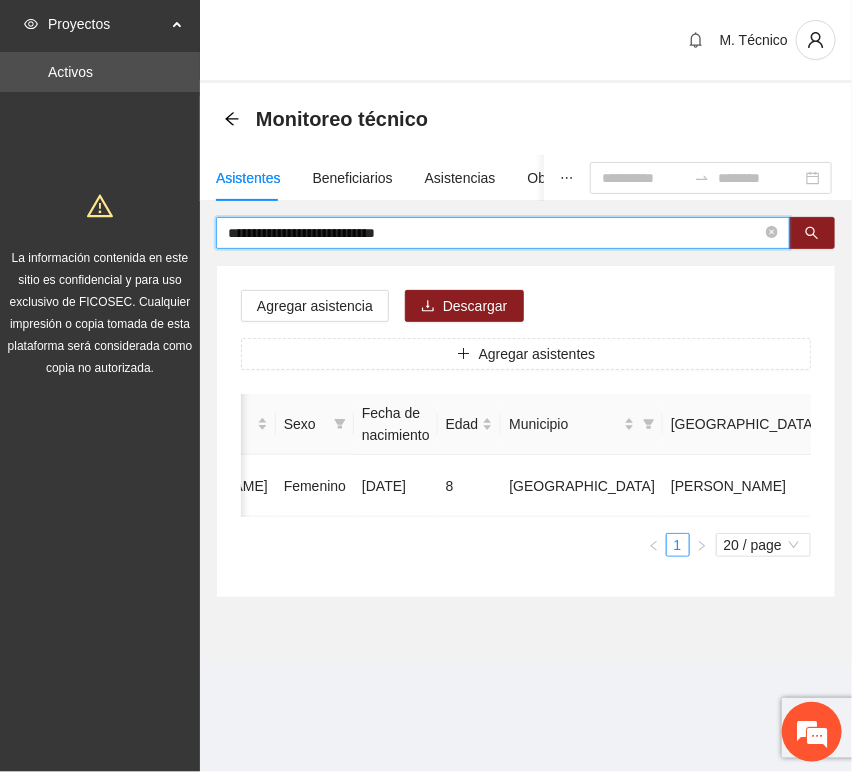 scroll, scrollTop: 0, scrollLeft: 450, axis: horizontal 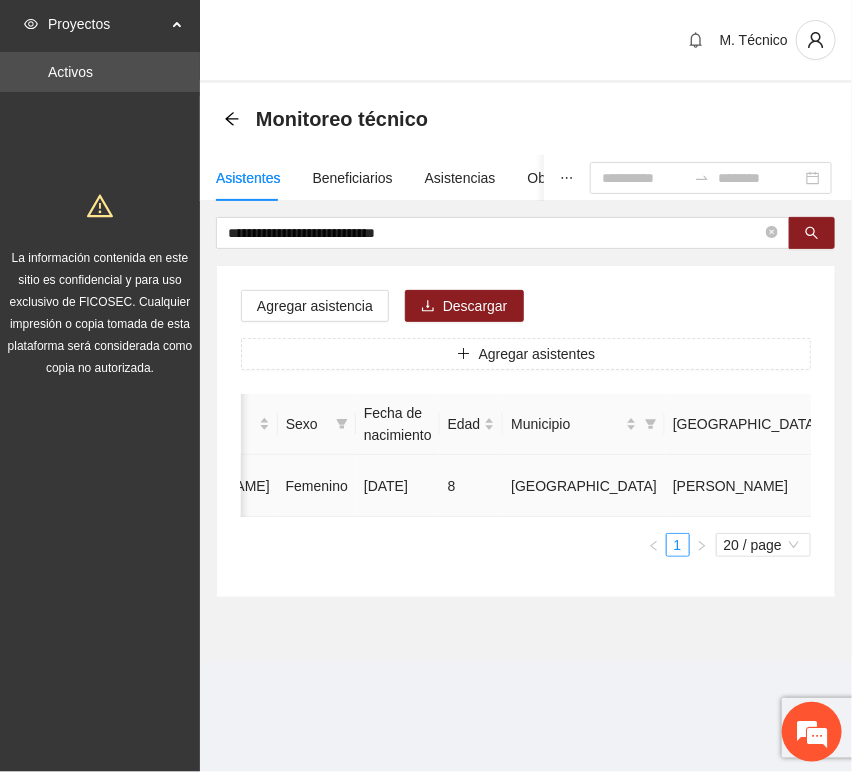 click 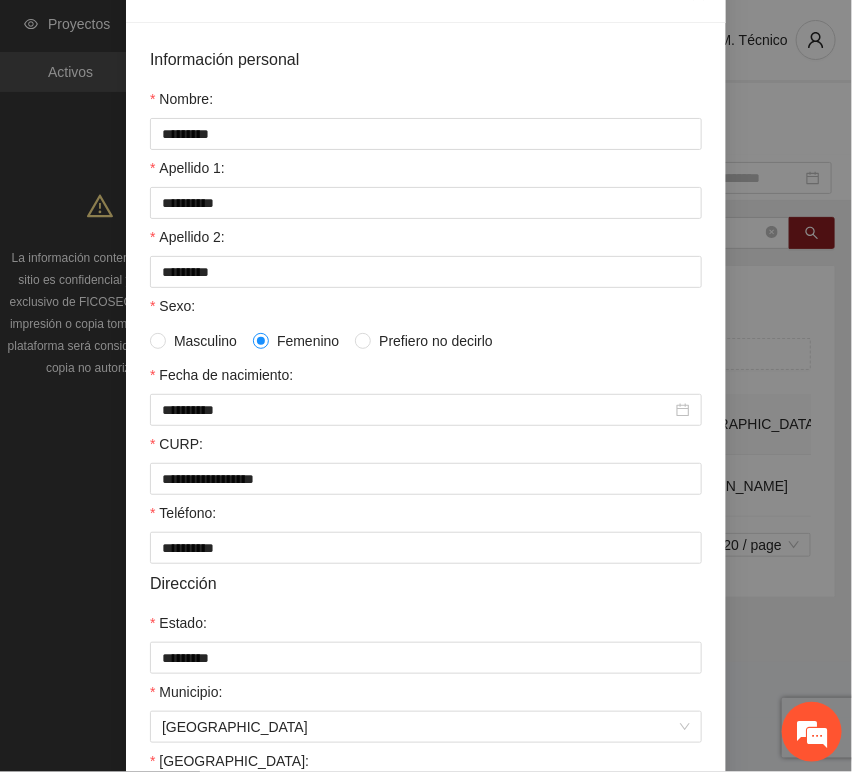 scroll, scrollTop: 394, scrollLeft: 0, axis: vertical 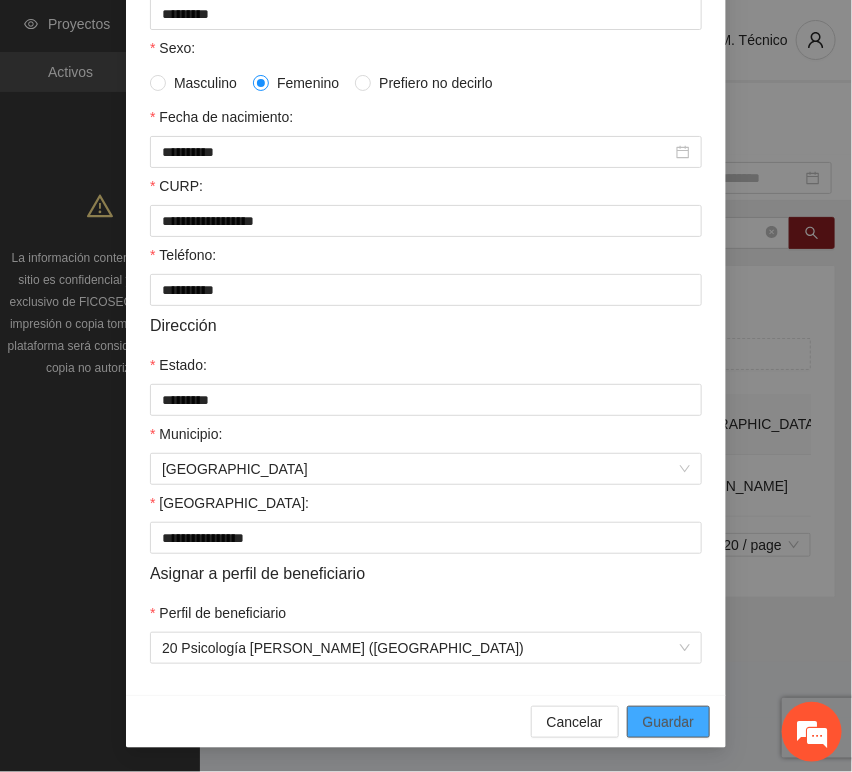 click on "Guardar" at bounding box center [668, 722] 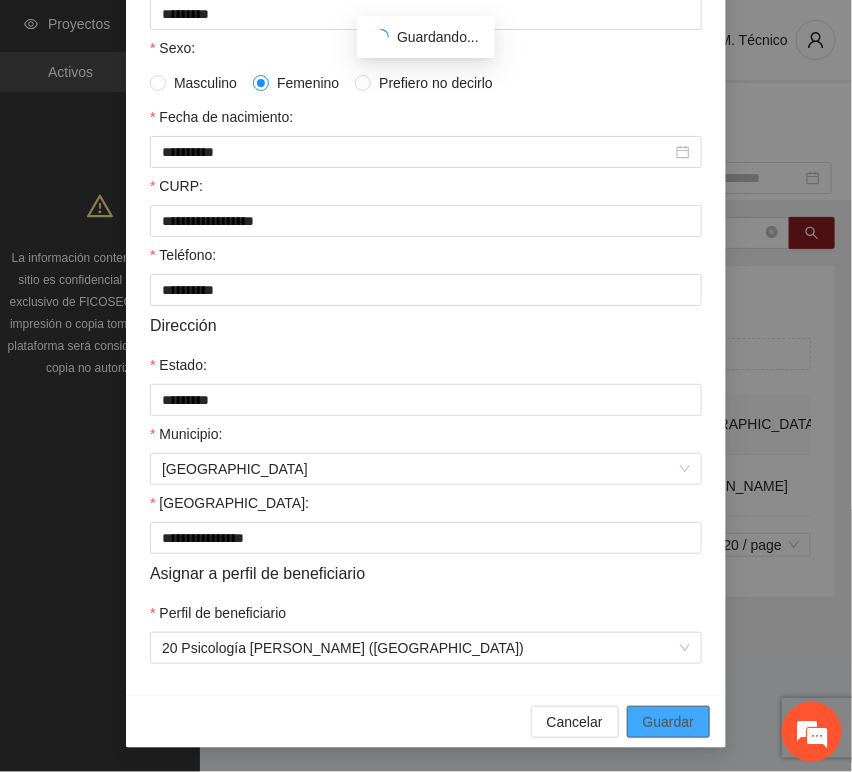 scroll, scrollTop: 294, scrollLeft: 0, axis: vertical 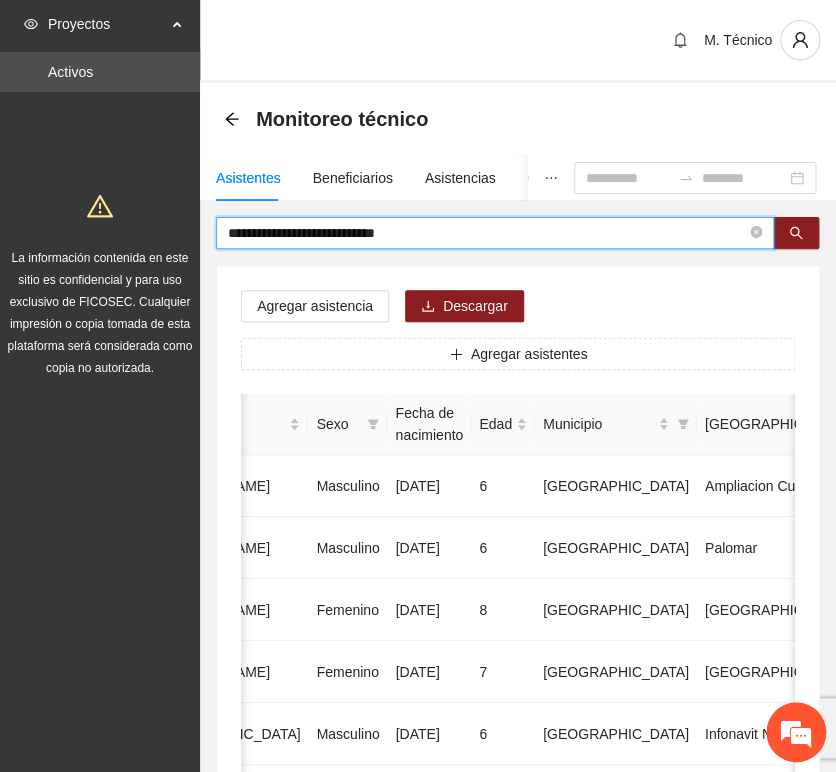 drag, startPoint x: 432, startPoint y: 235, endPoint x: -27, endPoint y: 217, distance: 459.3528 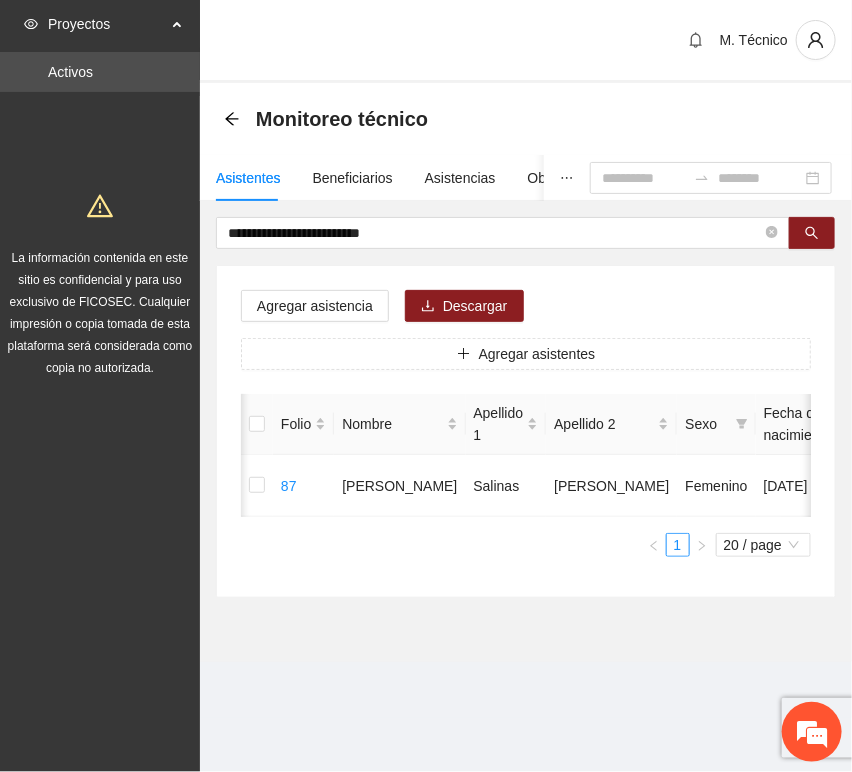 scroll, scrollTop: 0, scrollLeft: 450, axis: horizontal 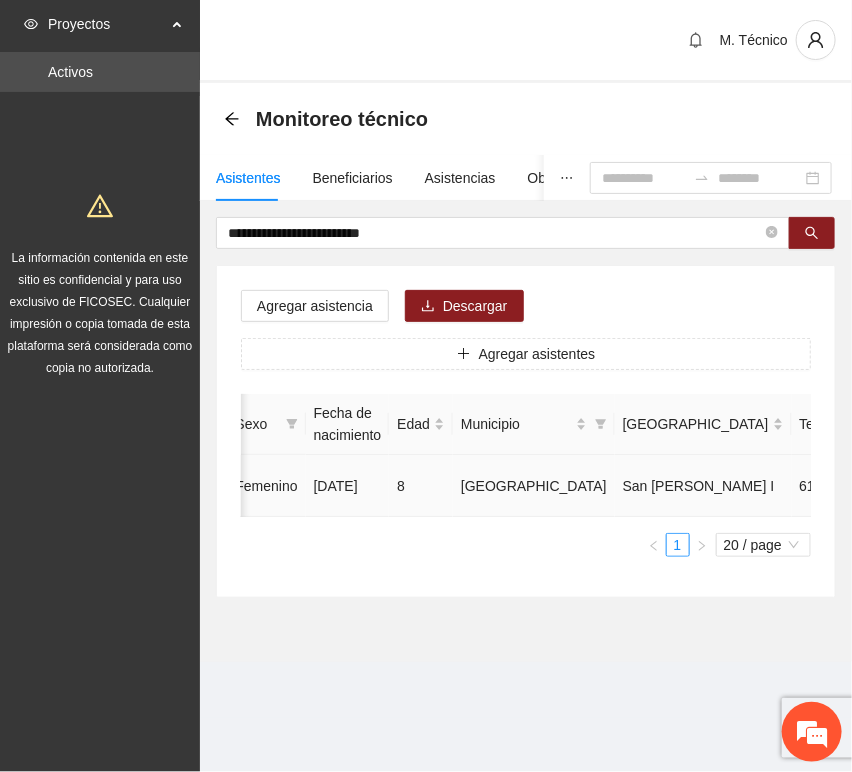 click 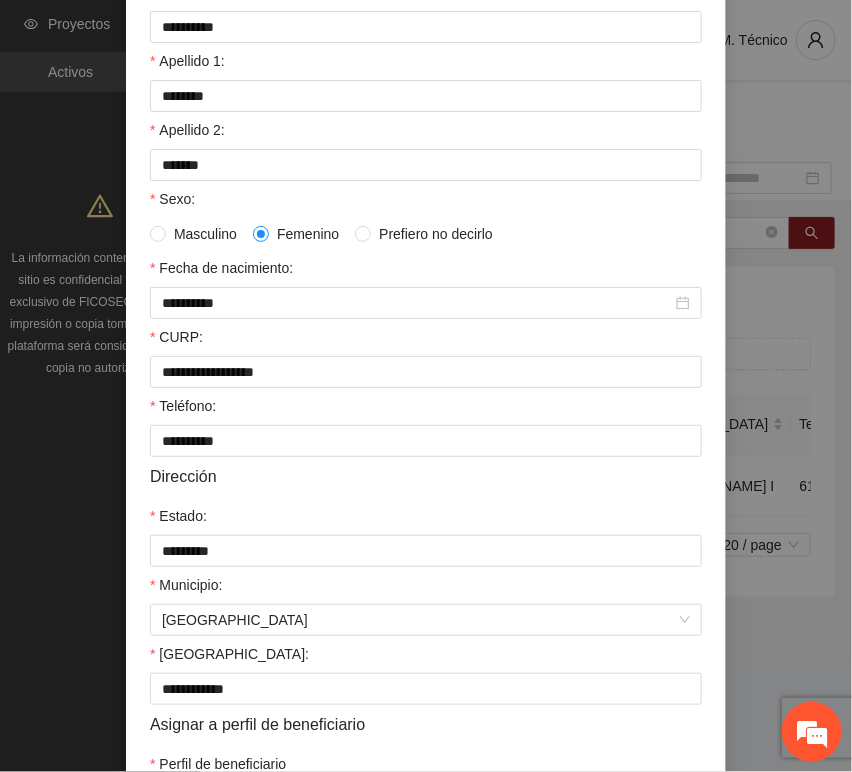scroll, scrollTop: 394, scrollLeft: 0, axis: vertical 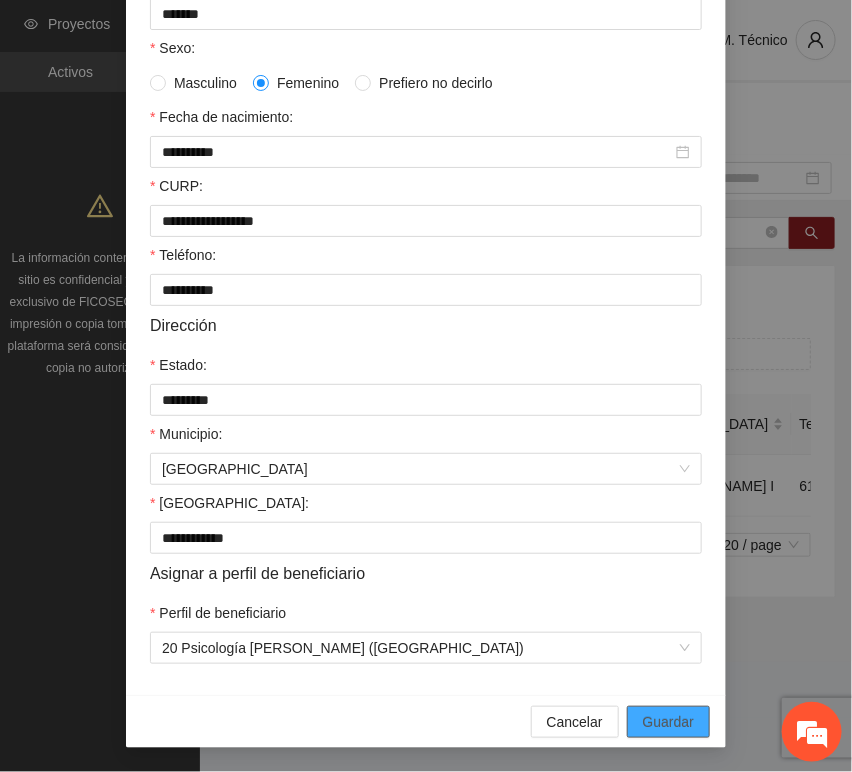 click on "Guardar" at bounding box center [668, 722] 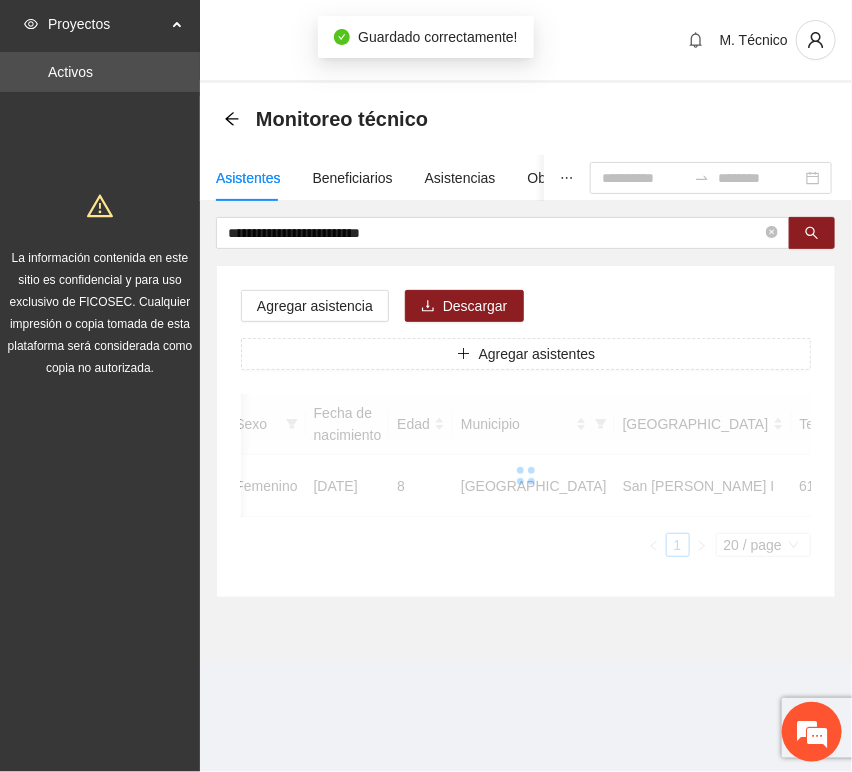 scroll, scrollTop: 294, scrollLeft: 0, axis: vertical 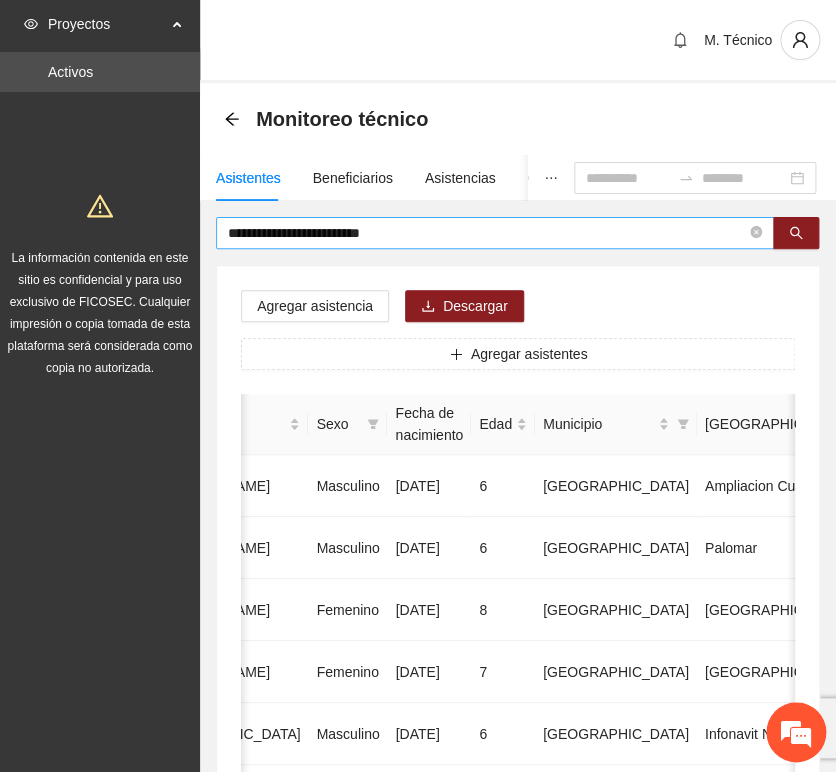 click on "**********" at bounding box center (487, 233) 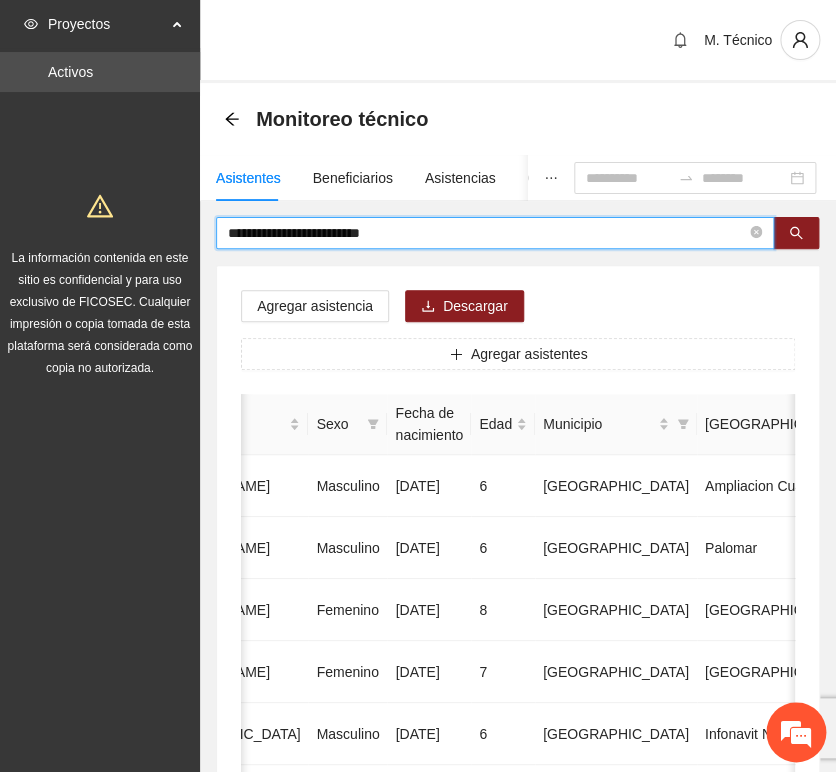 drag, startPoint x: 357, startPoint y: 222, endPoint x: -19, endPoint y: 219, distance: 376.01196 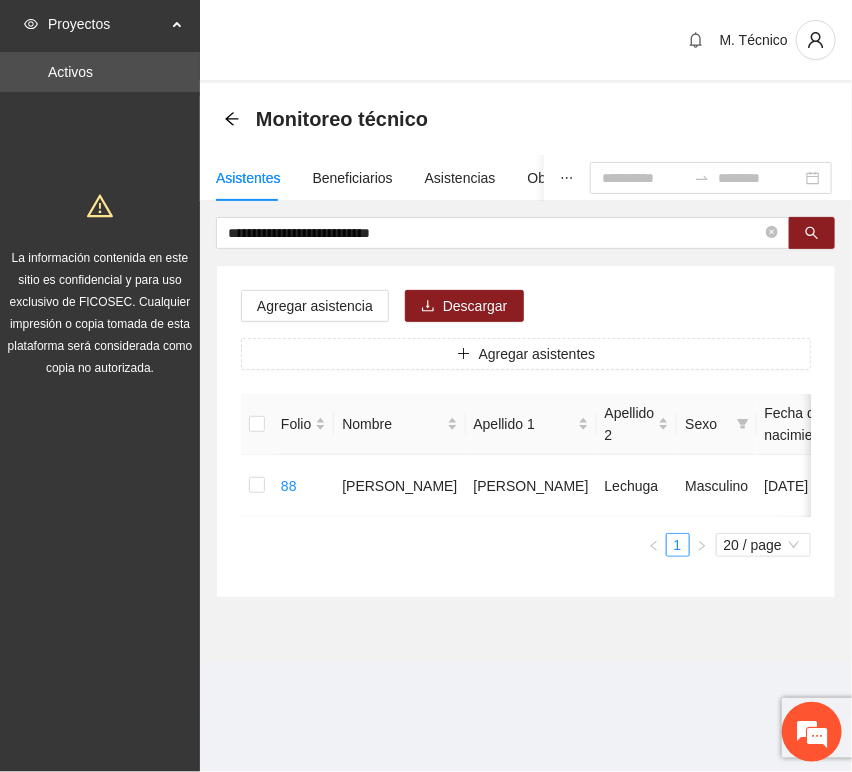 scroll, scrollTop: 0, scrollLeft: 452, axis: horizontal 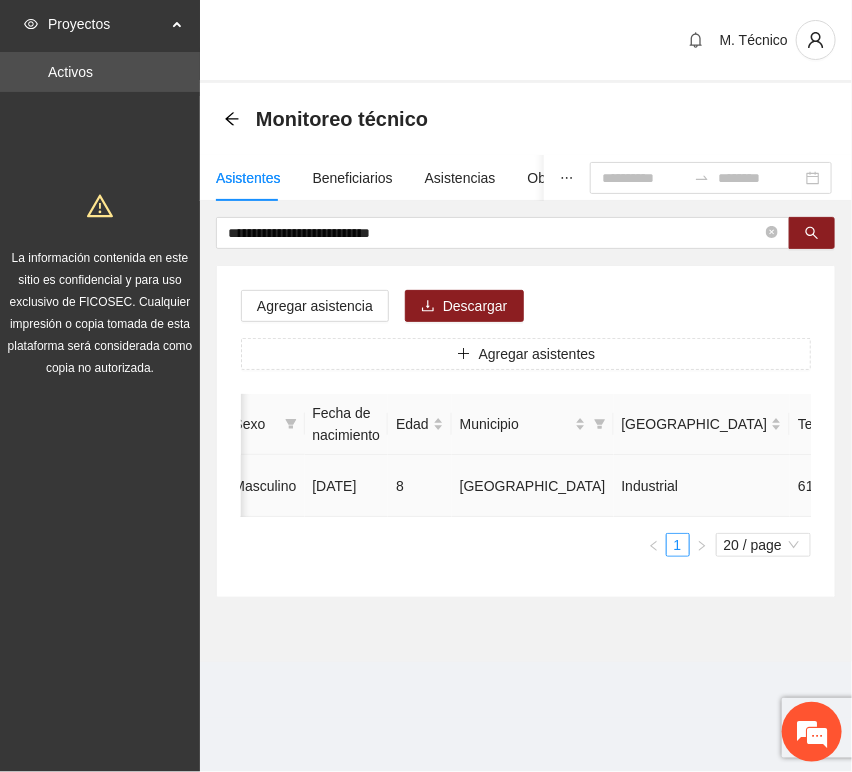 click 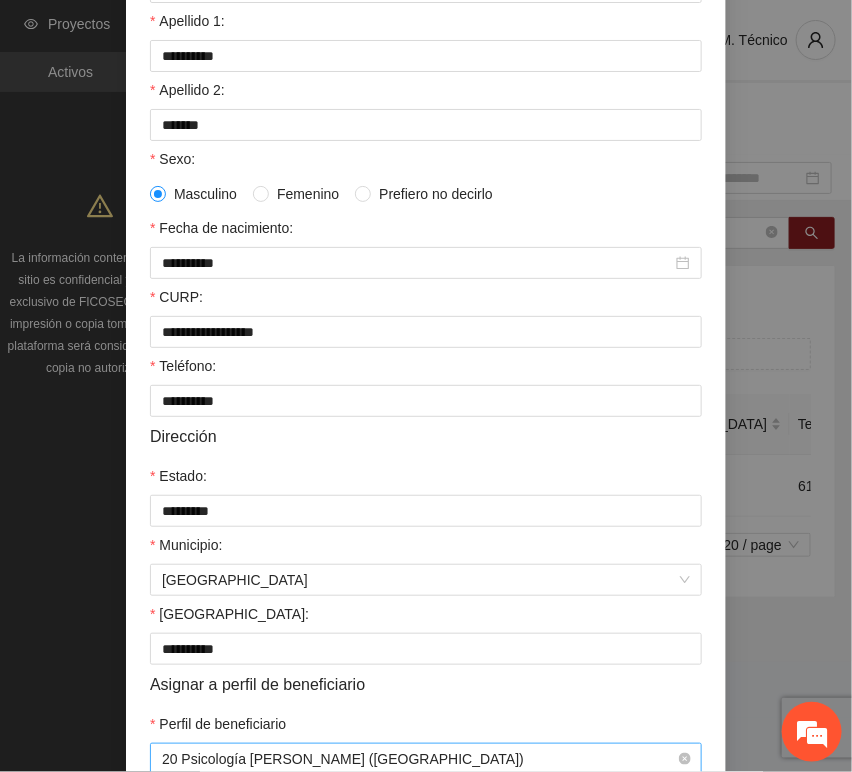 scroll, scrollTop: 394, scrollLeft: 0, axis: vertical 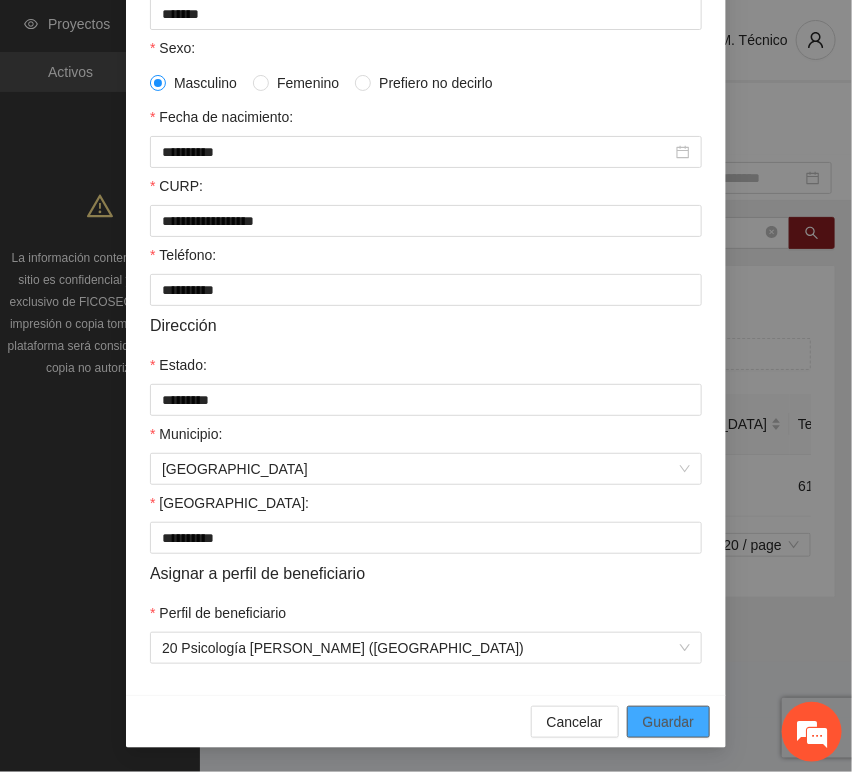 click on "Guardar" at bounding box center (668, 722) 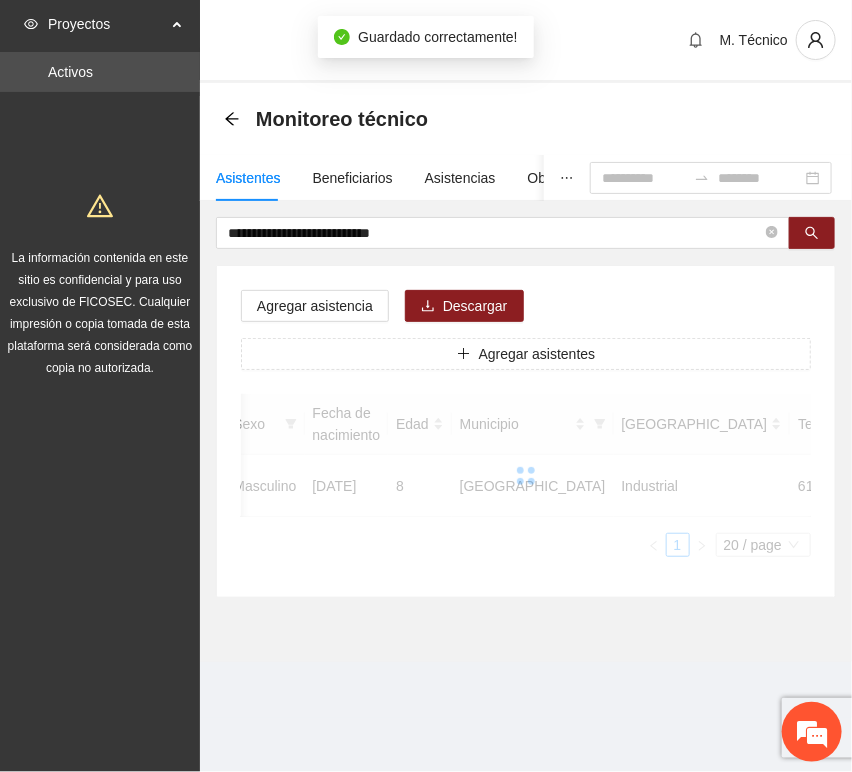 scroll, scrollTop: 294, scrollLeft: 0, axis: vertical 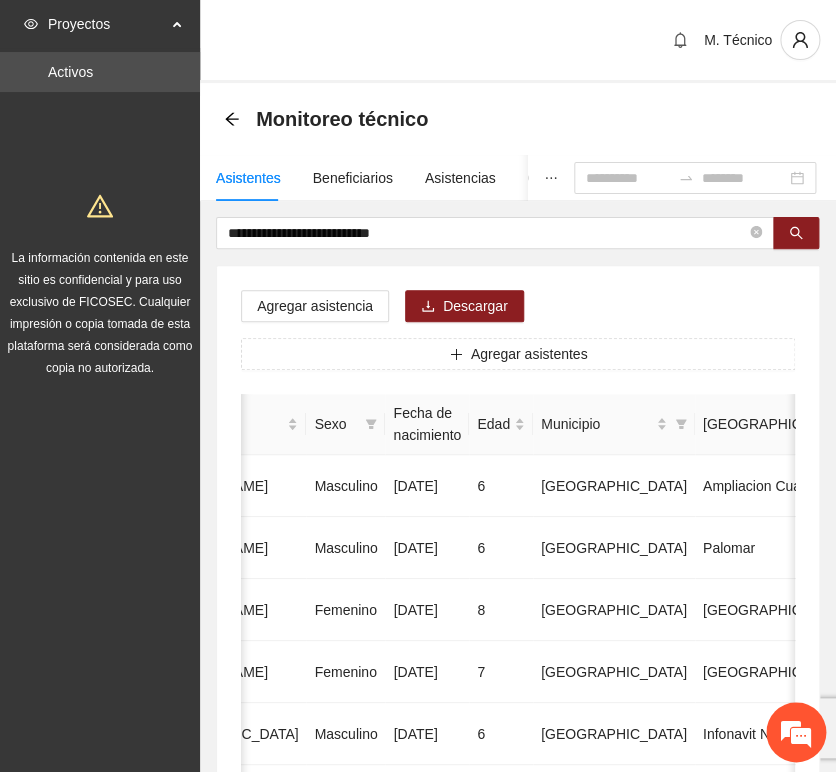 click on "**********" at bounding box center (518, 996) 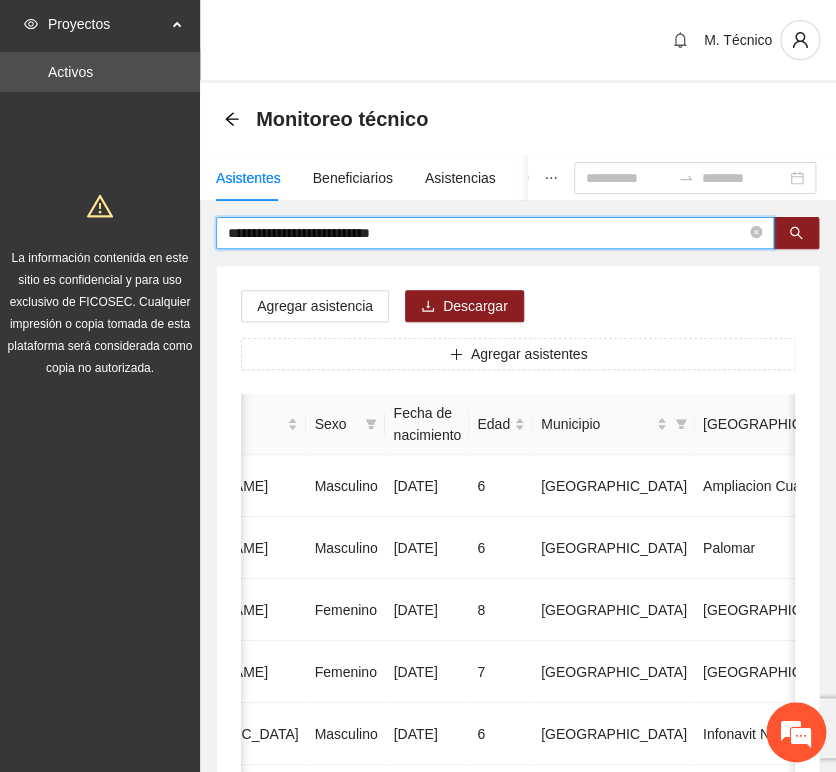 drag, startPoint x: 435, startPoint y: 224, endPoint x: -37, endPoint y: 135, distance: 480.3176 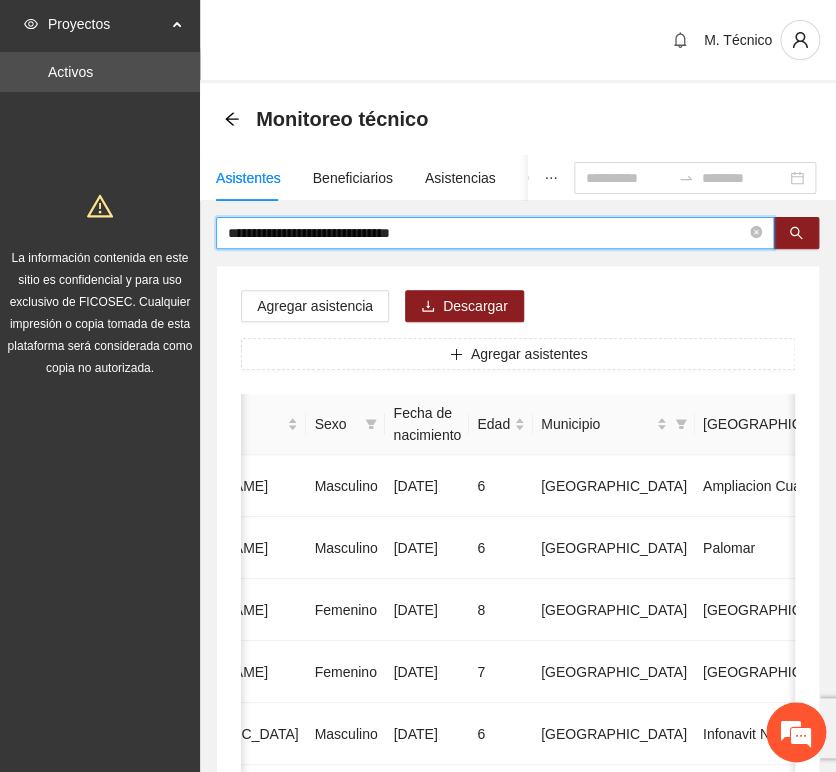 type on "**********" 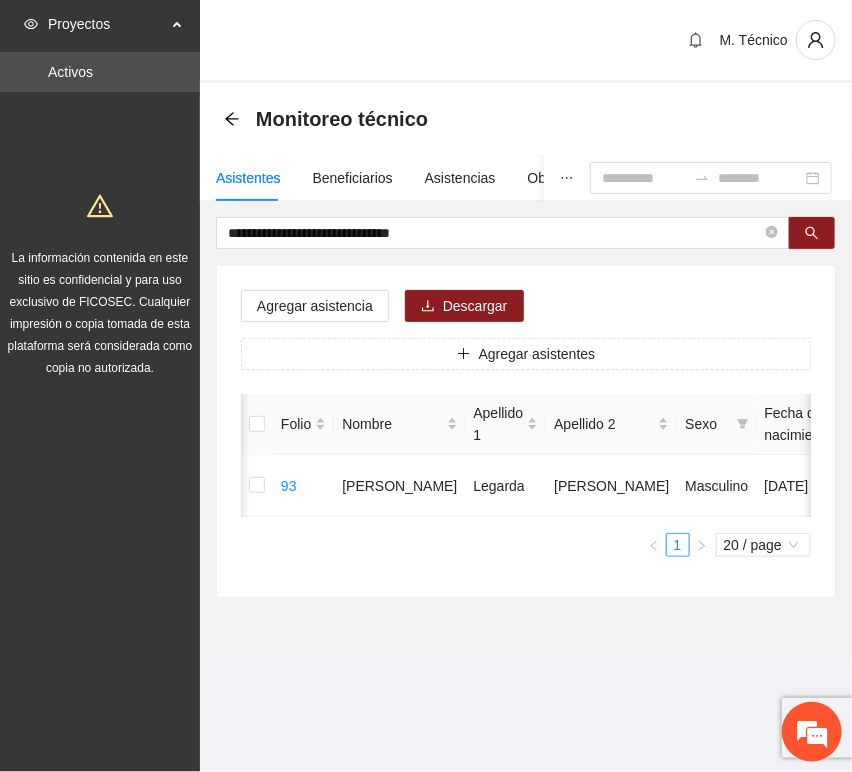scroll, scrollTop: 0, scrollLeft: 452, axis: horizontal 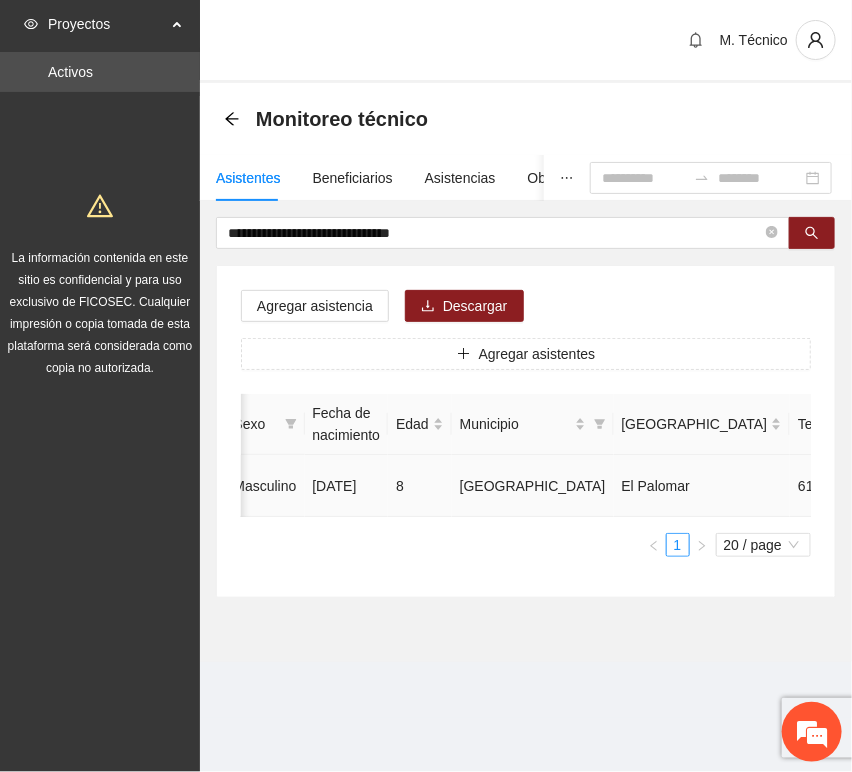 click 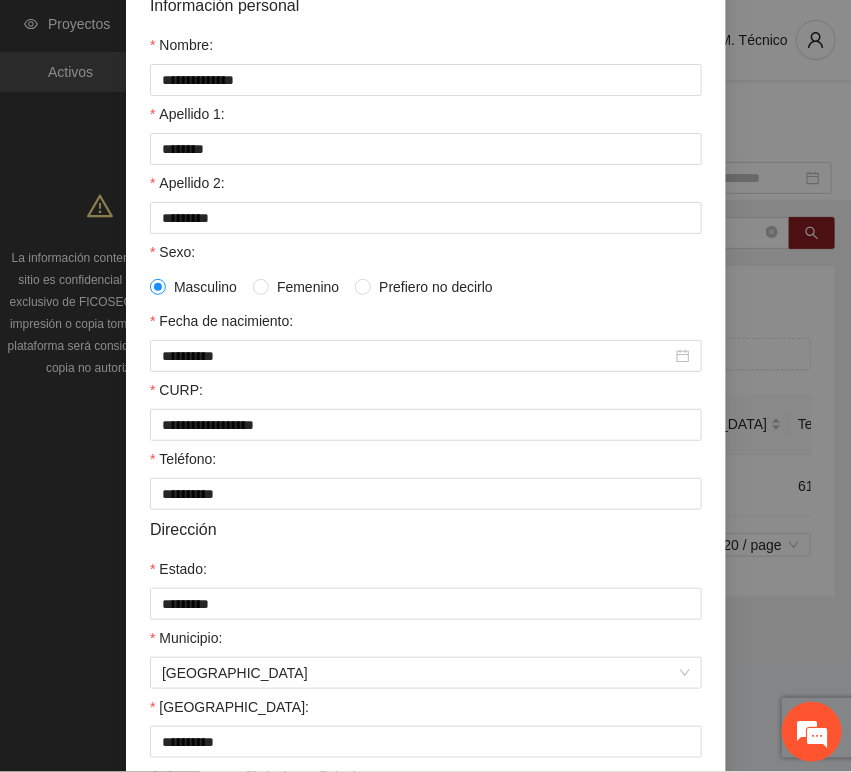 scroll, scrollTop: 394, scrollLeft: 0, axis: vertical 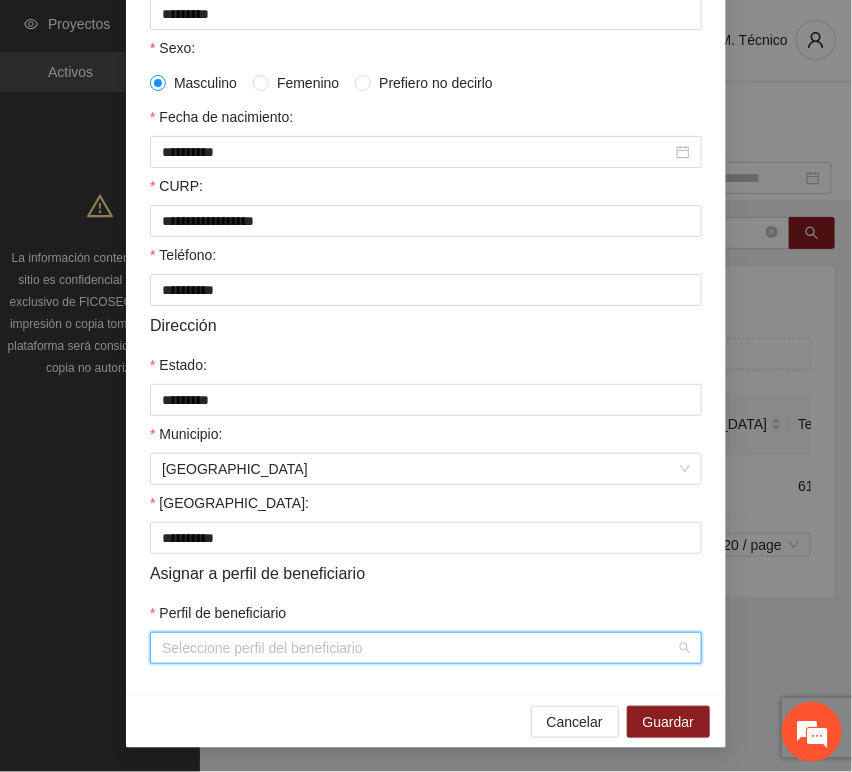 click on "Perfil de beneficiario" at bounding box center [419, 648] 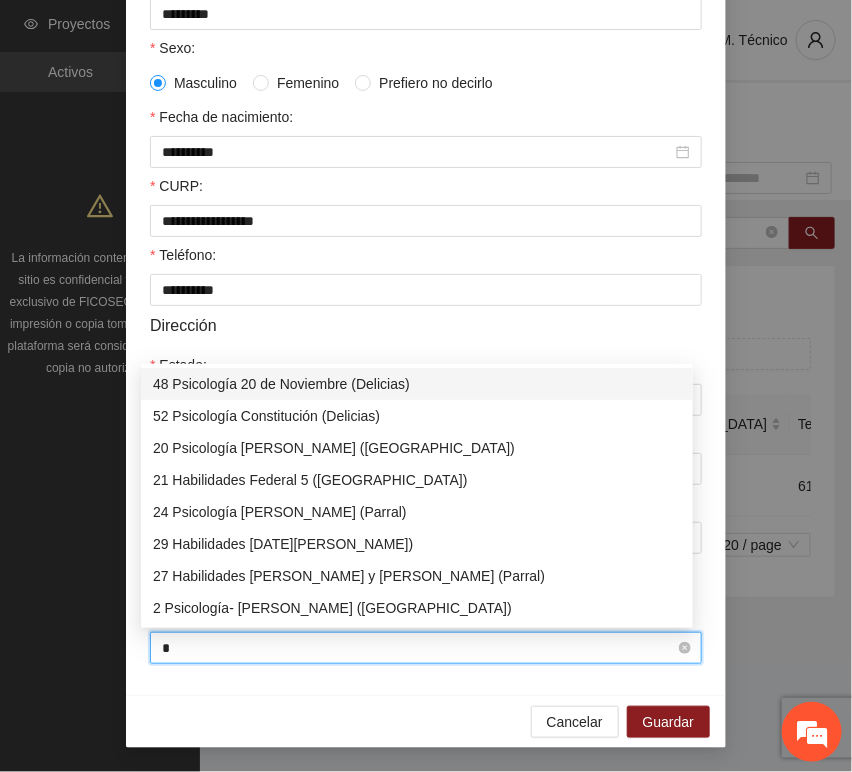 type on "**" 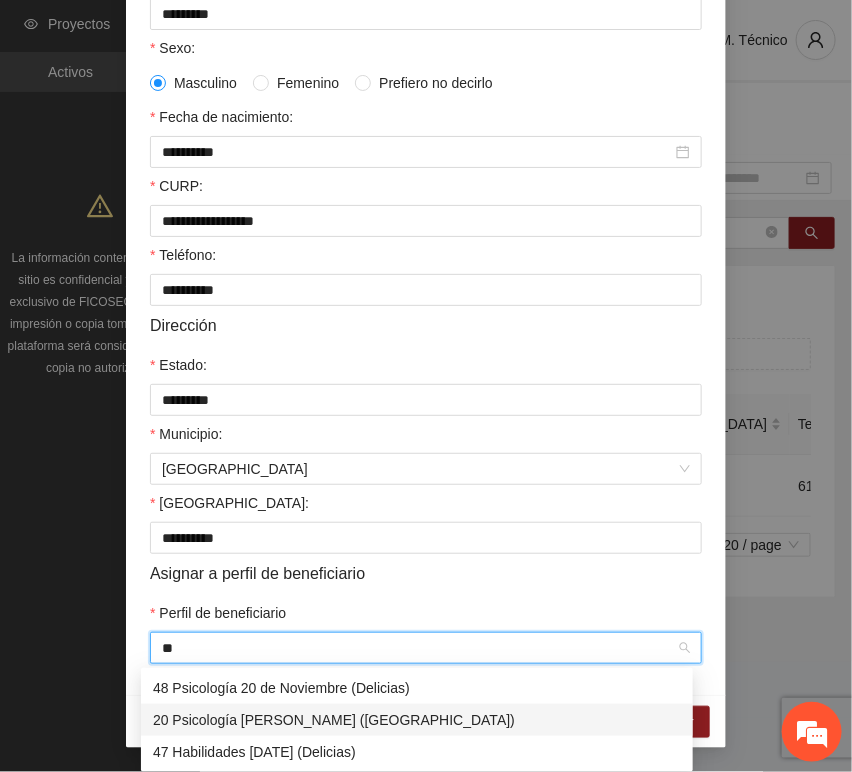 click on "20 Psicología [PERSON_NAME] ([GEOGRAPHIC_DATA])" at bounding box center [417, 720] 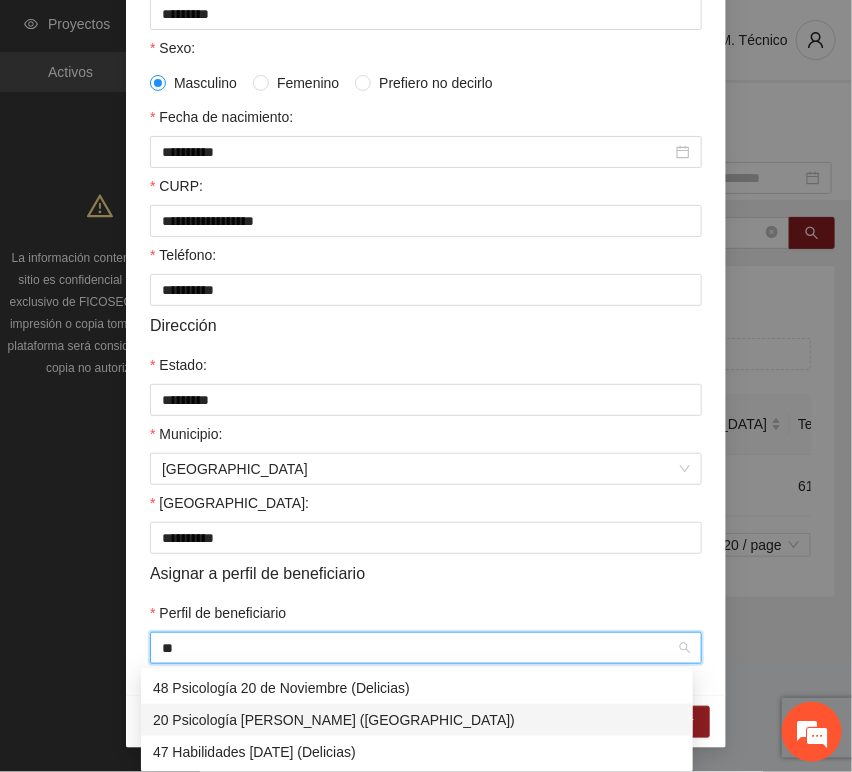 type 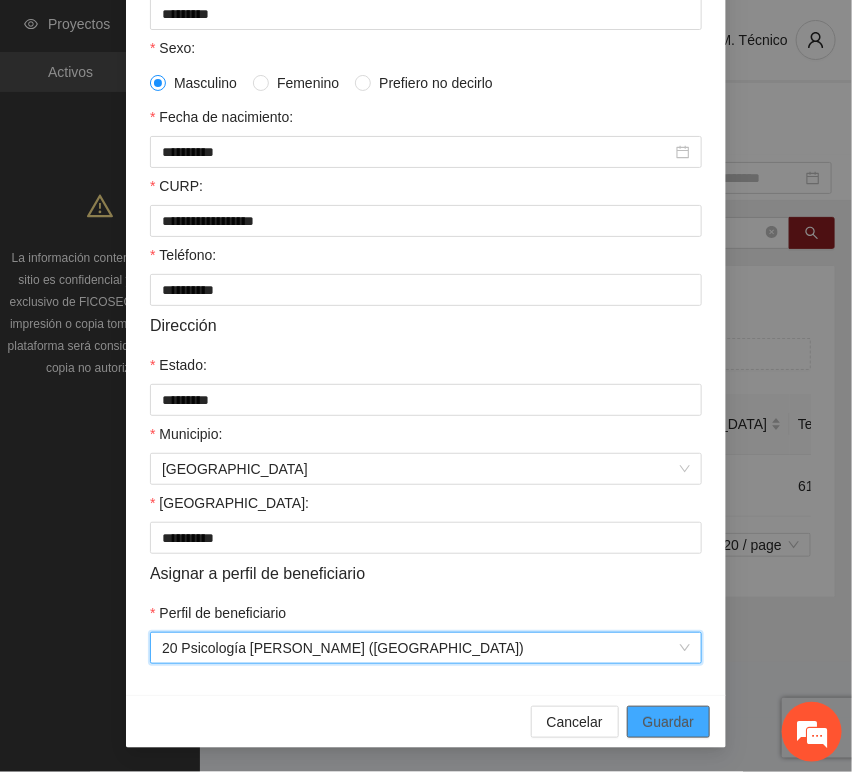 click on "Guardar" at bounding box center (668, 722) 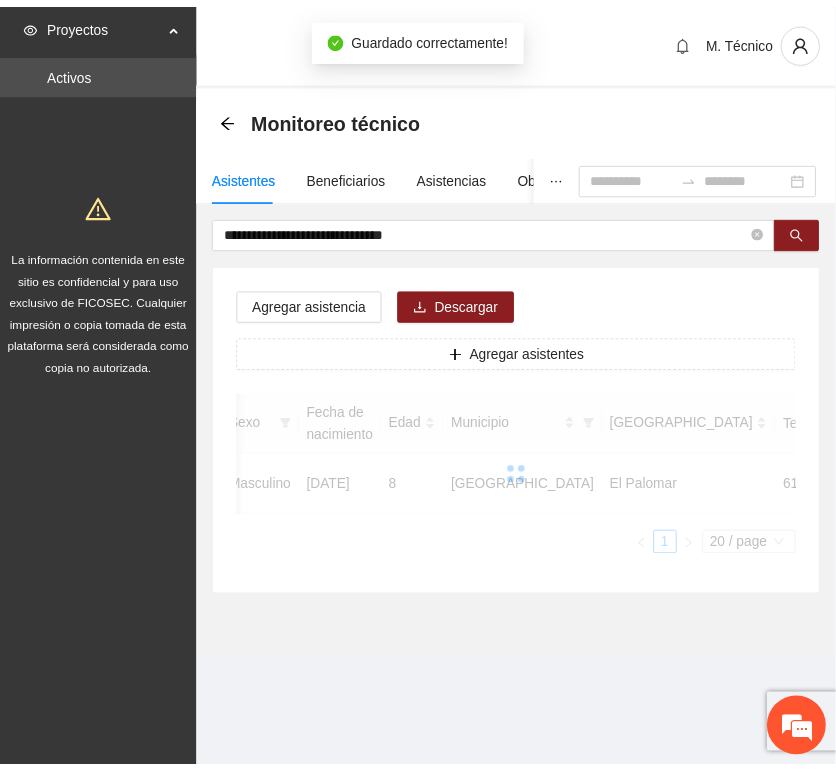 scroll, scrollTop: 294, scrollLeft: 0, axis: vertical 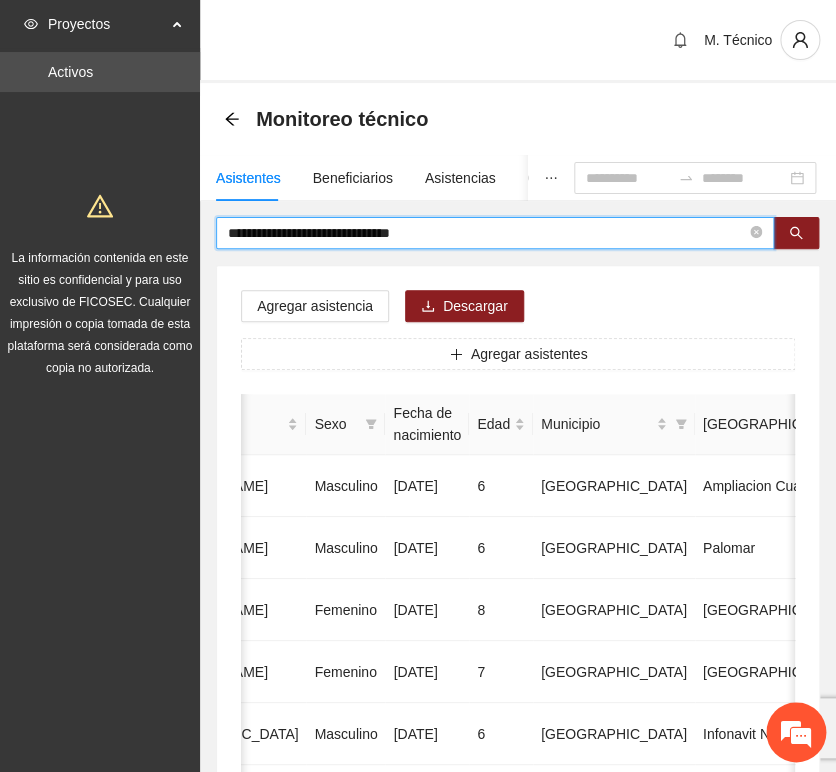 drag, startPoint x: 457, startPoint y: 233, endPoint x: 57, endPoint y: 219, distance: 400.24493 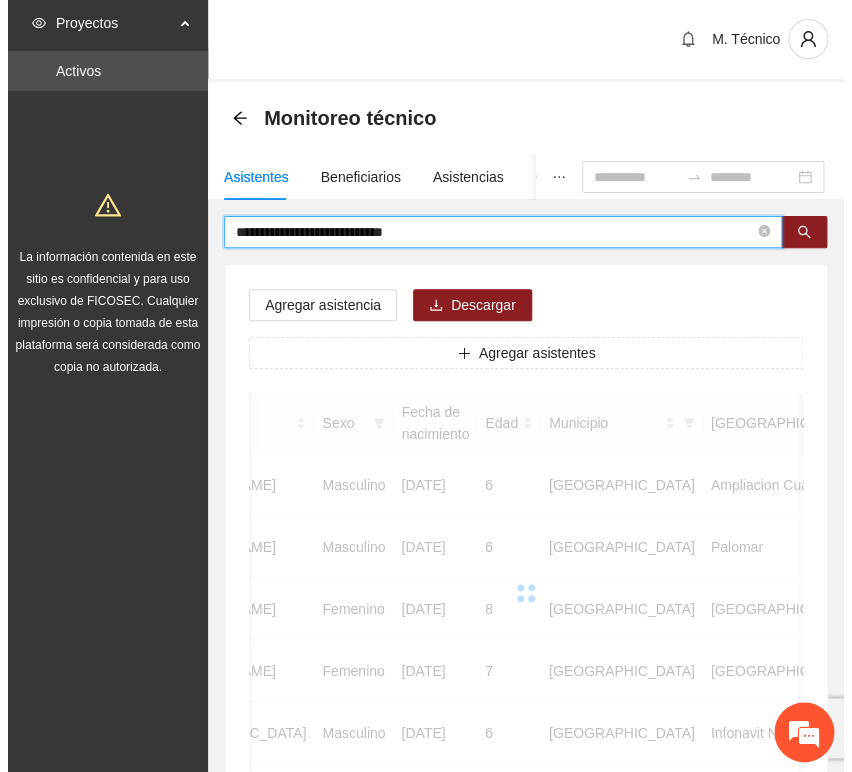 scroll, scrollTop: 0, scrollLeft: 0, axis: both 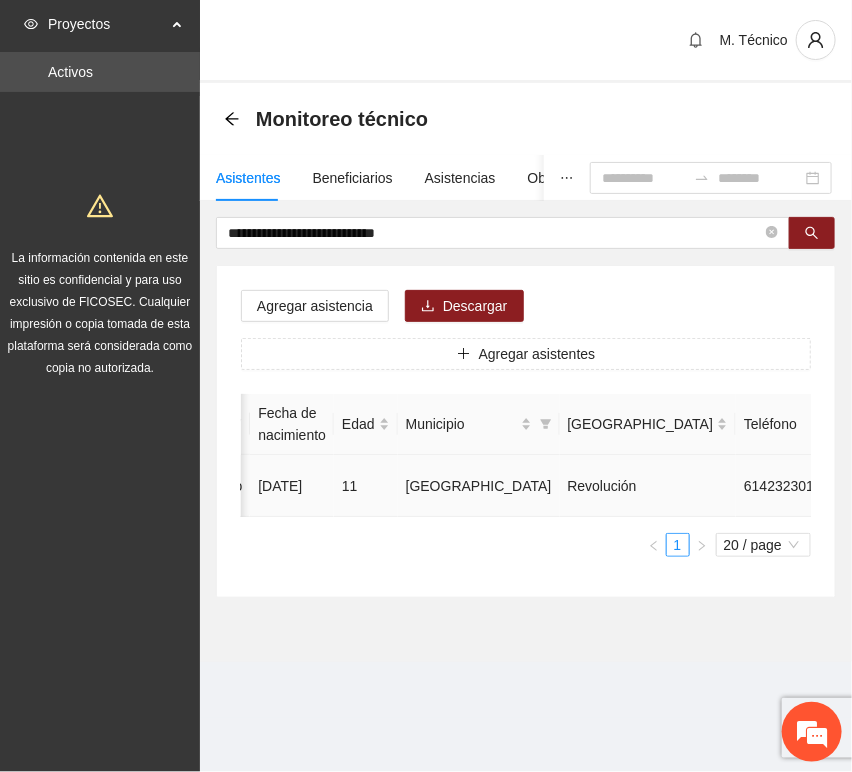 click at bounding box center [927, 486] 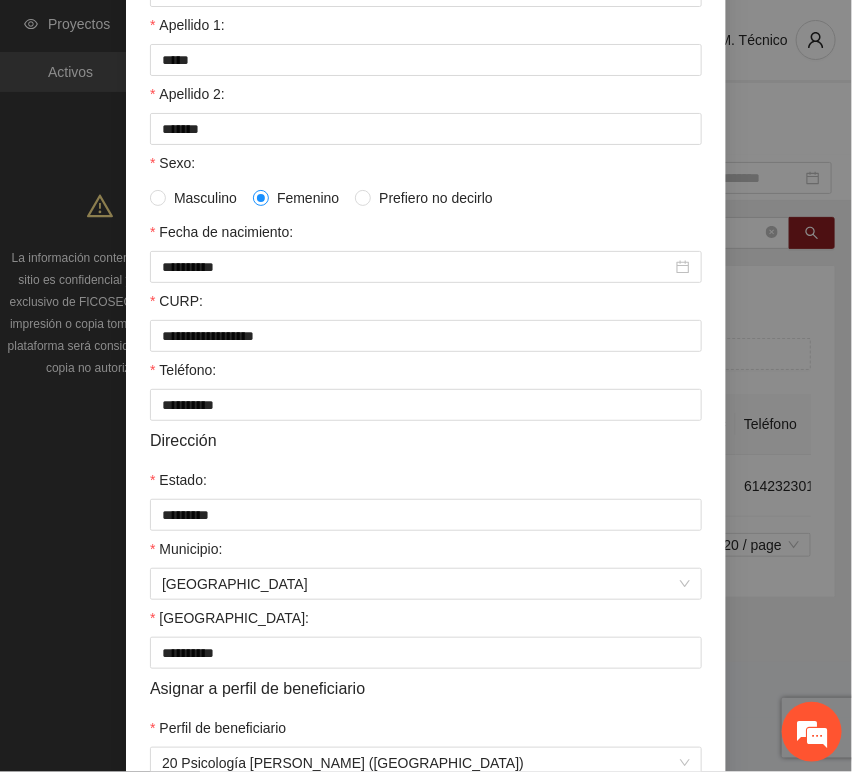 scroll, scrollTop: 394, scrollLeft: 0, axis: vertical 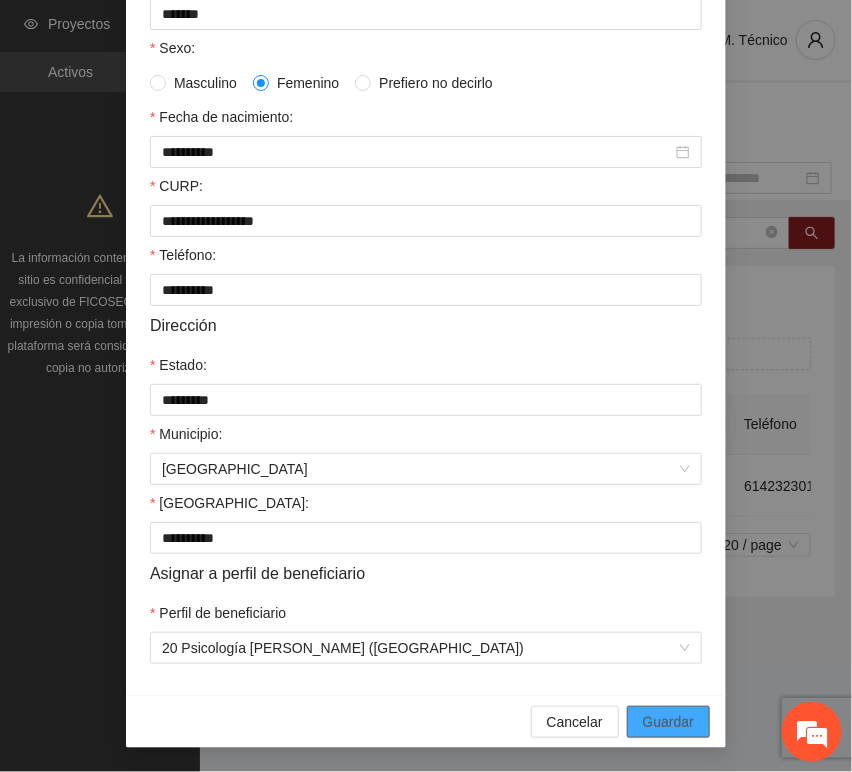 click on "Guardar" at bounding box center [668, 722] 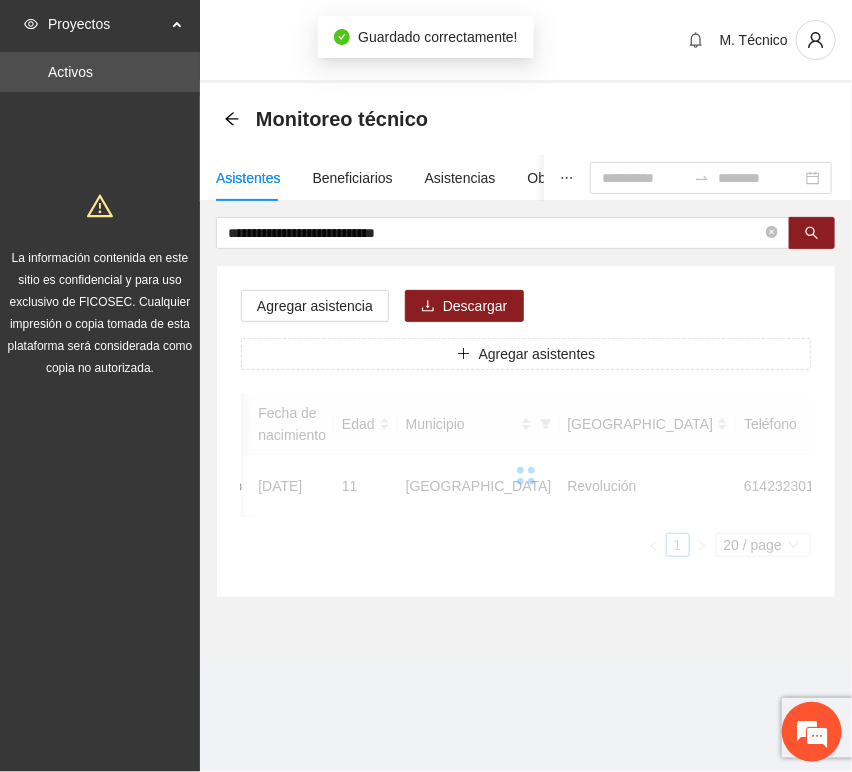 scroll, scrollTop: 294, scrollLeft: 0, axis: vertical 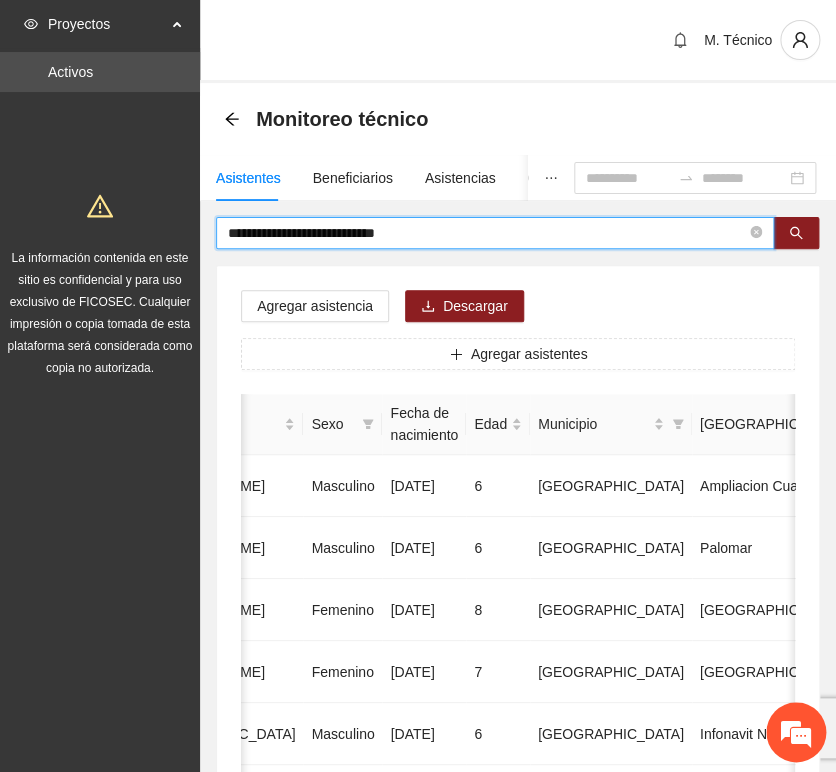 drag, startPoint x: 442, startPoint y: 230, endPoint x: -104, endPoint y: 212, distance: 546.29663 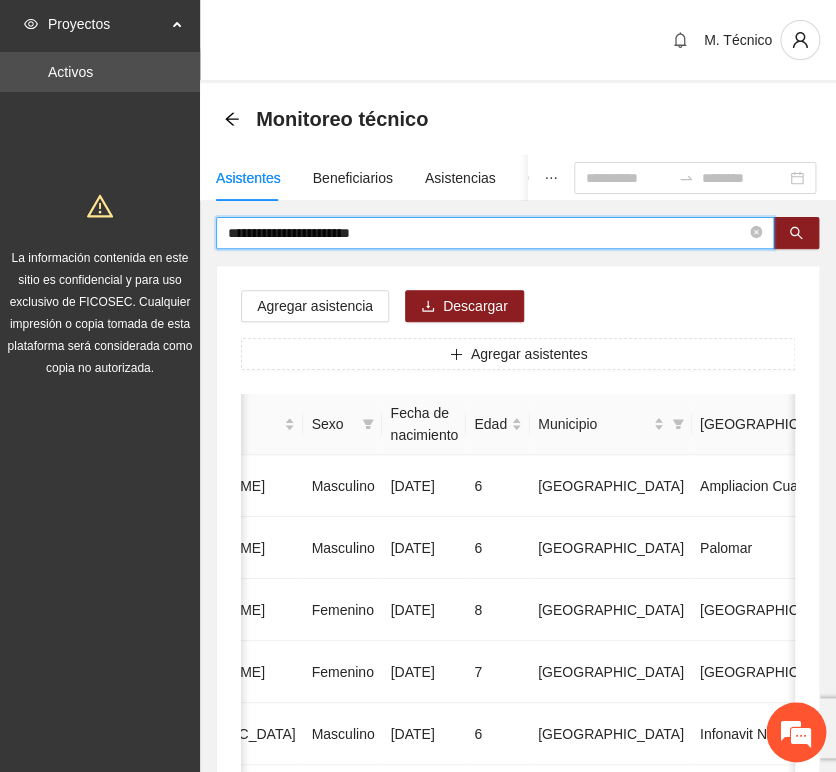 type on "**********" 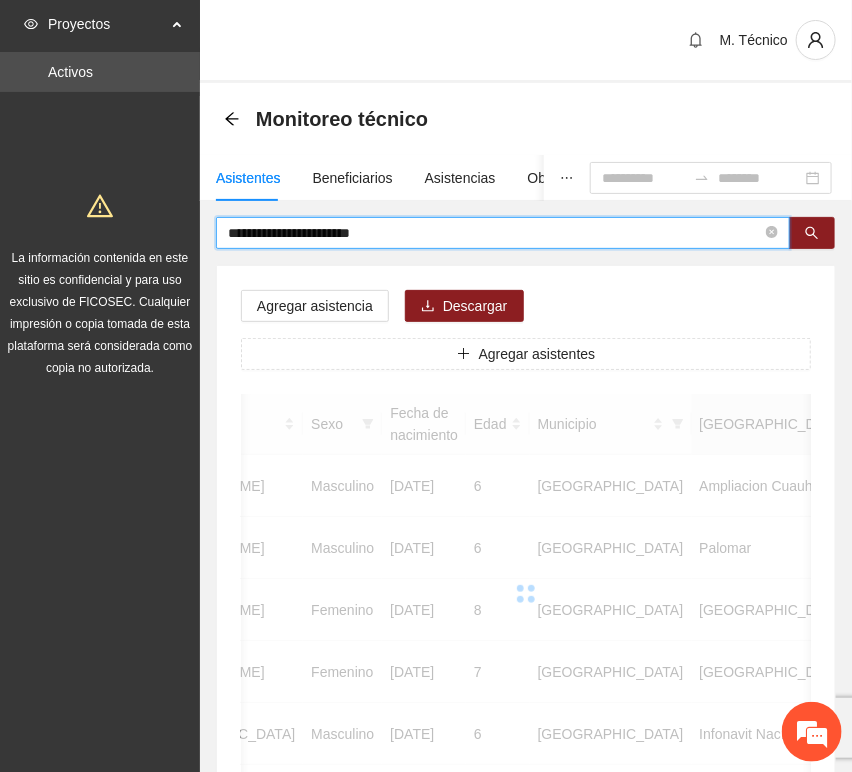 scroll, scrollTop: 0, scrollLeft: 452, axis: horizontal 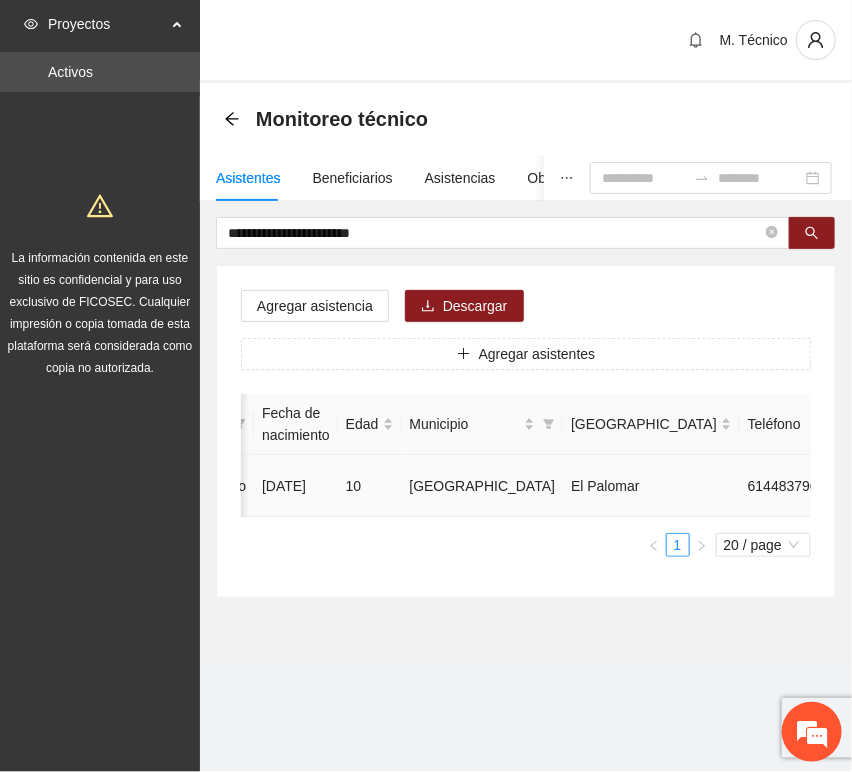 click at bounding box center [931, 486] 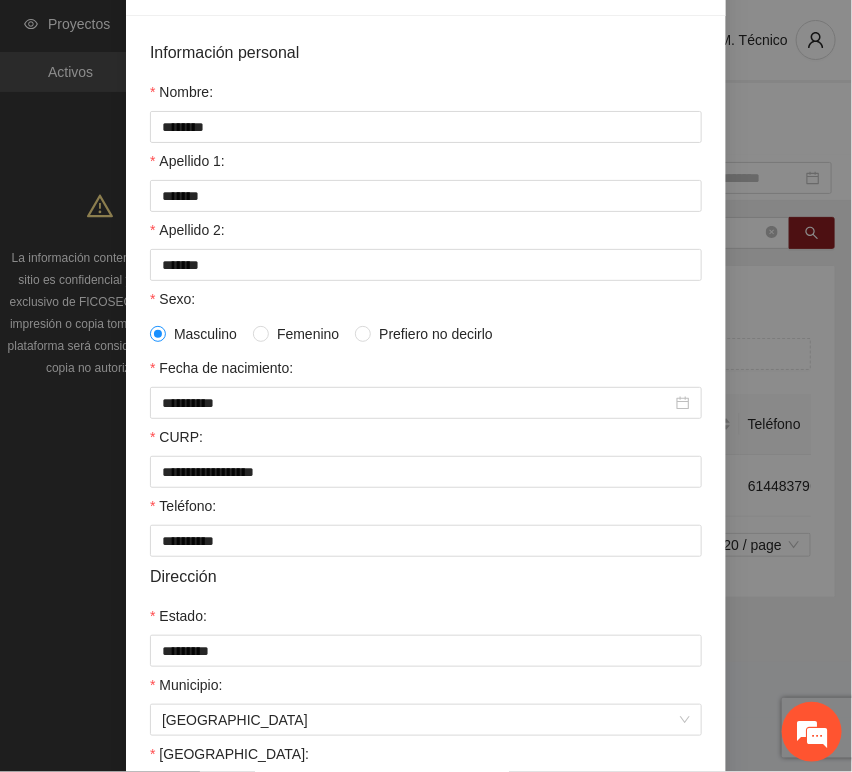 scroll, scrollTop: 394, scrollLeft: 0, axis: vertical 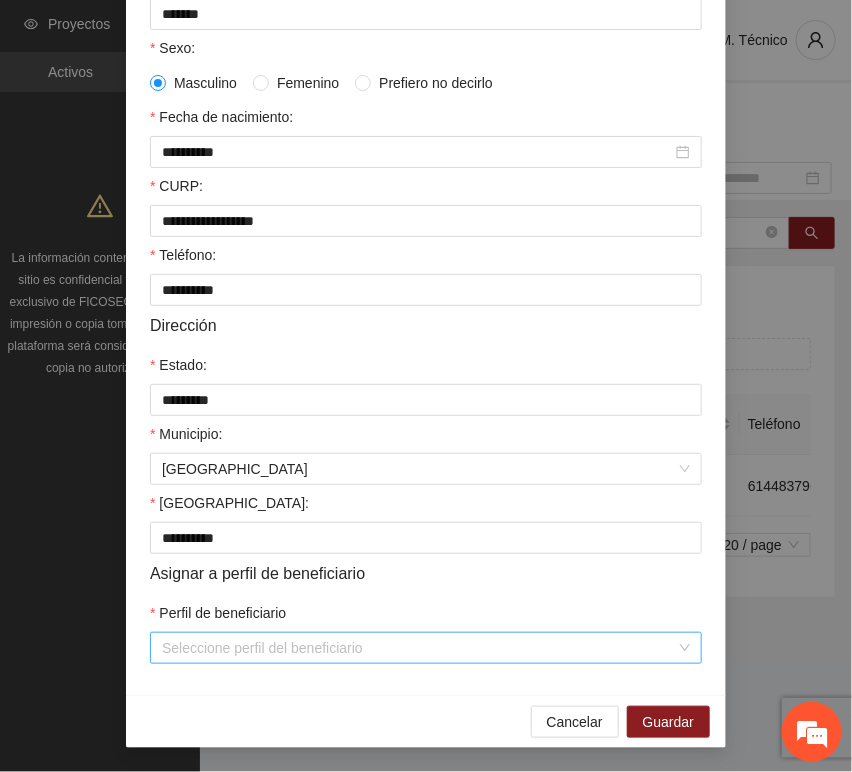 click on "Perfil de beneficiario" at bounding box center (419, 648) 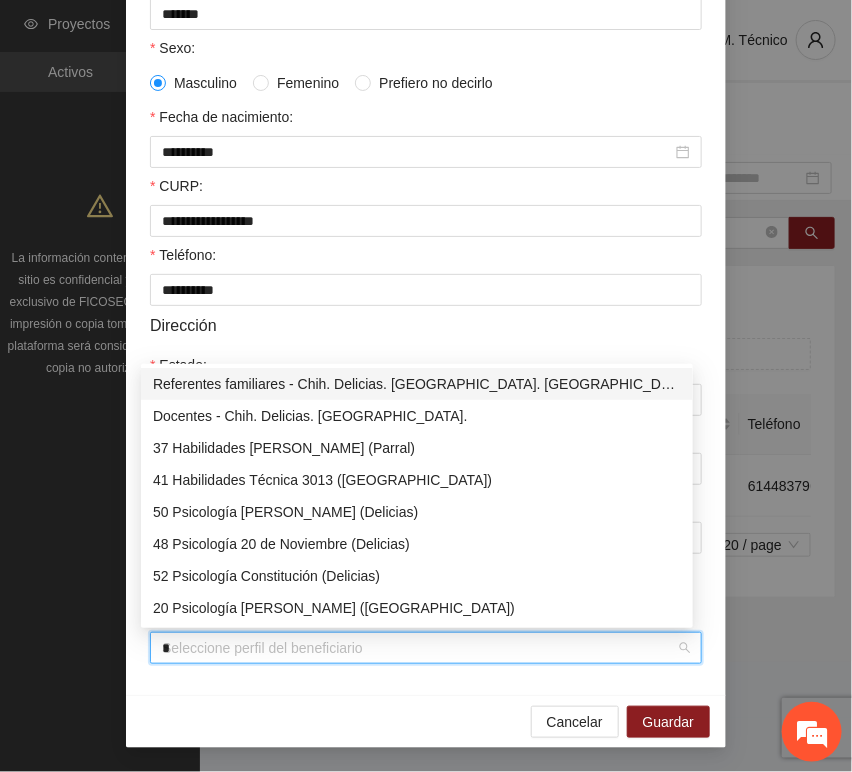 type on "**" 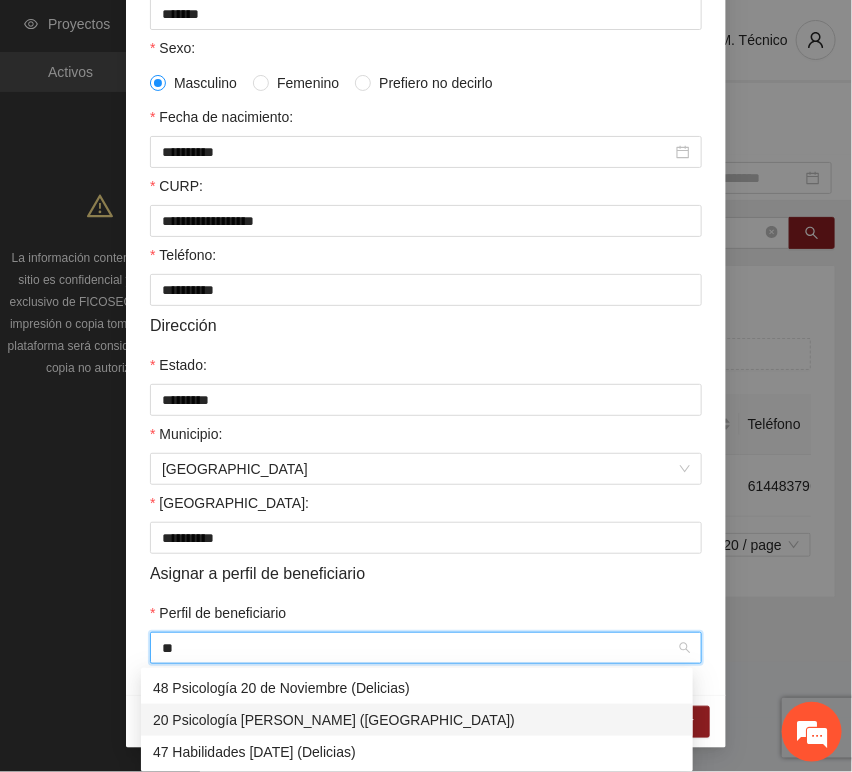 click on "20 Psicología [PERSON_NAME] ([GEOGRAPHIC_DATA])" at bounding box center (417, 720) 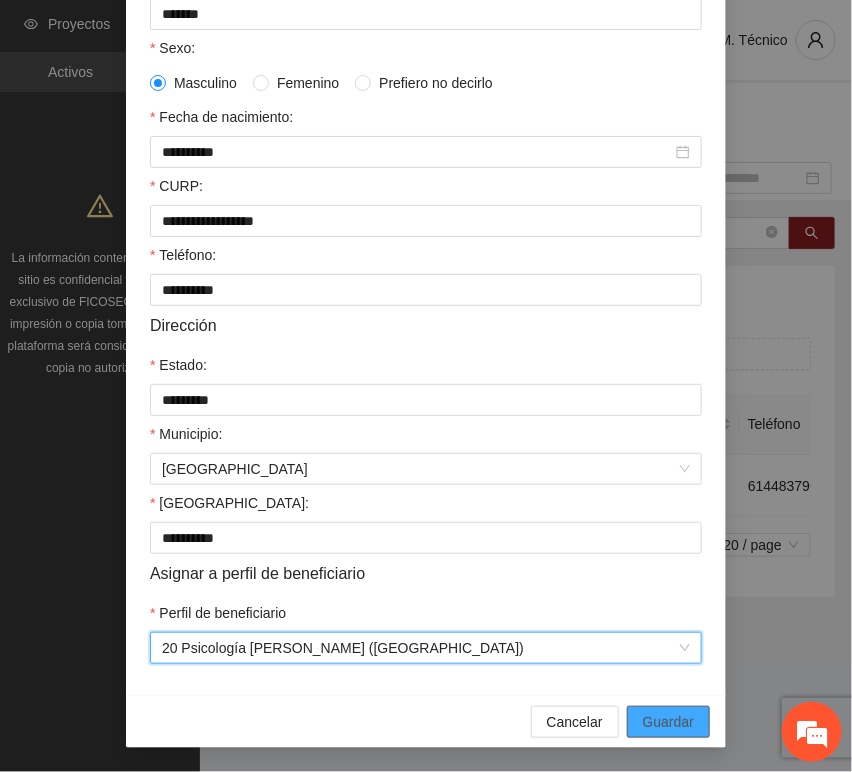 click on "Guardar" at bounding box center [668, 722] 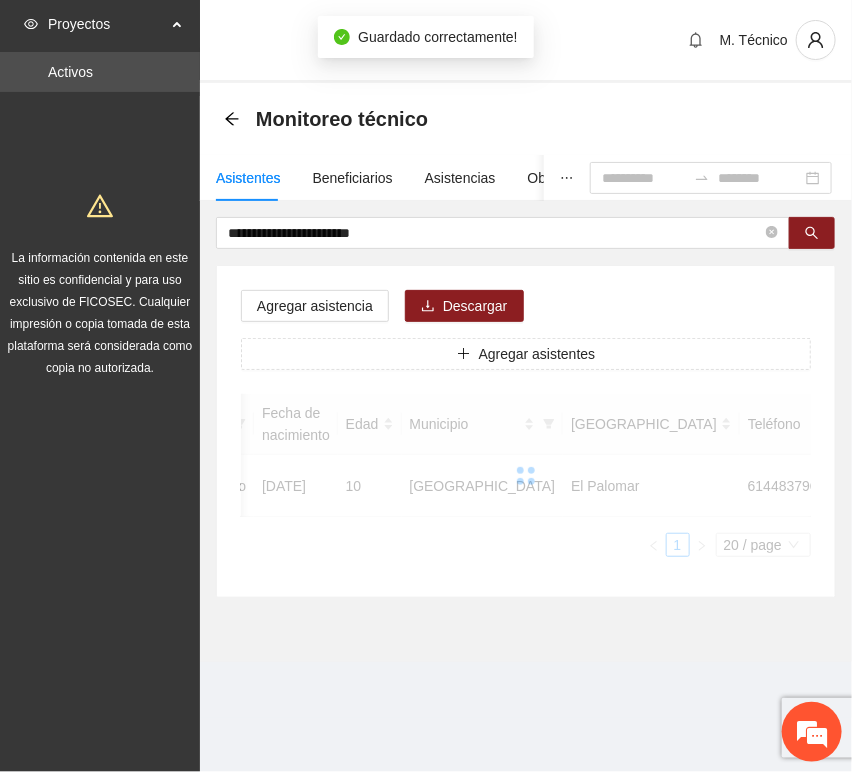 scroll, scrollTop: 294, scrollLeft: 0, axis: vertical 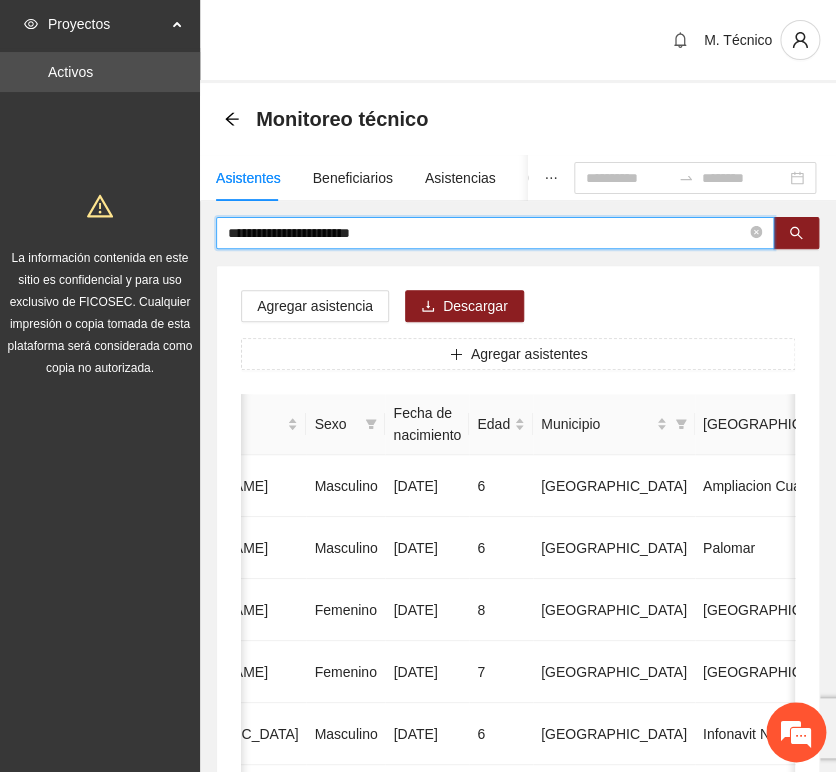 drag, startPoint x: 405, startPoint y: 222, endPoint x: -269, endPoint y: 186, distance: 674.96075 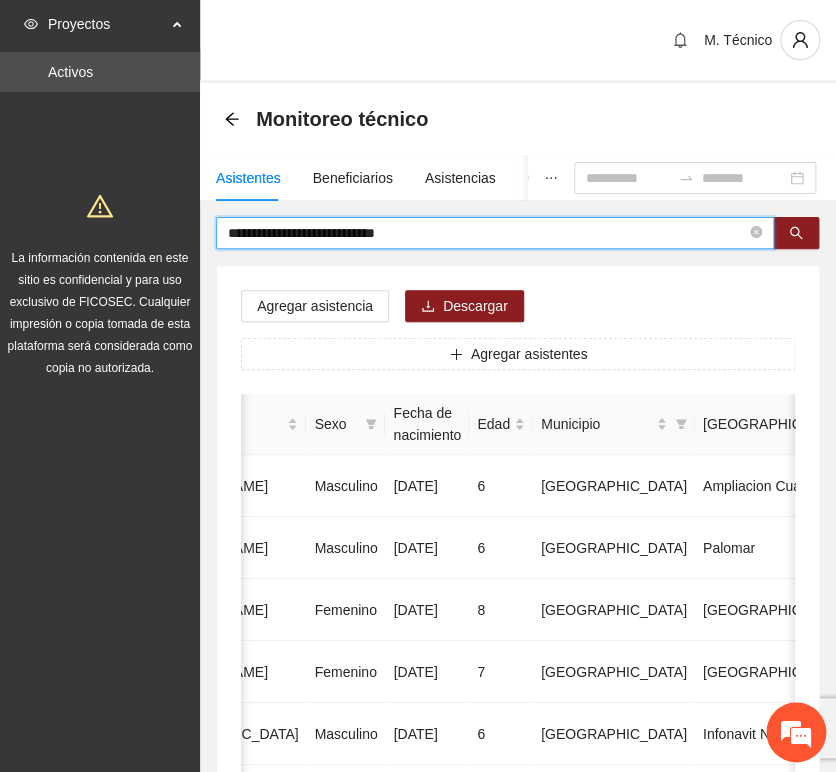 type on "**********" 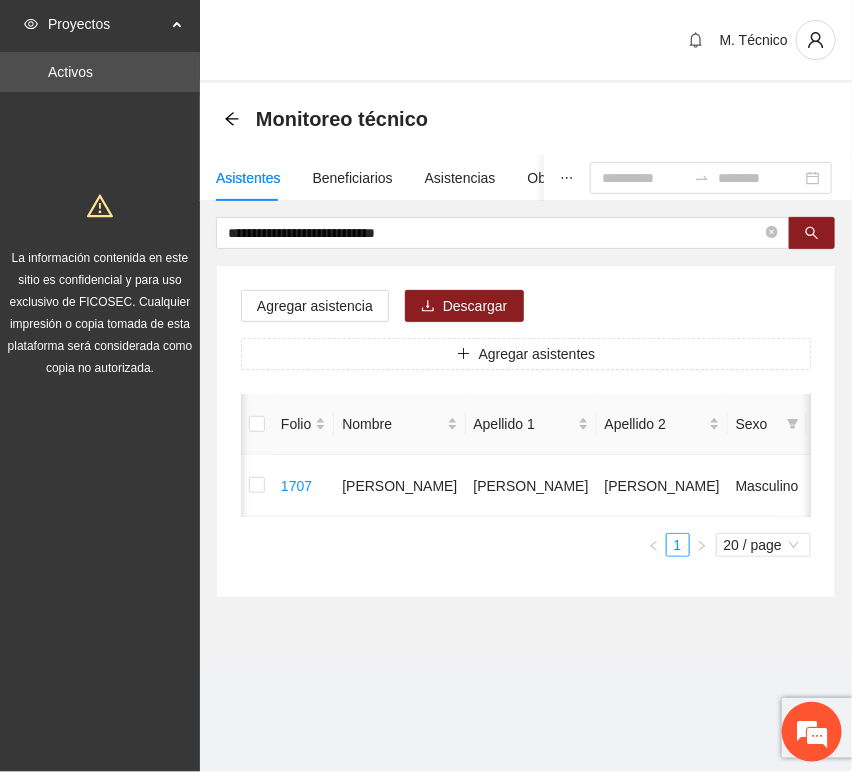 scroll, scrollTop: 0, scrollLeft: 455, axis: horizontal 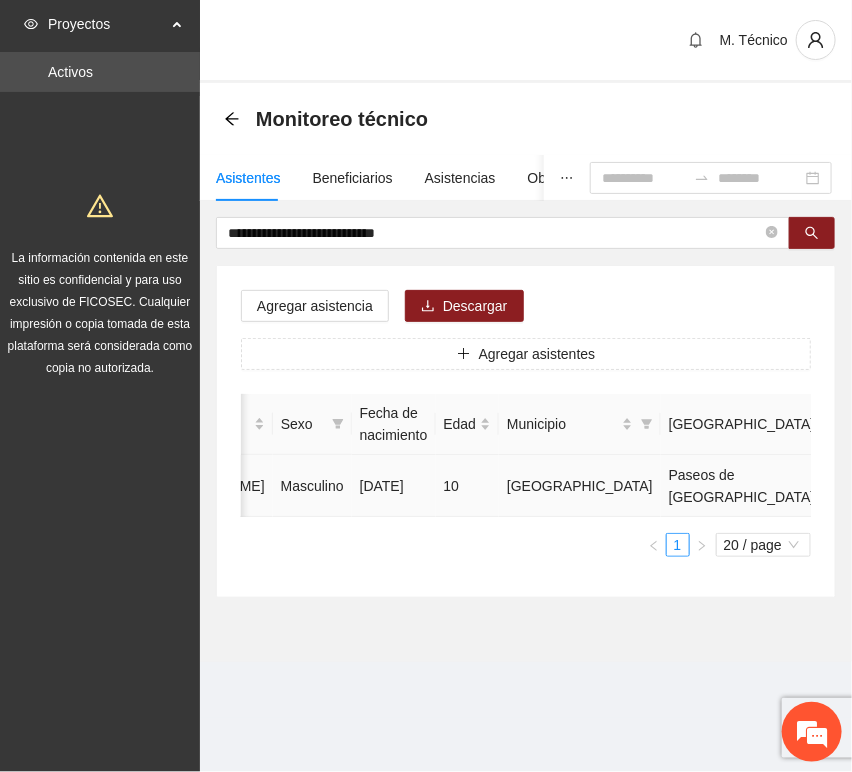click 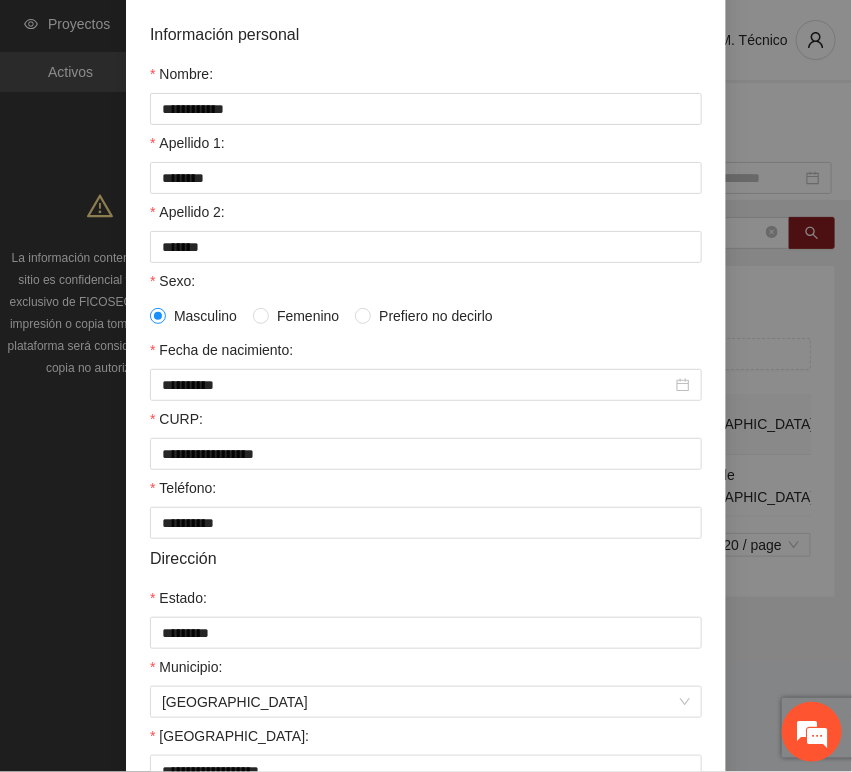scroll, scrollTop: 394, scrollLeft: 0, axis: vertical 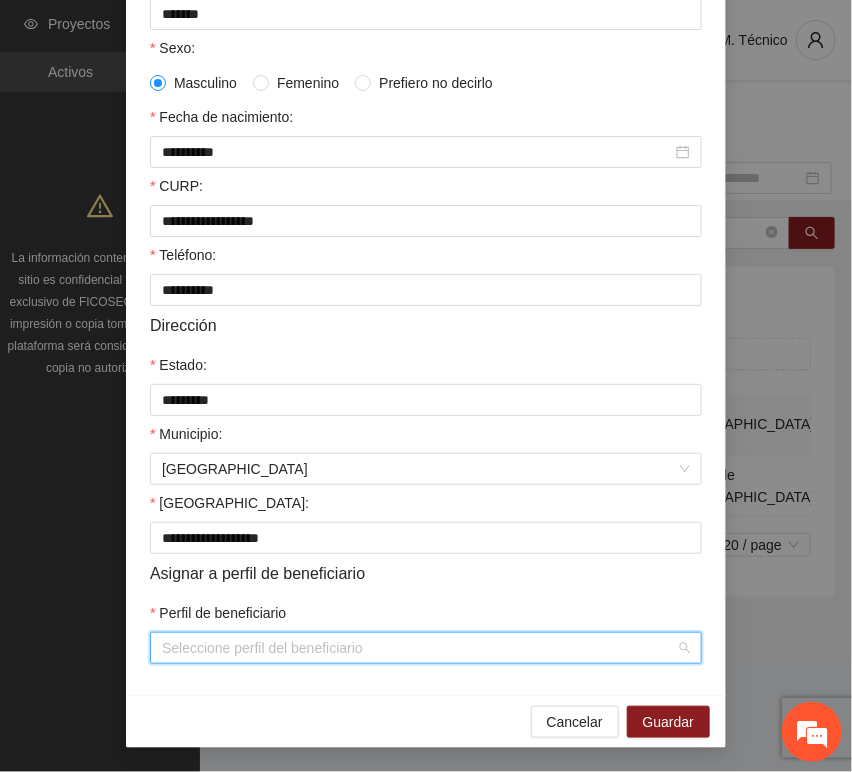 click on "Perfil de beneficiario" at bounding box center (419, 648) 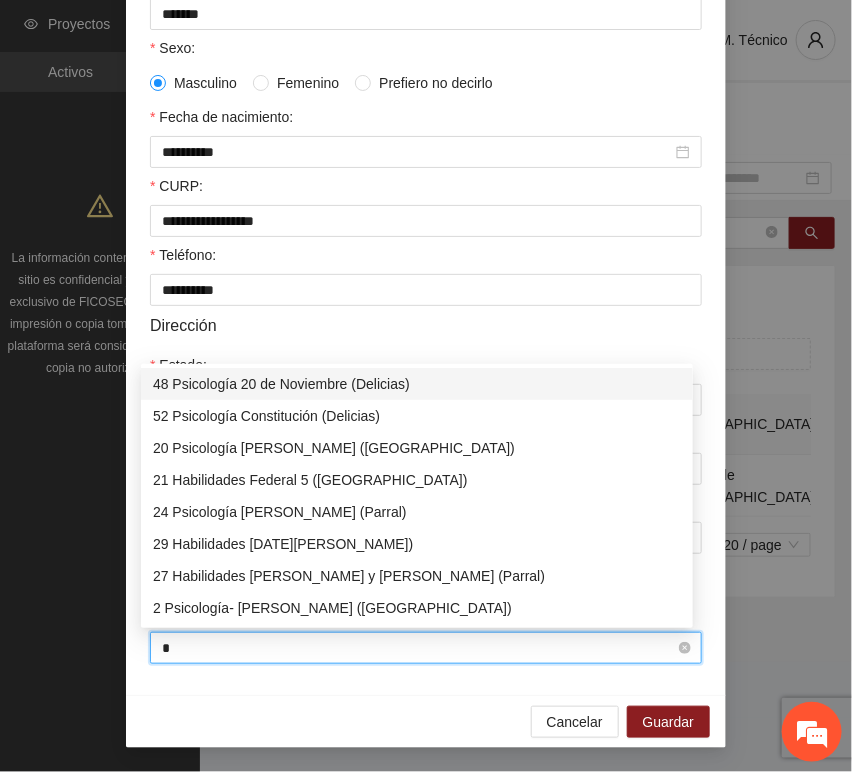 type on "**" 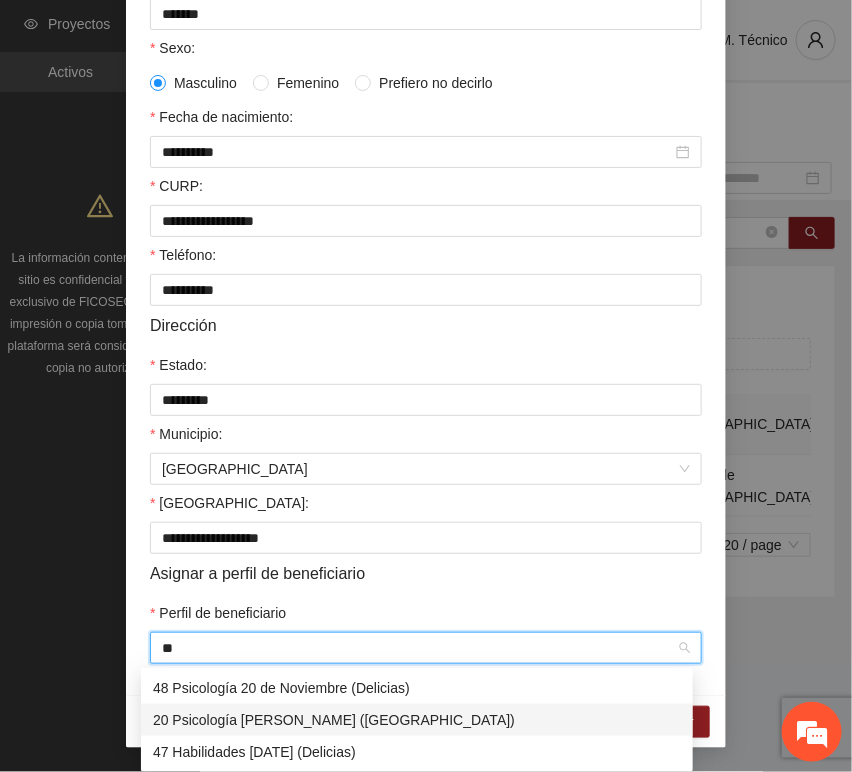 click on "20 Psicología [PERSON_NAME] ([GEOGRAPHIC_DATA])" at bounding box center [417, 720] 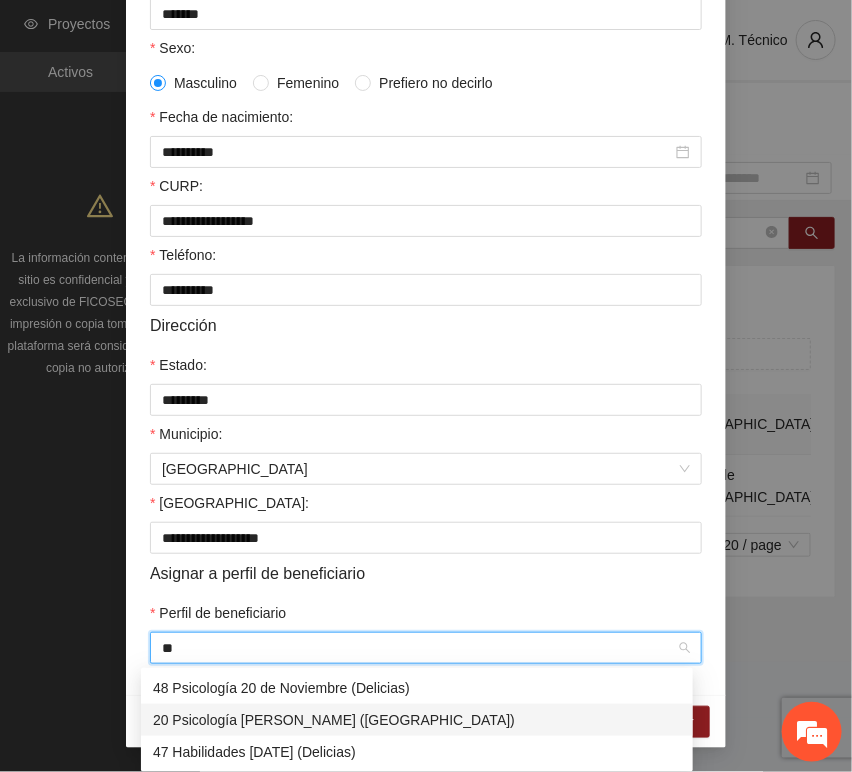type 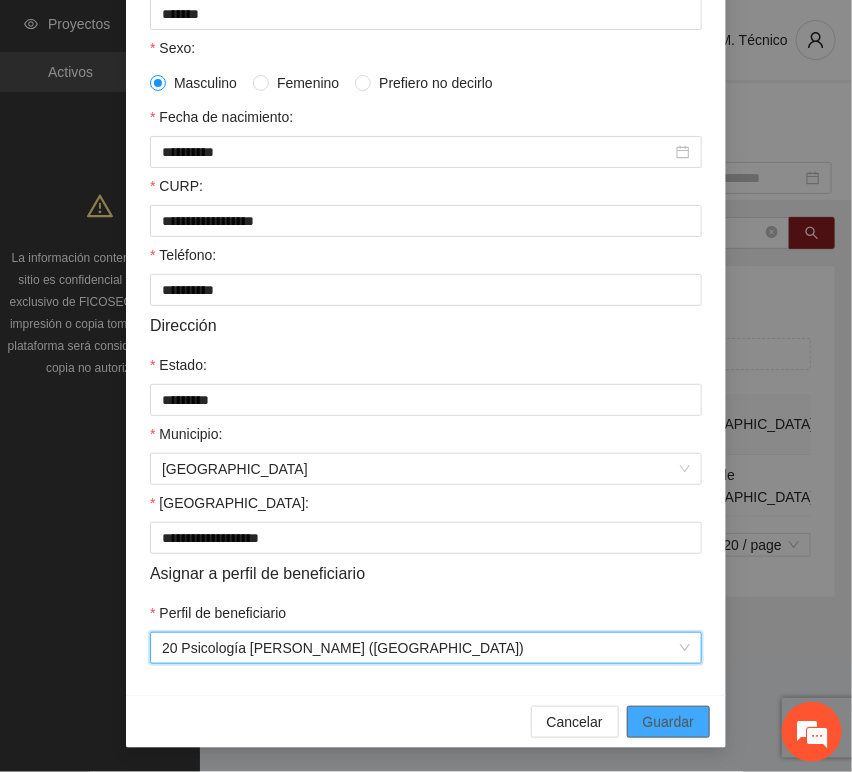 click on "Guardar" at bounding box center (668, 722) 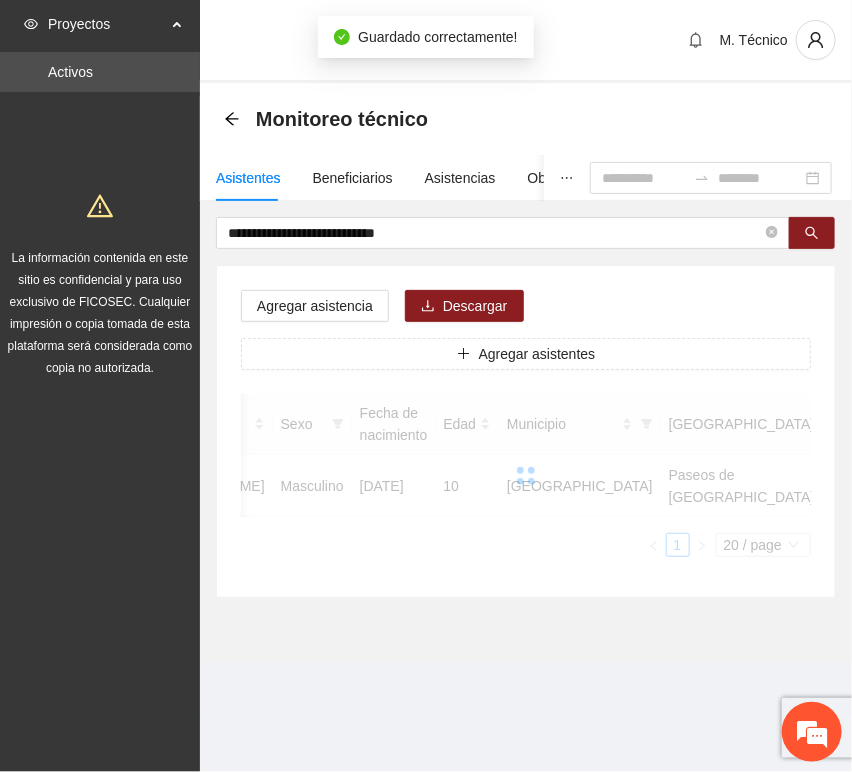 scroll, scrollTop: 294, scrollLeft: 0, axis: vertical 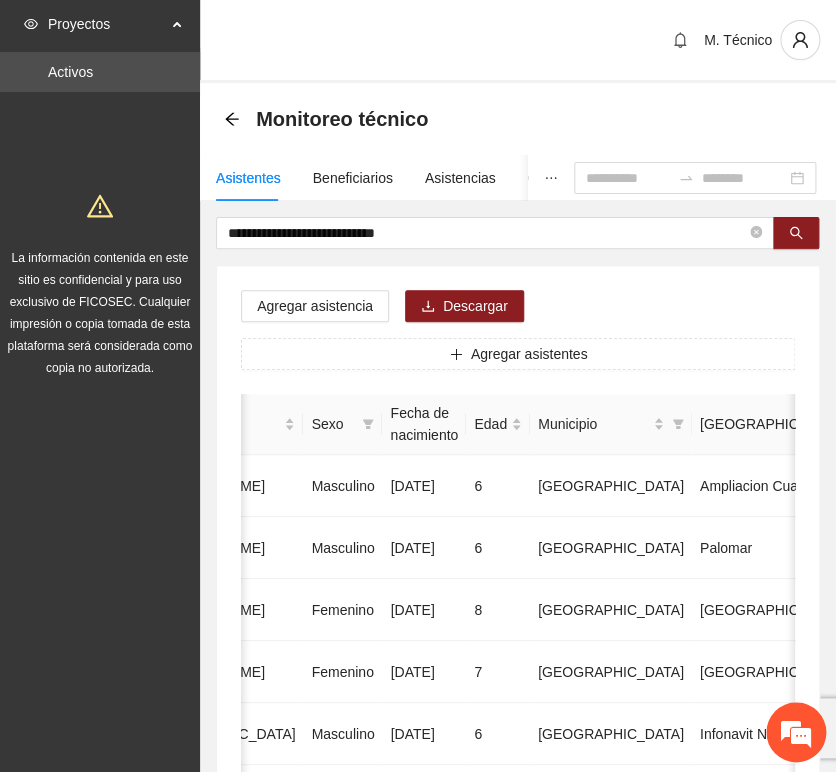 click on "**********" at bounding box center [418, 386] 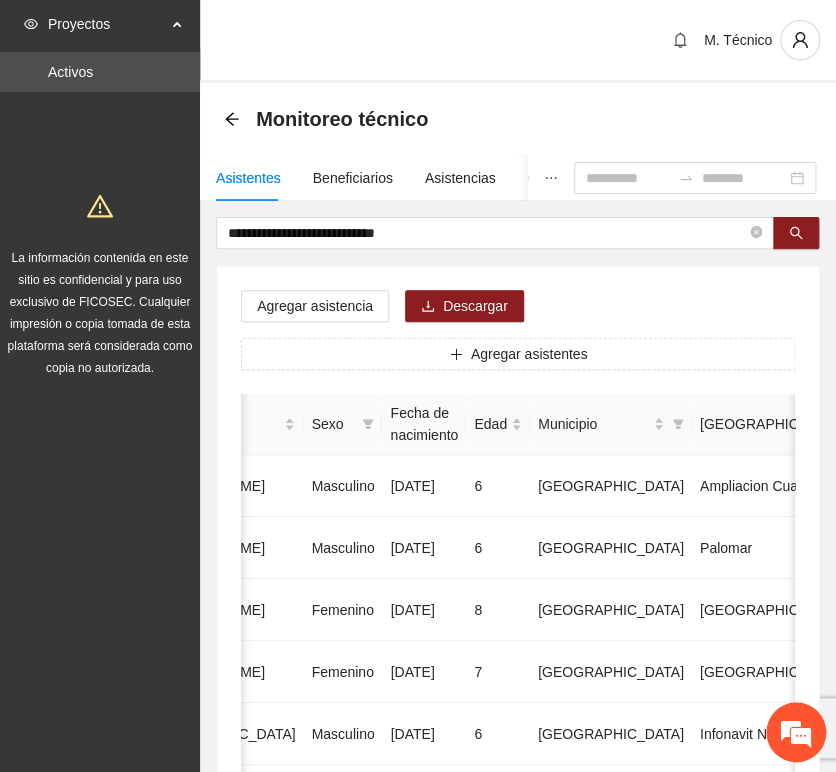 click on "**********" at bounding box center (518, 996) 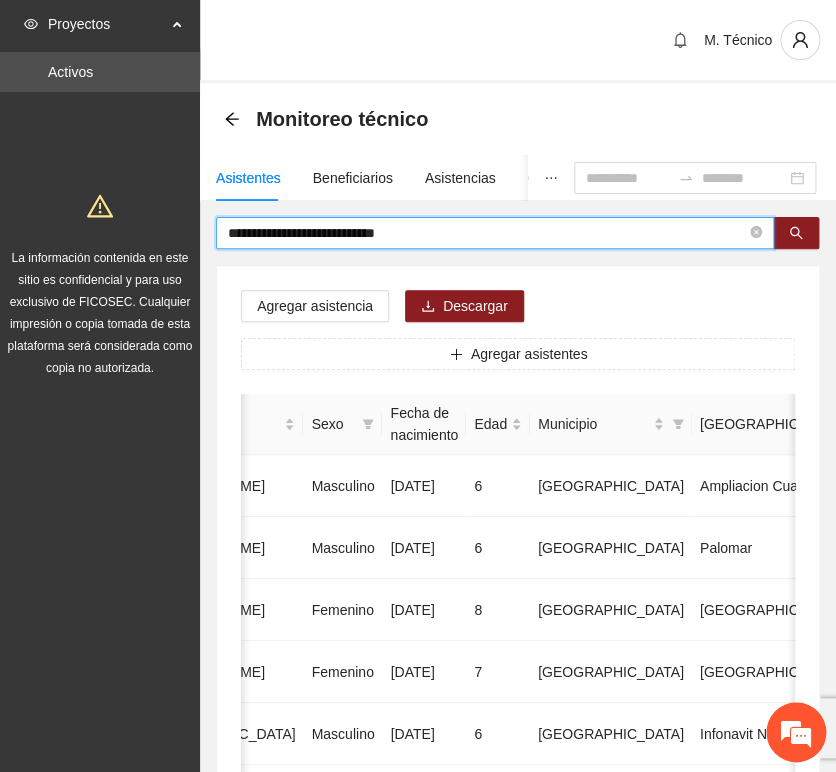 drag, startPoint x: 425, startPoint y: 228, endPoint x: 2, endPoint y: 195, distance: 424.28528 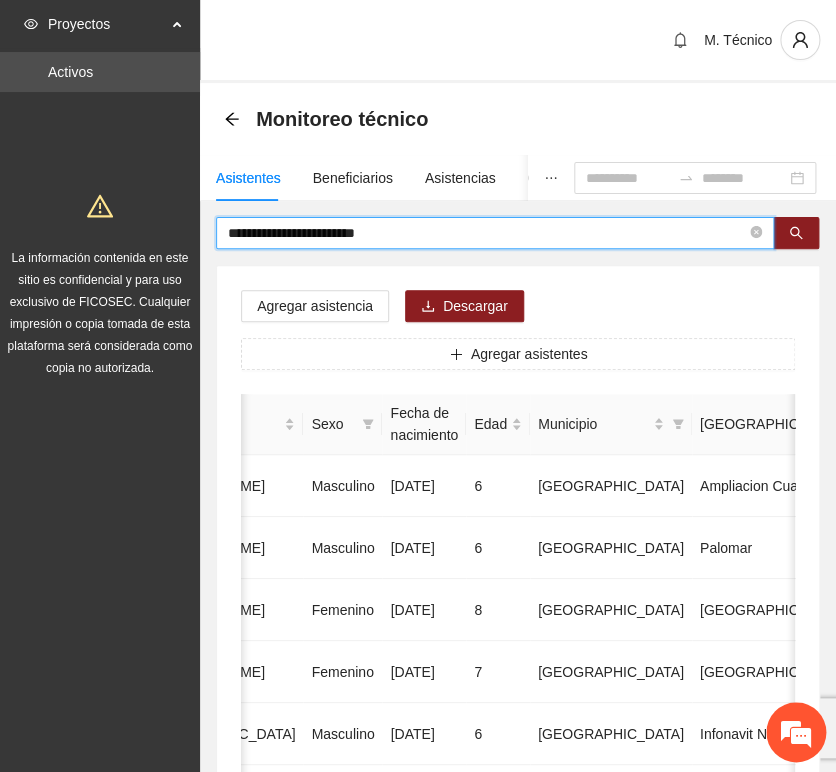 type on "**********" 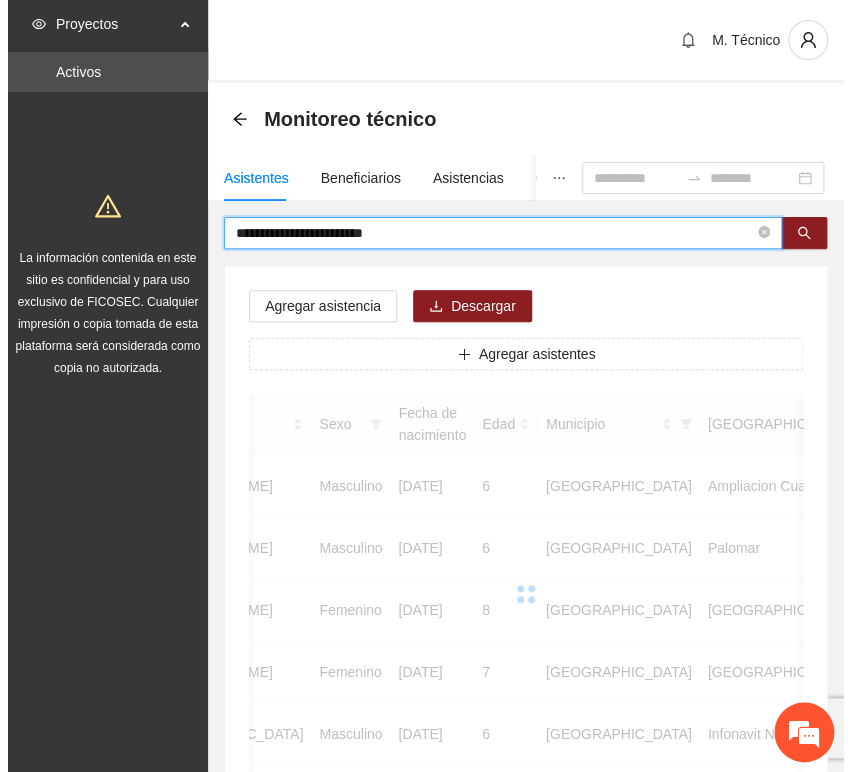scroll, scrollTop: 0, scrollLeft: 450, axis: horizontal 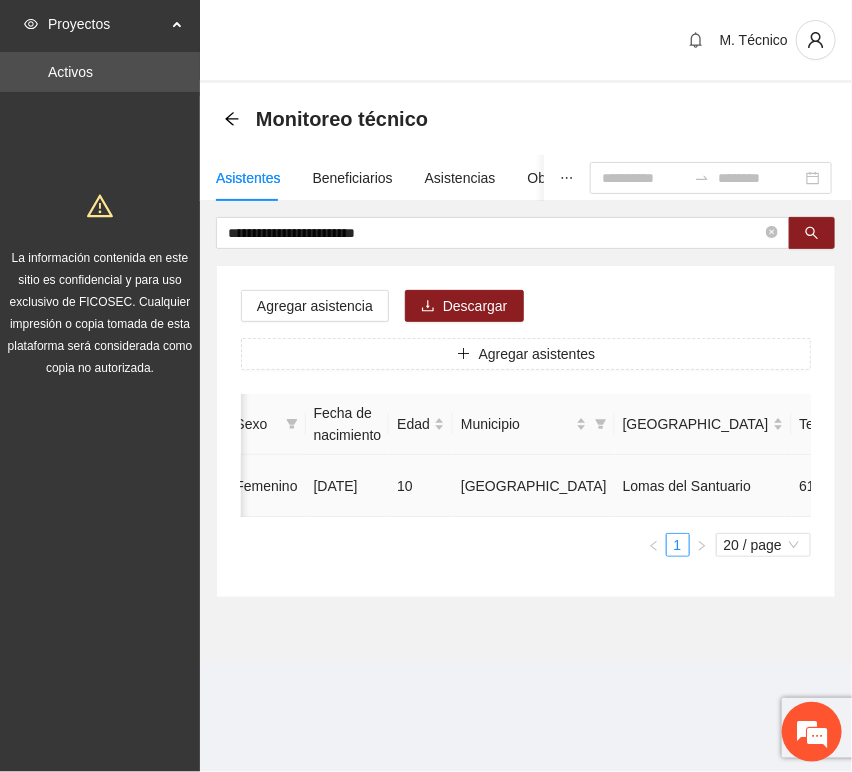 click at bounding box center [982, 486] 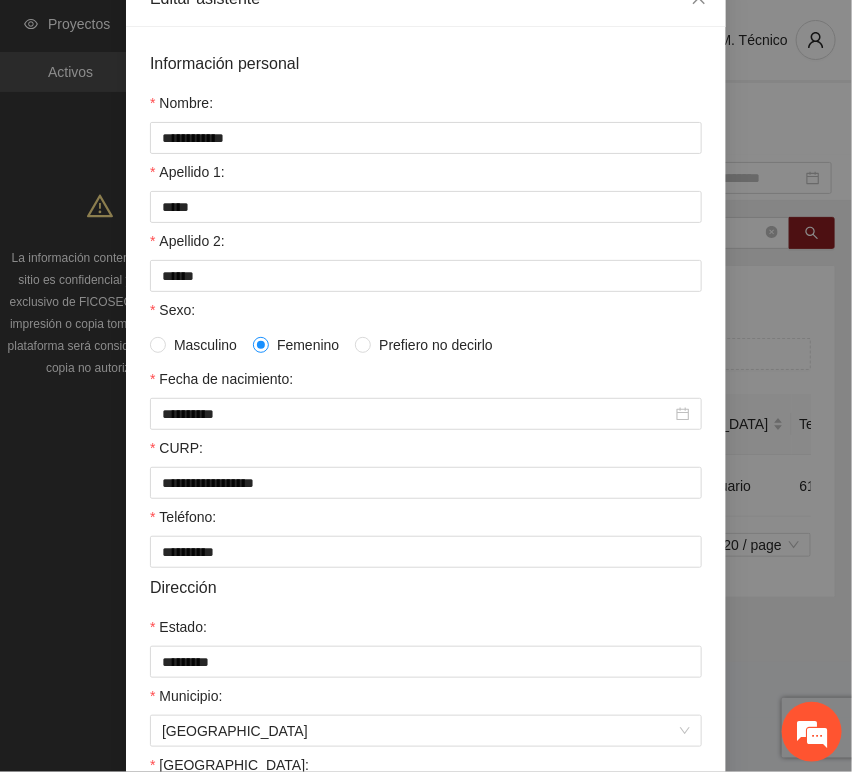 scroll, scrollTop: 394, scrollLeft: 0, axis: vertical 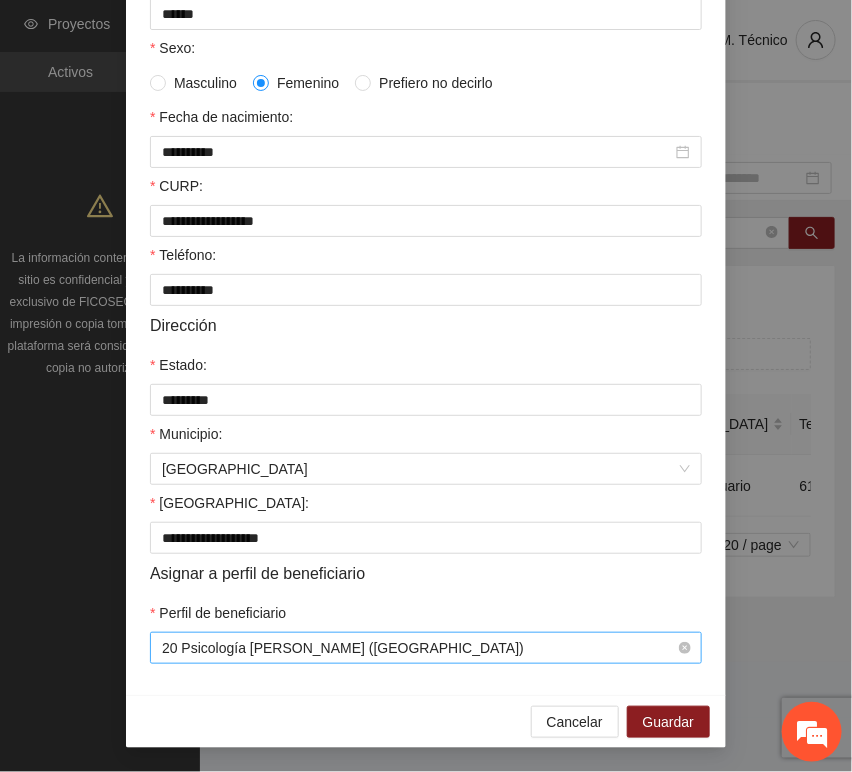 click on "20 Psicología [PERSON_NAME] ([GEOGRAPHIC_DATA])" at bounding box center [426, 648] 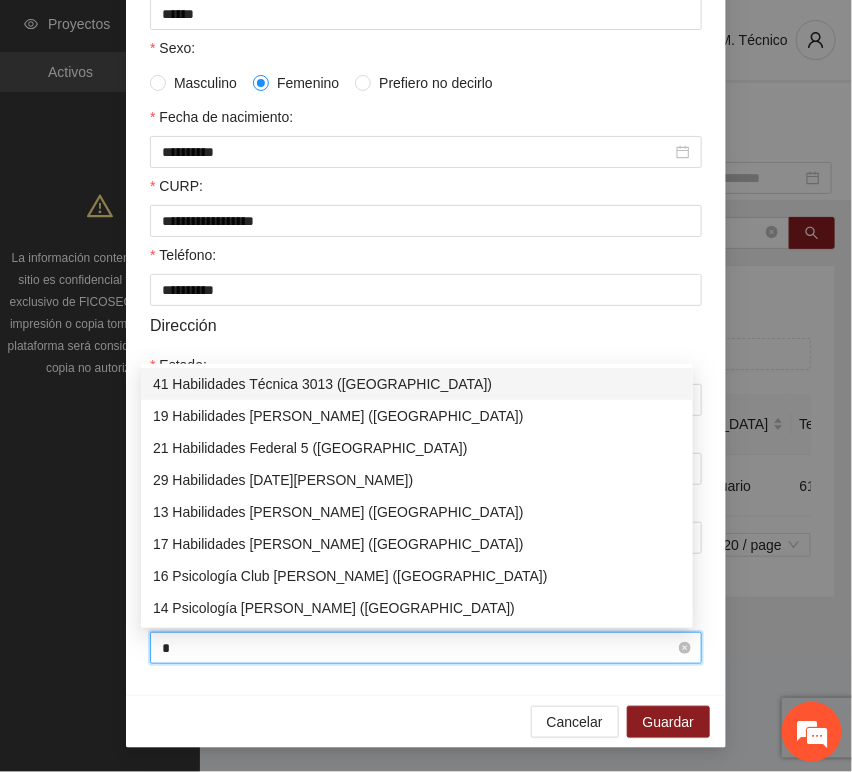 type on "**" 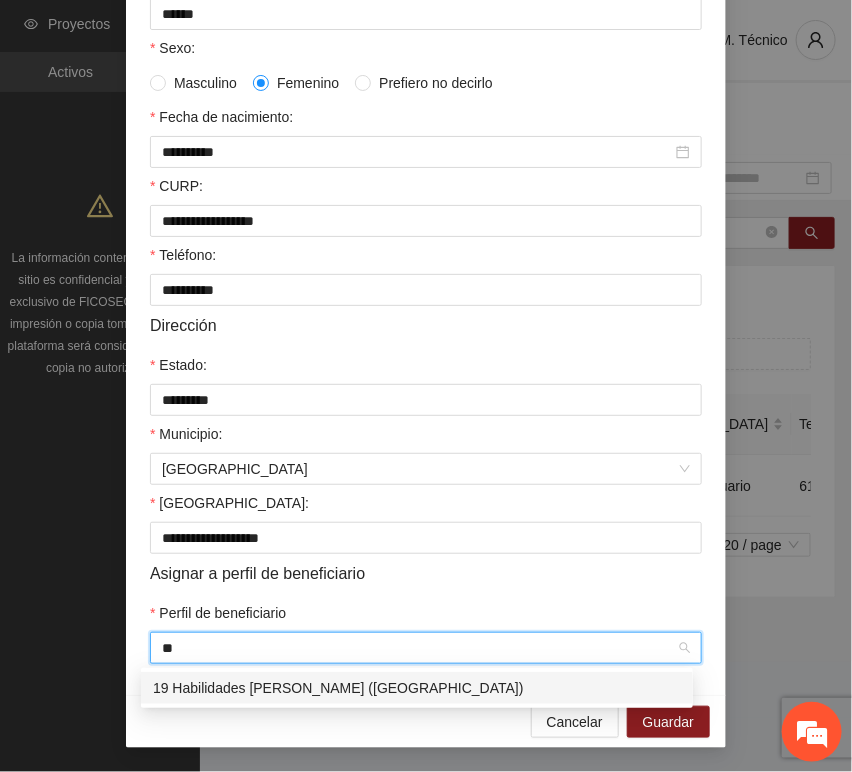 click on "19 Habilidades [PERSON_NAME] ([GEOGRAPHIC_DATA])" at bounding box center [417, 688] 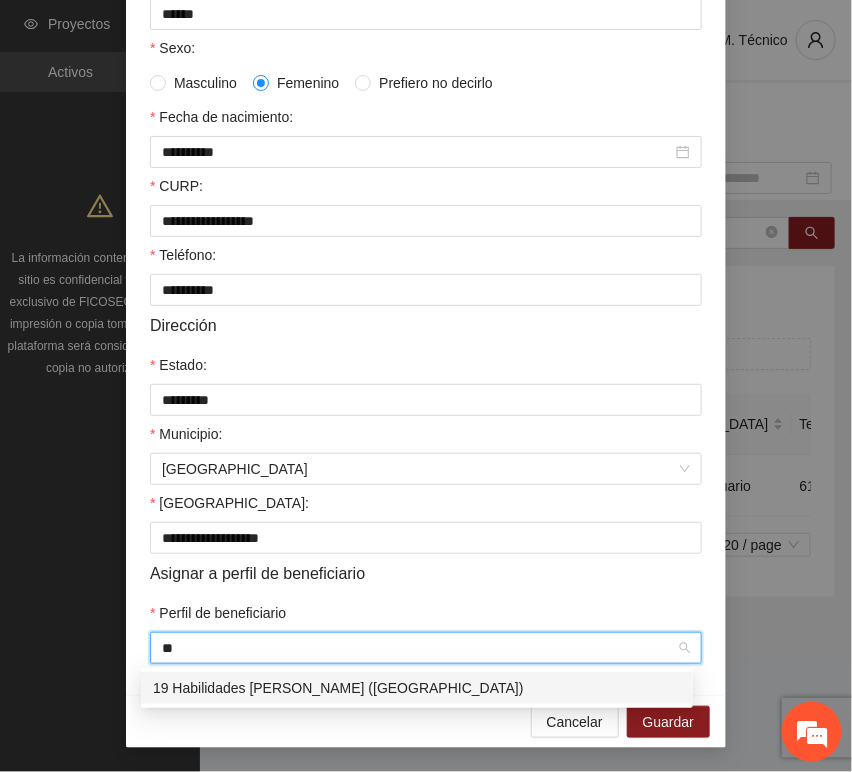 type 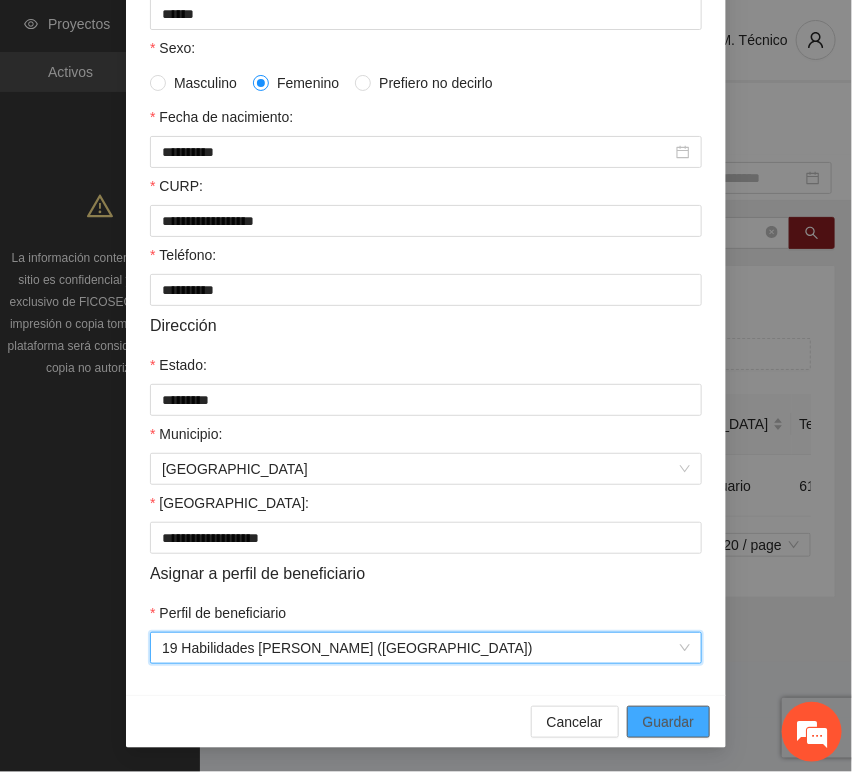 click on "Guardar" at bounding box center (668, 722) 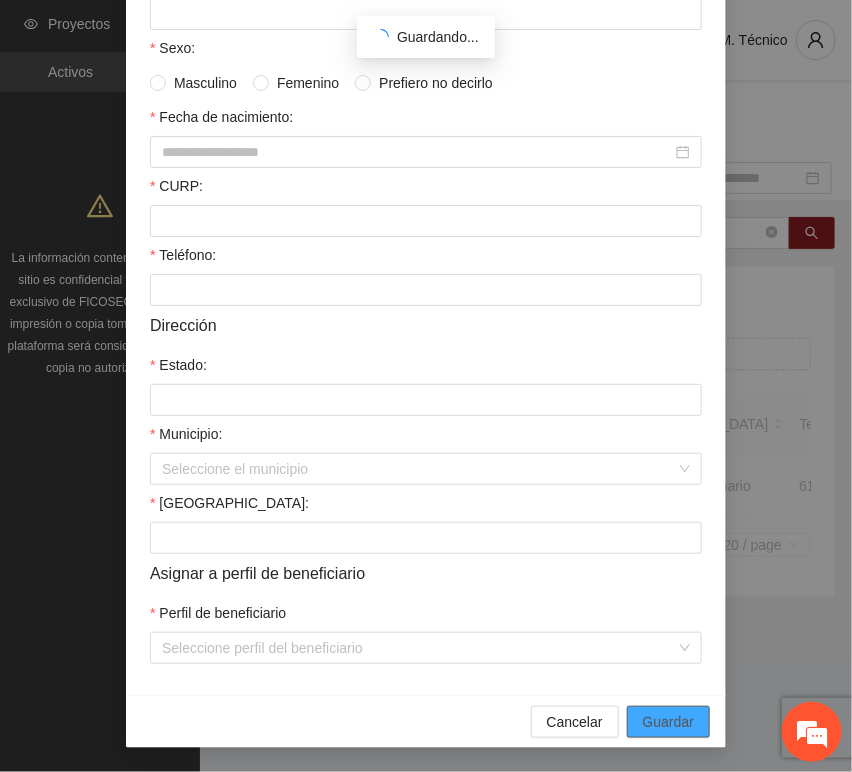 scroll, scrollTop: 294, scrollLeft: 0, axis: vertical 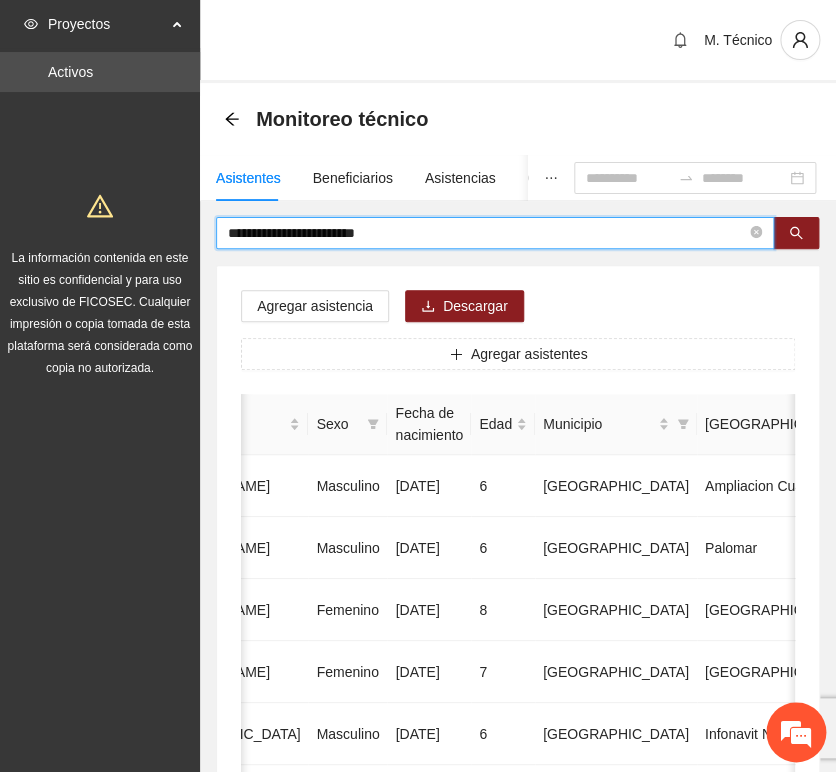 drag, startPoint x: 472, startPoint y: 232, endPoint x: -157, endPoint y: 217, distance: 629.17883 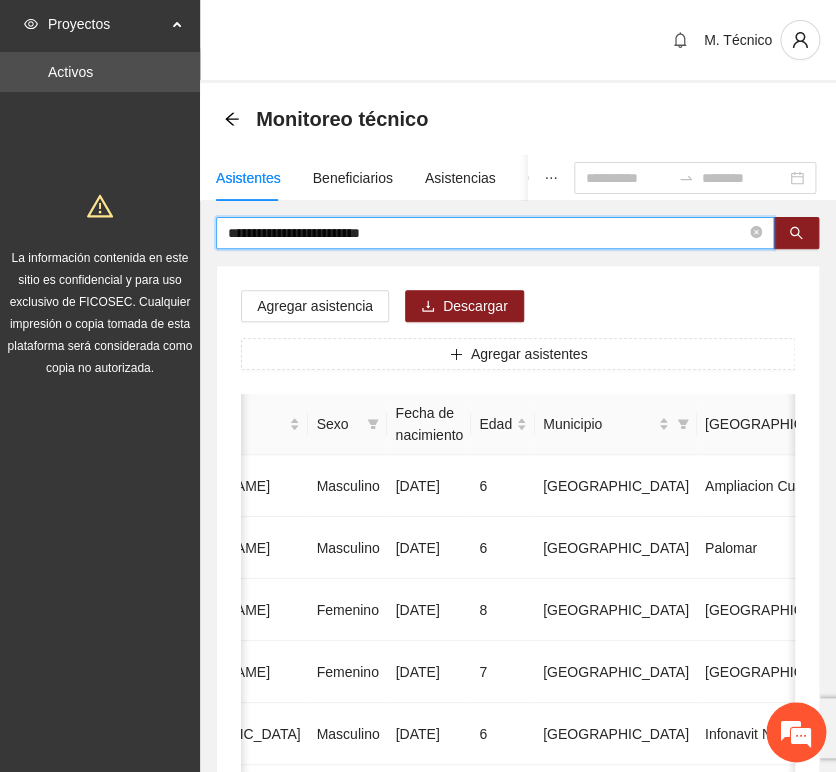 type on "**********" 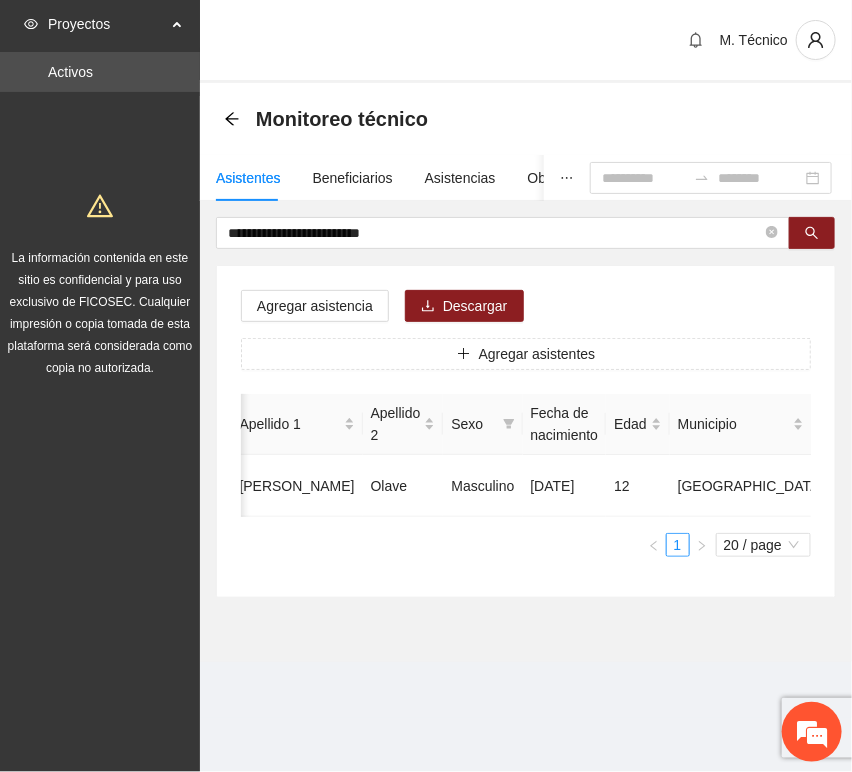 scroll, scrollTop: 0, scrollLeft: 452, axis: horizontal 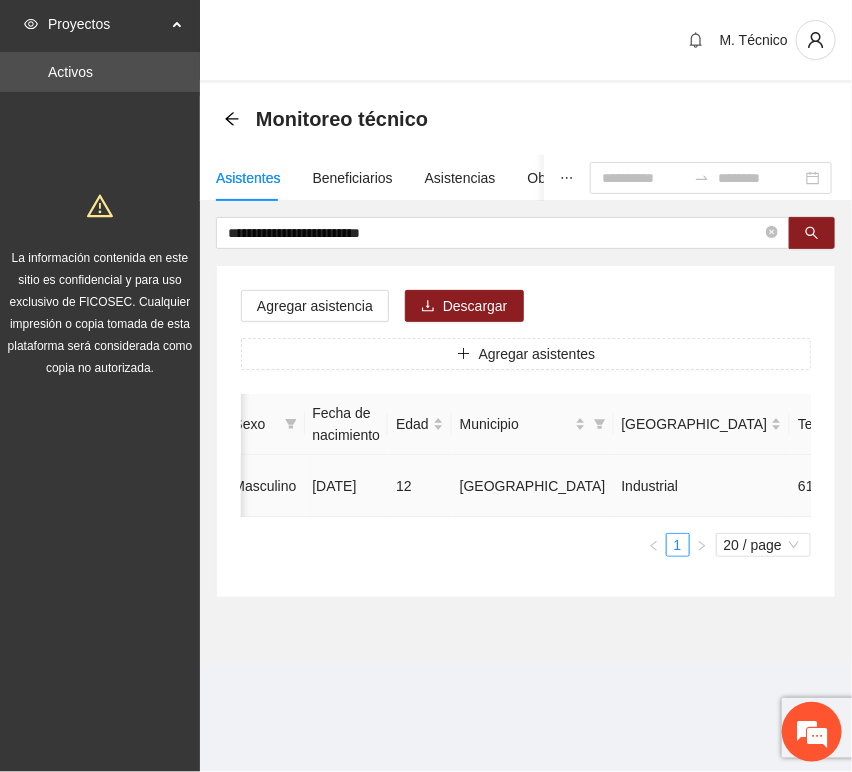 click 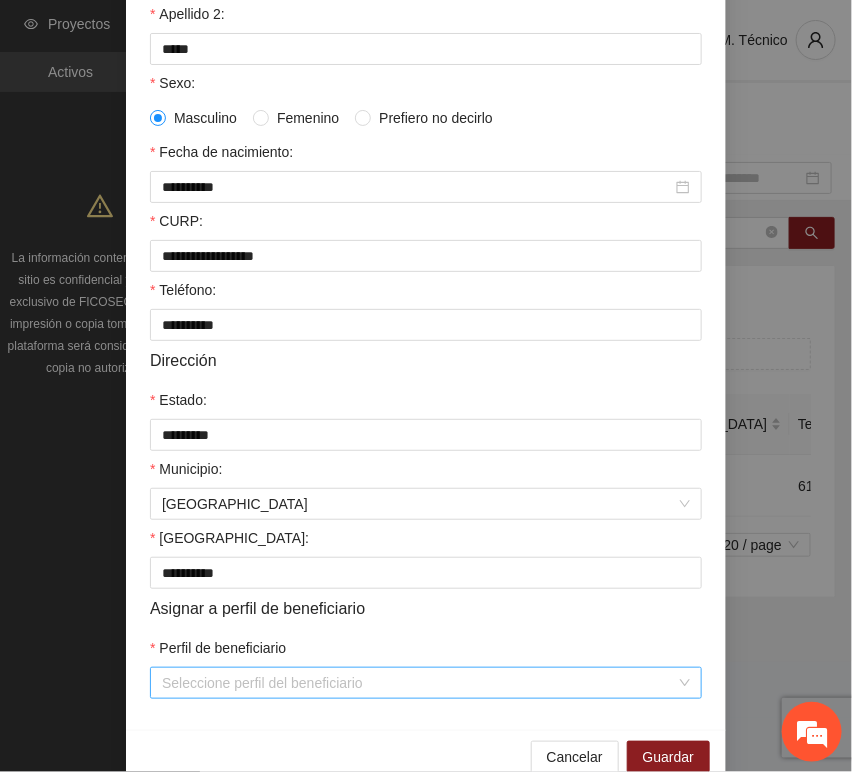 scroll, scrollTop: 394, scrollLeft: 0, axis: vertical 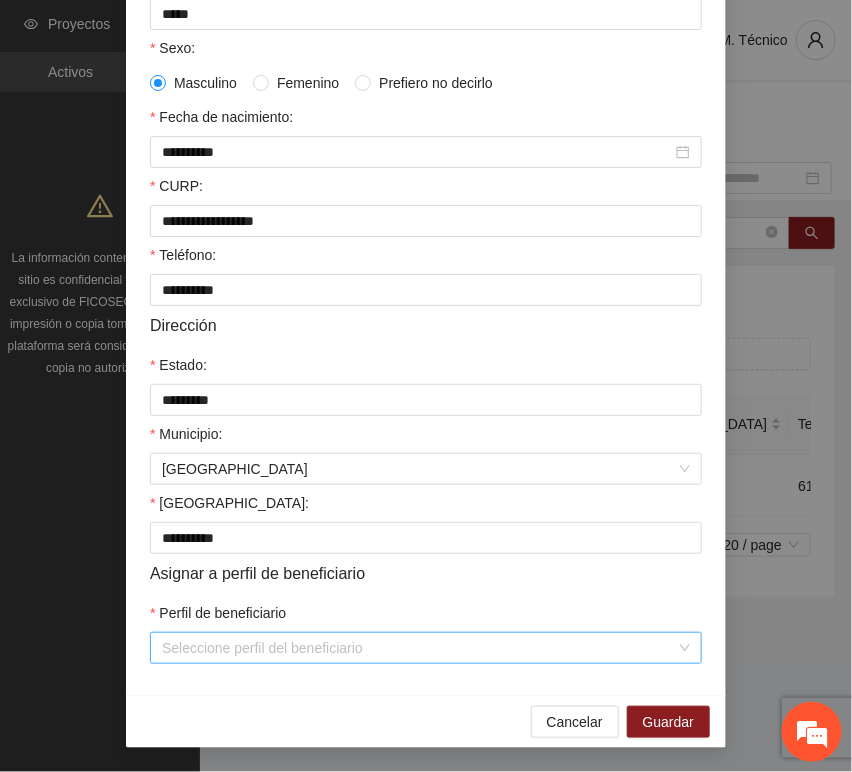 click on "Perfil de beneficiario" at bounding box center [419, 648] 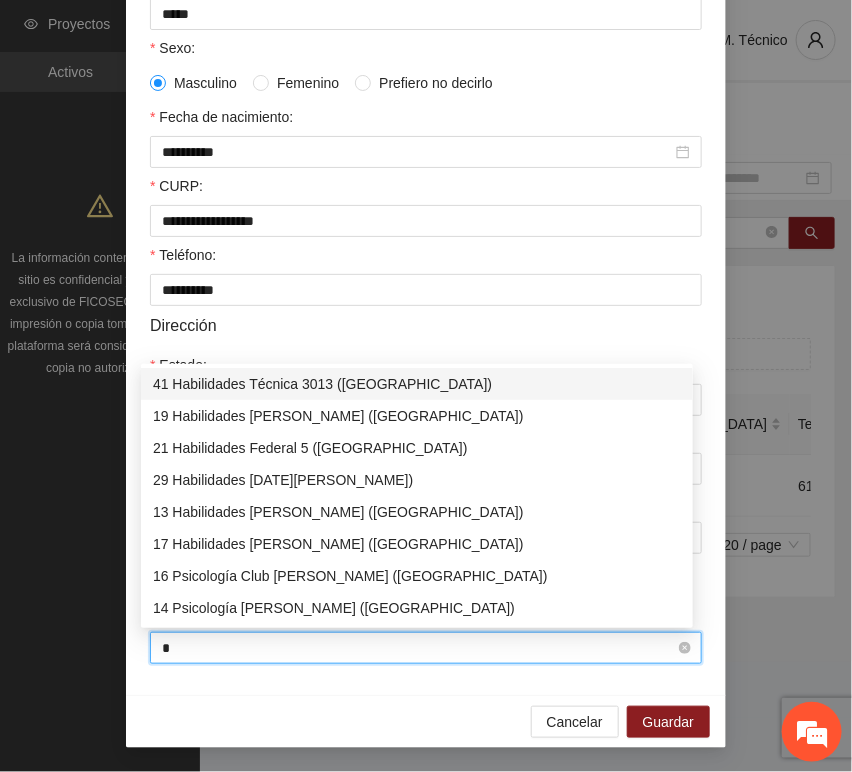 type on "**" 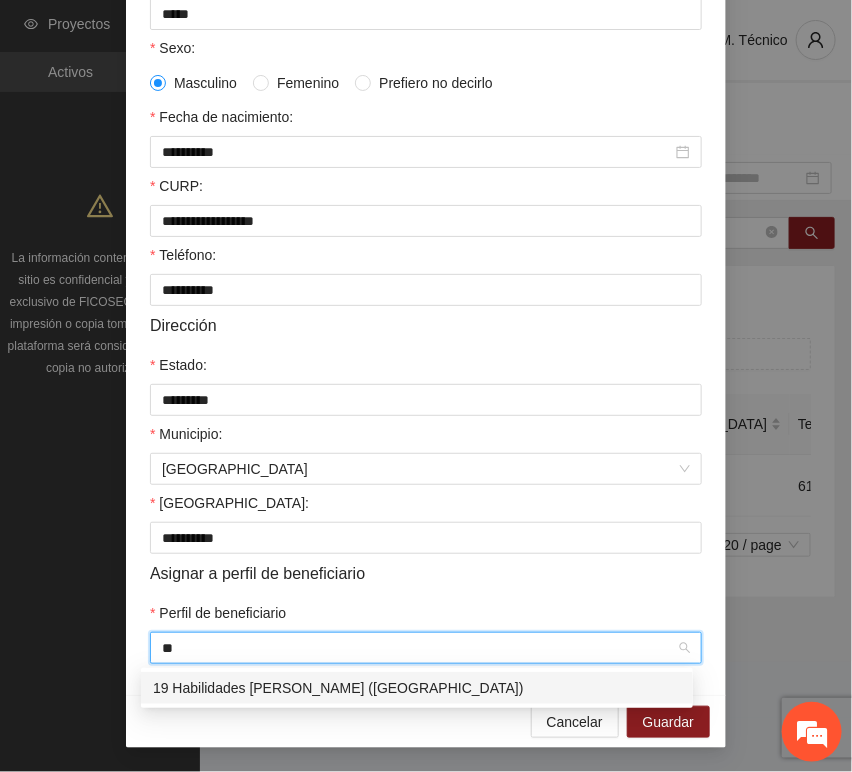 click on "19 Habilidades [PERSON_NAME] ([GEOGRAPHIC_DATA])" at bounding box center [417, 688] 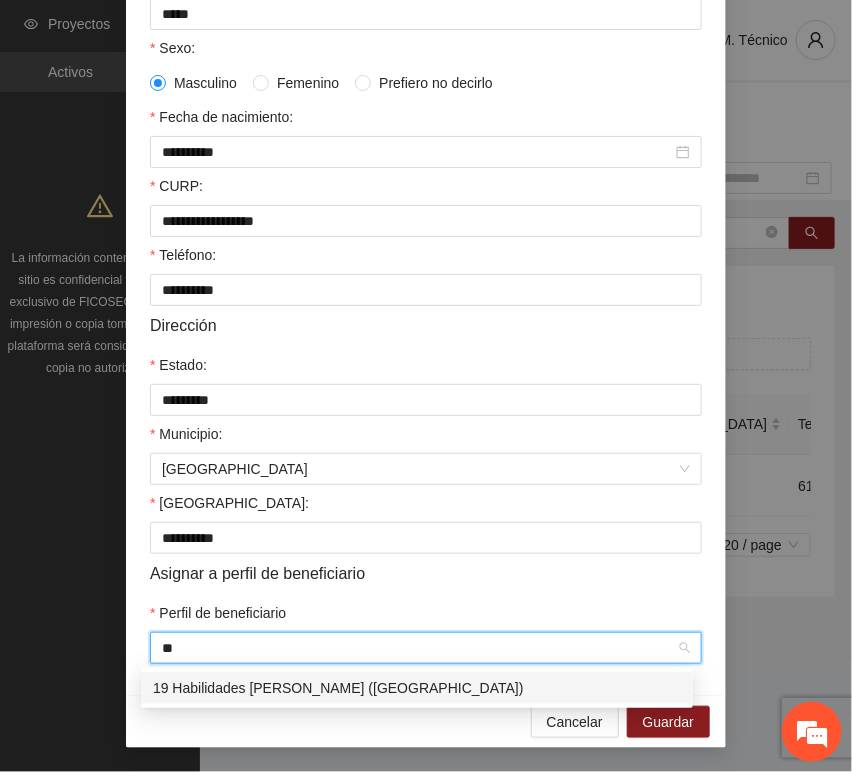 type 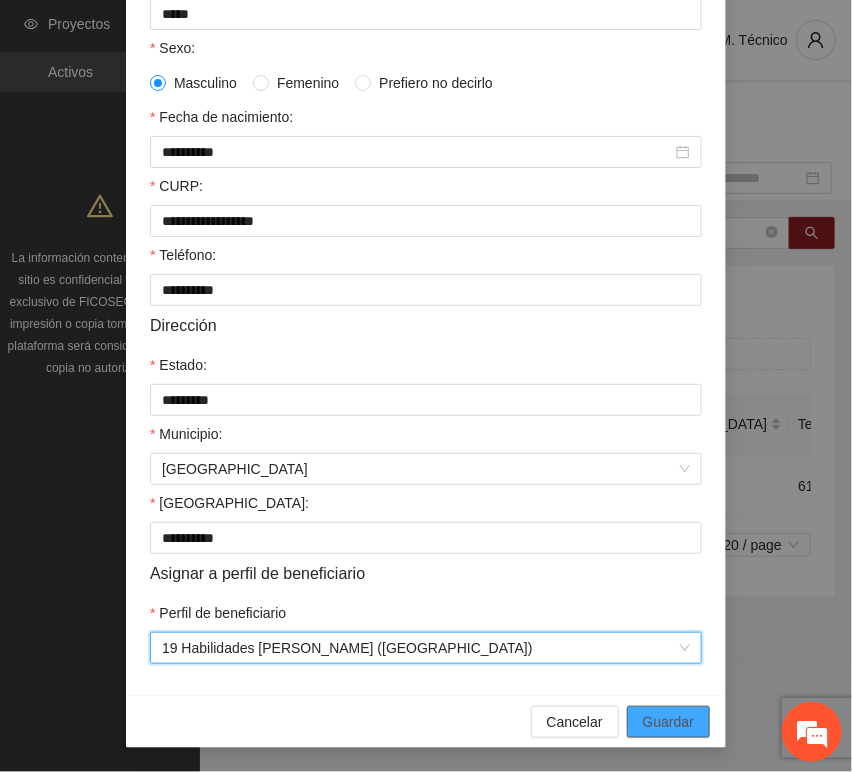 click on "Guardar" at bounding box center (668, 722) 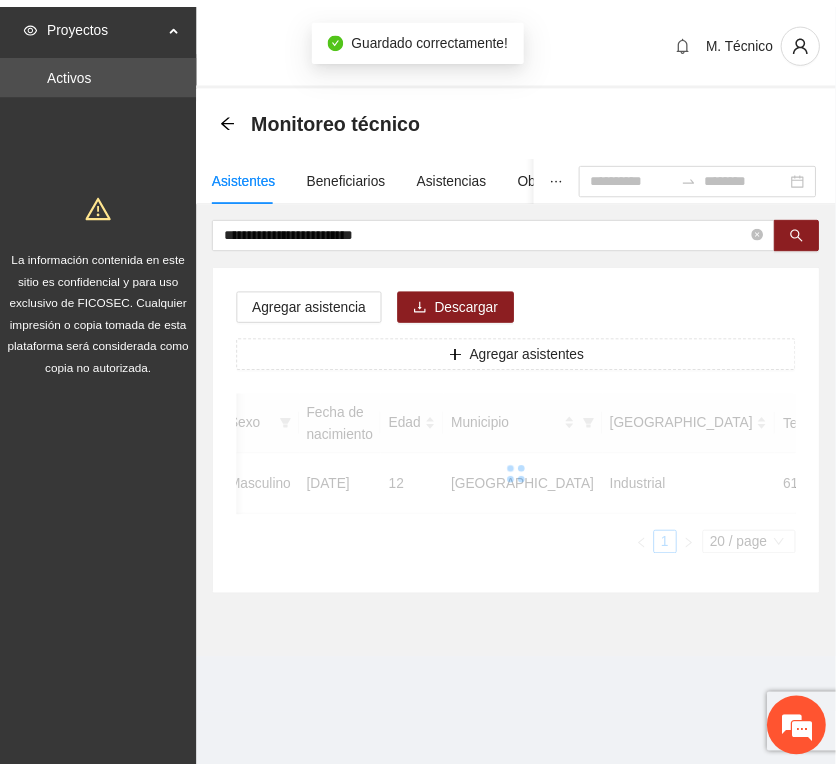 scroll, scrollTop: 294, scrollLeft: 0, axis: vertical 